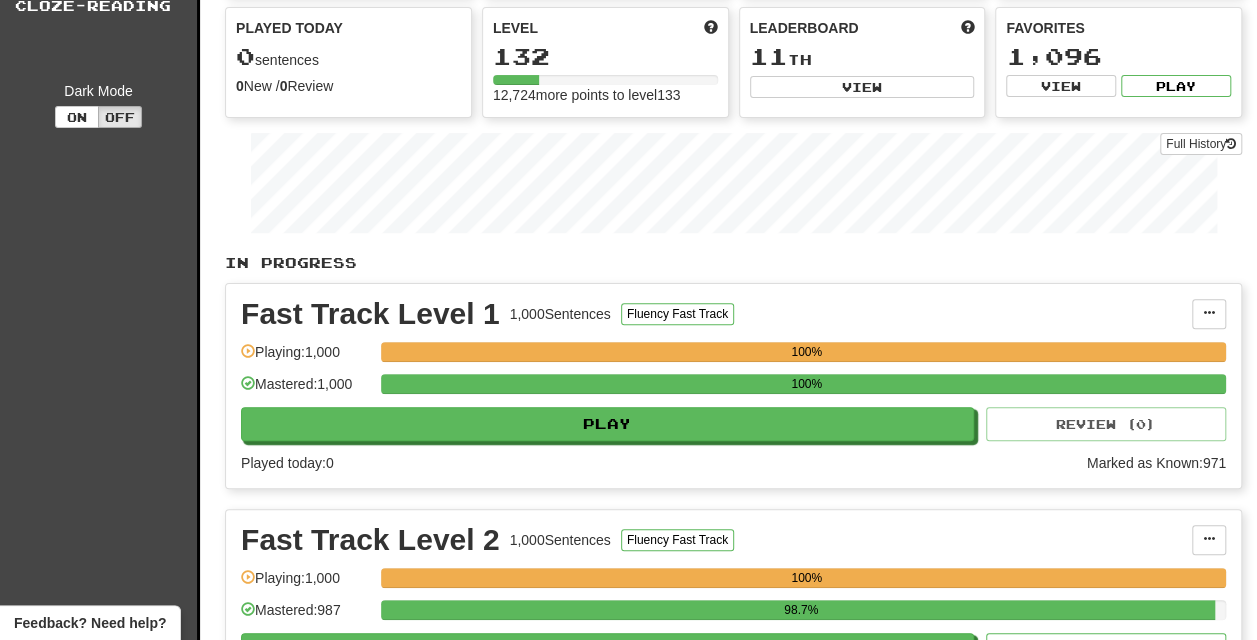 scroll, scrollTop: 179, scrollLeft: 0, axis: vertical 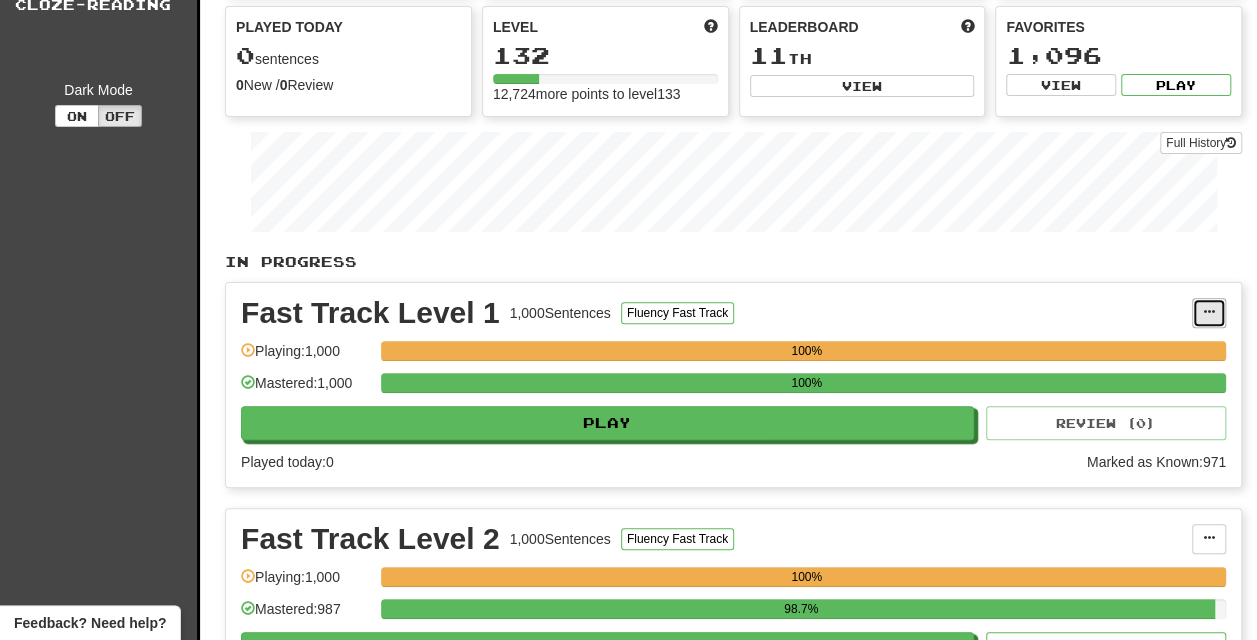click at bounding box center (1209, 313) 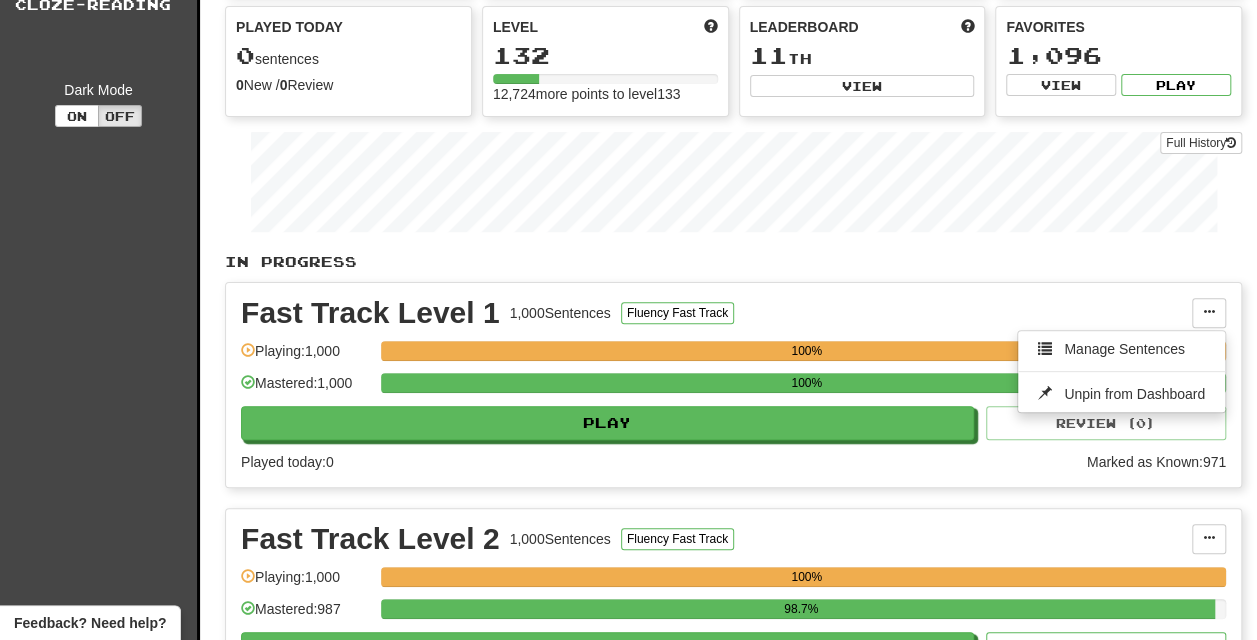 click on "Fast Track Level 1 1,000  Sentences Fluency Fast Track Manage Sentences Unpin from Dashboard  Playing:  1,000 100%  Mastered:  1,000 100% Play Review ( 0 ) Played today:  0 Marked as Known:  971" at bounding box center [733, 385] 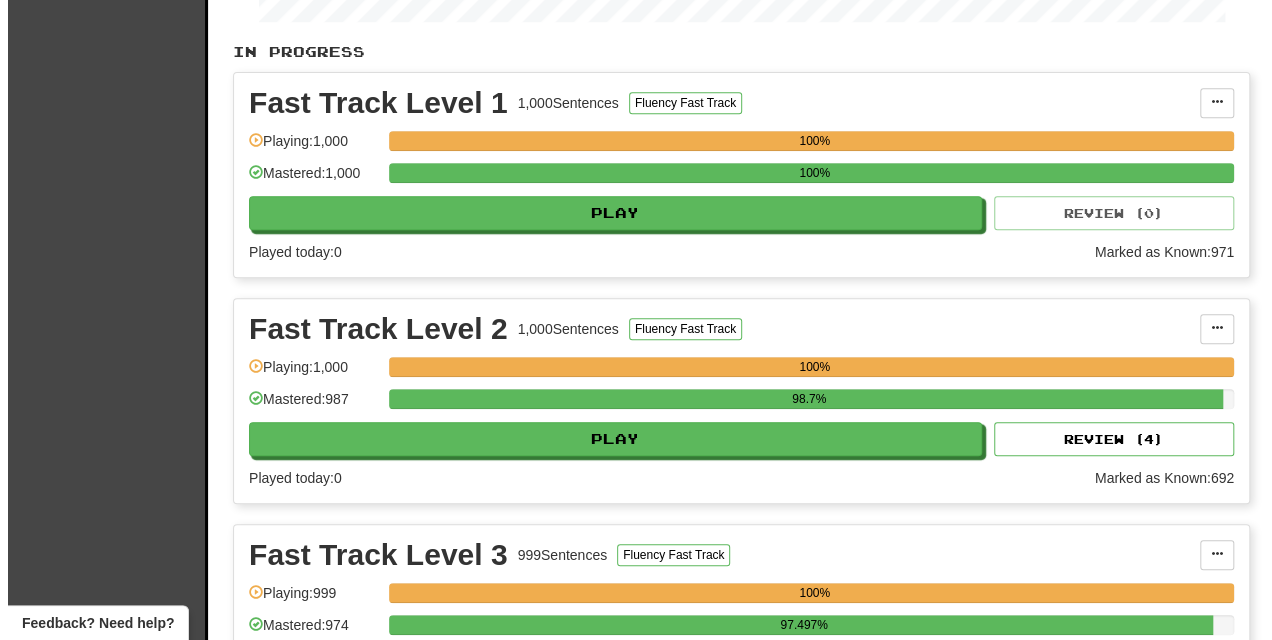 scroll, scrollTop: 403, scrollLeft: 0, axis: vertical 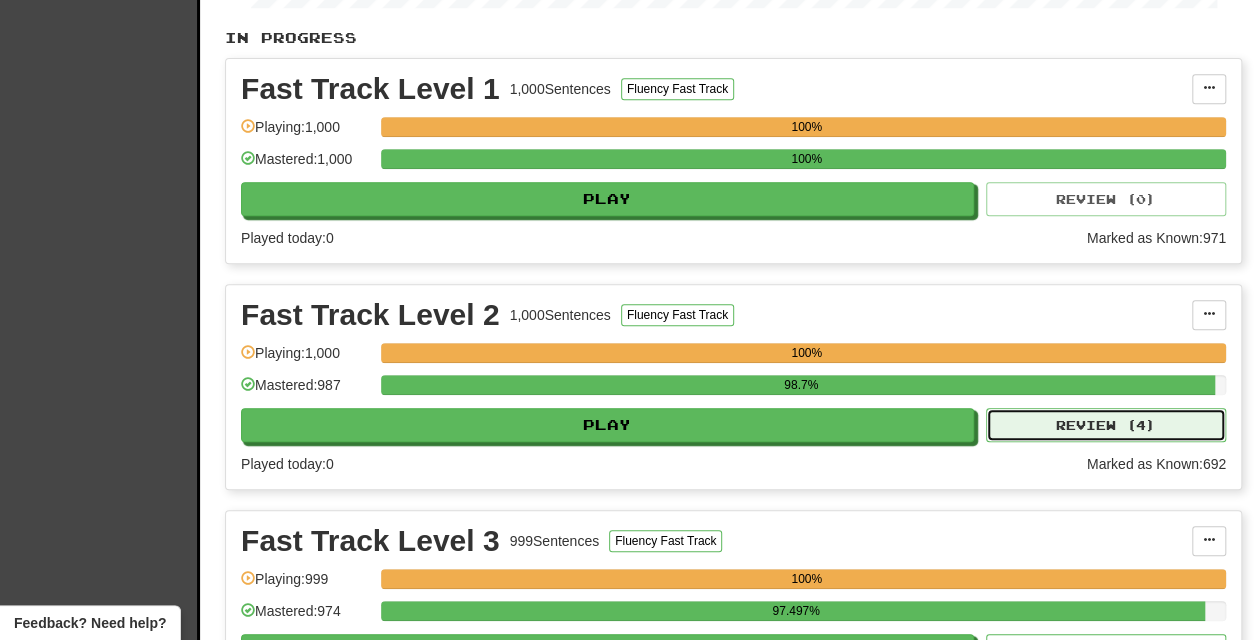 click on "Review ( 4 )" at bounding box center (1106, 425) 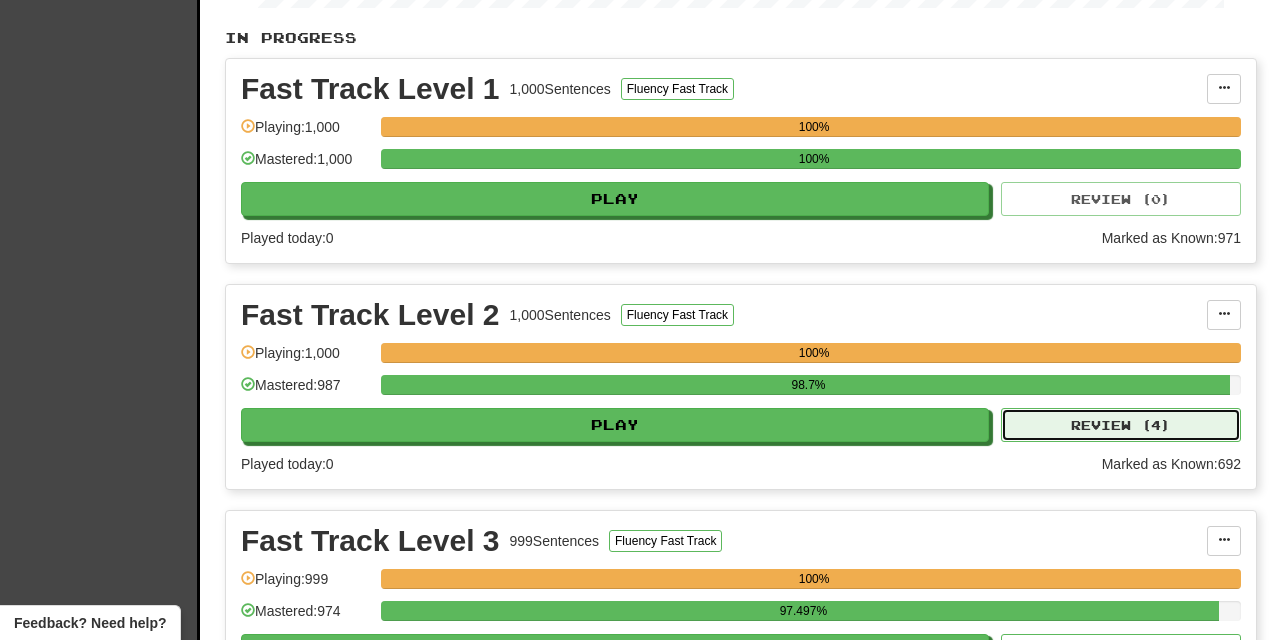 select on "***" 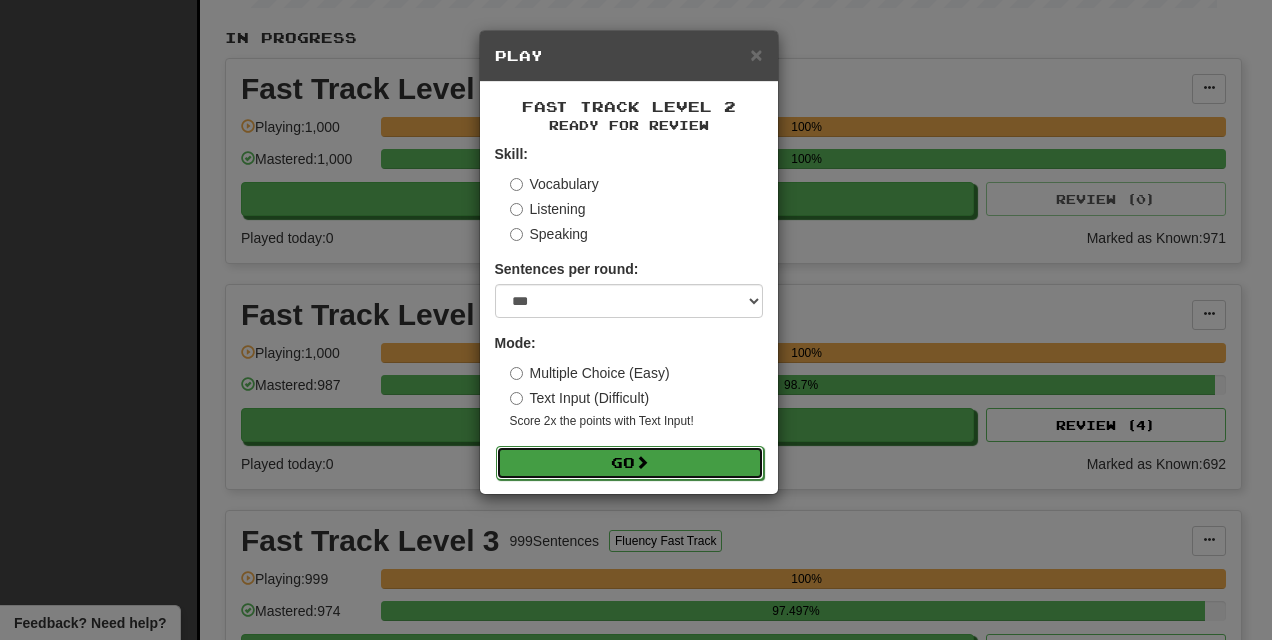 click on "Go" at bounding box center (630, 463) 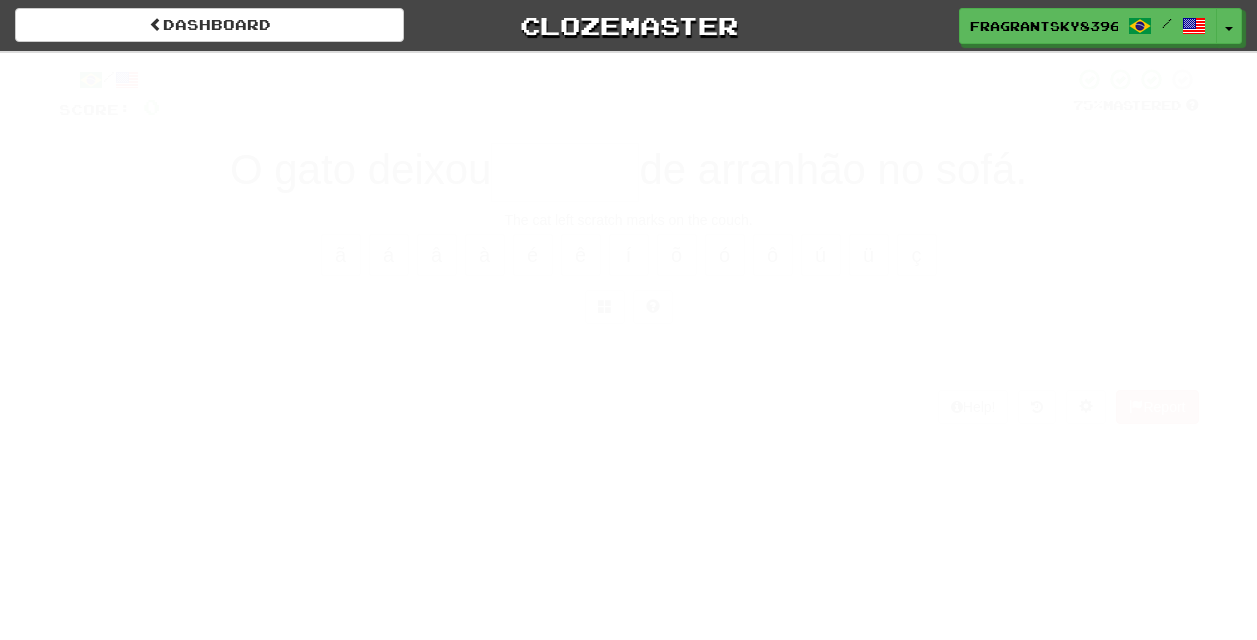 scroll, scrollTop: 0, scrollLeft: 0, axis: both 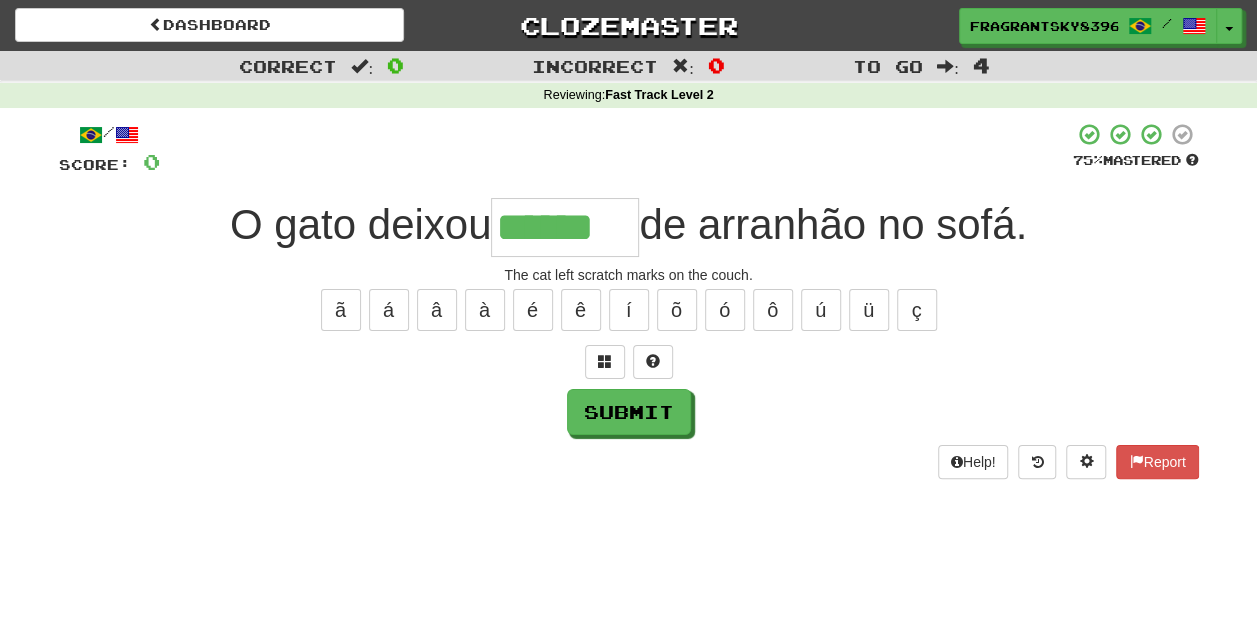 type on "******" 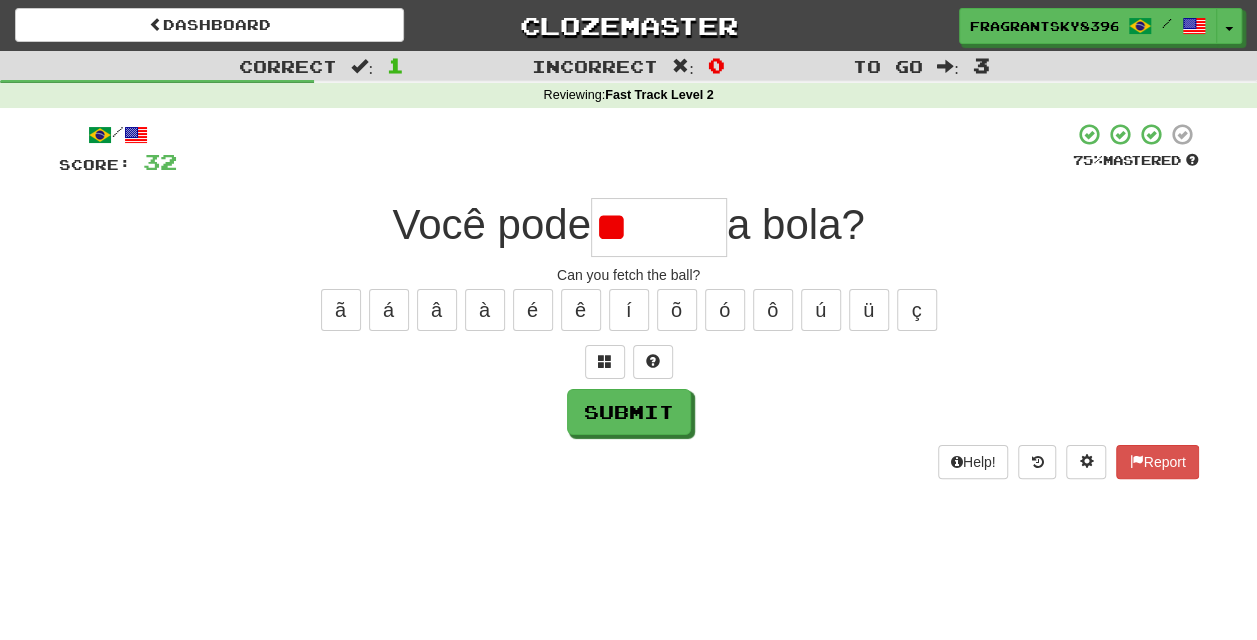 type on "*" 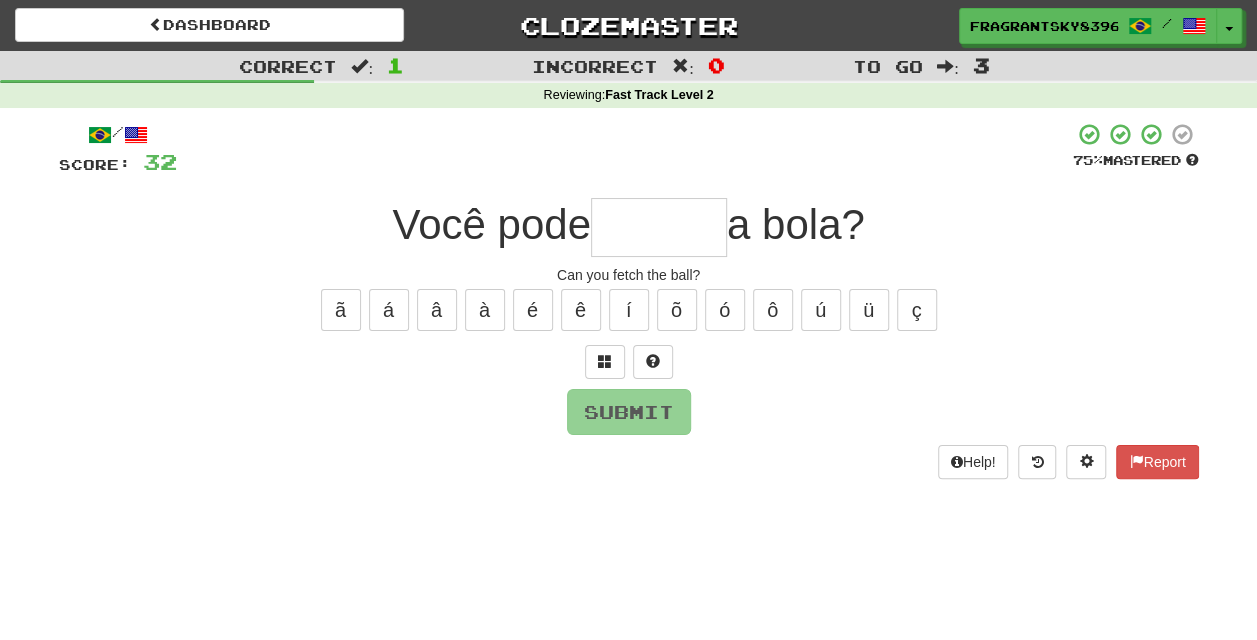 type on "*" 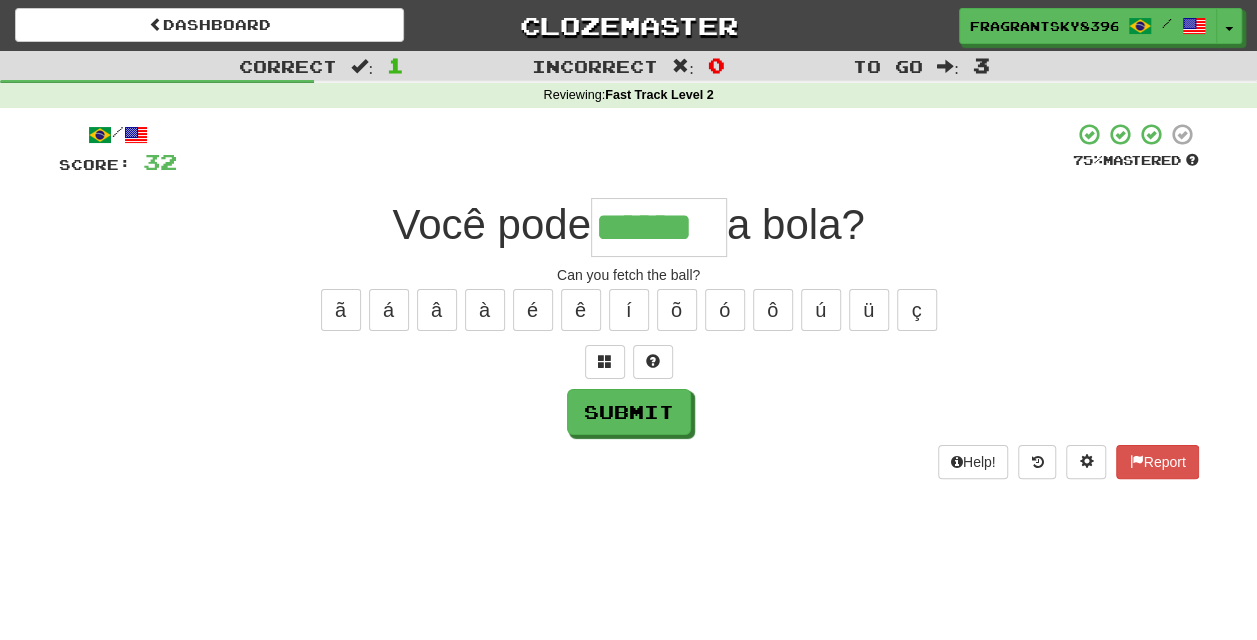 type on "******" 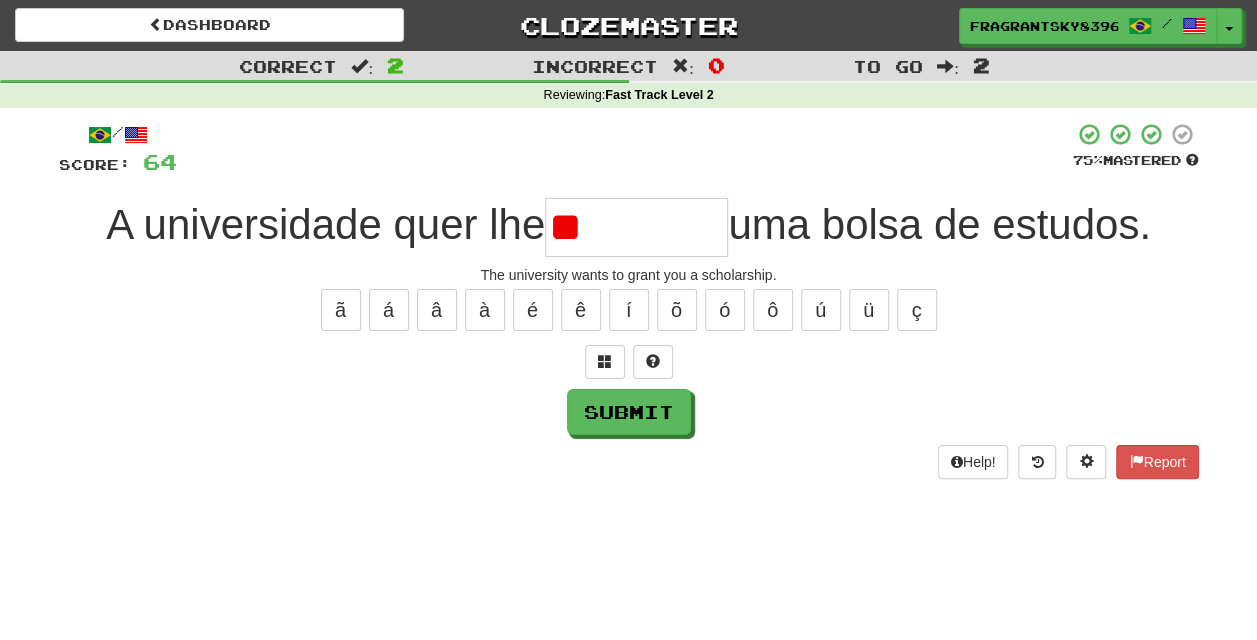 type on "*" 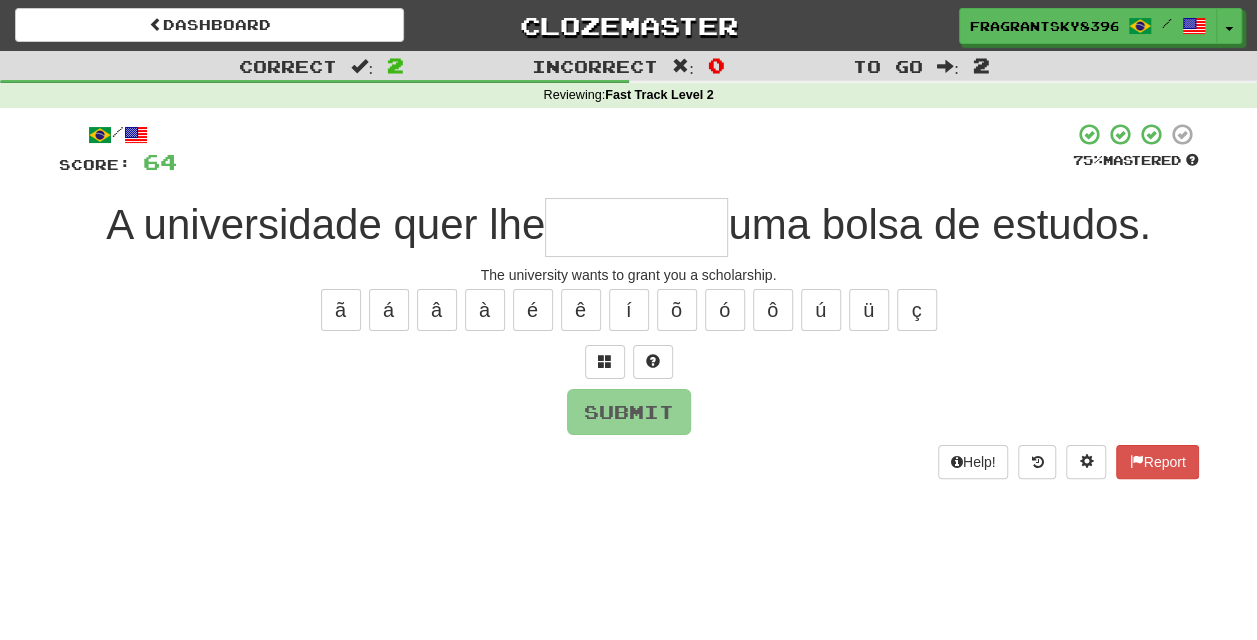 type on "*" 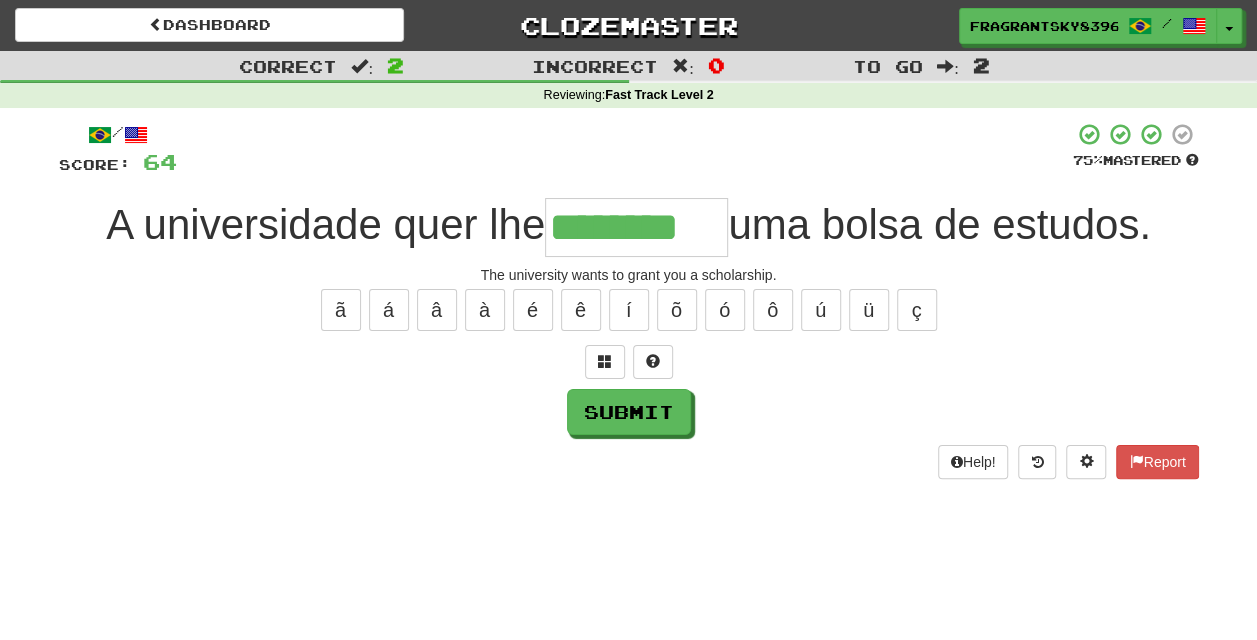type on "********" 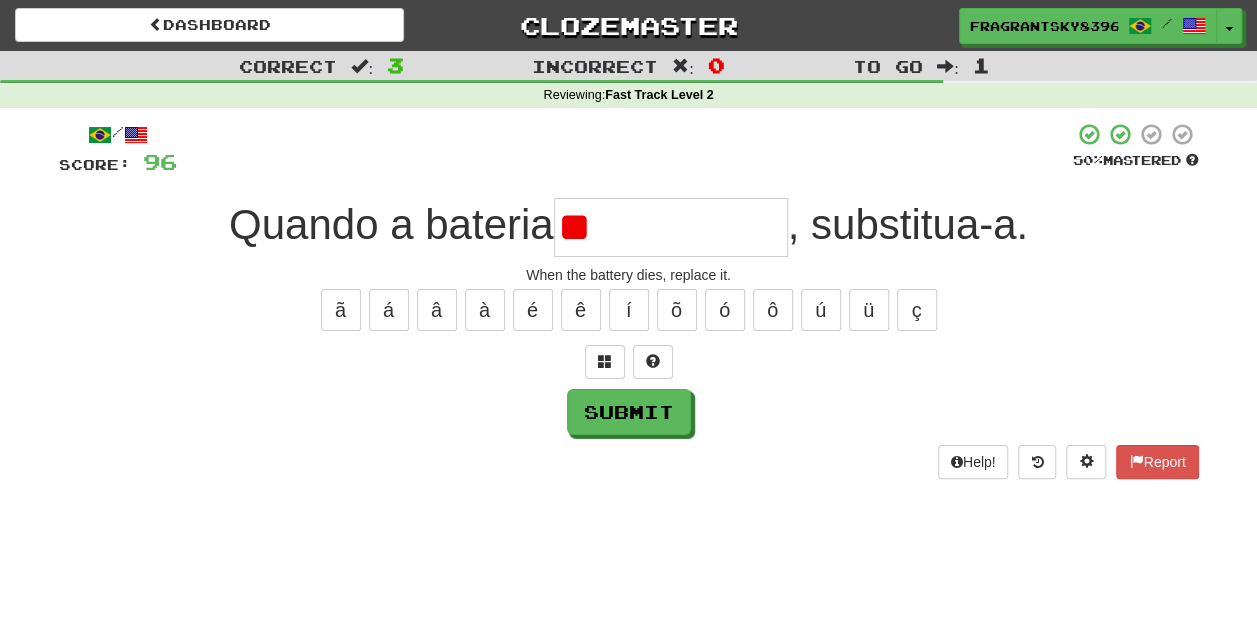 type on "*" 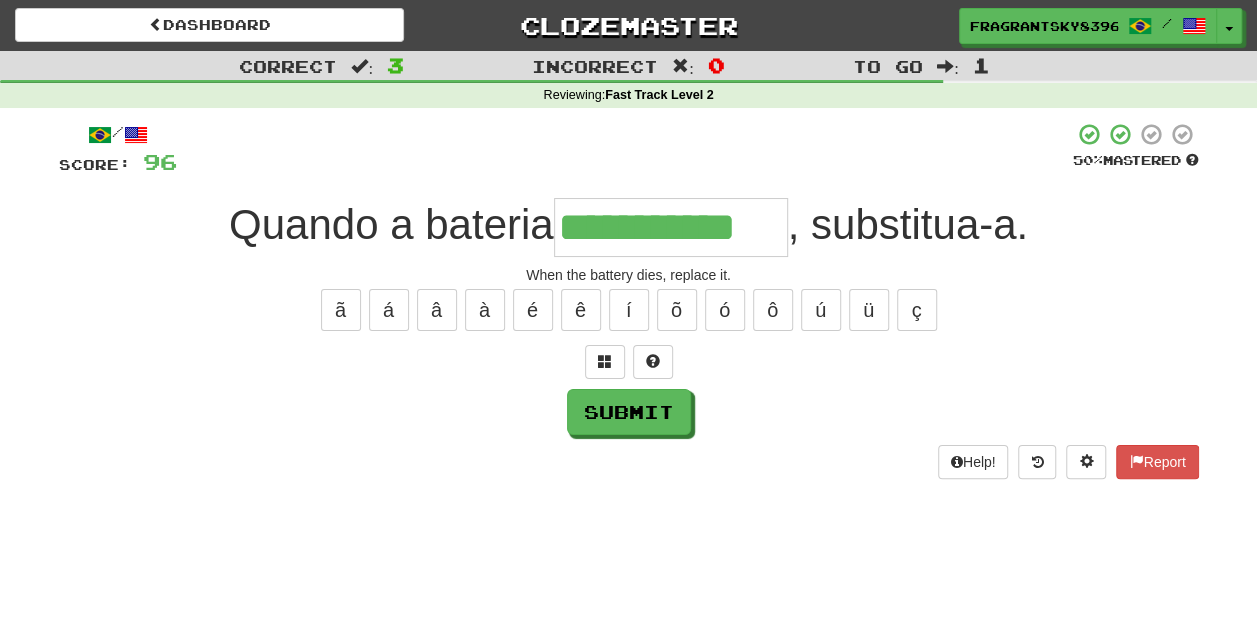 type on "**********" 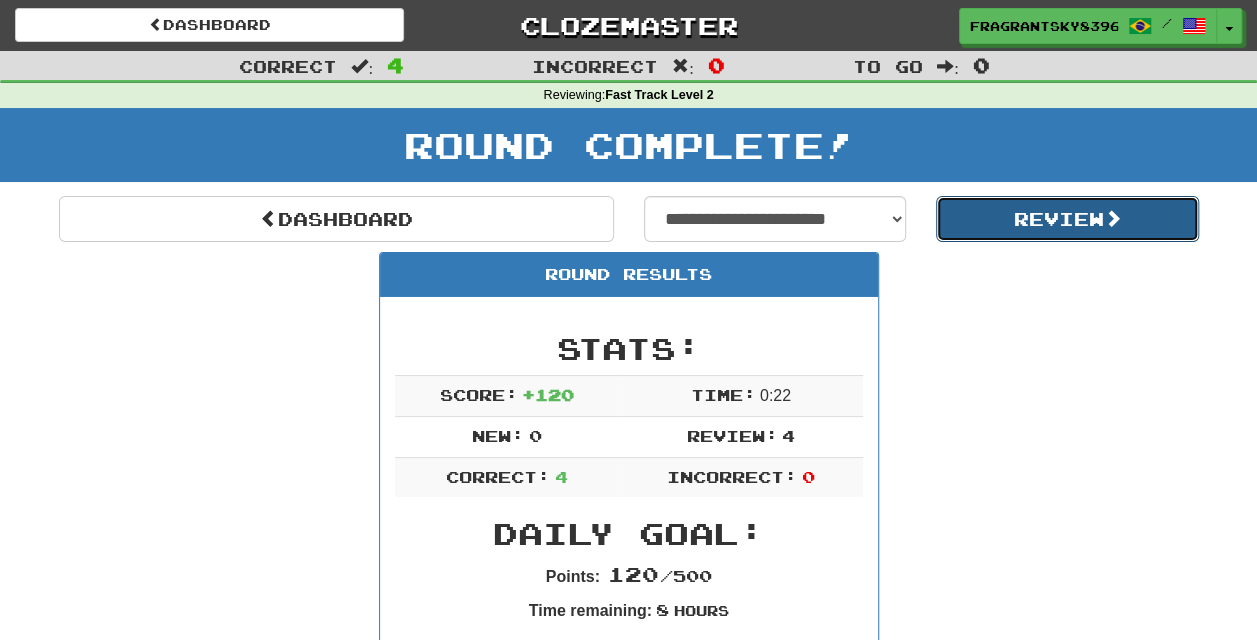 click on "Review" at bounding box center [1067, 219] 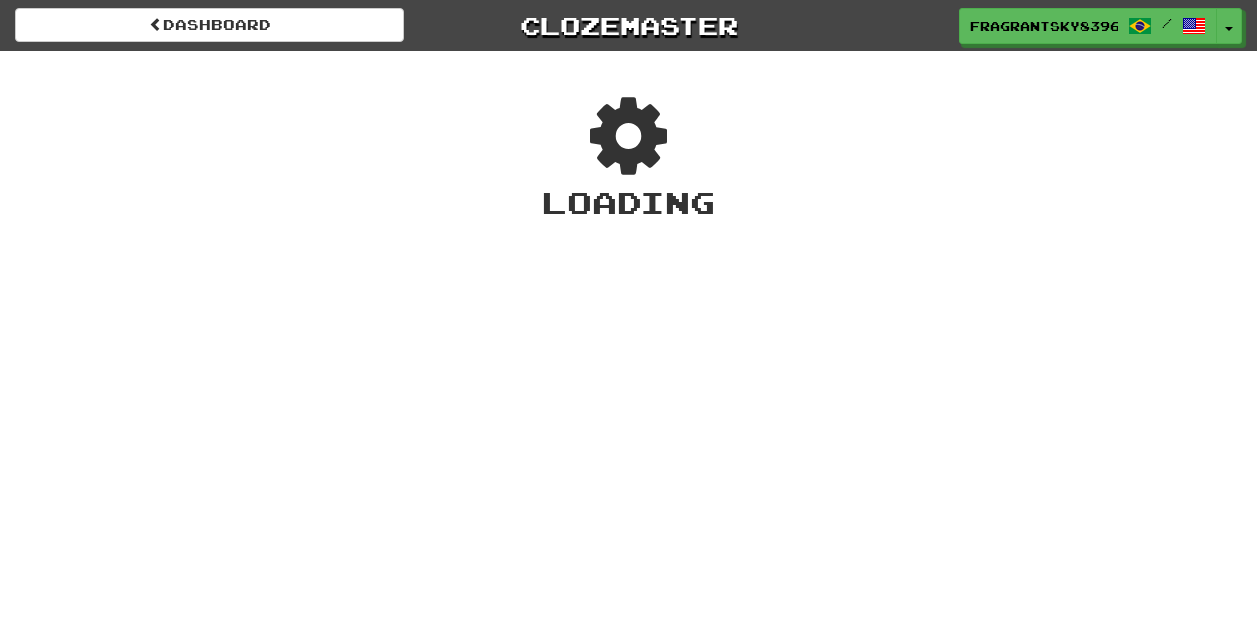 scroll, scrollTop: 0, scrollLeft: 0, axis: both 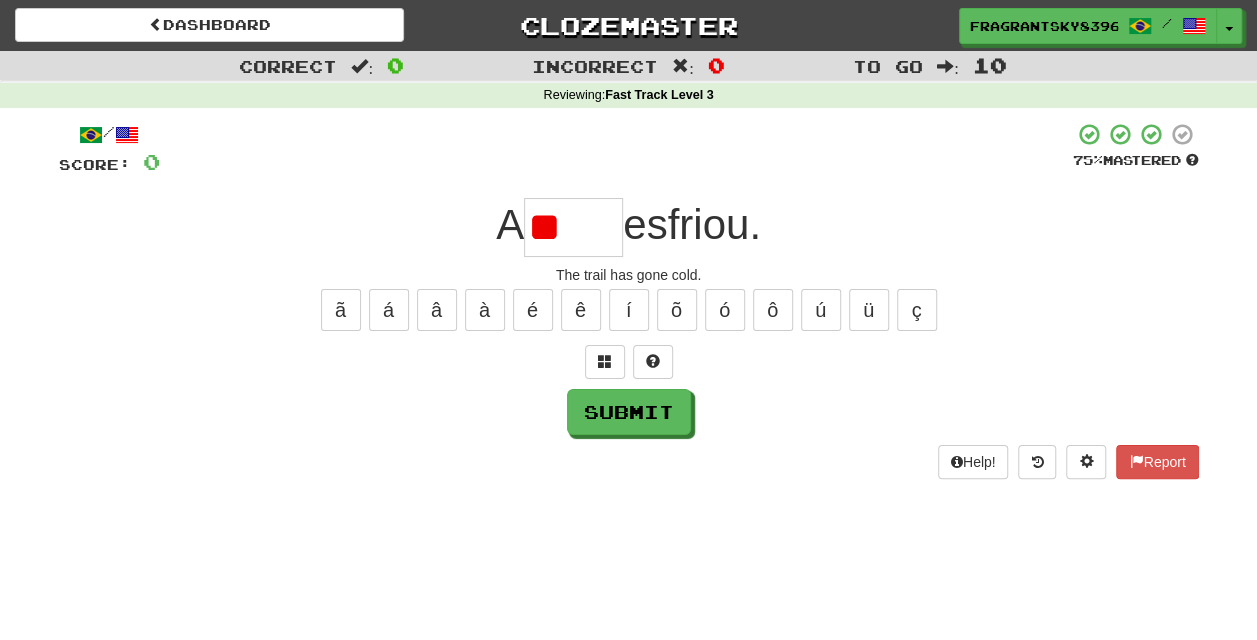type on "*" 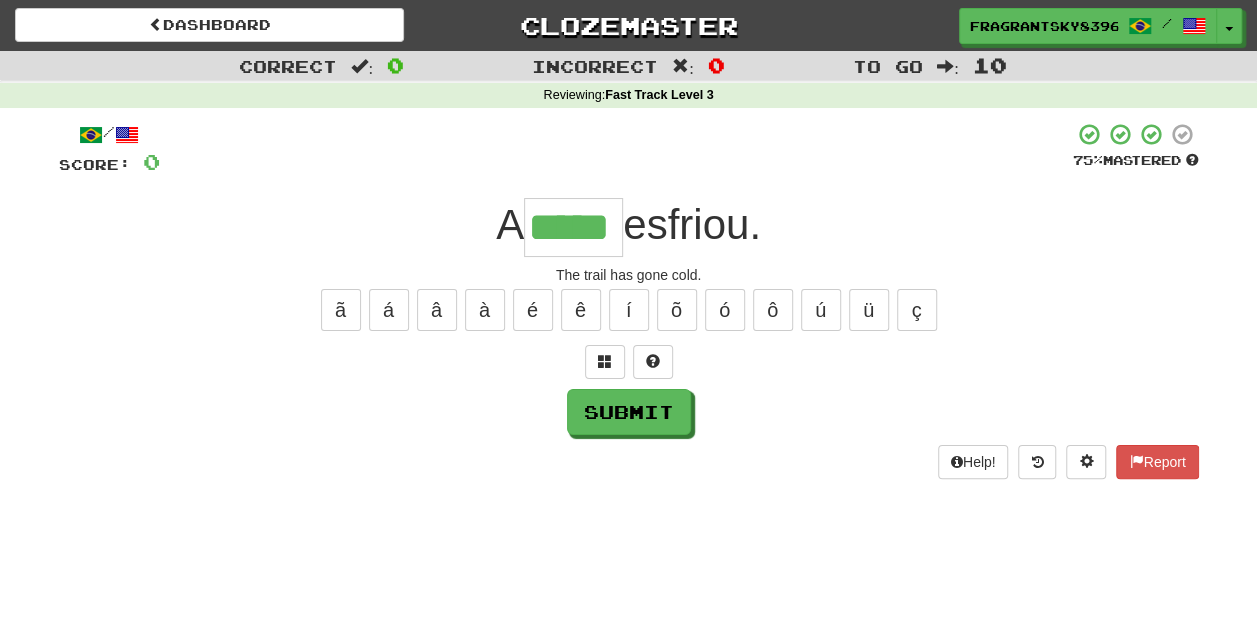 type on "*****" 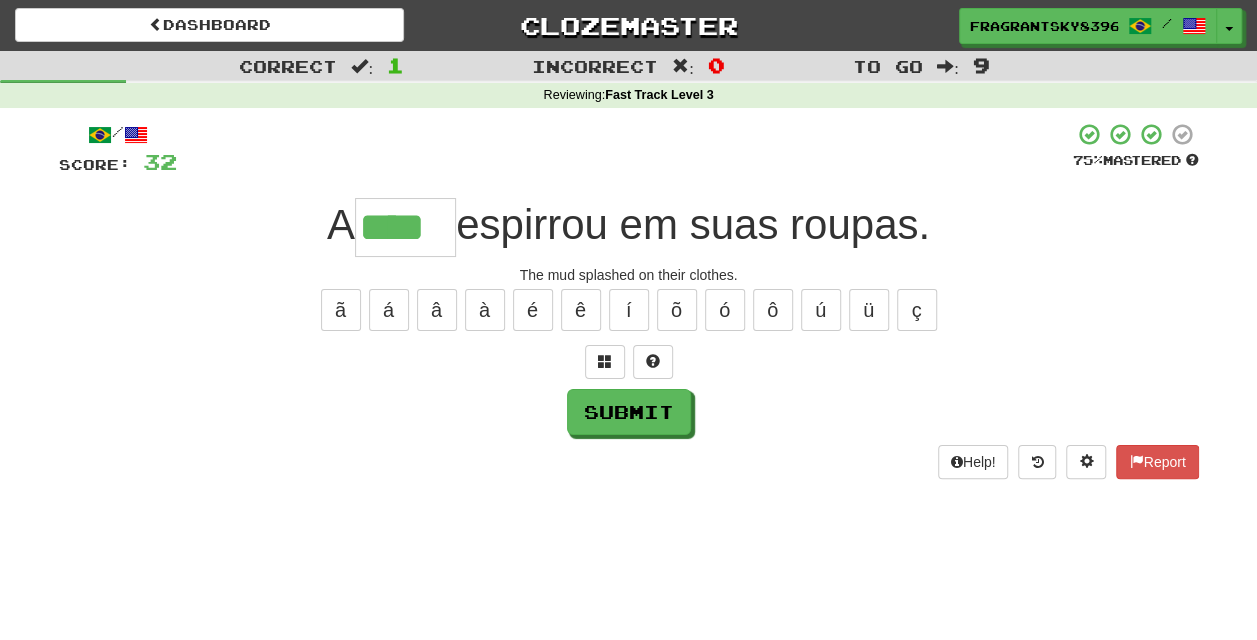 type on "****" 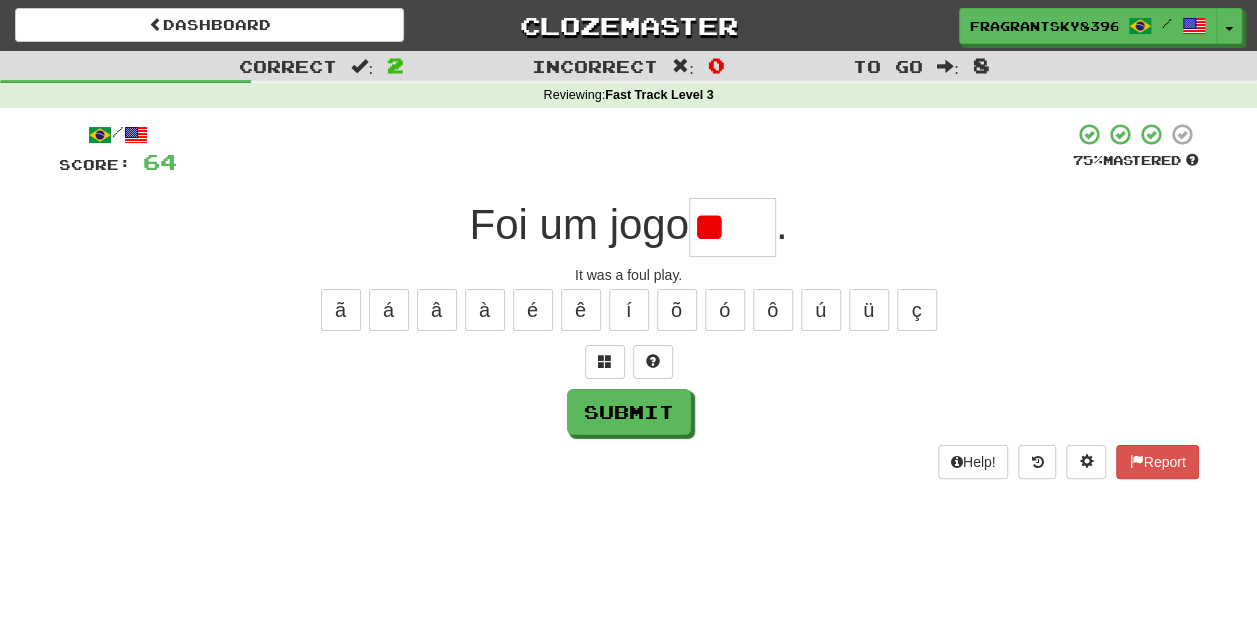 type on "*" 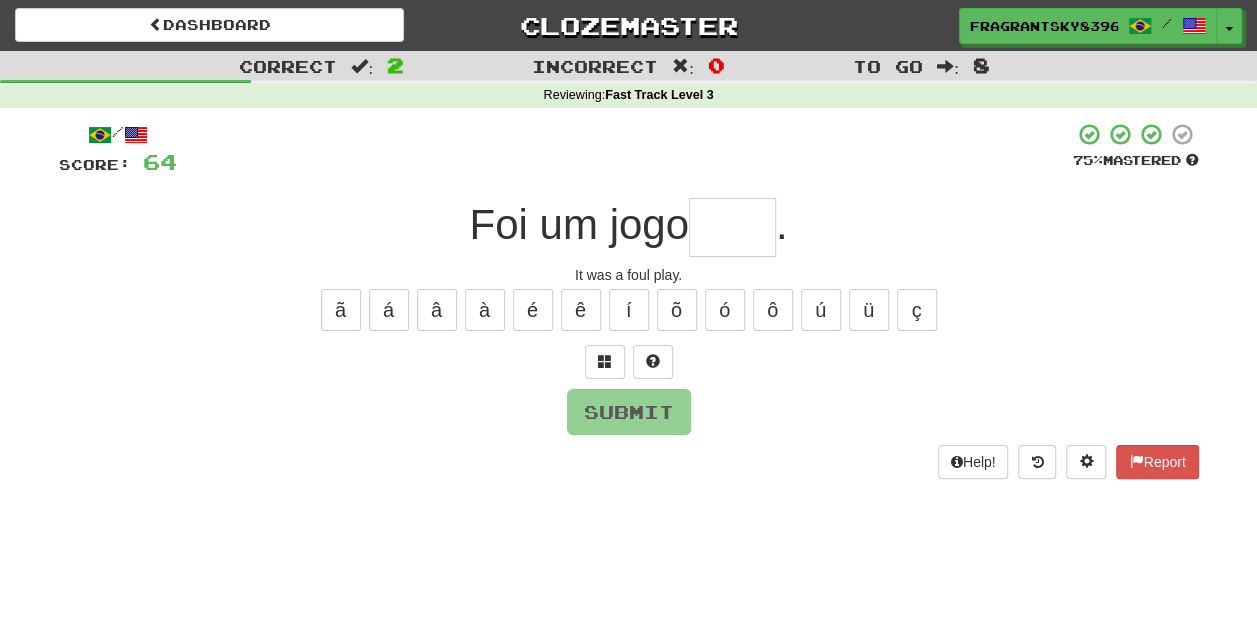 type on "*" 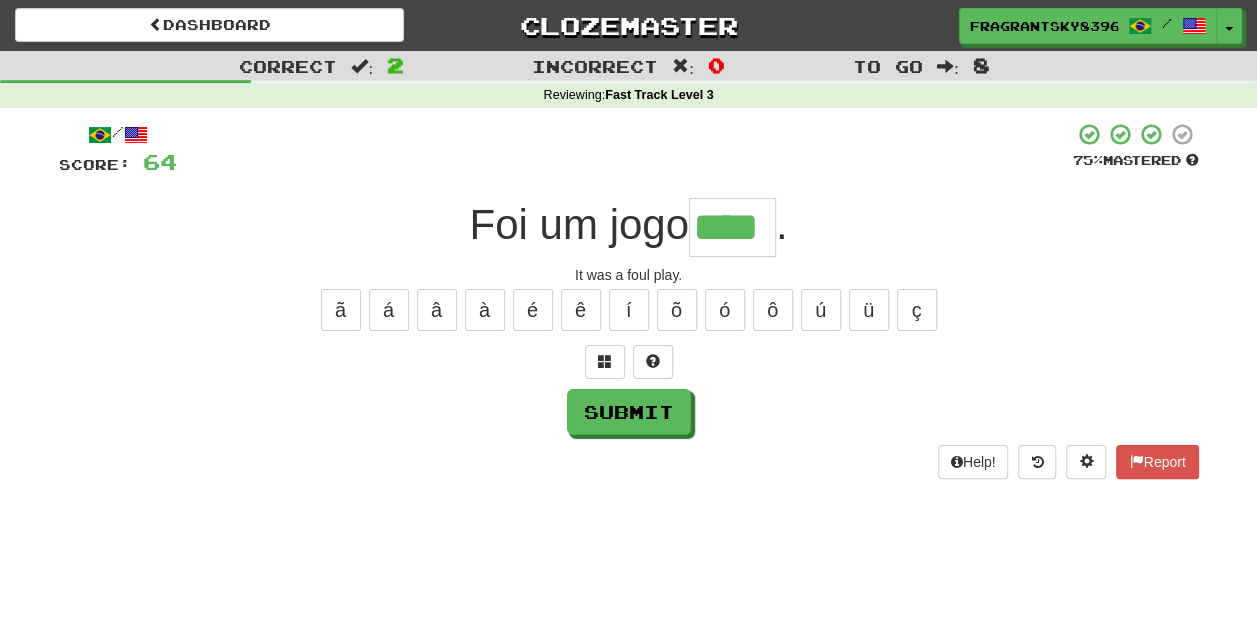 type on "****" 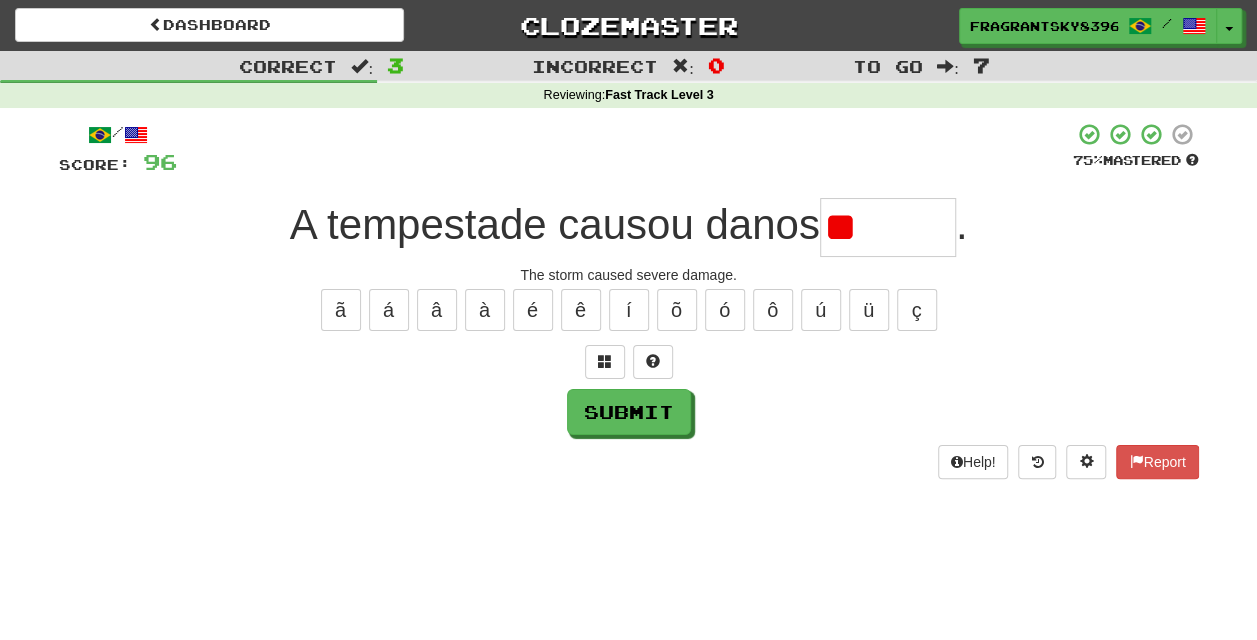 type on "*" 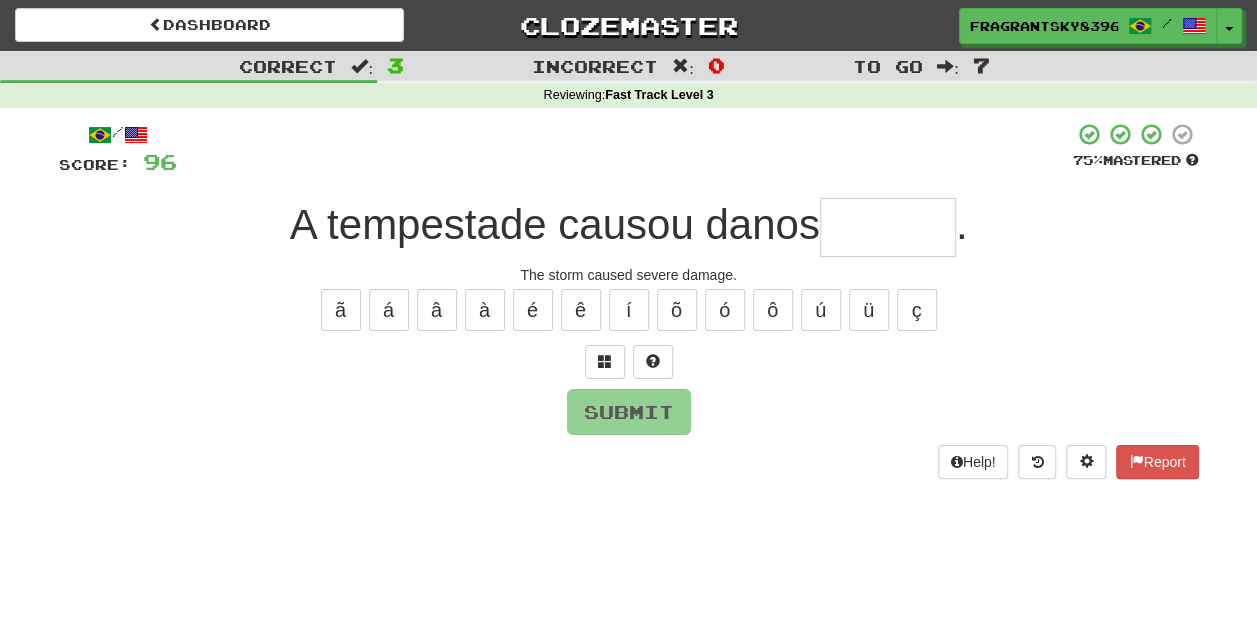 type on "*" 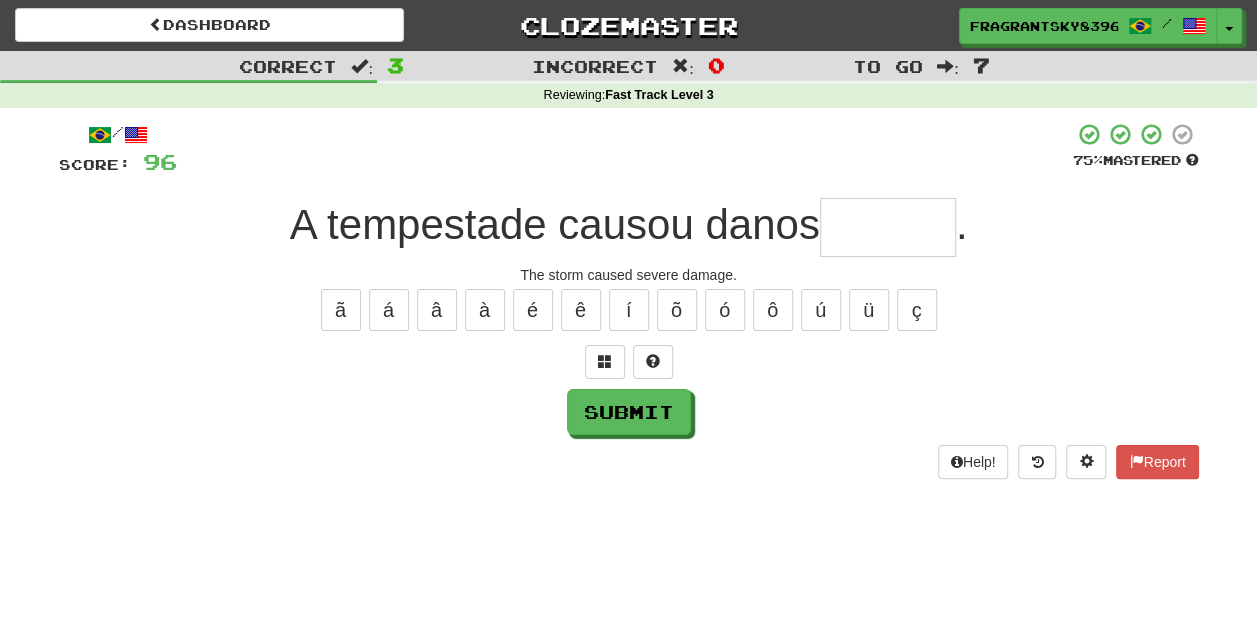 type on "*" 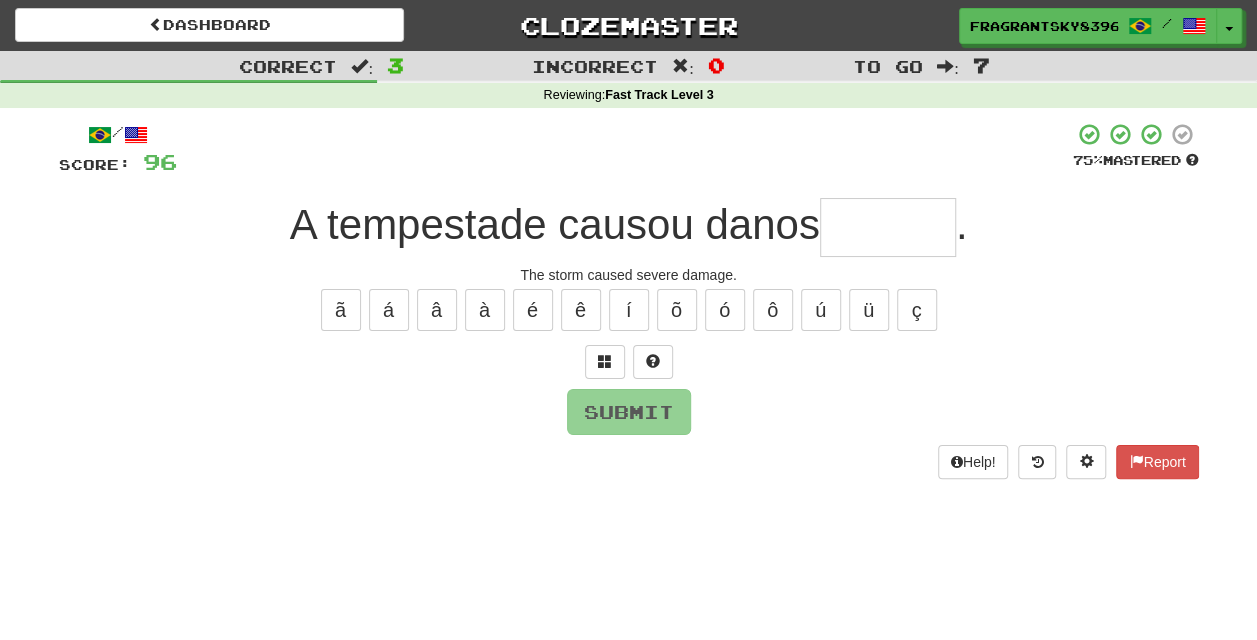 type on "*" 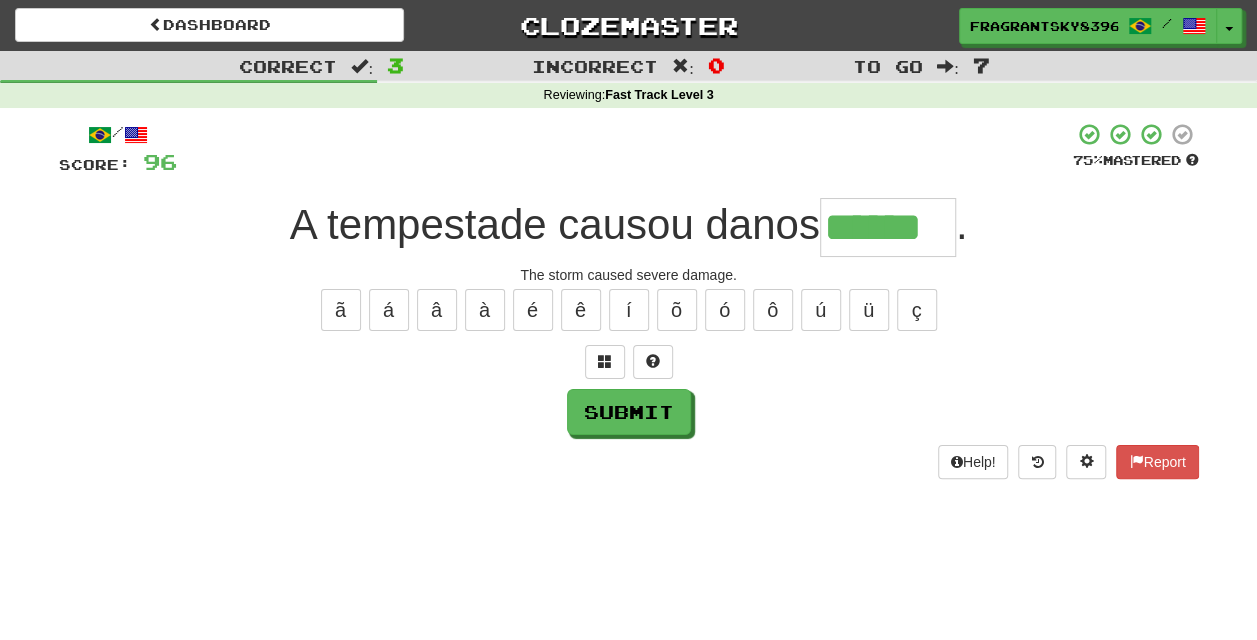 type on "******" 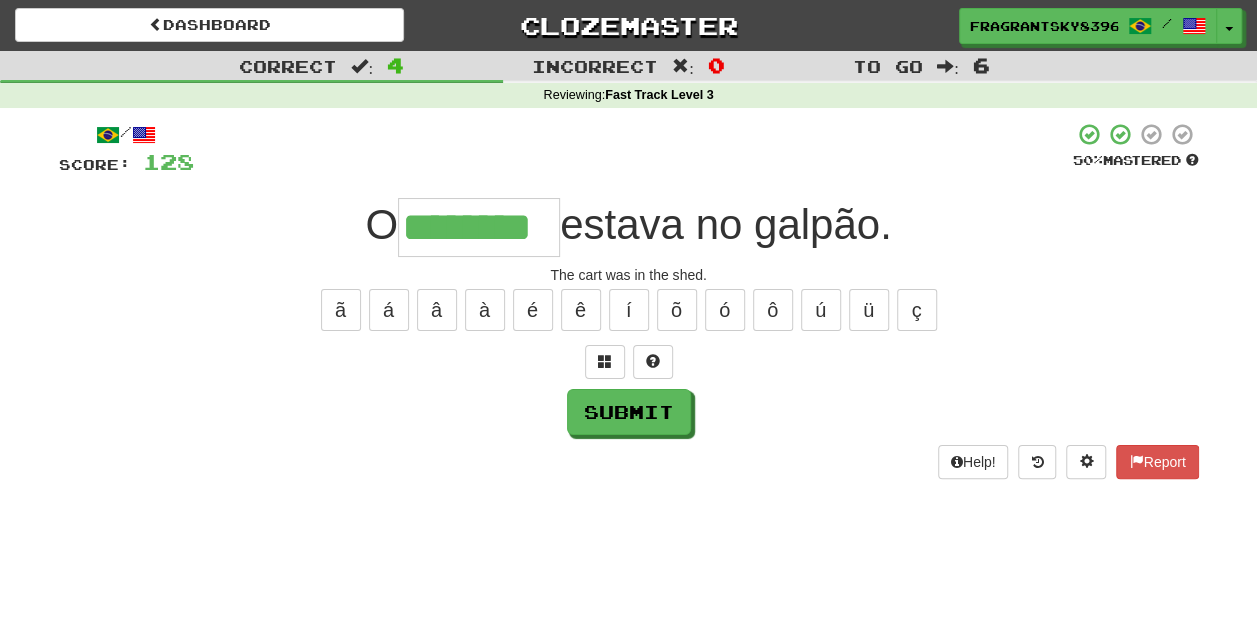 type on "********" 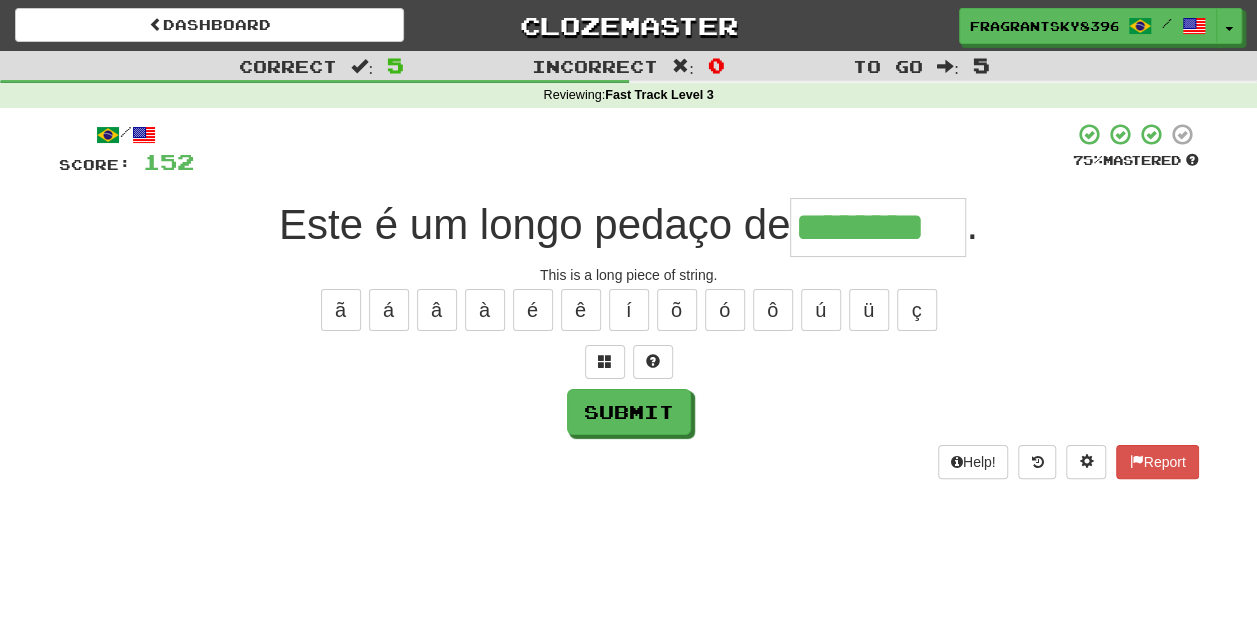 type on "********" 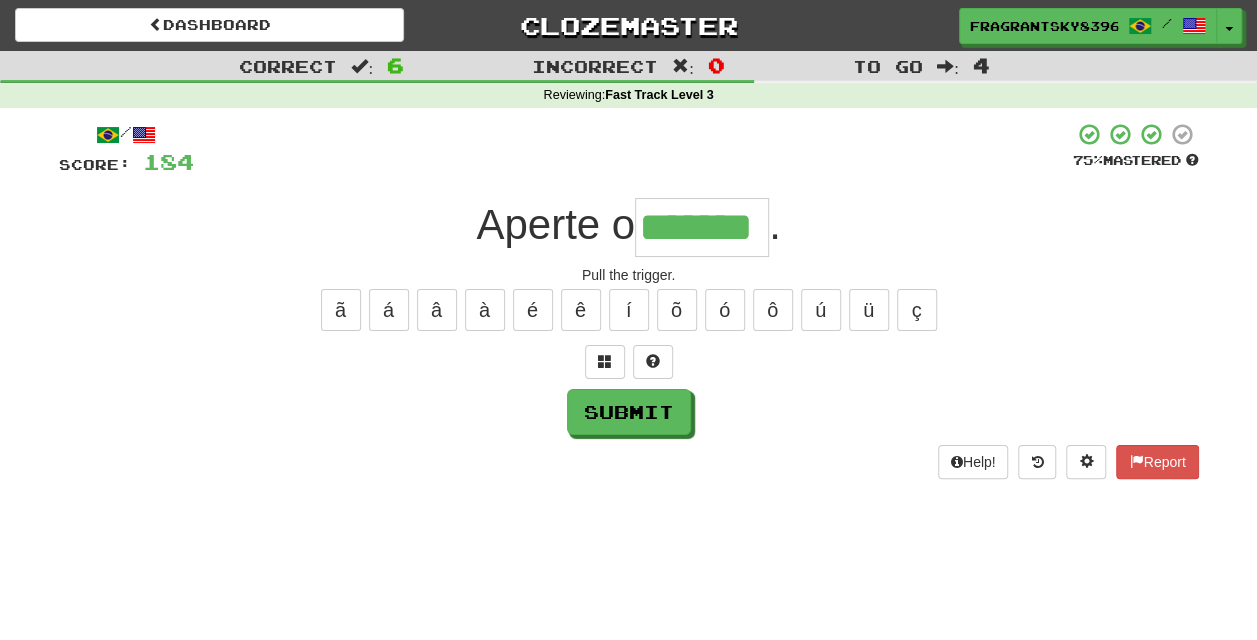 type on "*******" 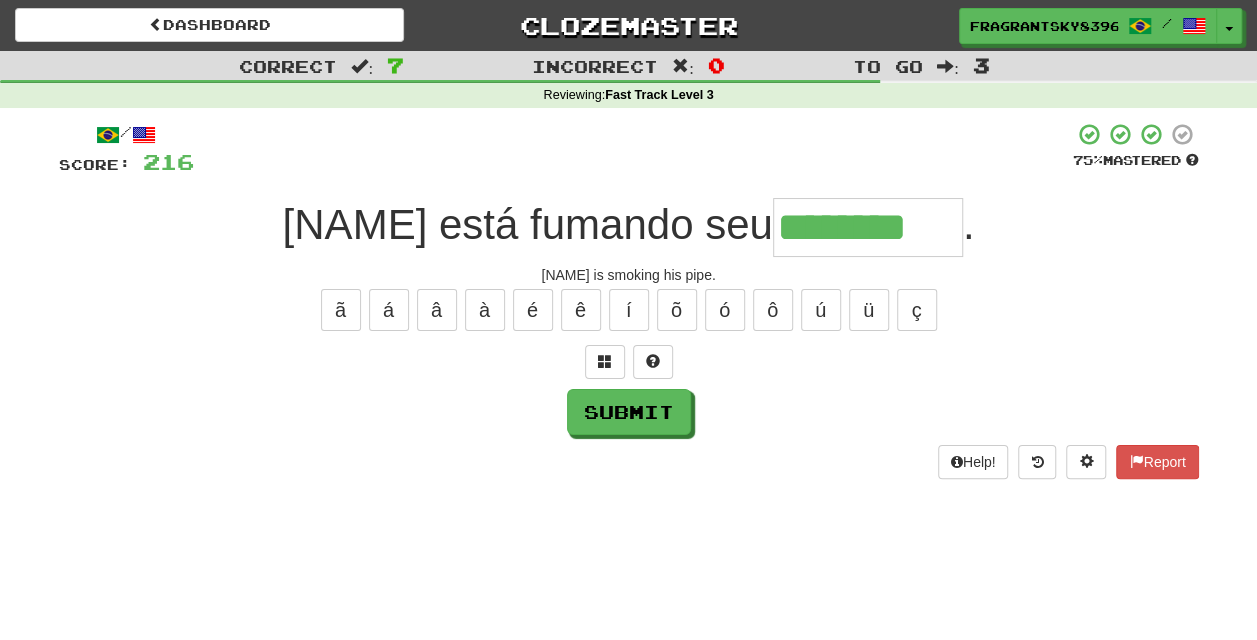 type on "********" 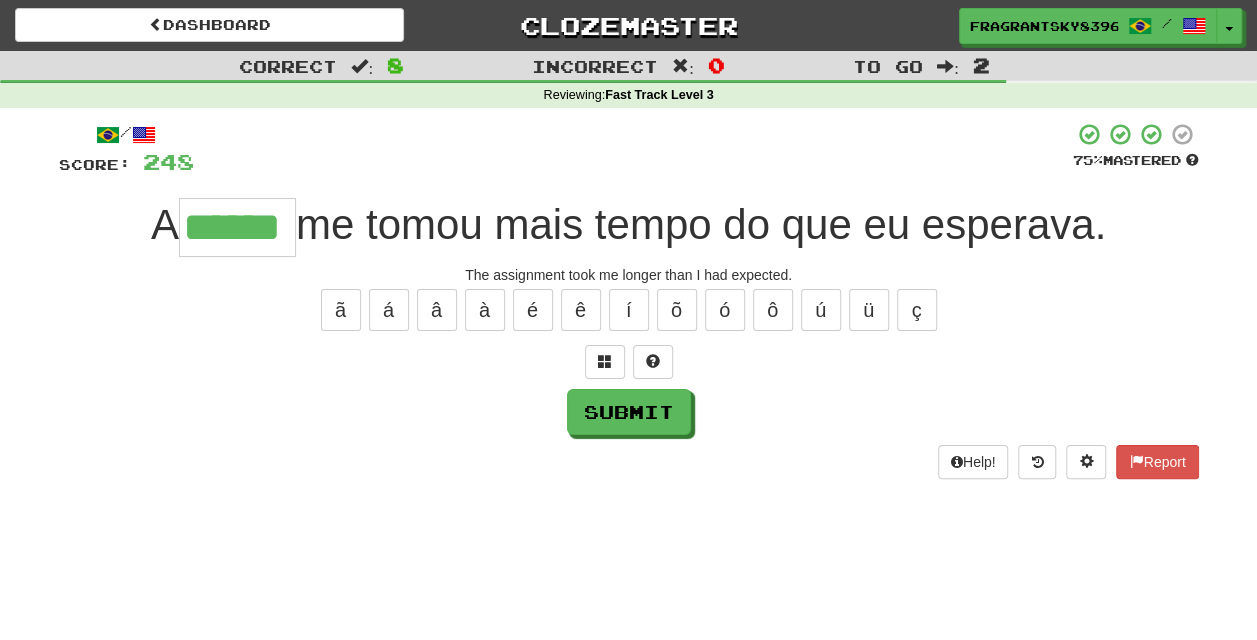 type on "******" 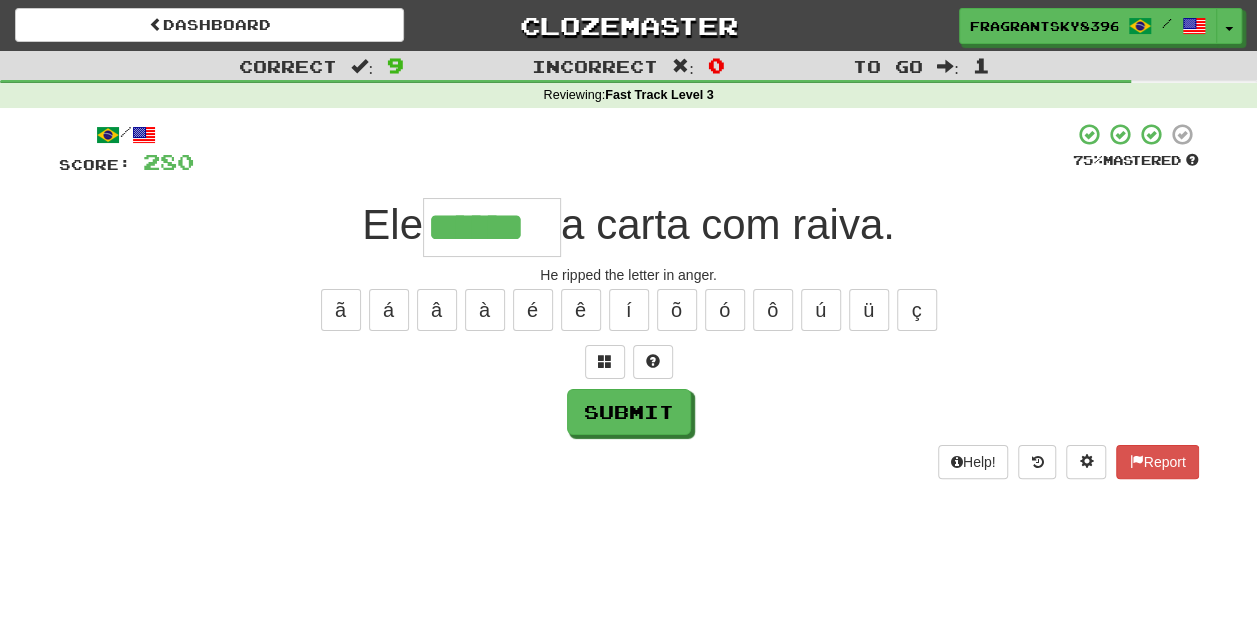 type on "******" 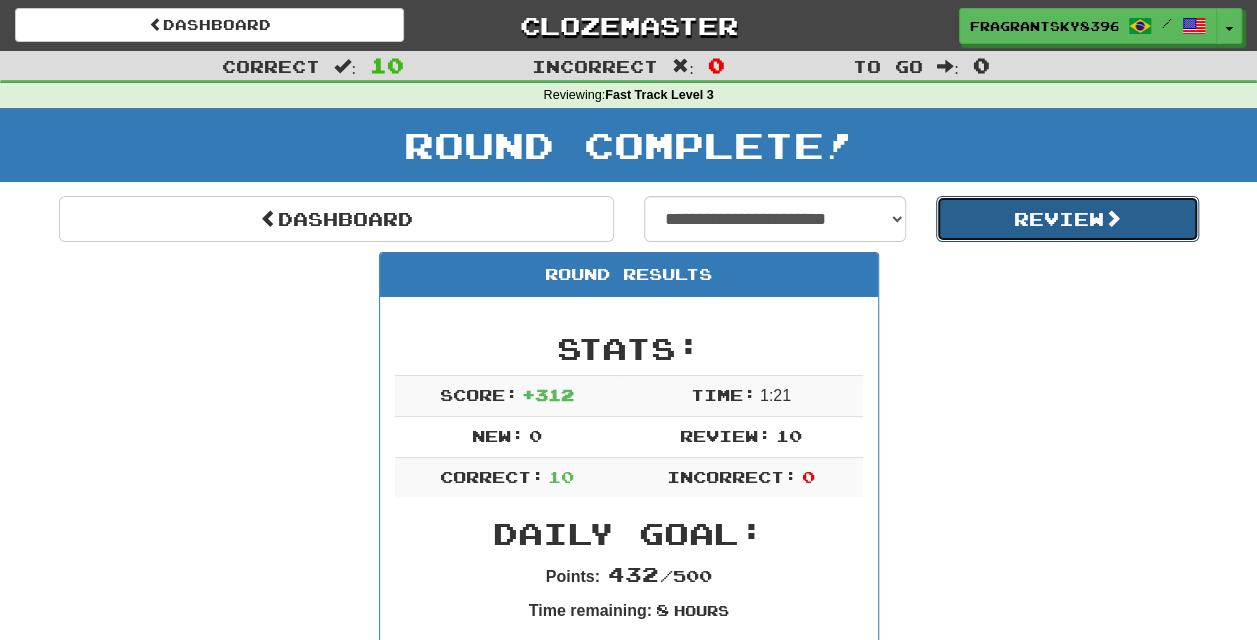click on "Review" at bounding box center [1067, 219] 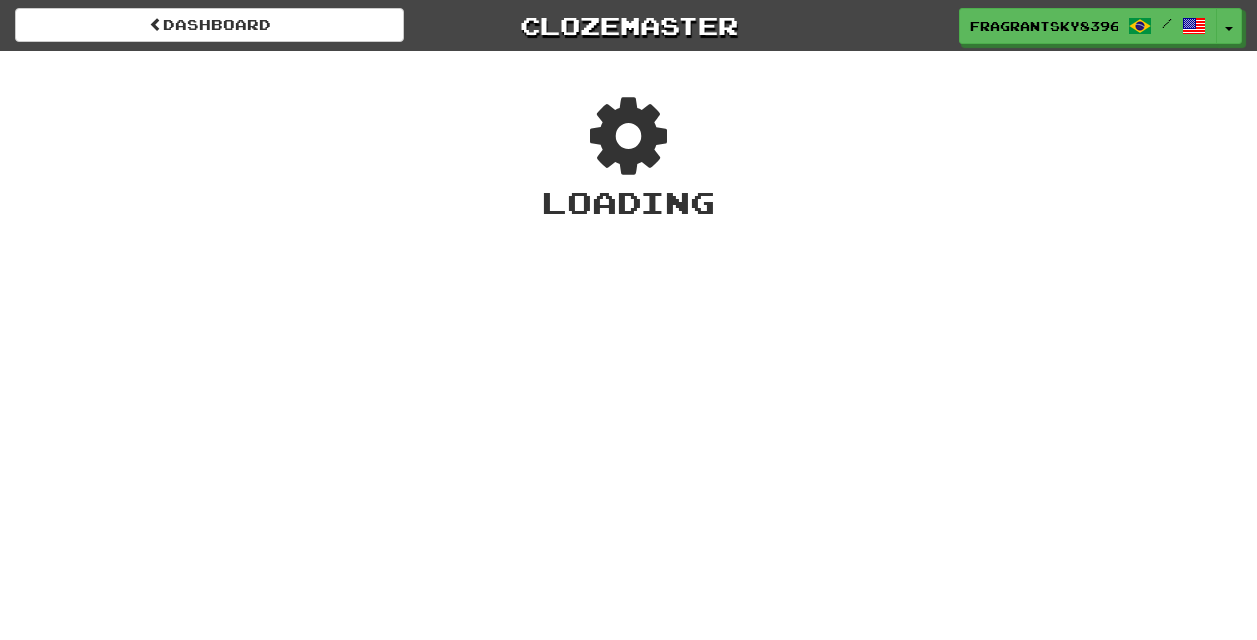 scroll, scrollTop: 0, scrollLeft: 0, axis: both 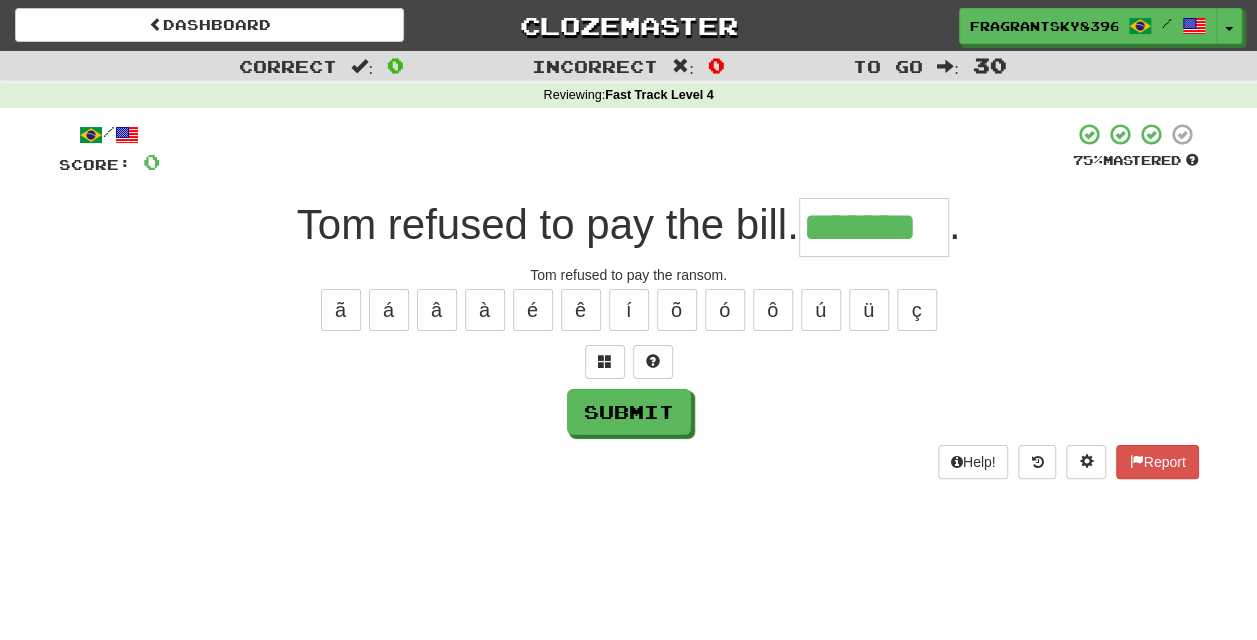 type on "*******" 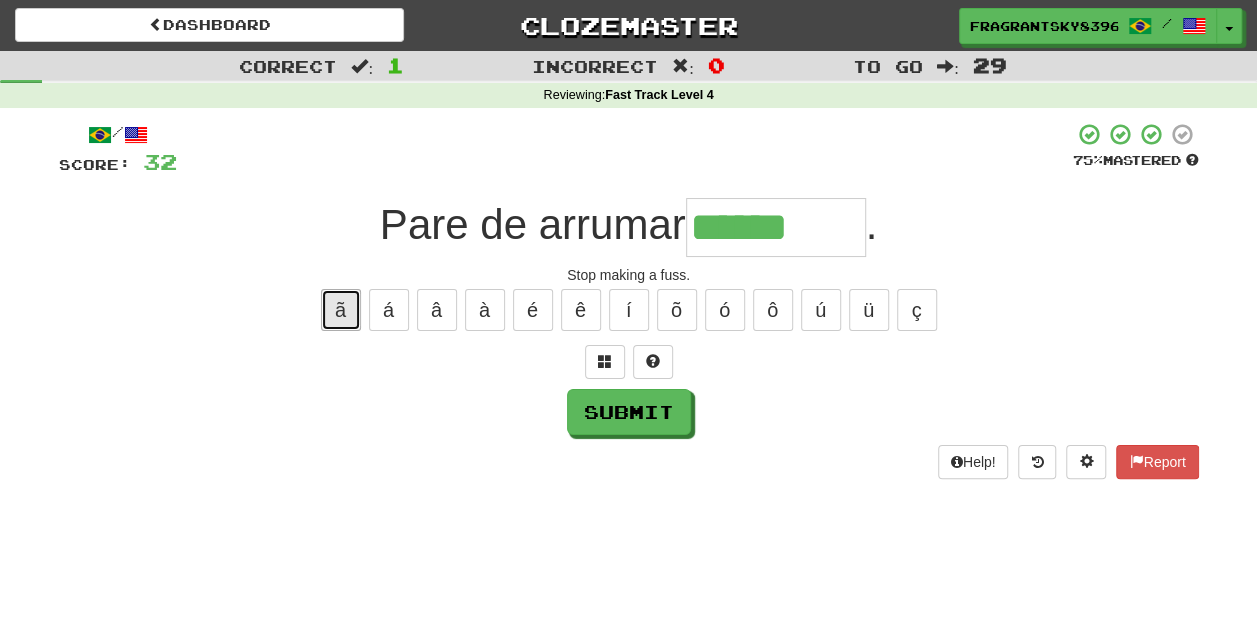 click on "ã" at bounding box center (341, 310) 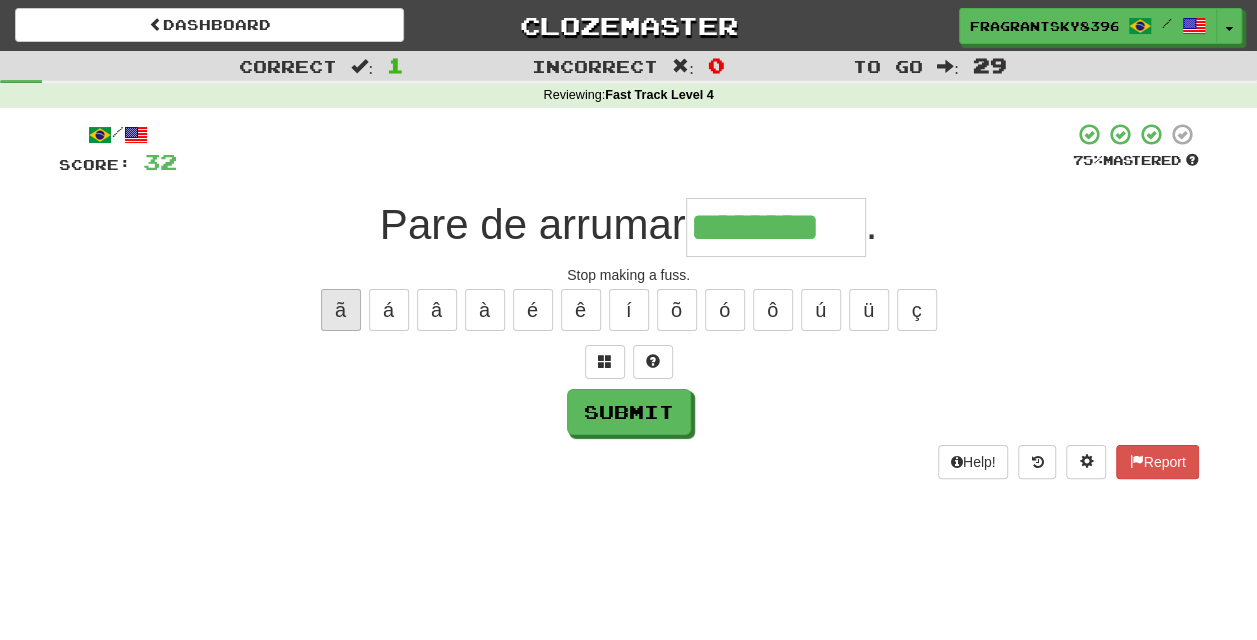 type on "********" 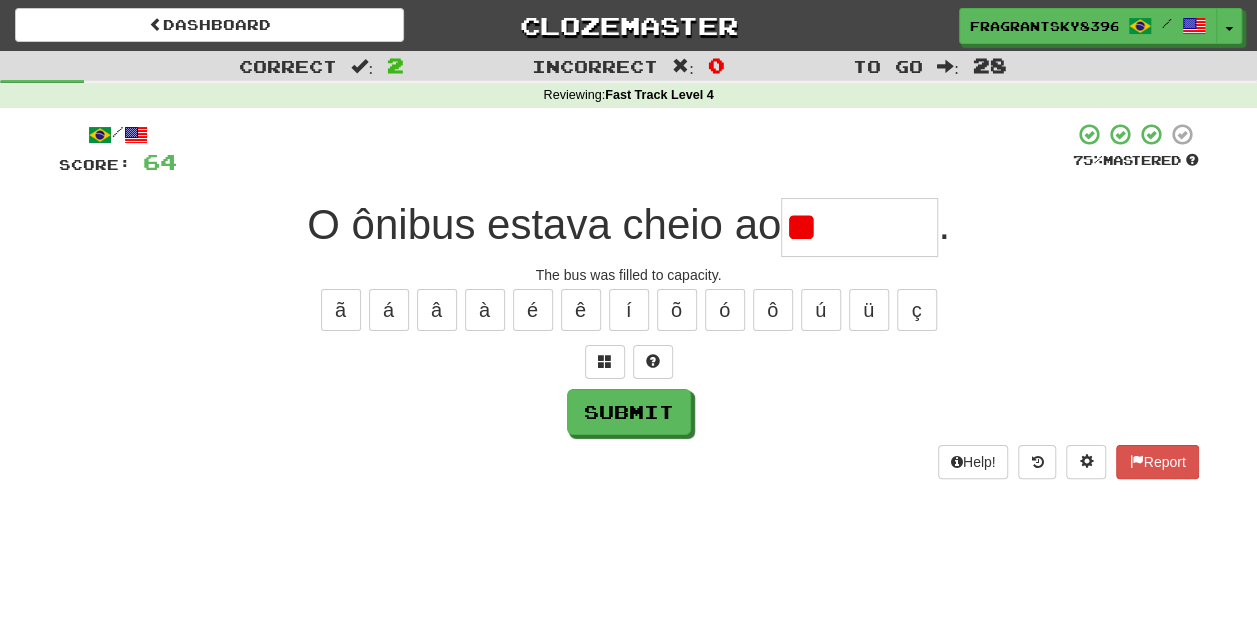 type on "*" 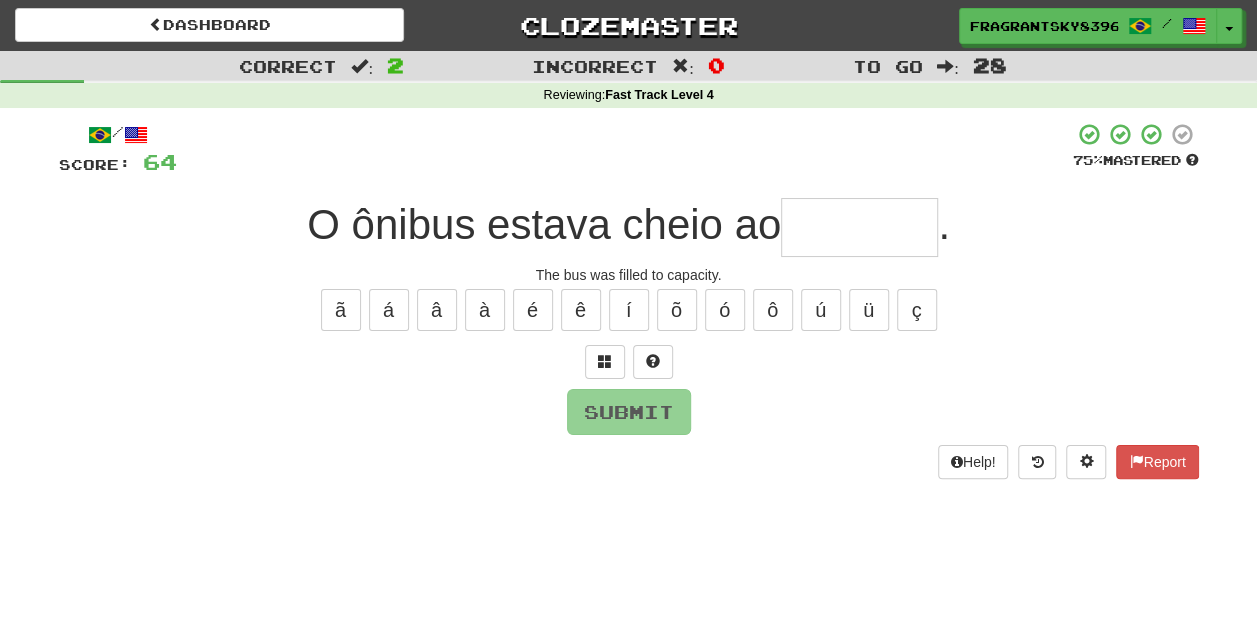 type on "*" 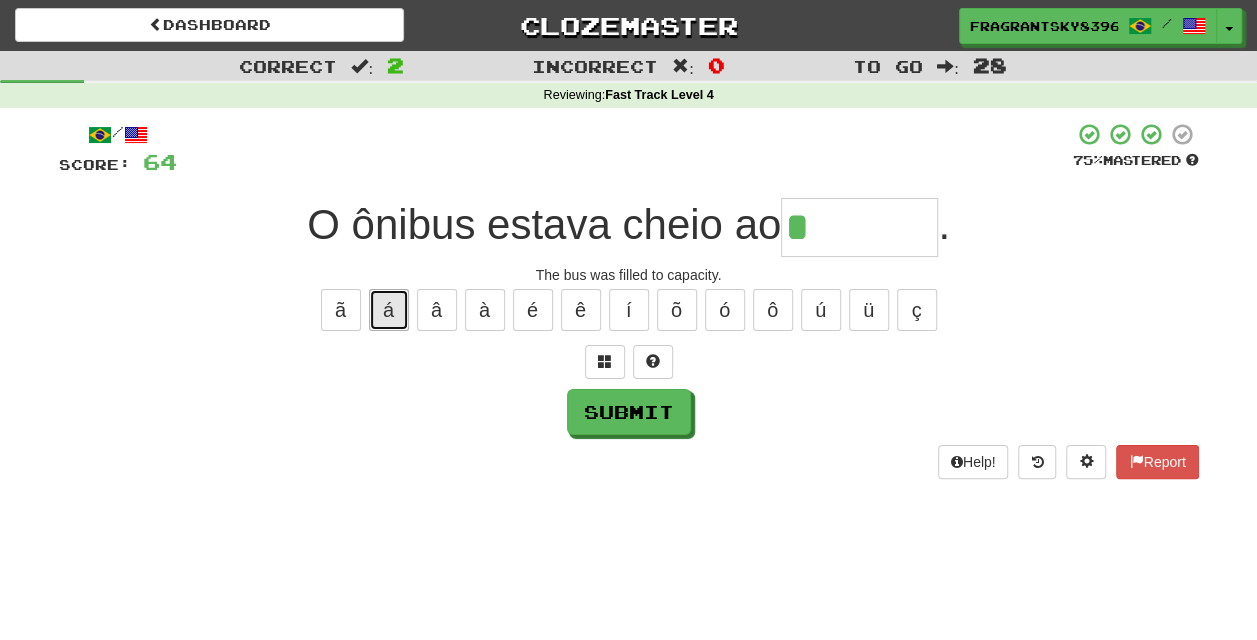 click on "á" at bounding box center (389, 310) 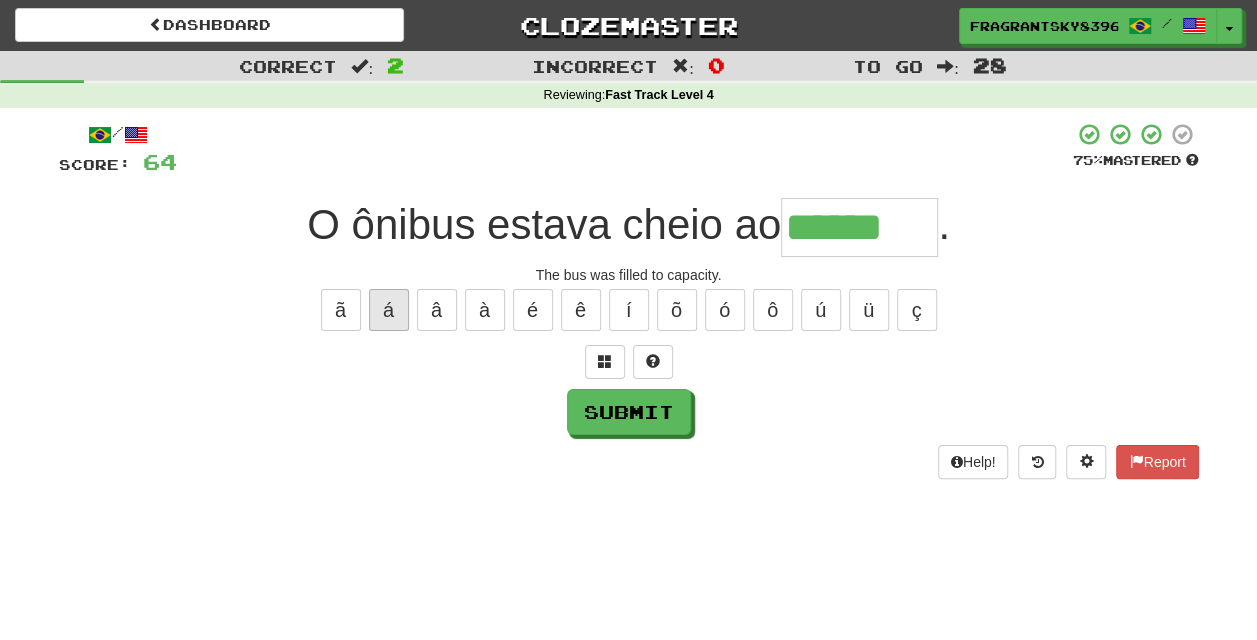 type on "******" 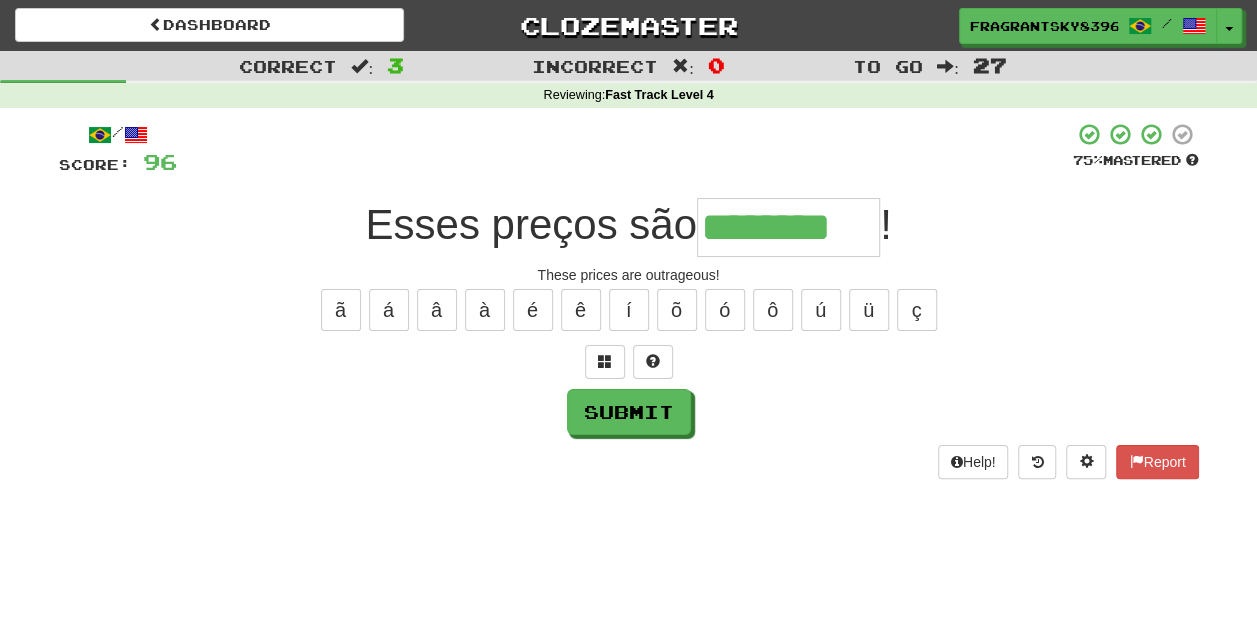 type on "********" 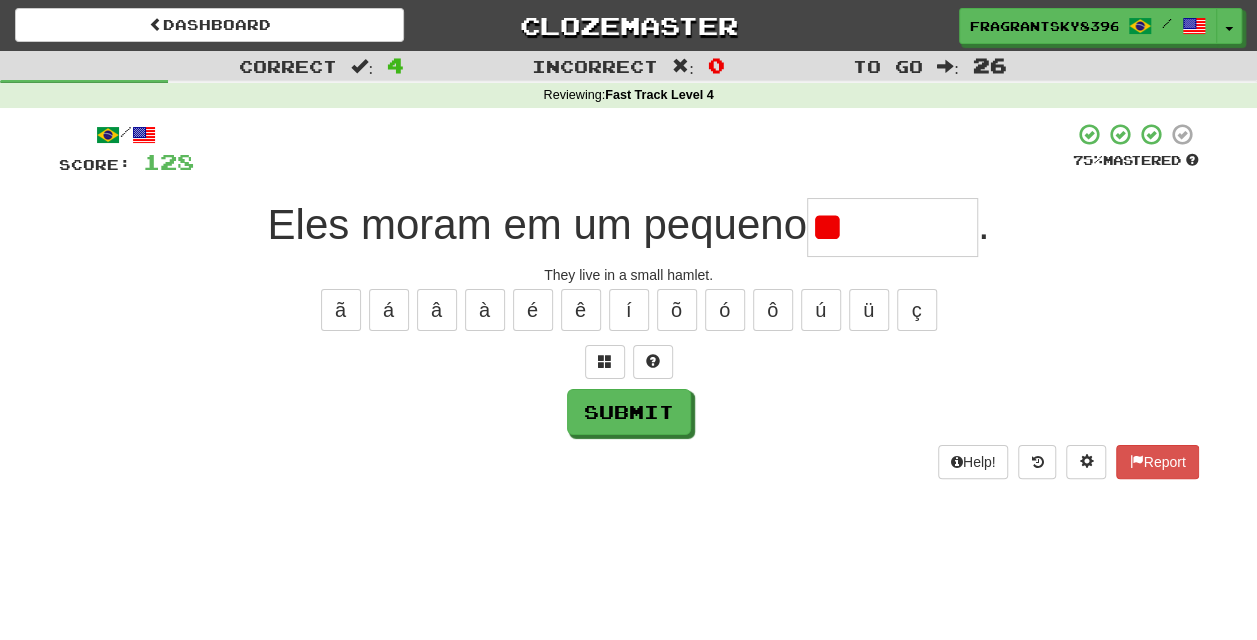 type on "*" 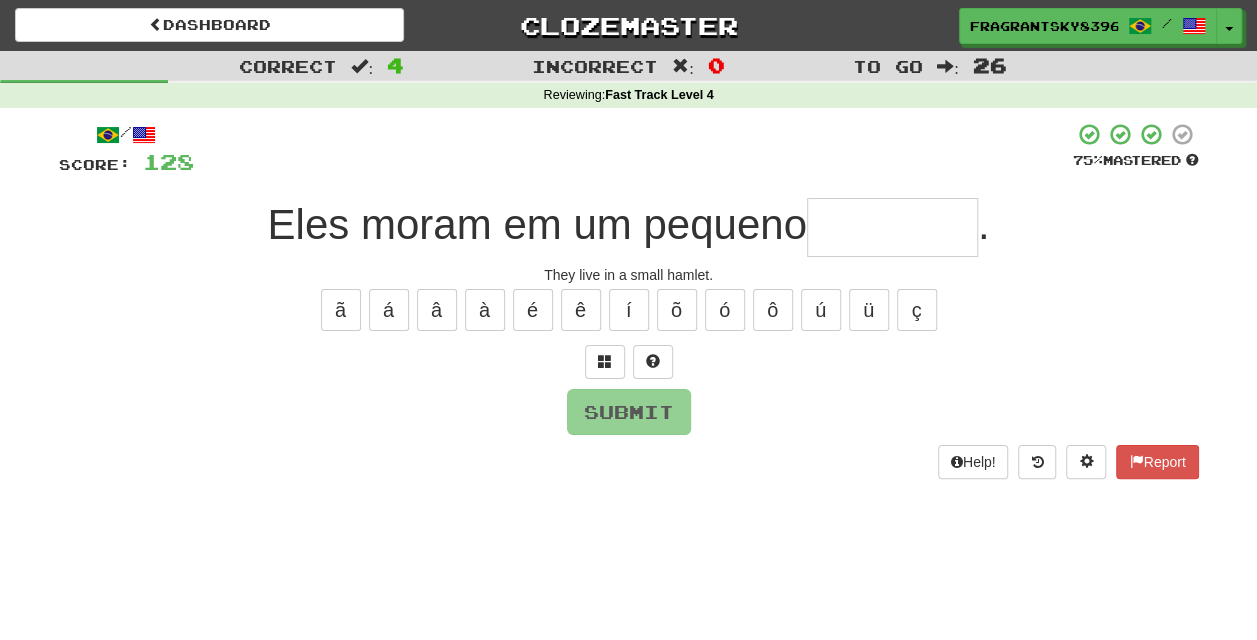 type on "*" 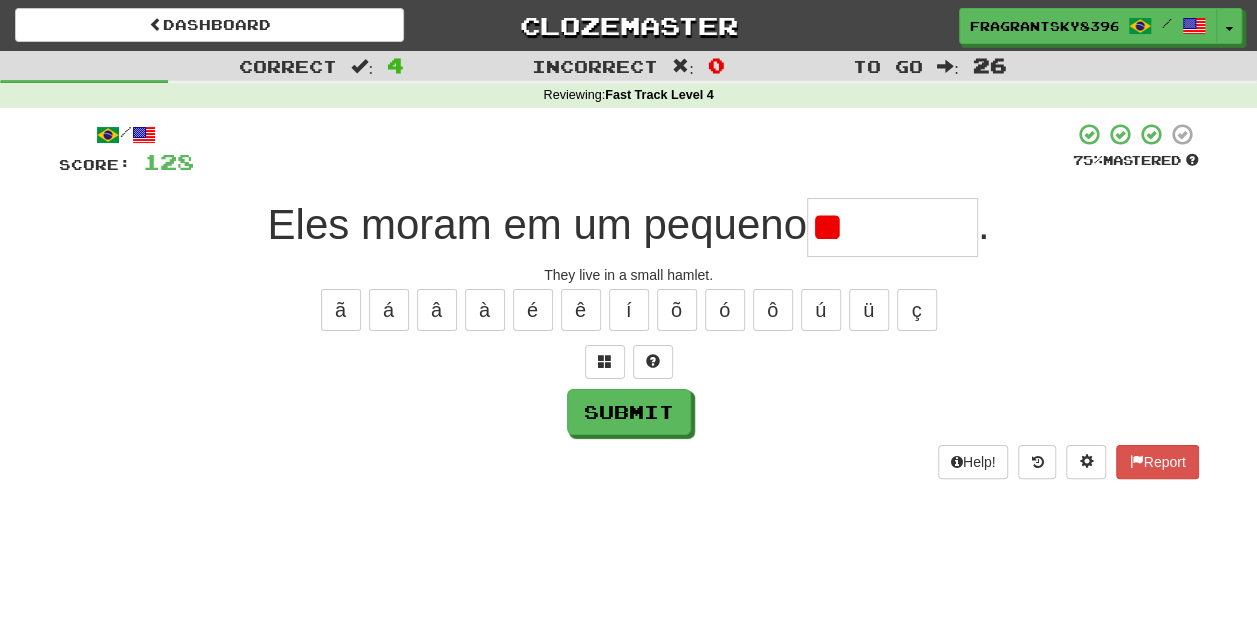 type on "*" 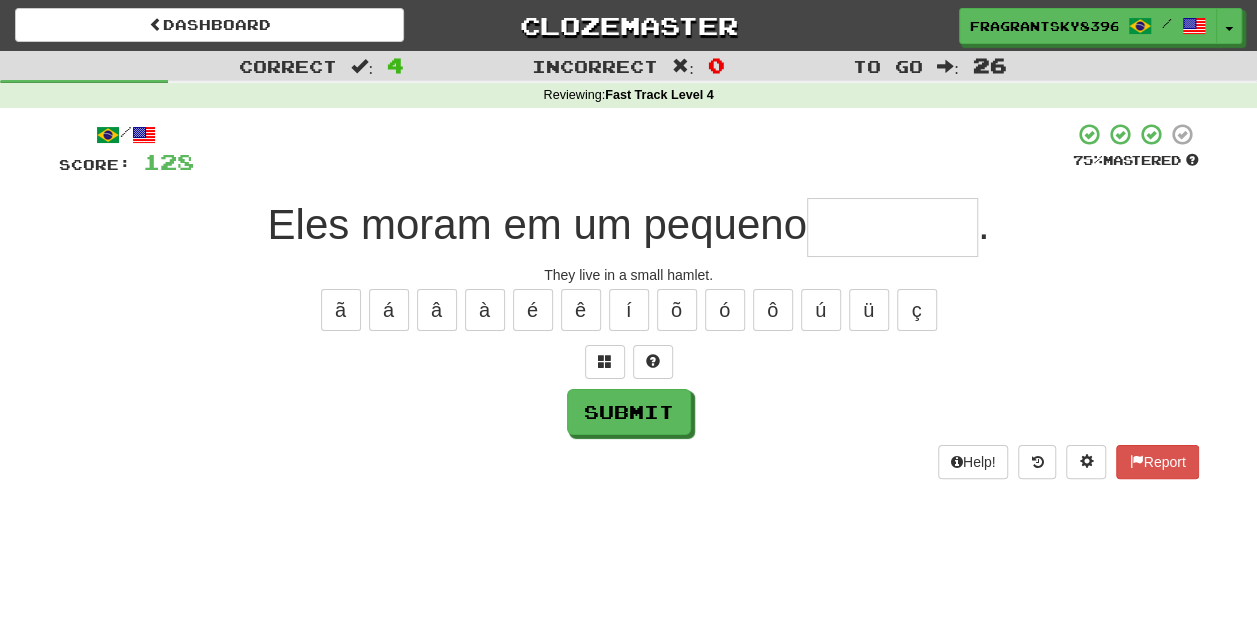 type on "*" 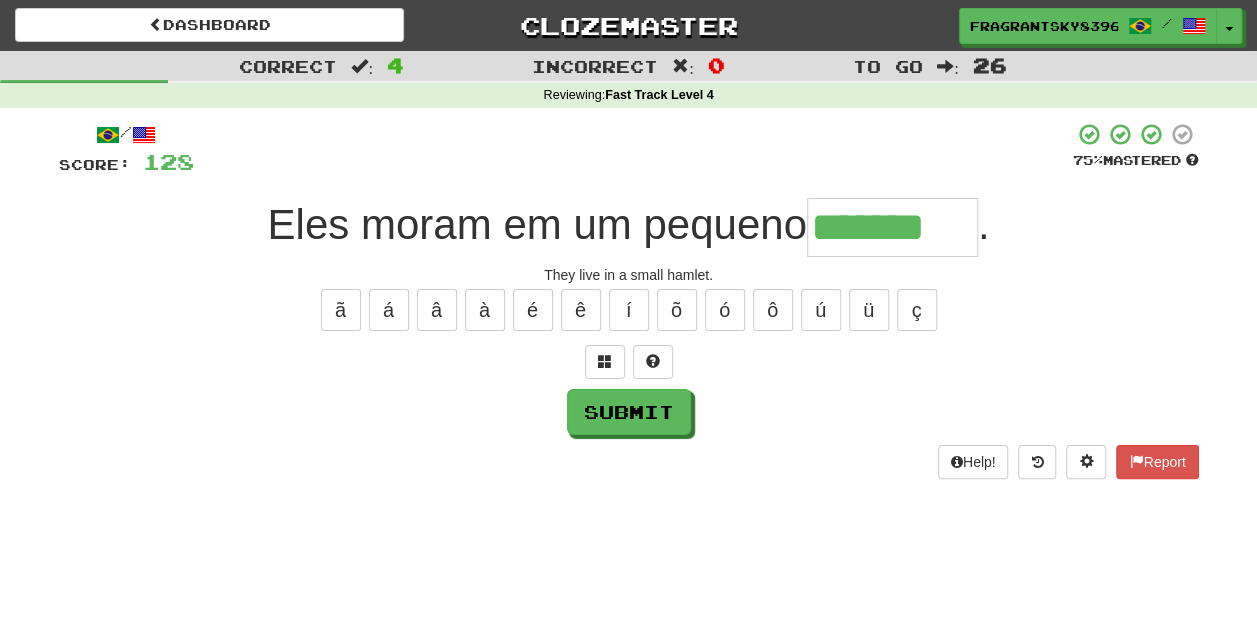 type on "*******" 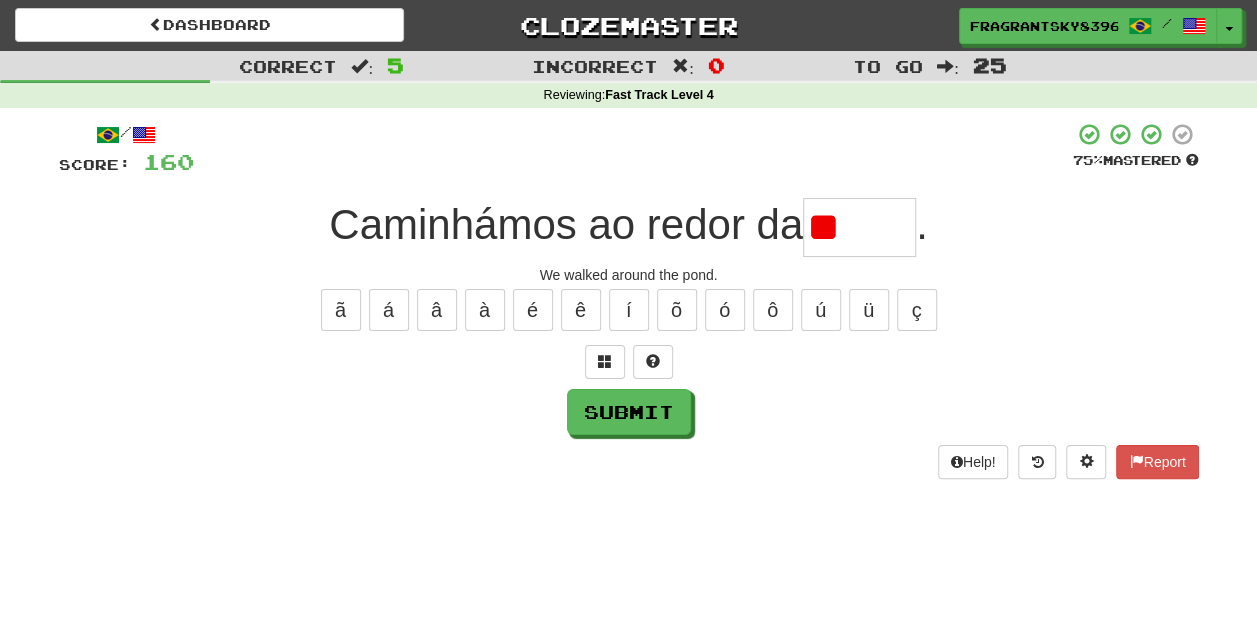 type on "*" 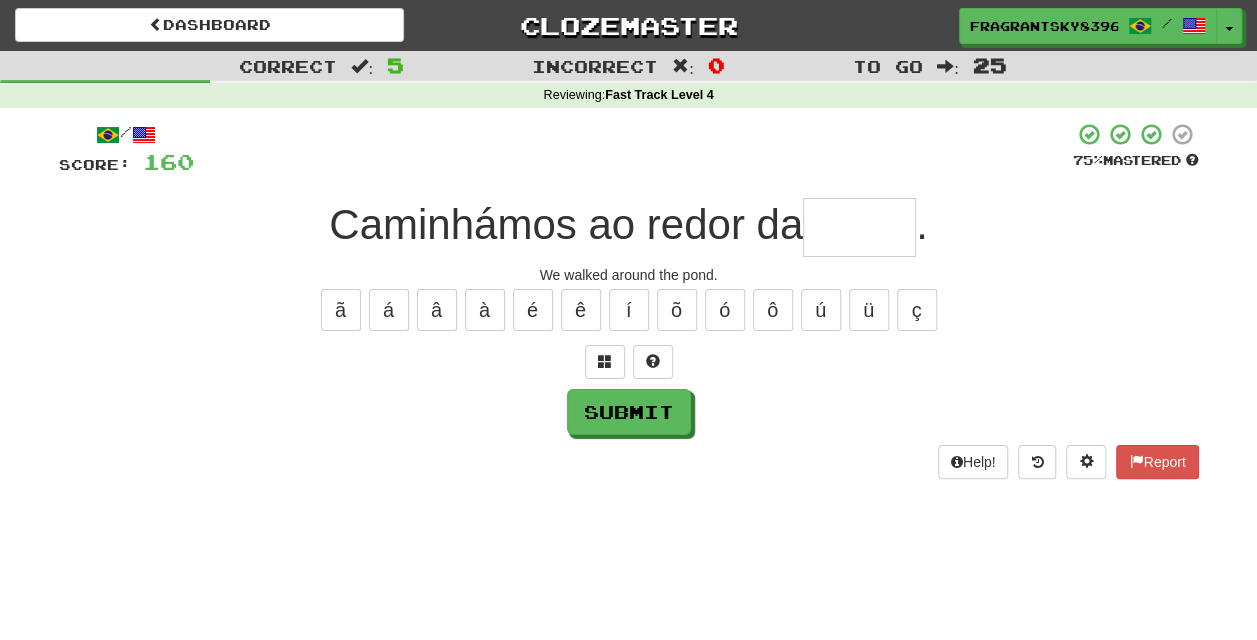 type on "*" 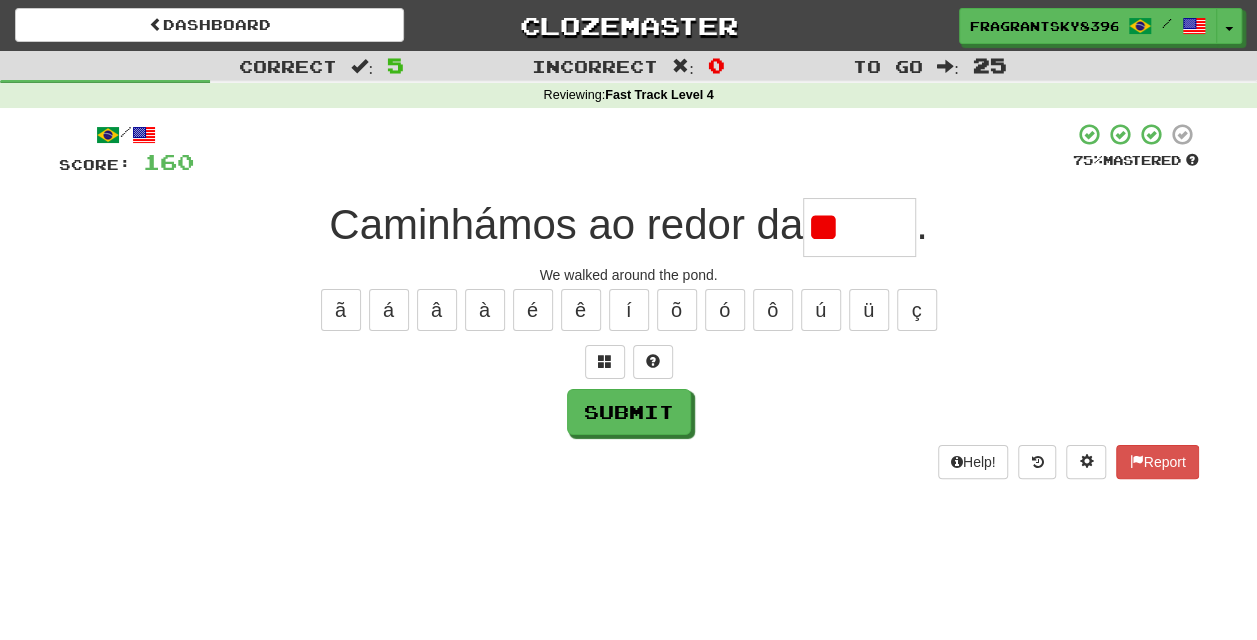 type on "*" 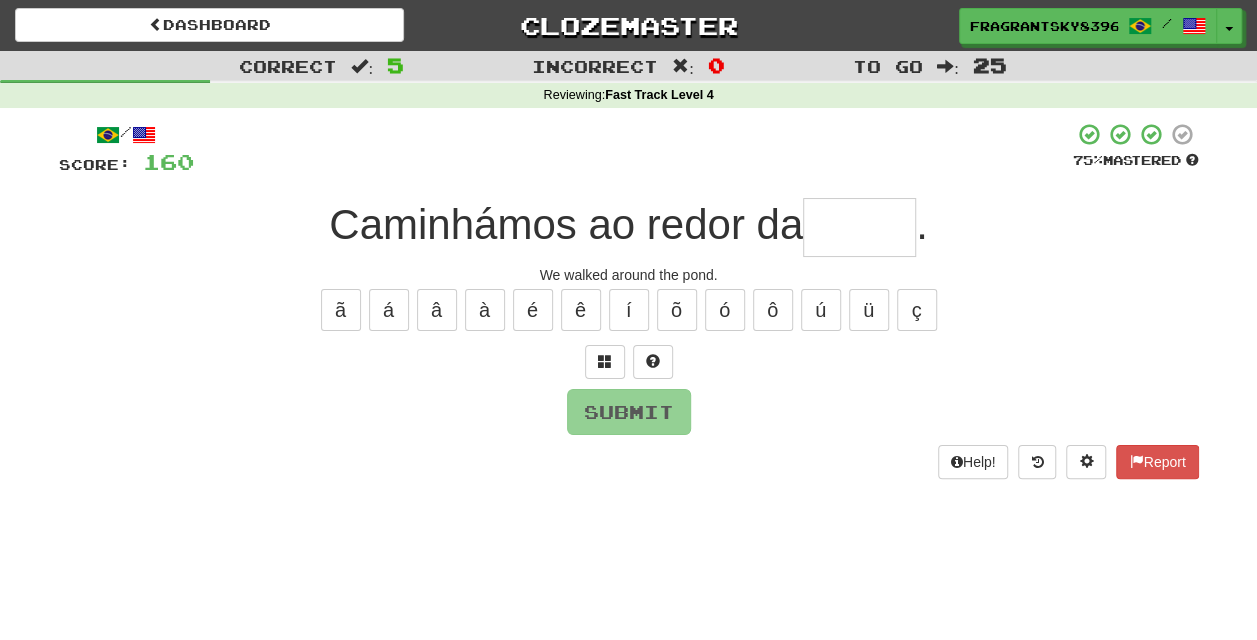 type on "*" 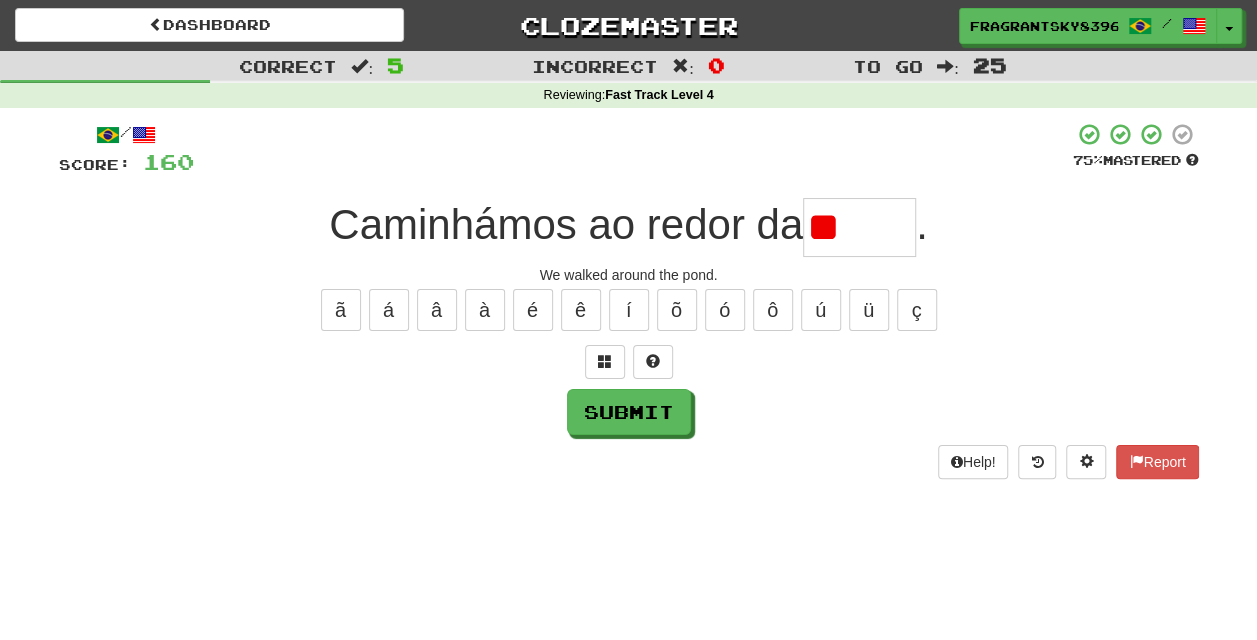 type on "*" 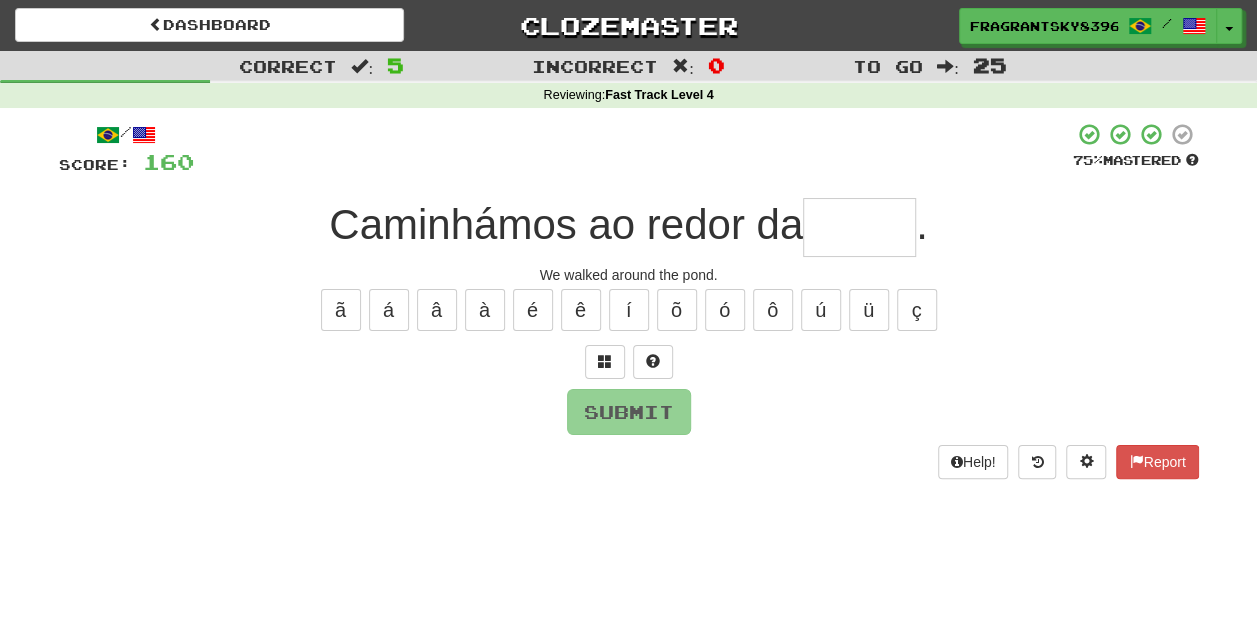 type on "*" 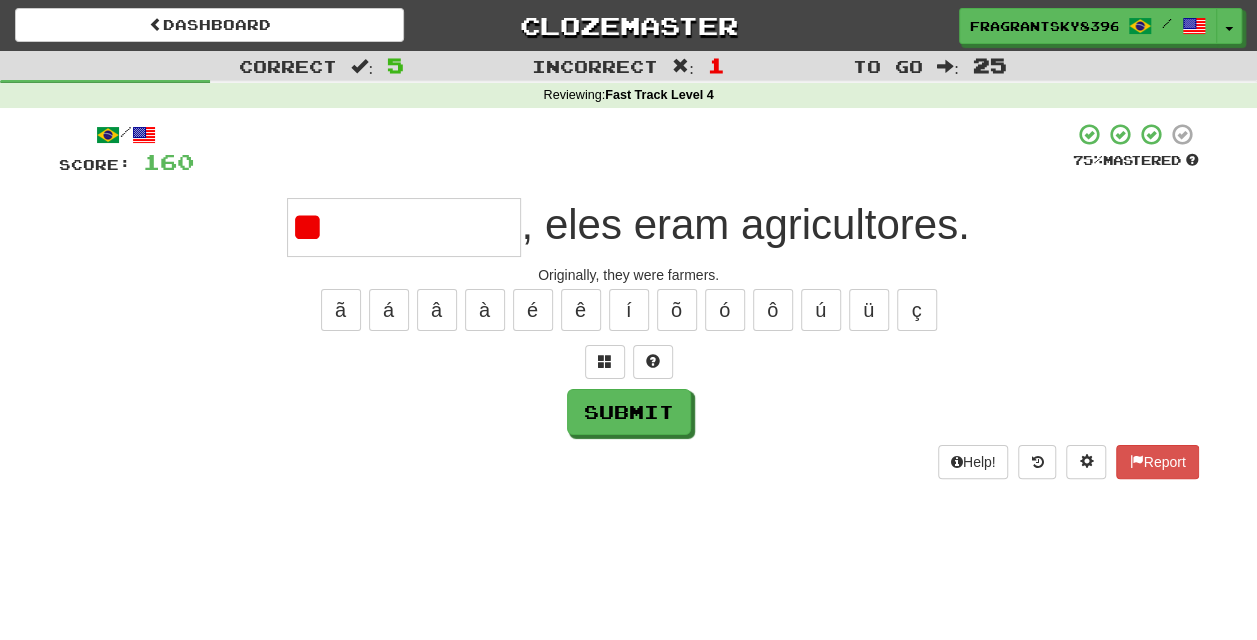type on "*" 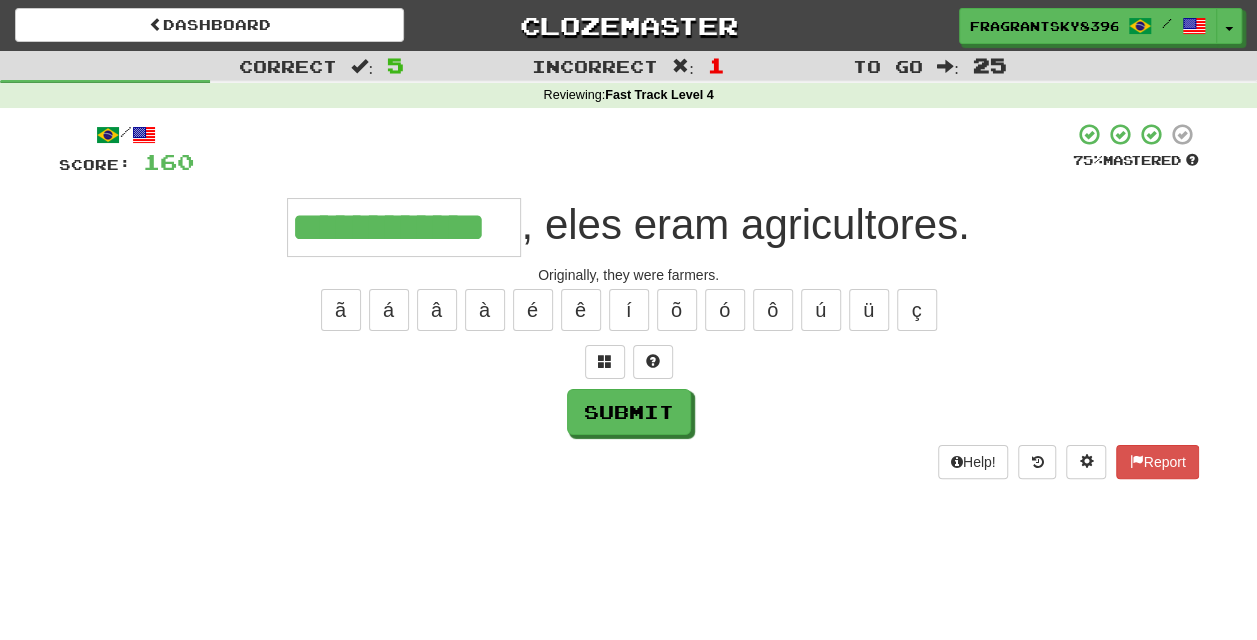 type on "**********" 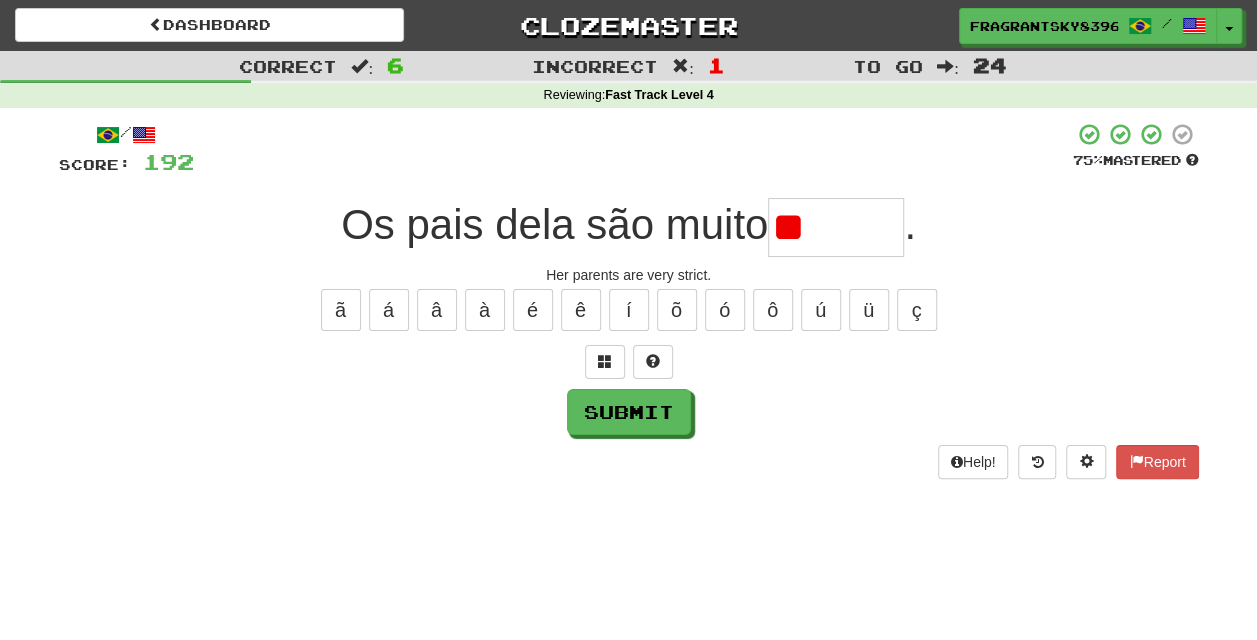 type on "*" 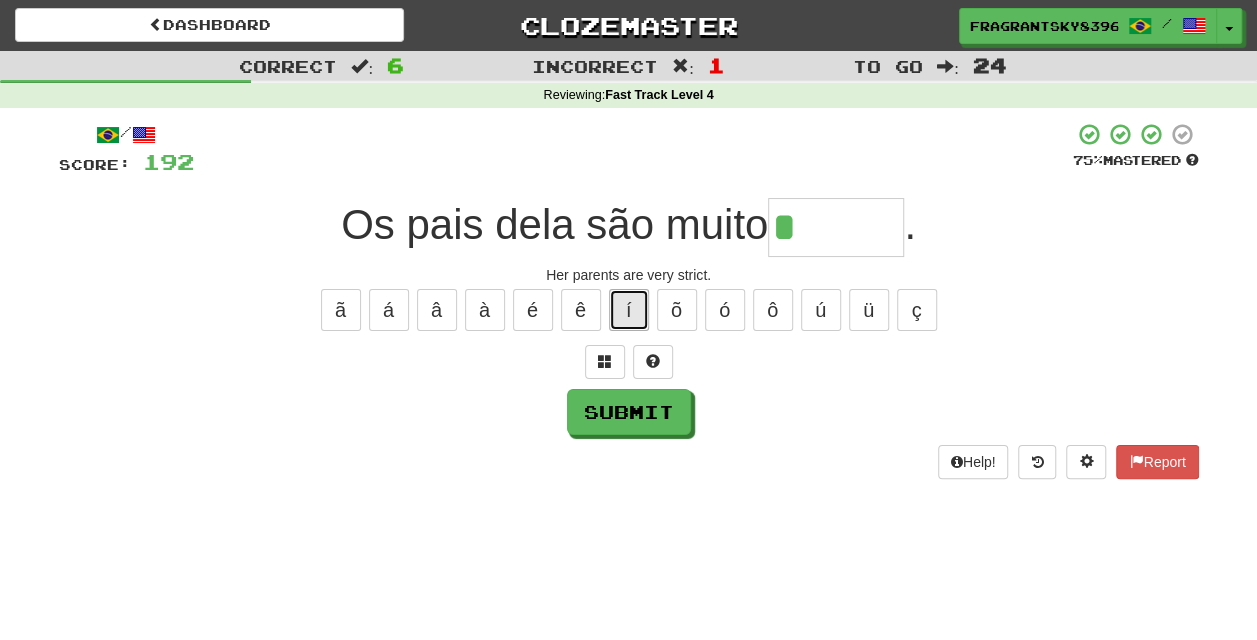 click on "í" at bounding box center (629, 310) 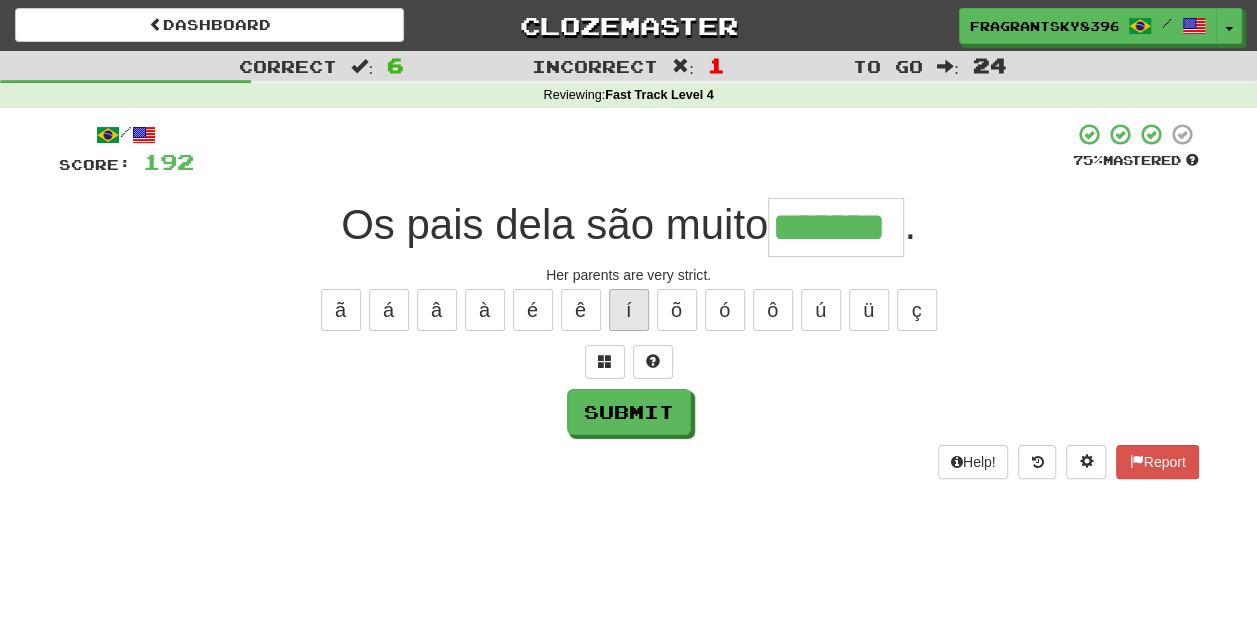 type on "*******" 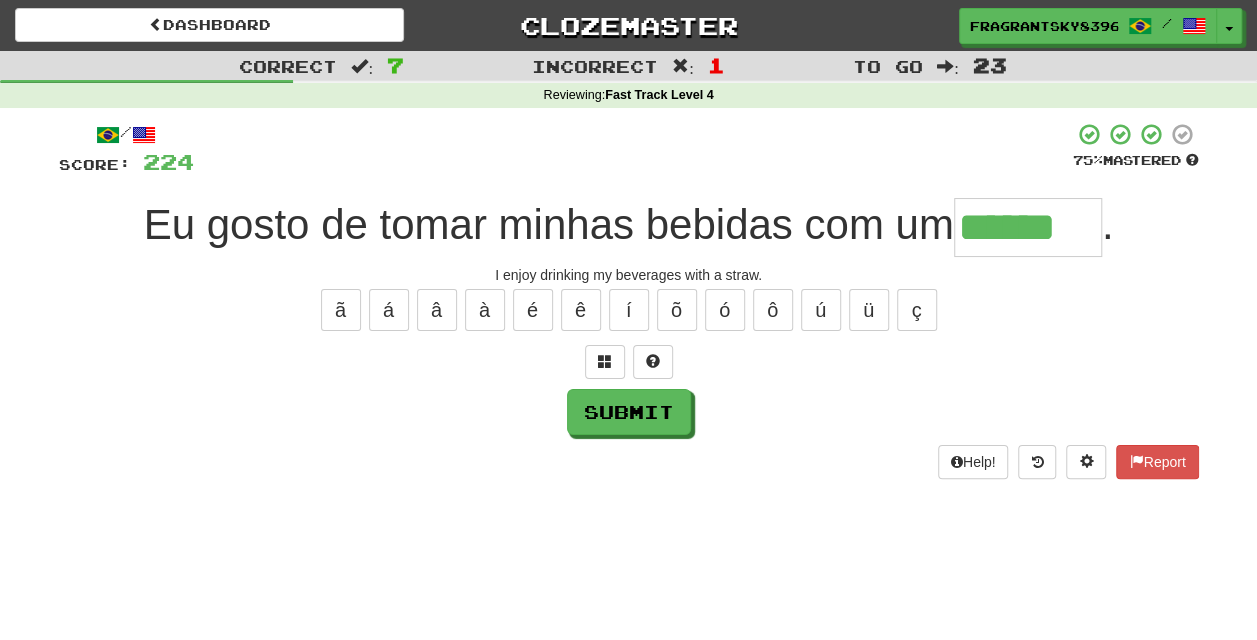 type on "******" 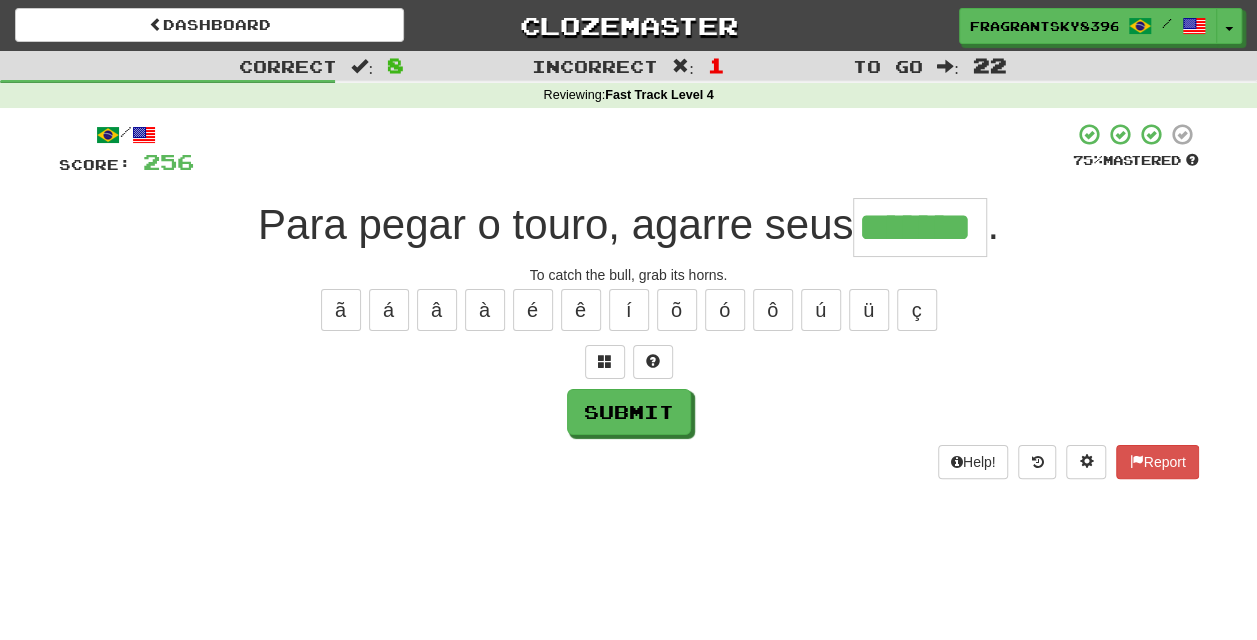type on "*******" 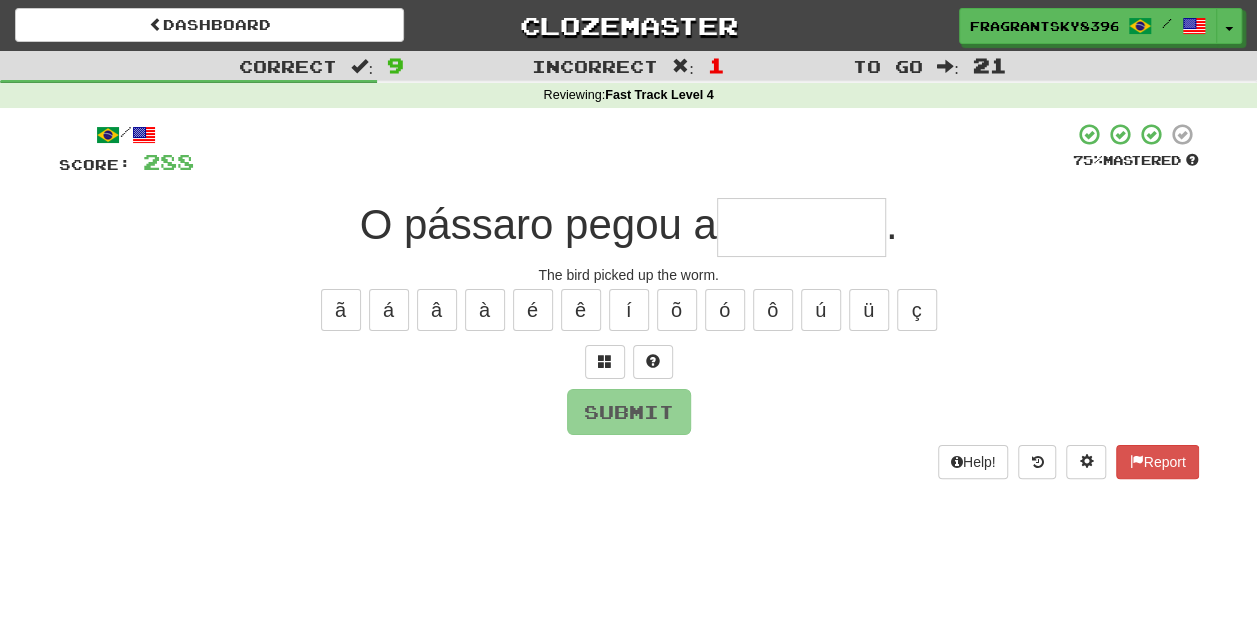 type on "*" 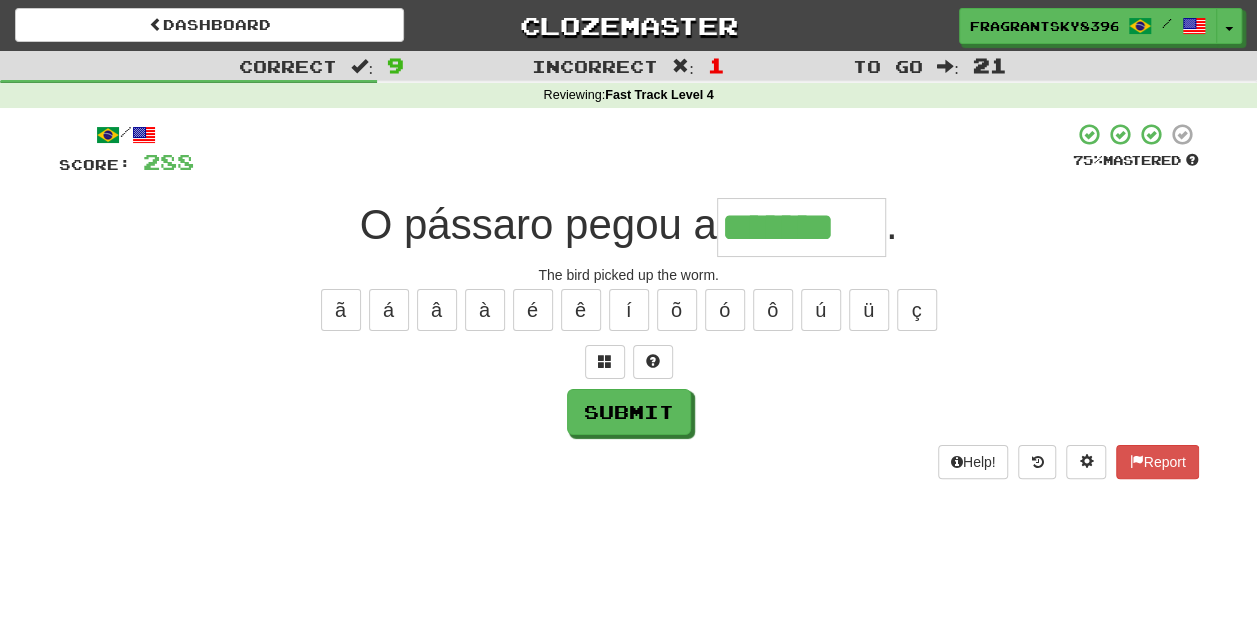 type on "*******" 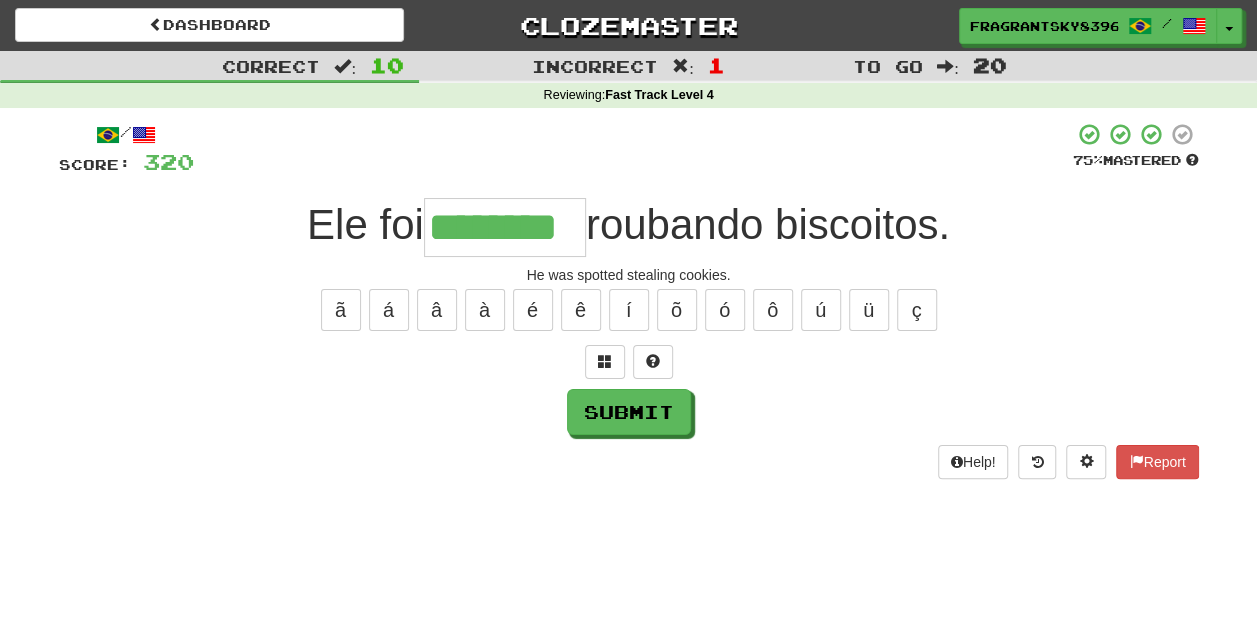 type on "********" 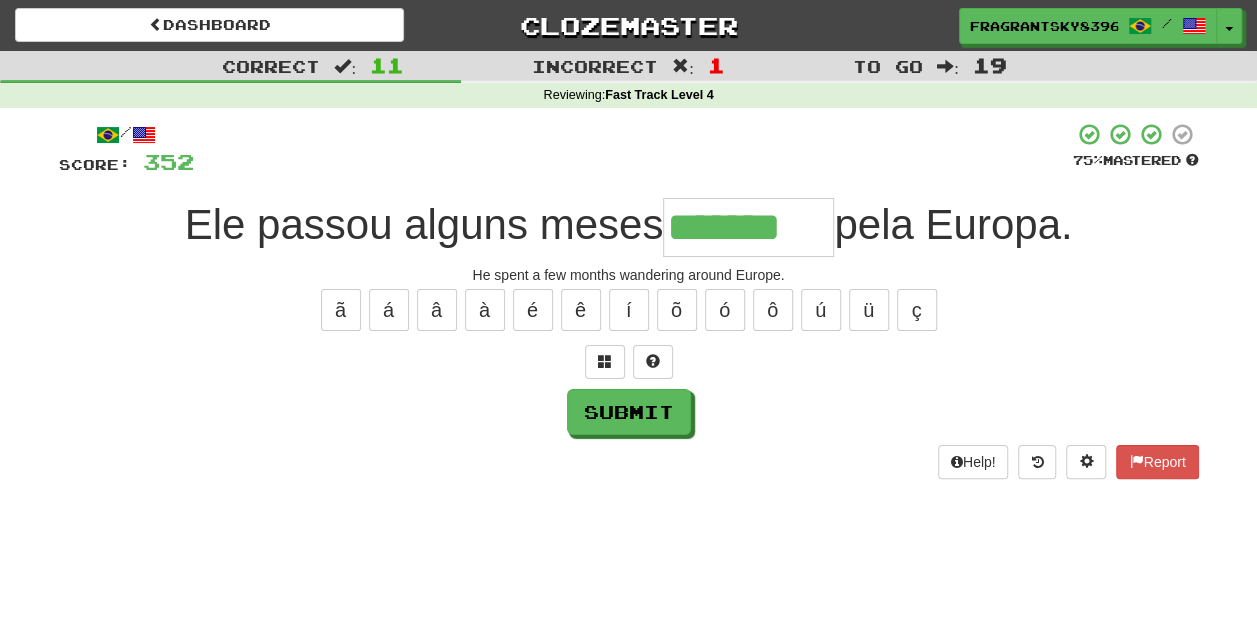 type on "*******" 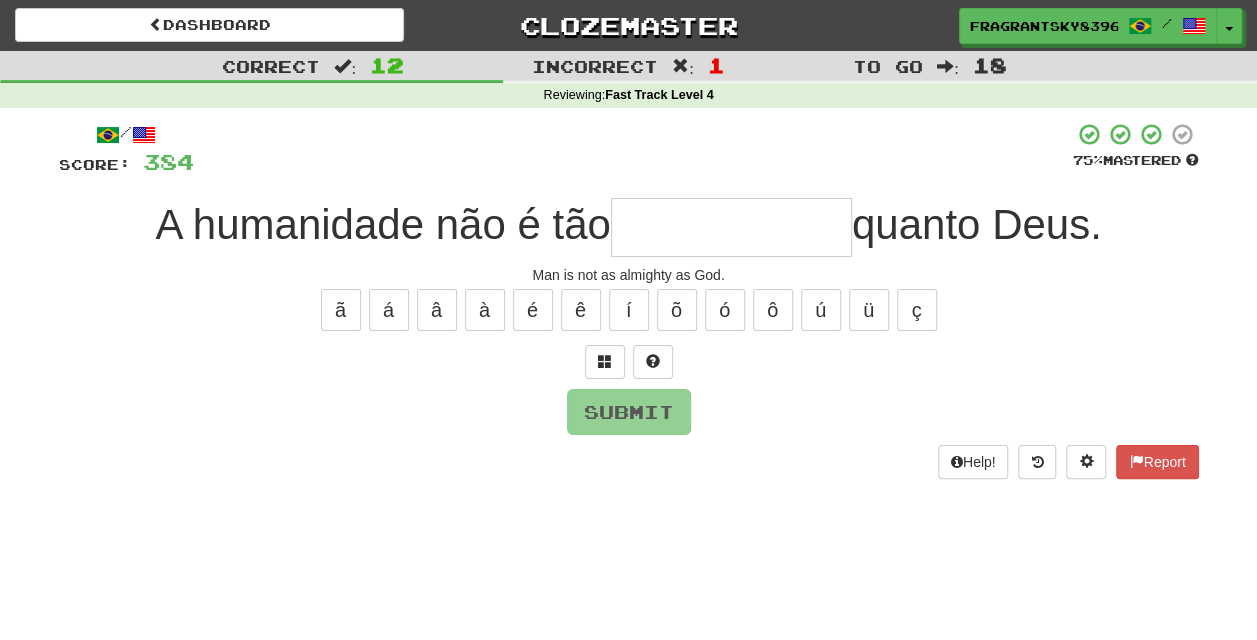 type on "*" 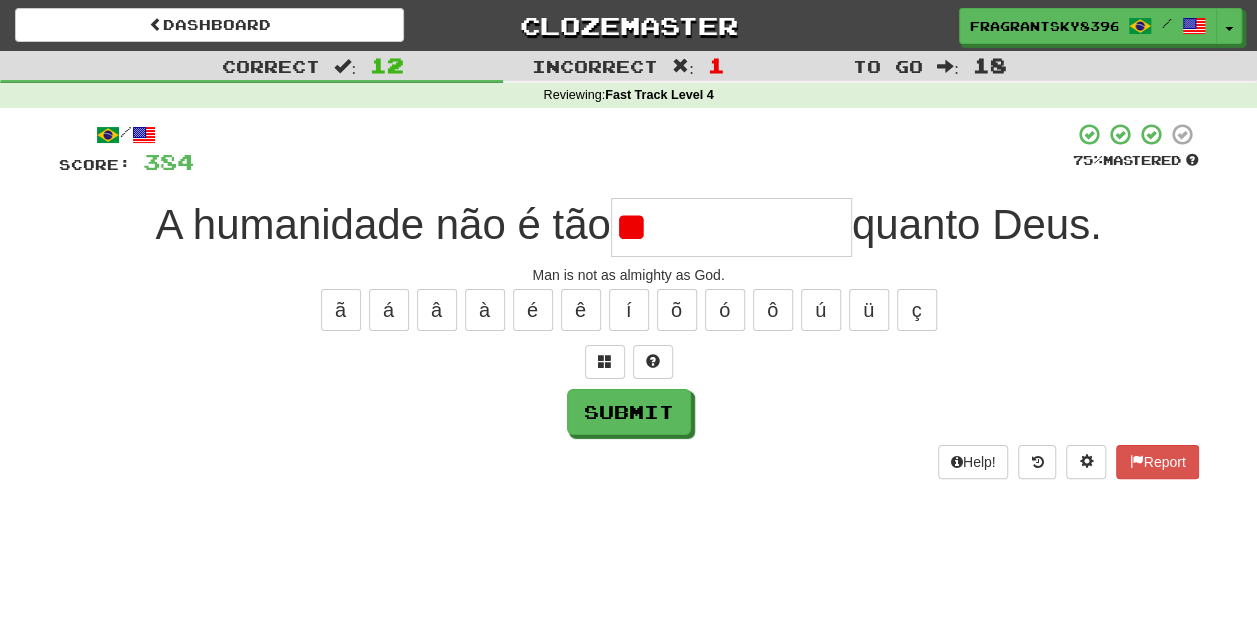 type on "*" 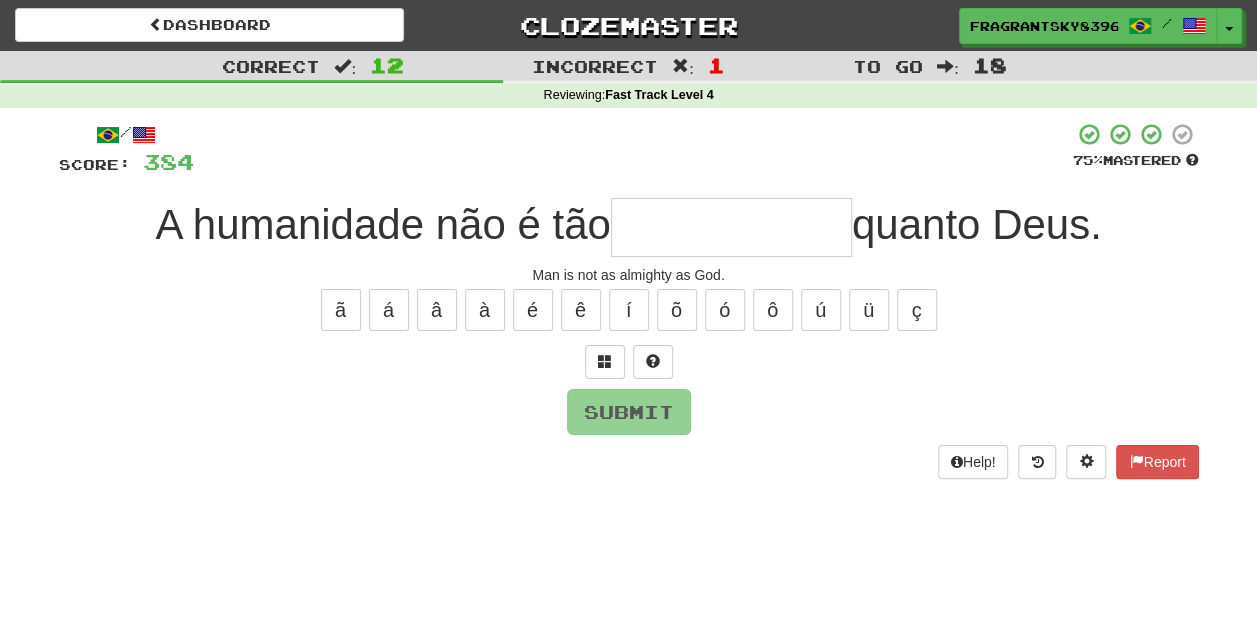 type on "*" 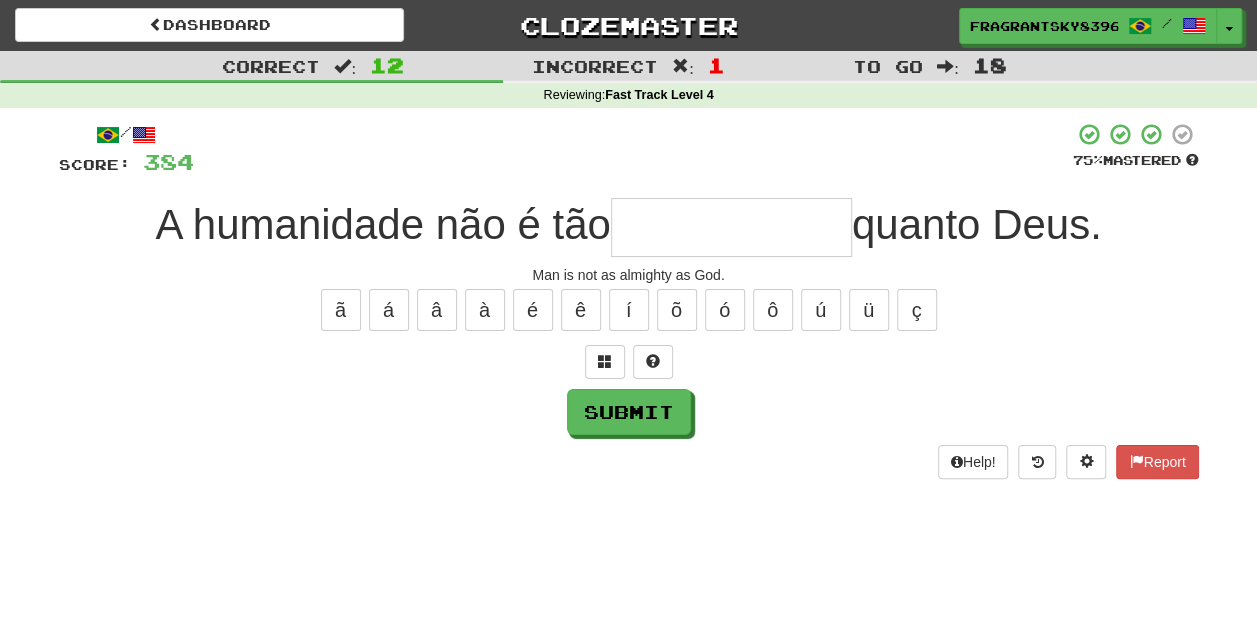 type on "*" 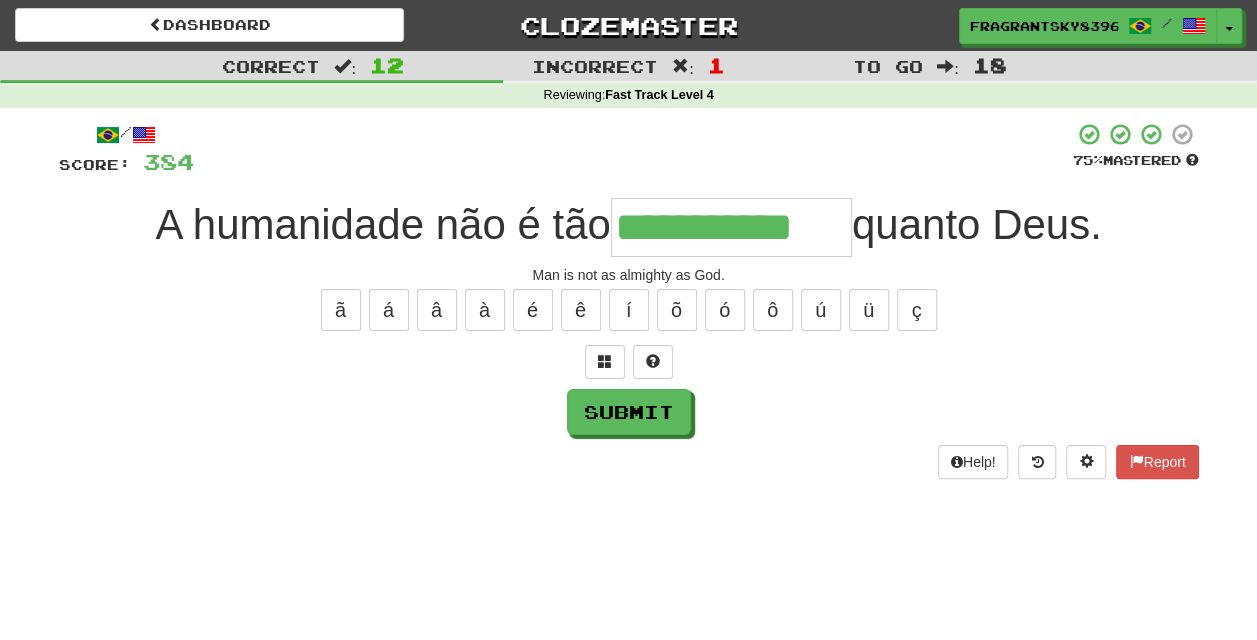 type on "**********" 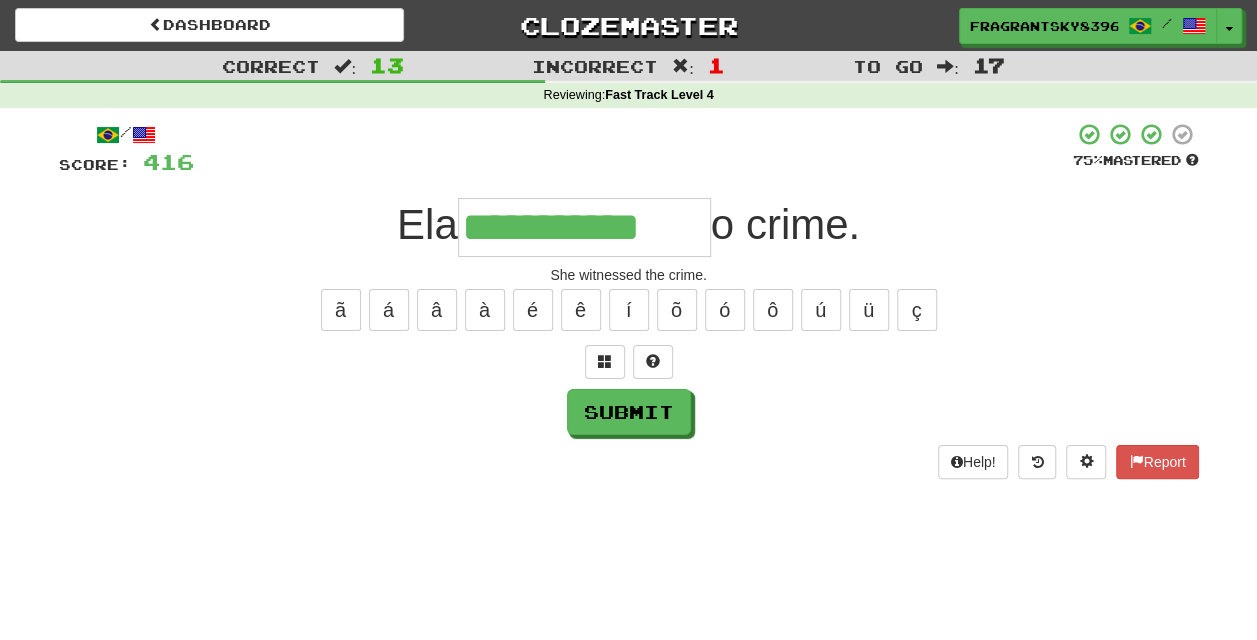 type on "**********" 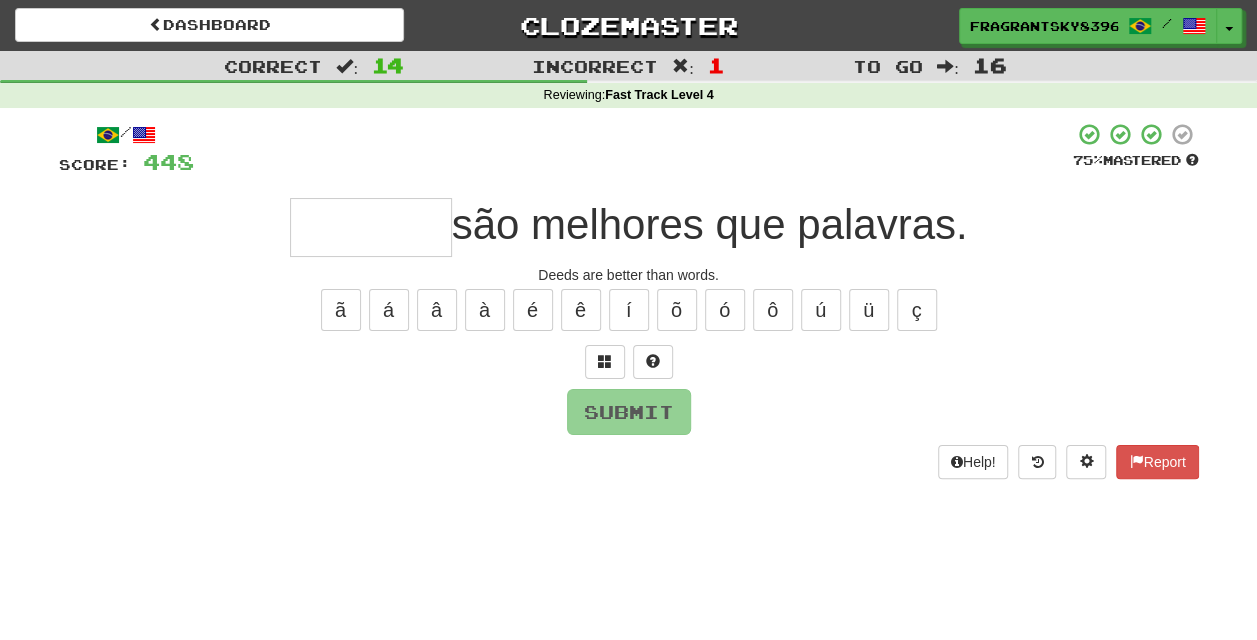 type on "*" 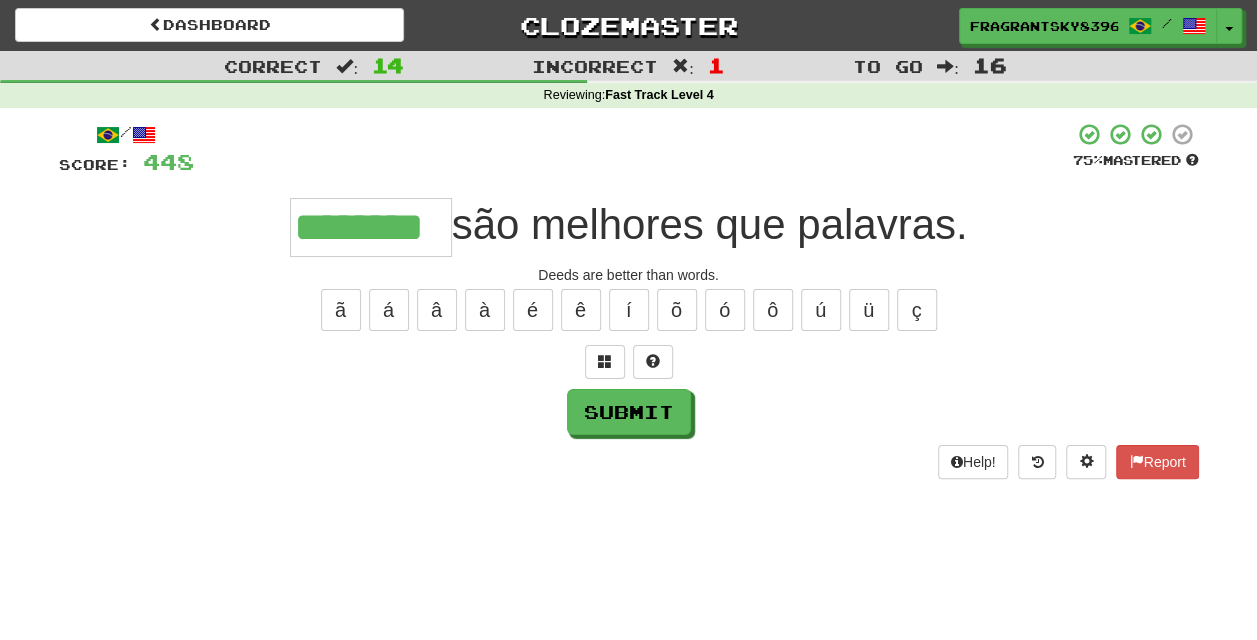 type on "********" 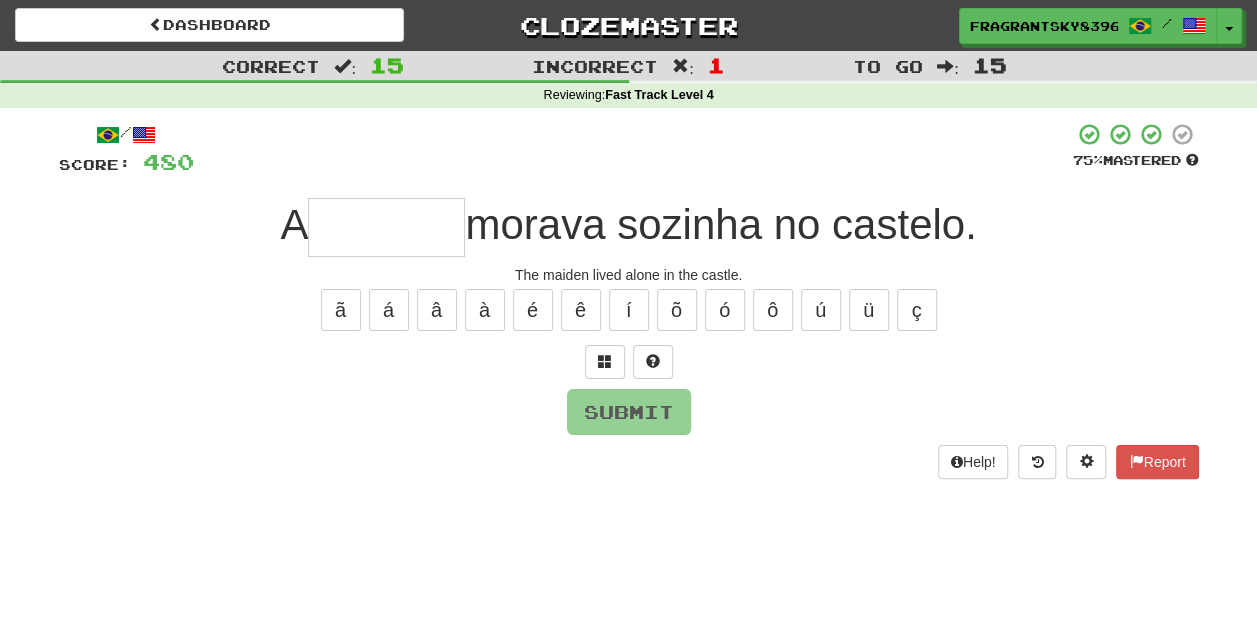 type on "*" 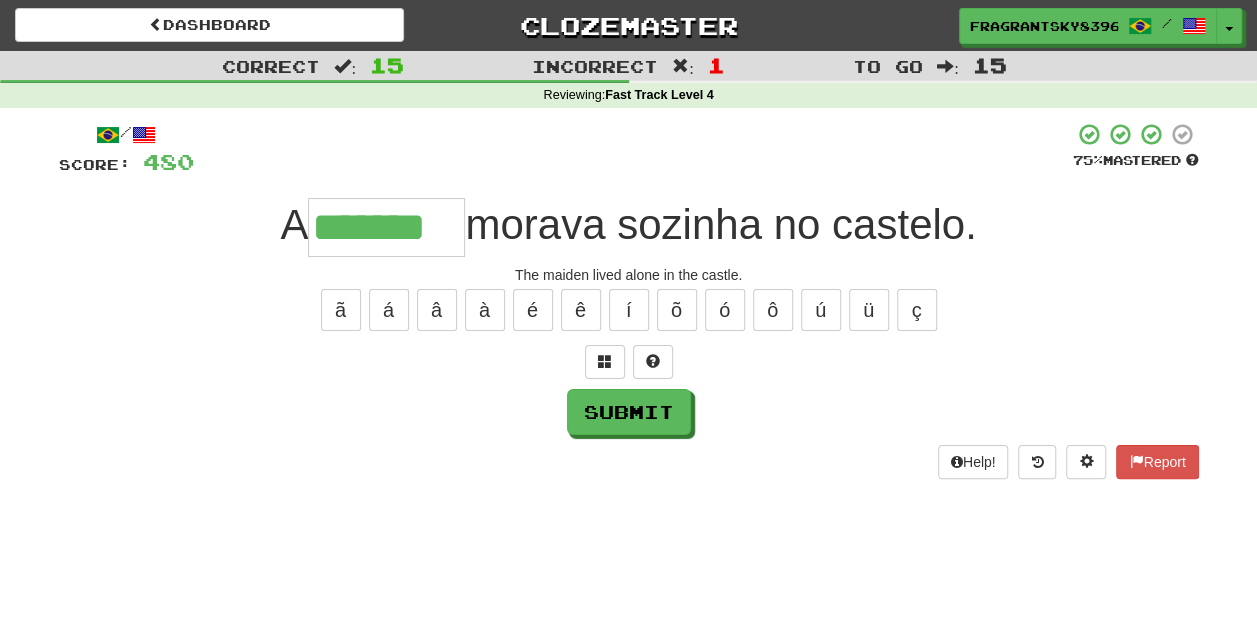 type on "*******" 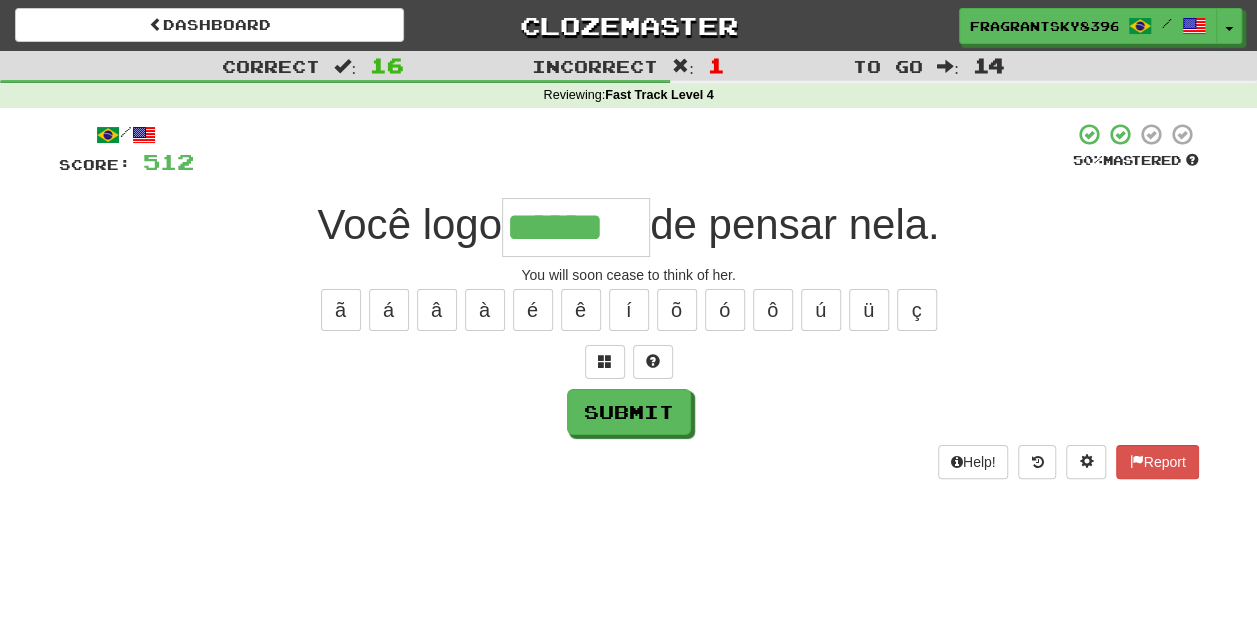 click on "ã á â à é ê í õ ó ô ú ü ç" at bounding box center (629, 310) 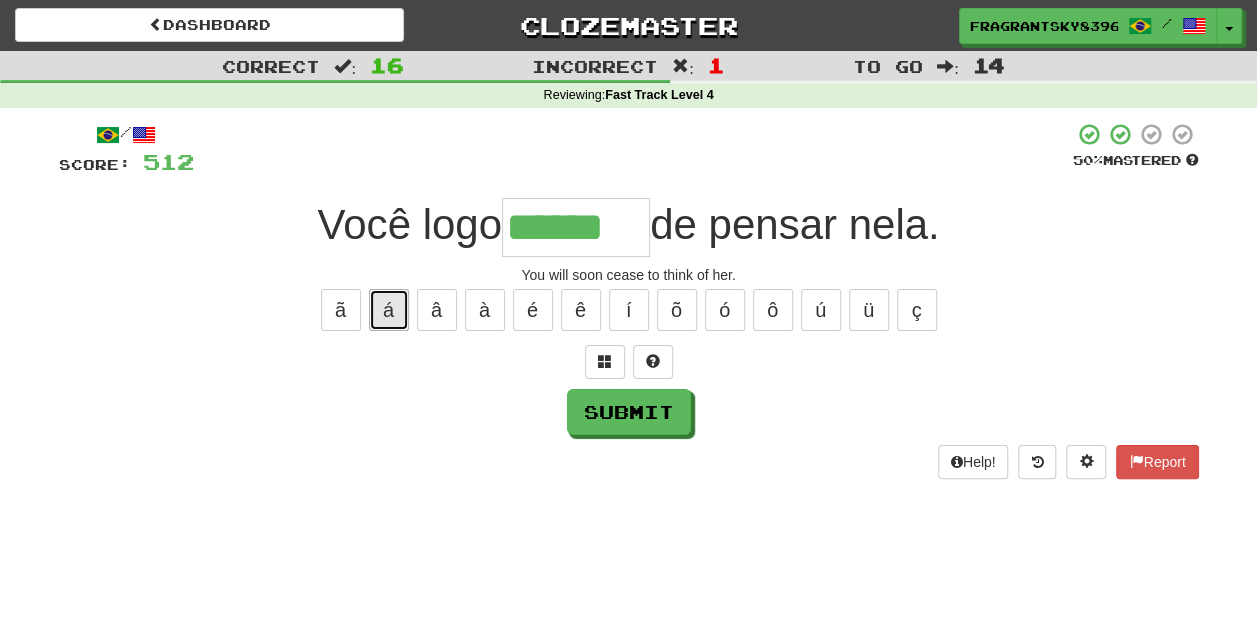 click on "á" at bounding box center [389, 310] 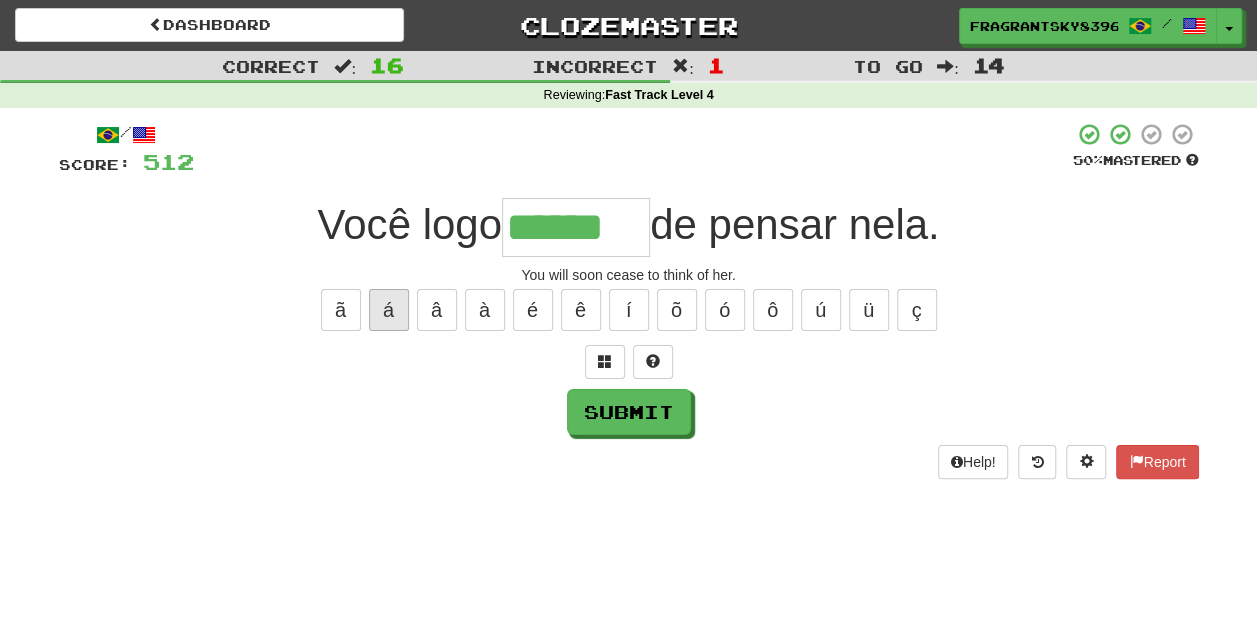type on "*******" 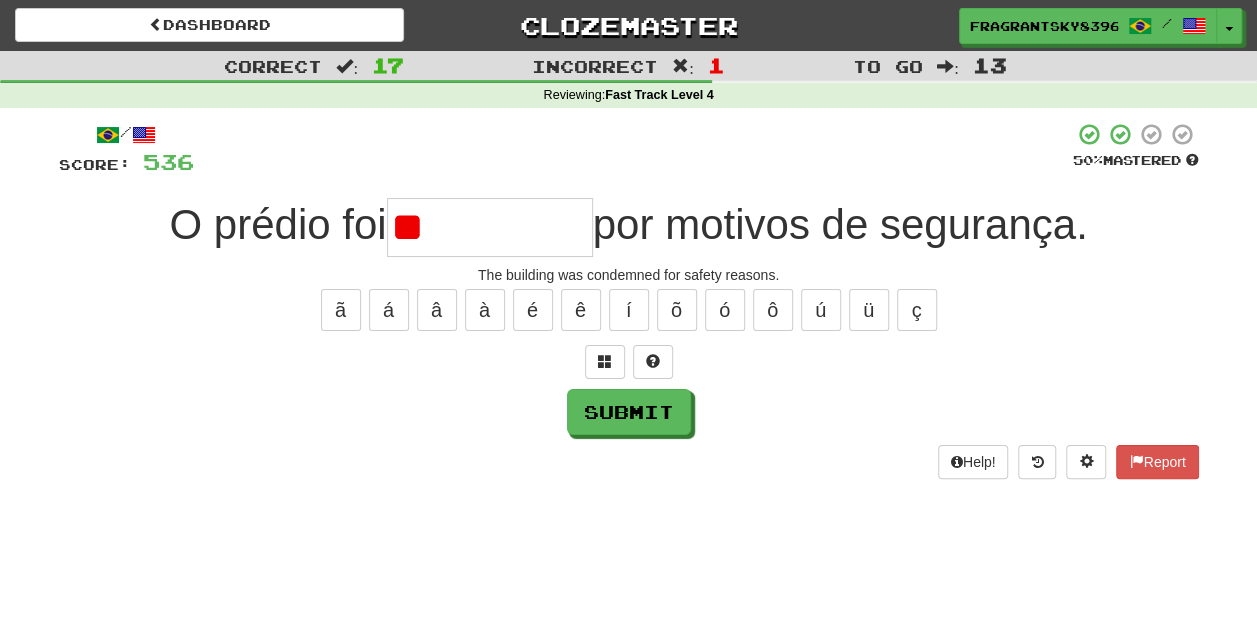 type on "*" 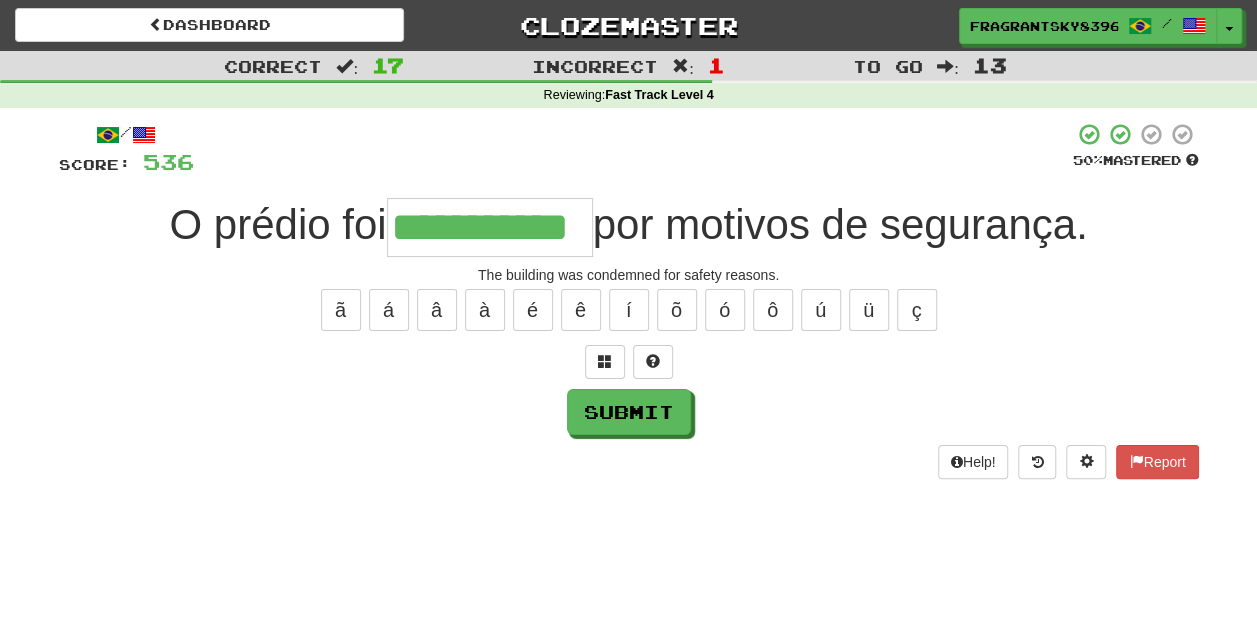 type on "**********" 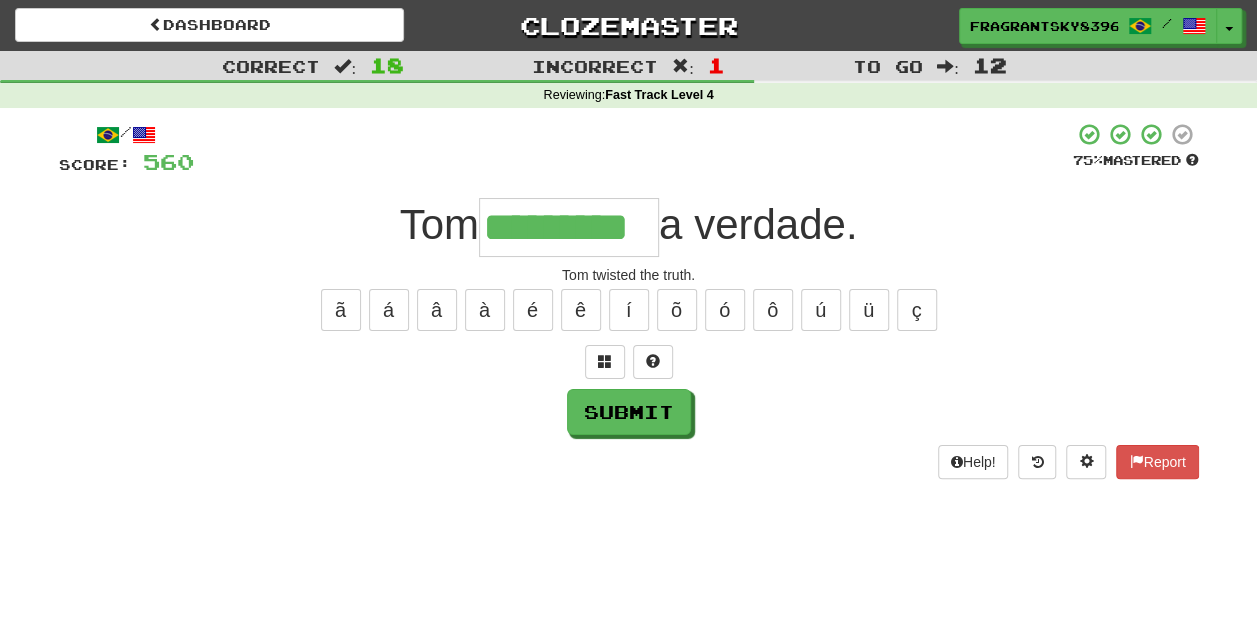 type on "*********" 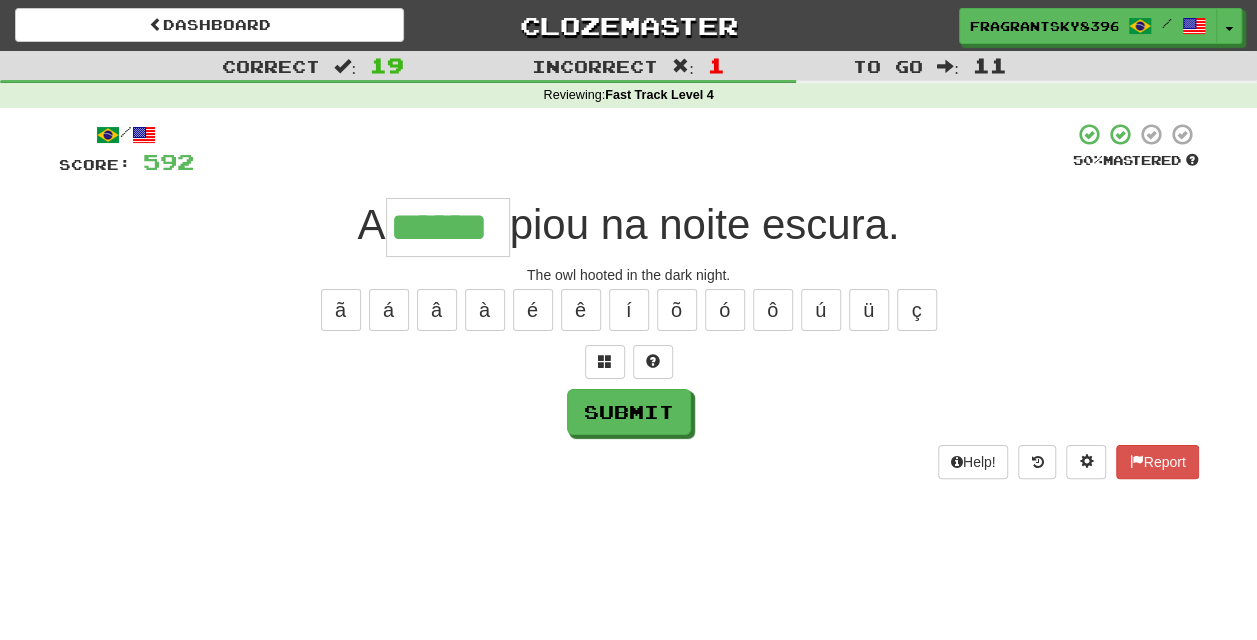 type on "******" 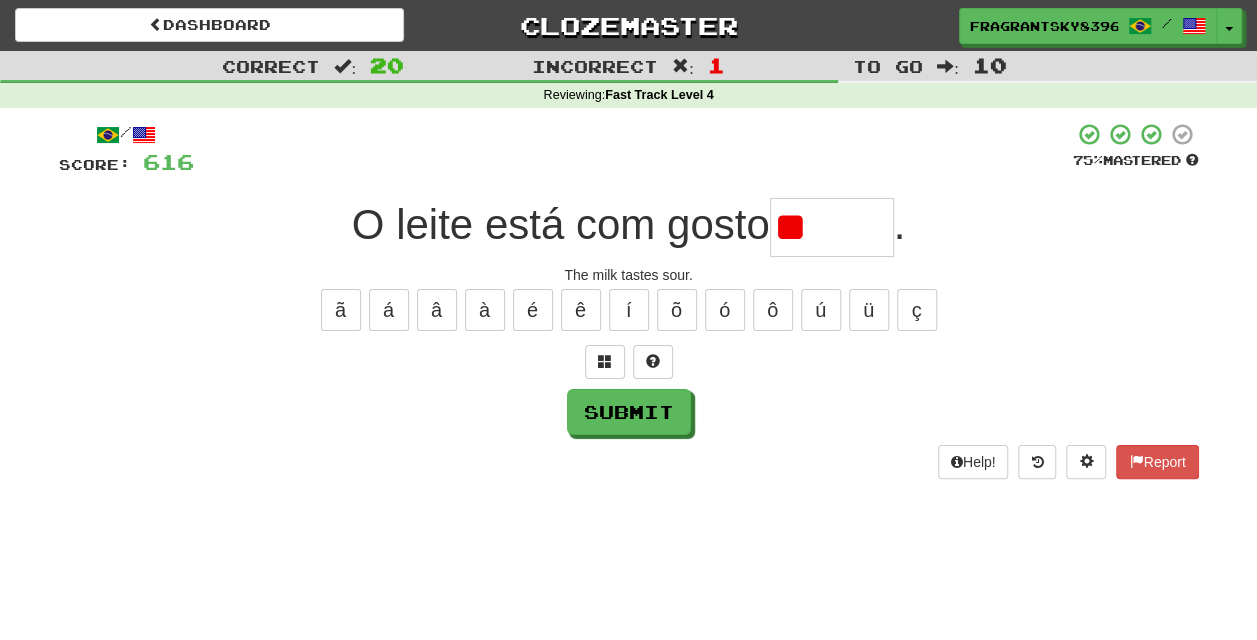 type on "*" 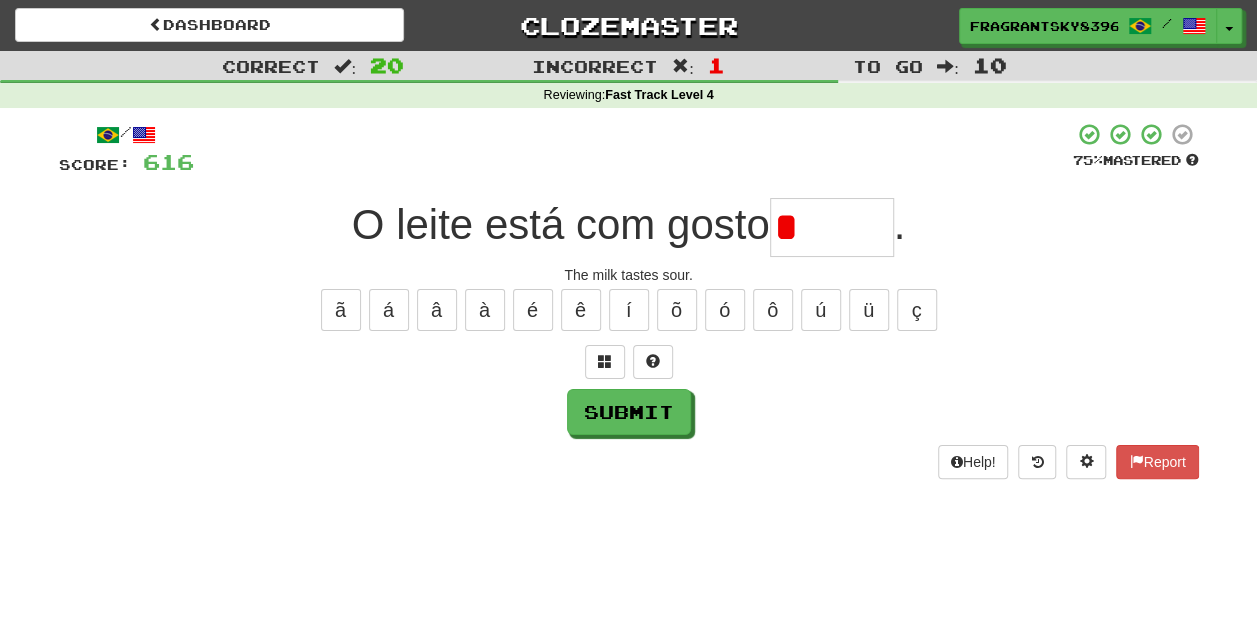 type on "*****" 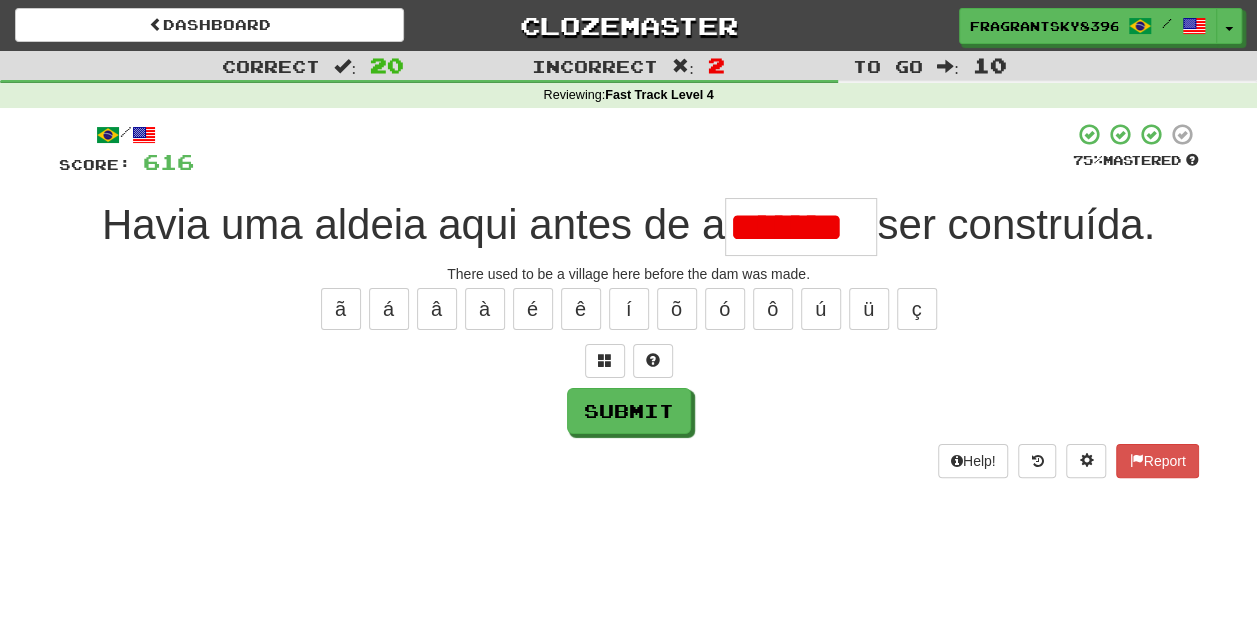 scroll, scrollTop: 0, scrollLeft: 0, axis: both 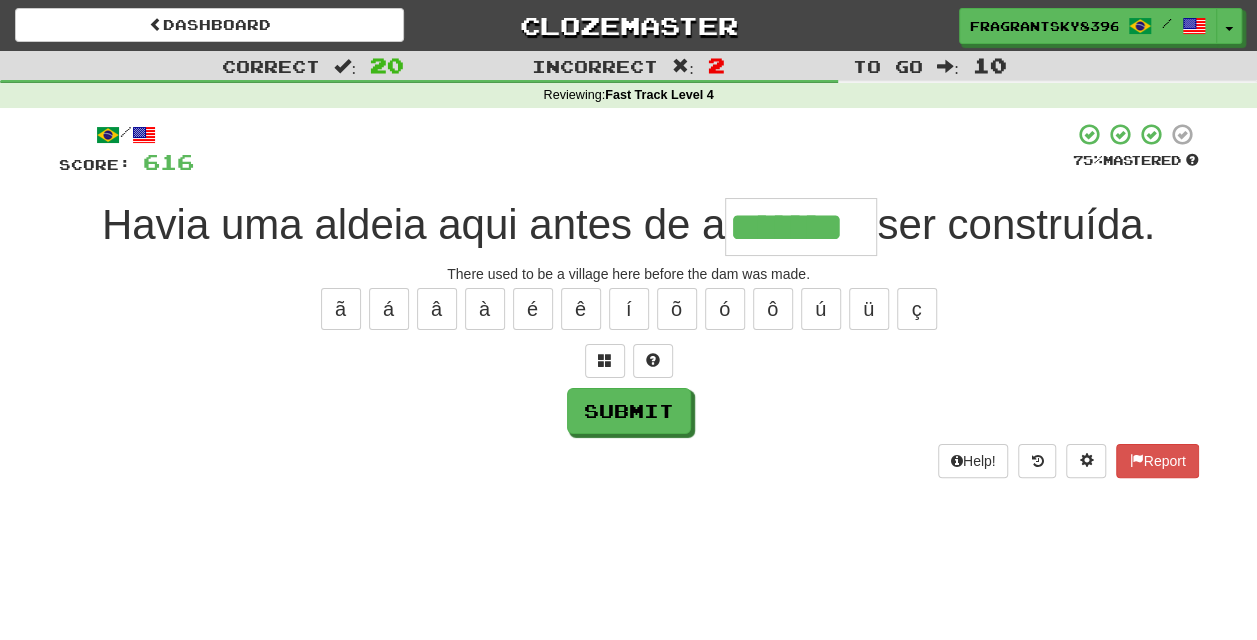 type on "*******" 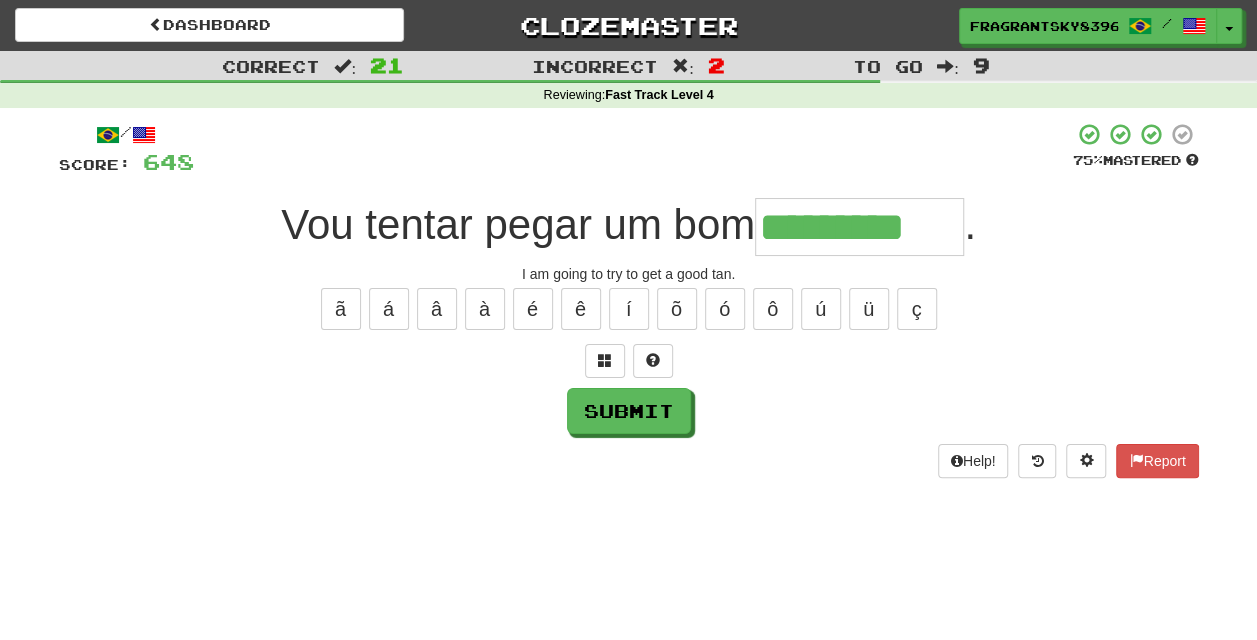 type on "*********" 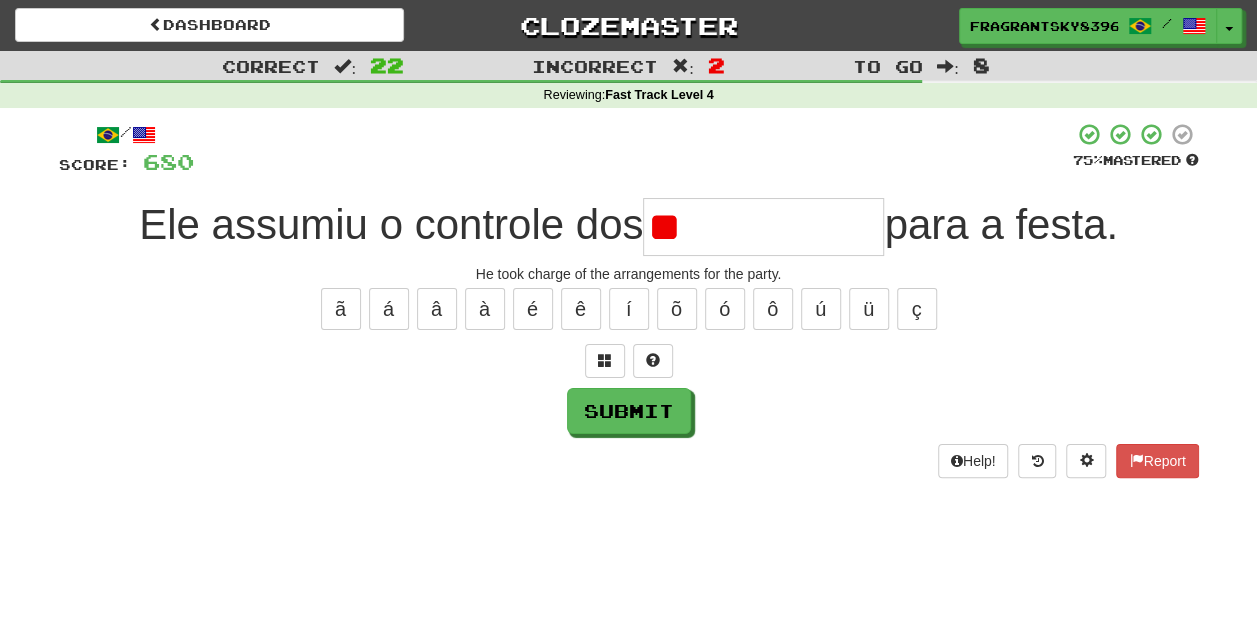 type on "*" 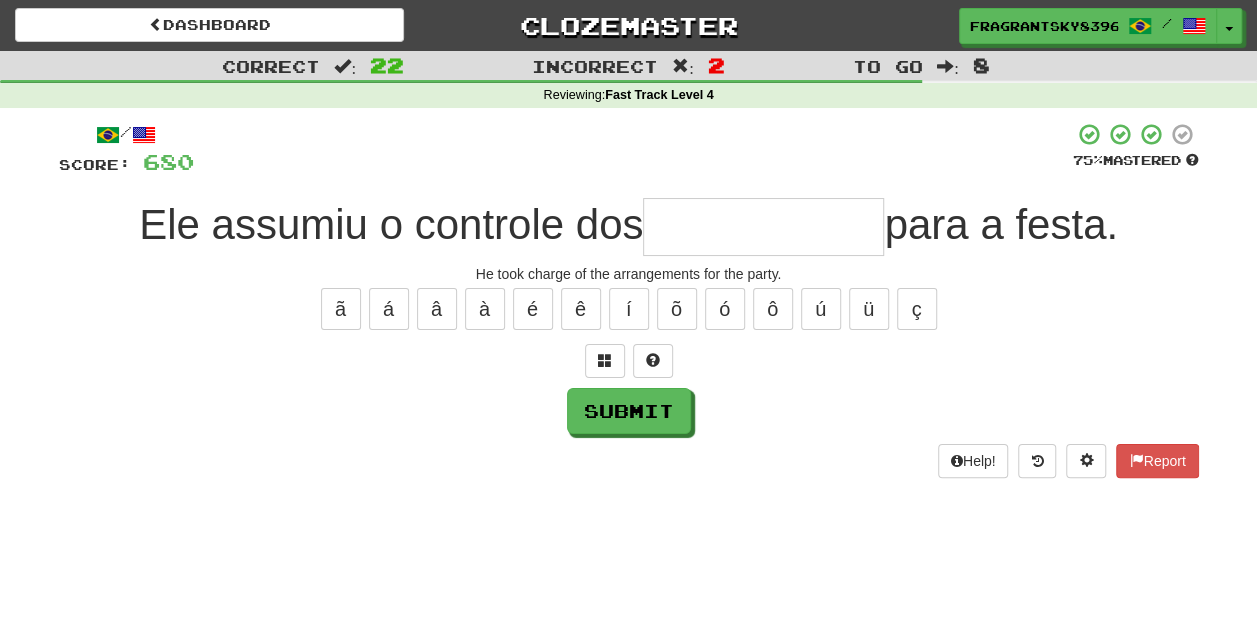 type on "*" 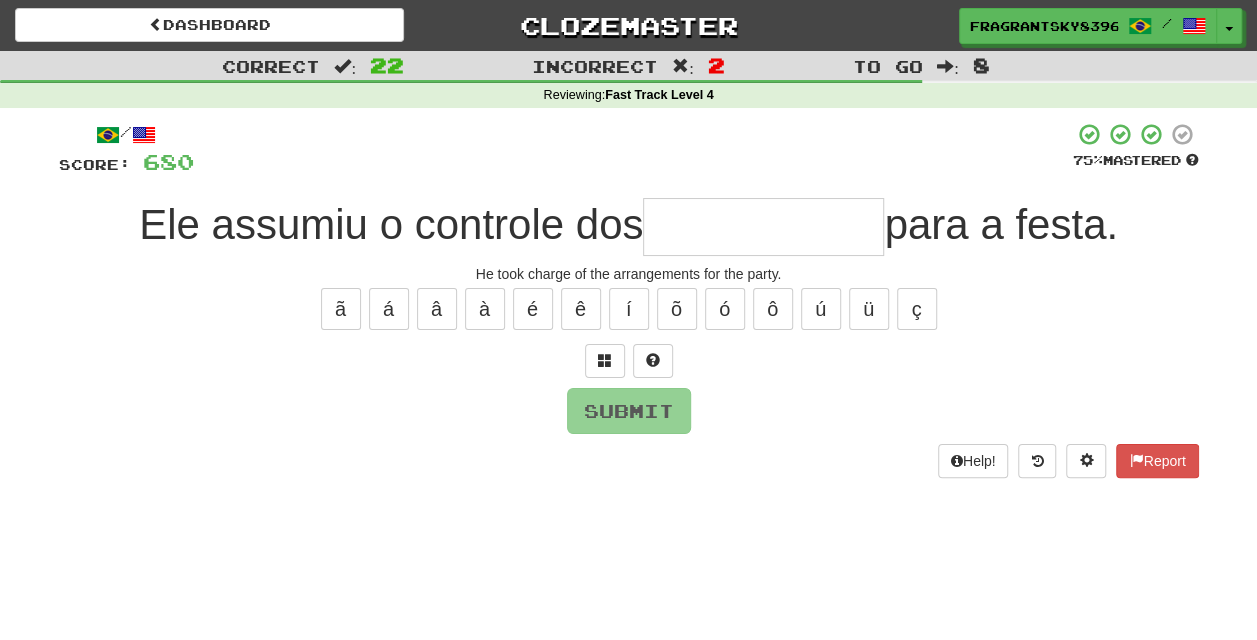type on "*" 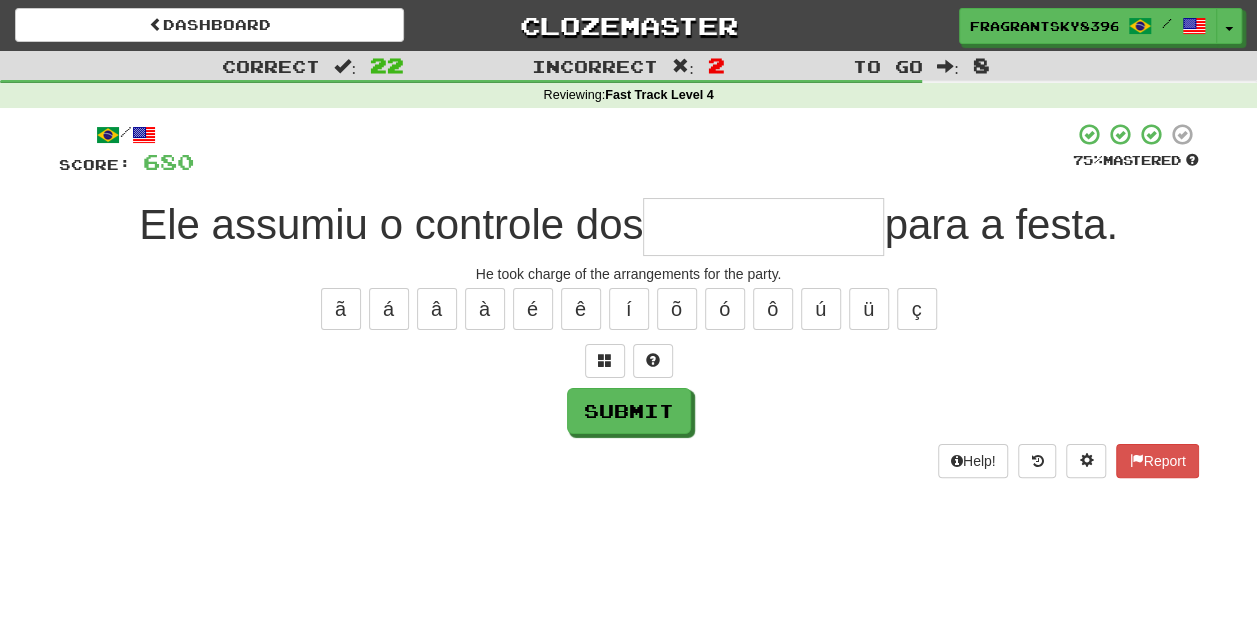 type on "*" 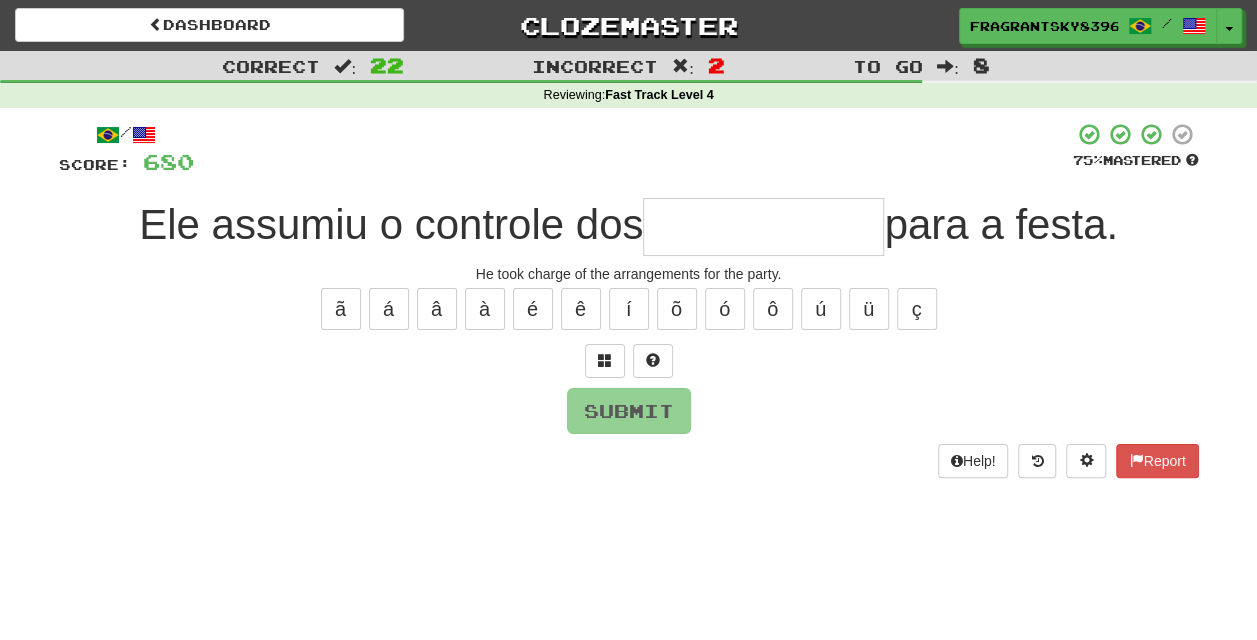 type on "*" 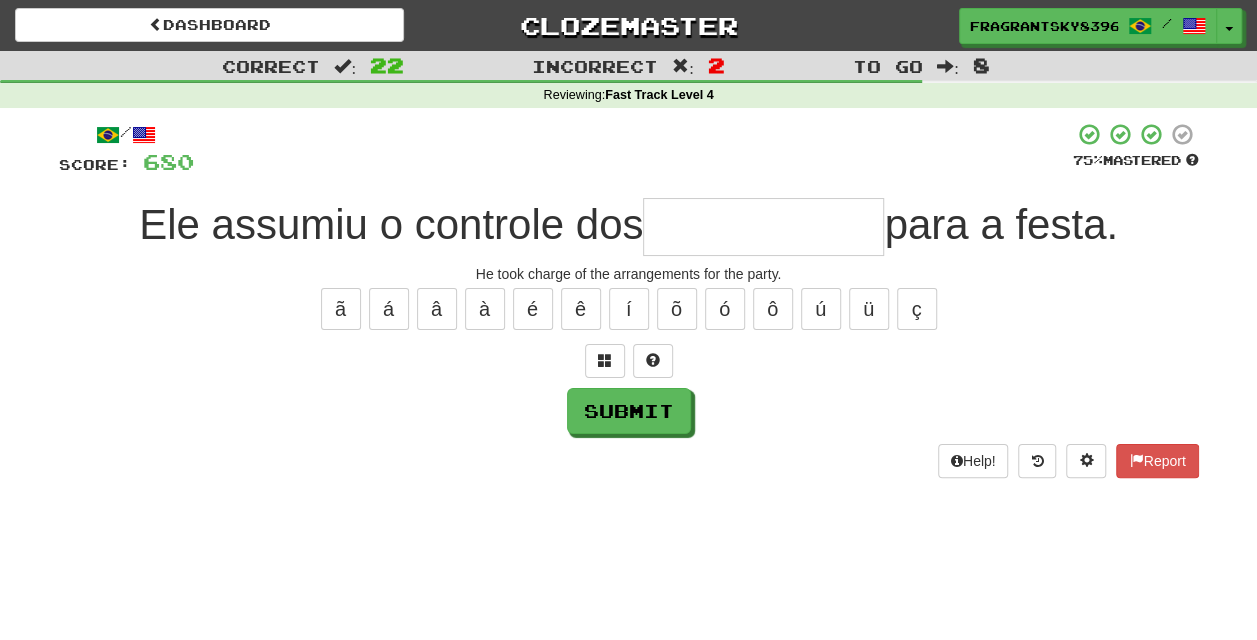 type on "*" 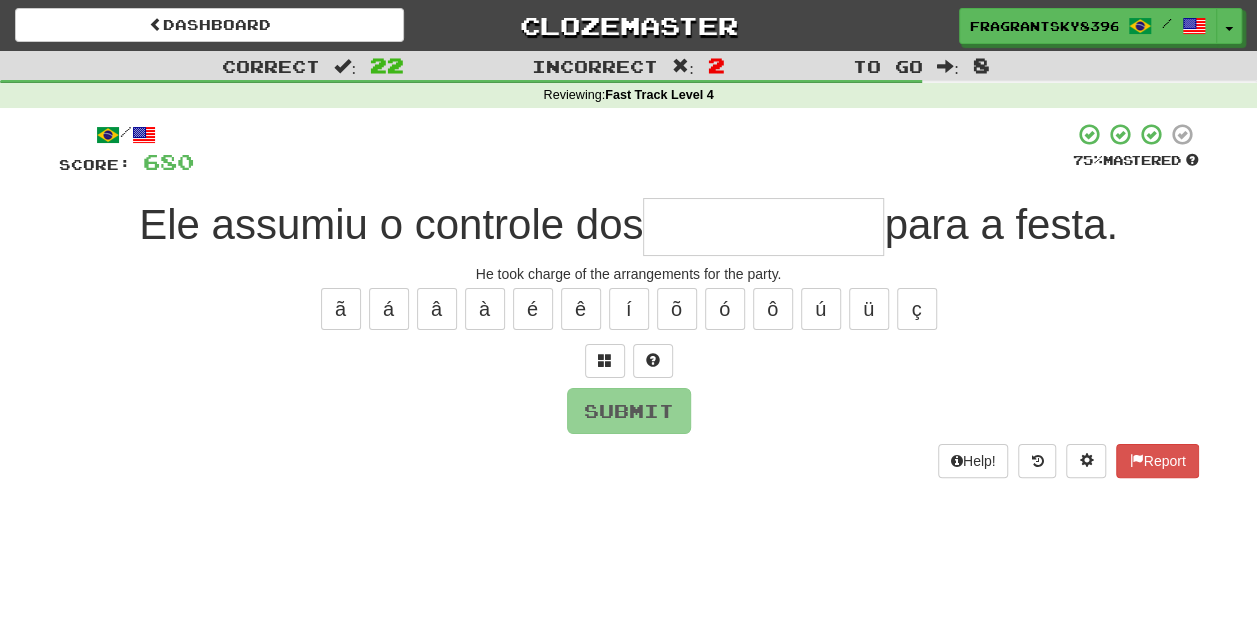 type on "*" 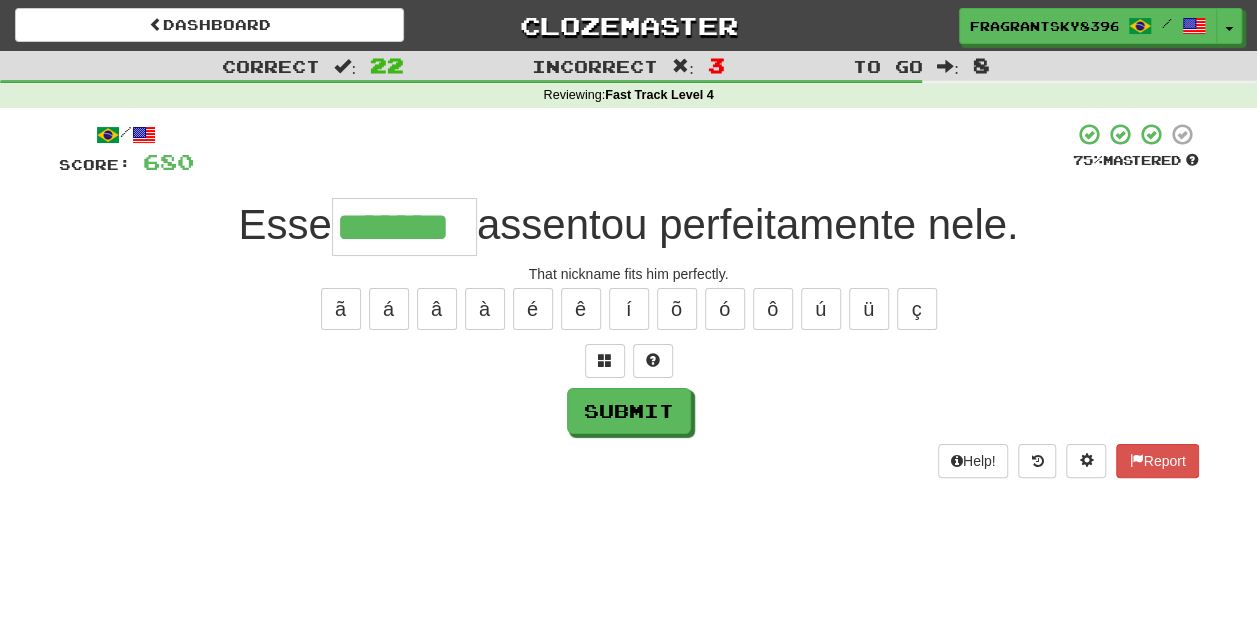 type on "*******" 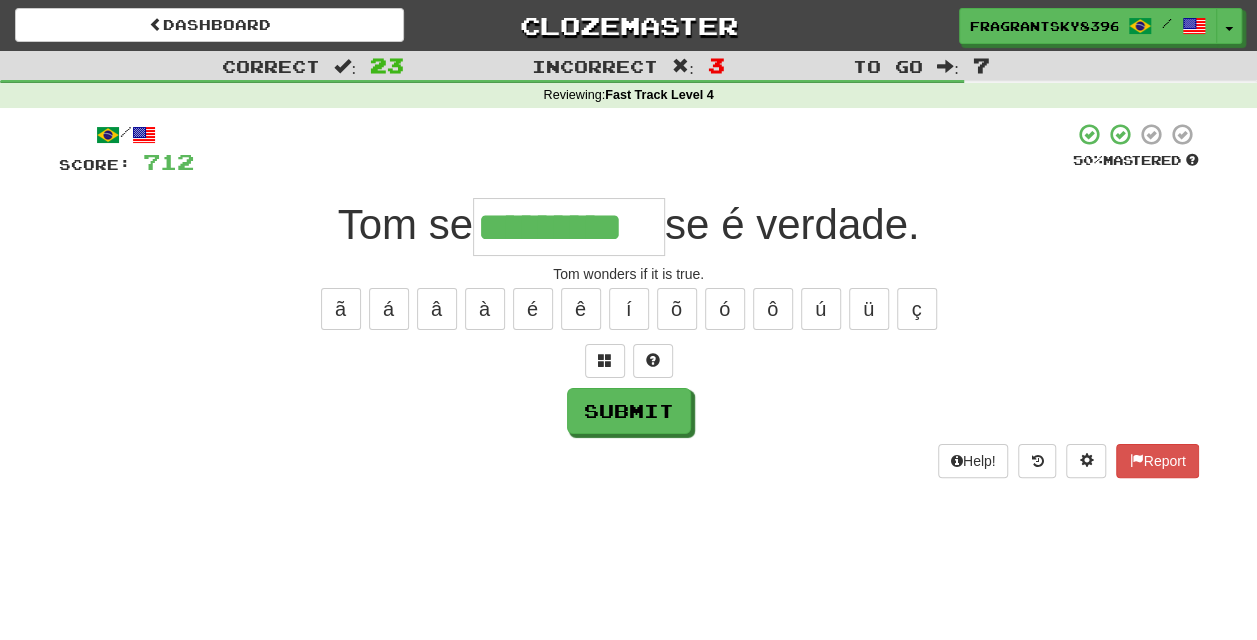 type on "*********" 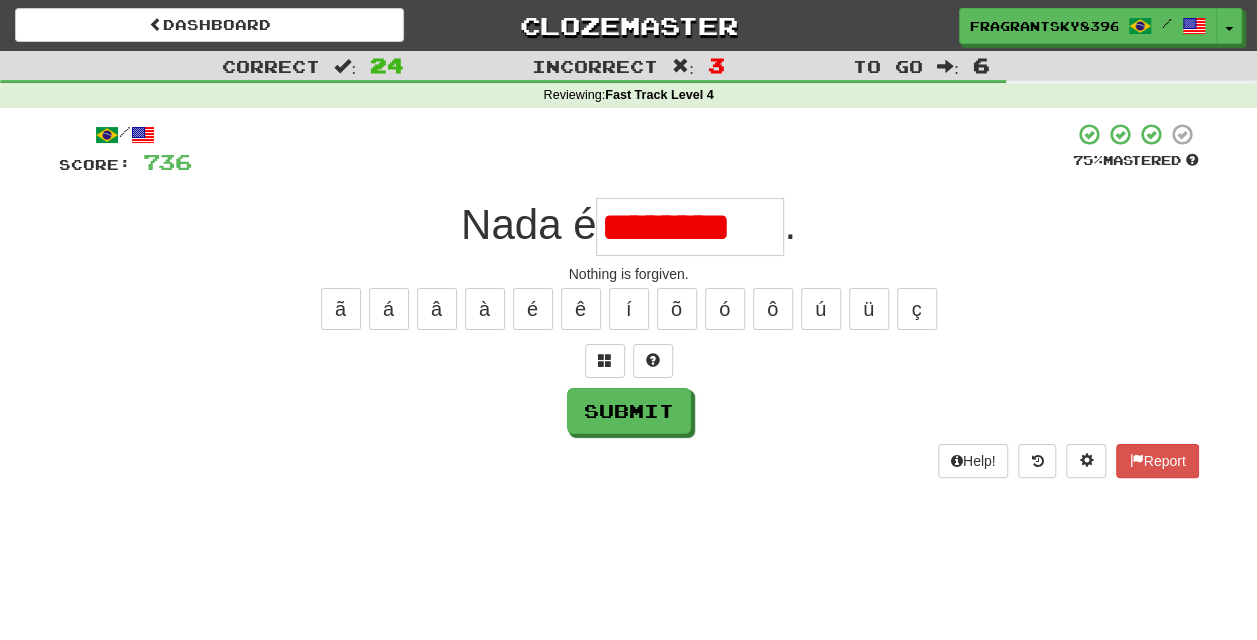 scroll, scrollTop: 0, scrollLeft: 0, axis: both 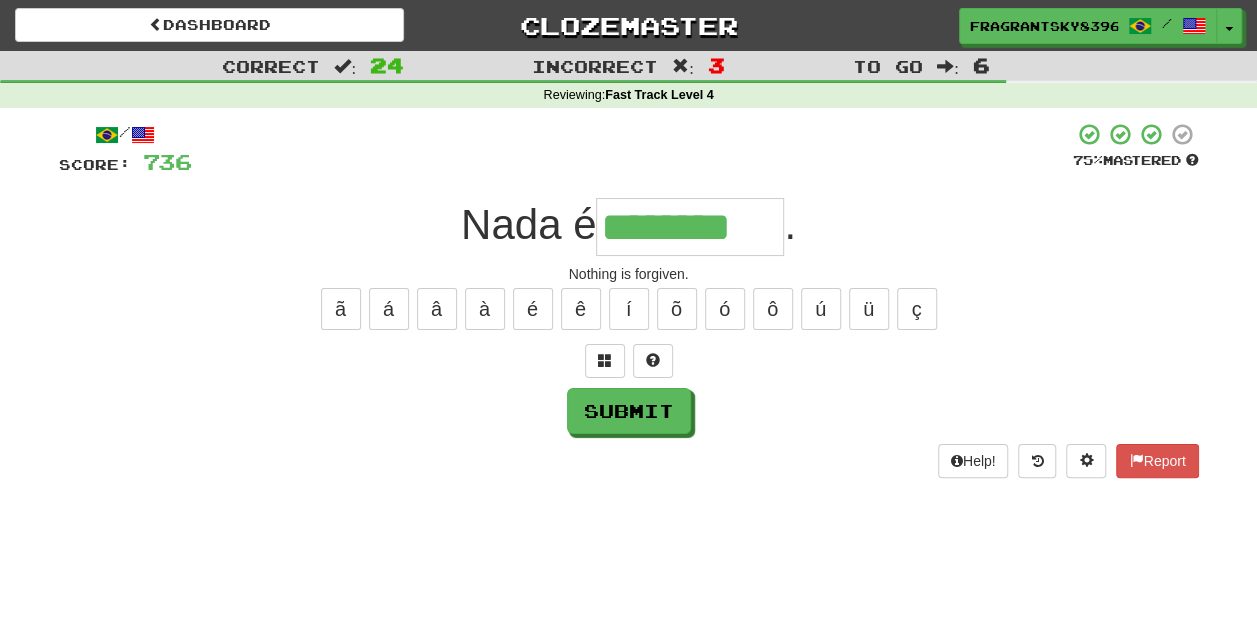 type on "********" 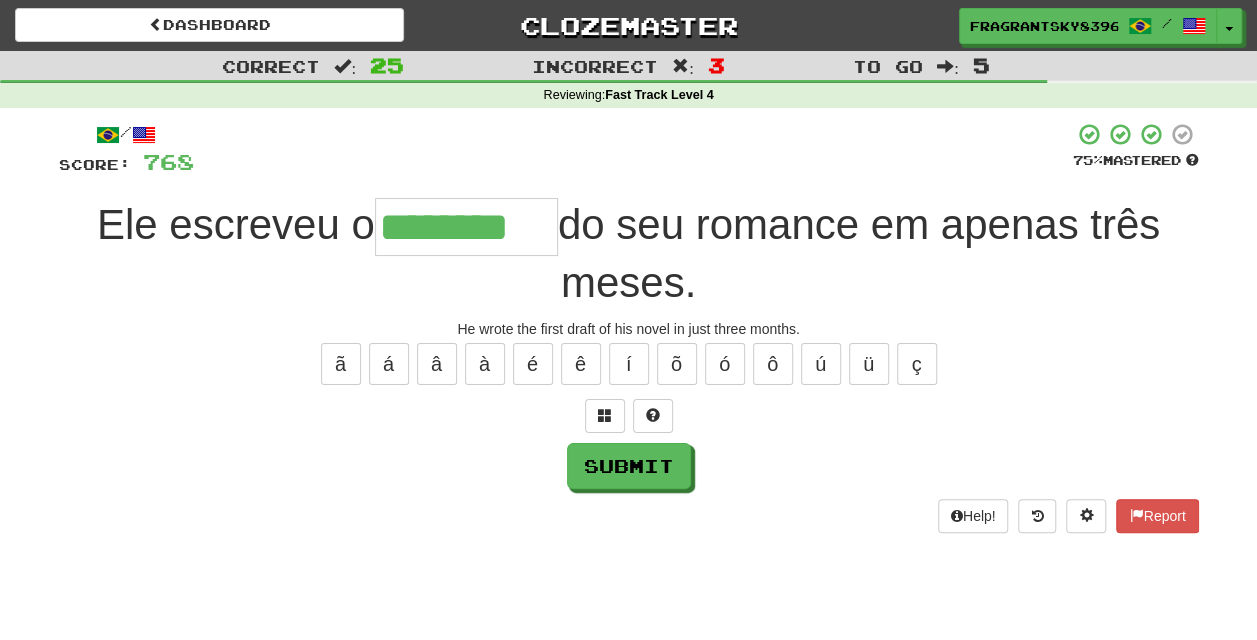 type on "********" 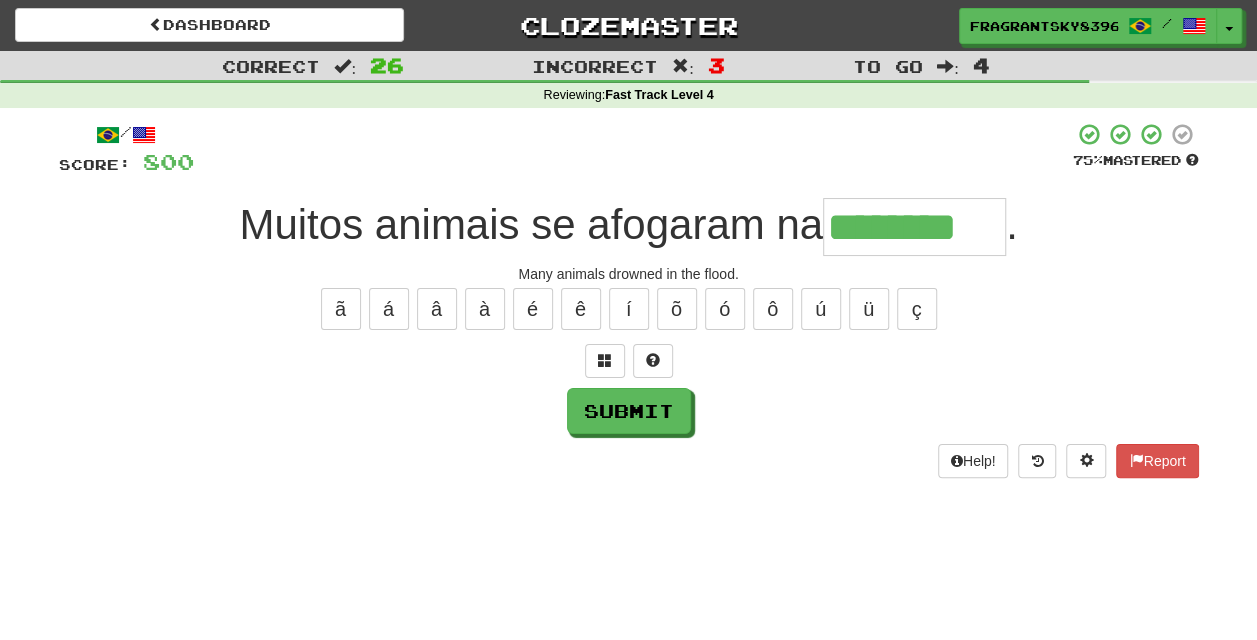 type on "********" 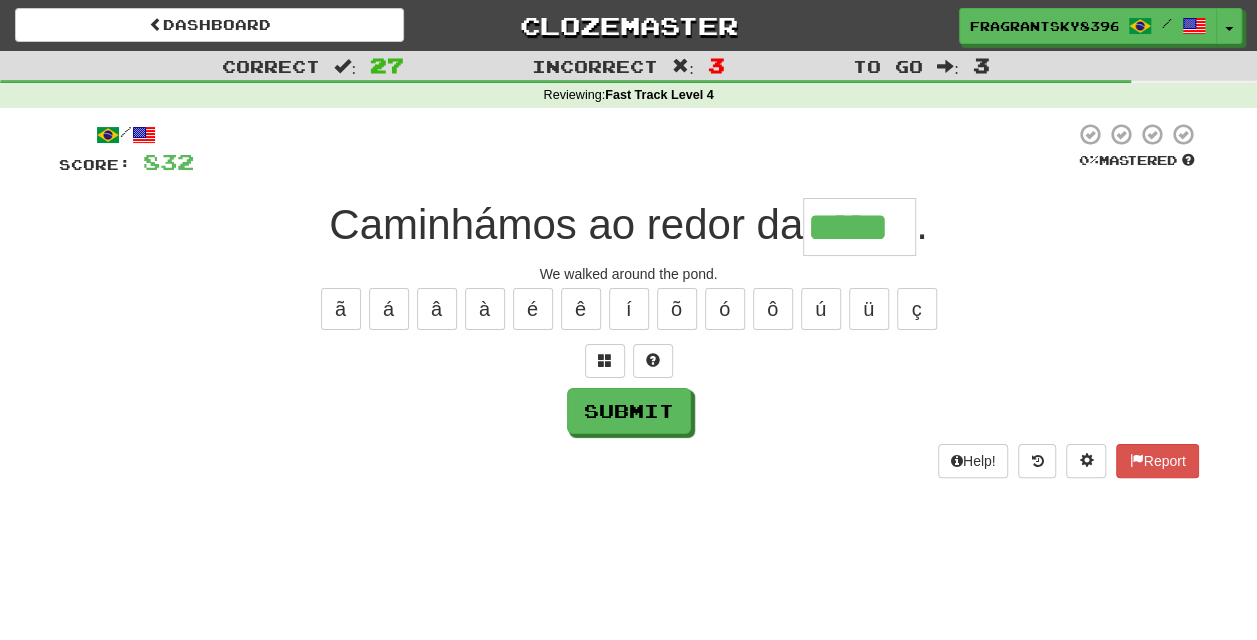 type on "*****" 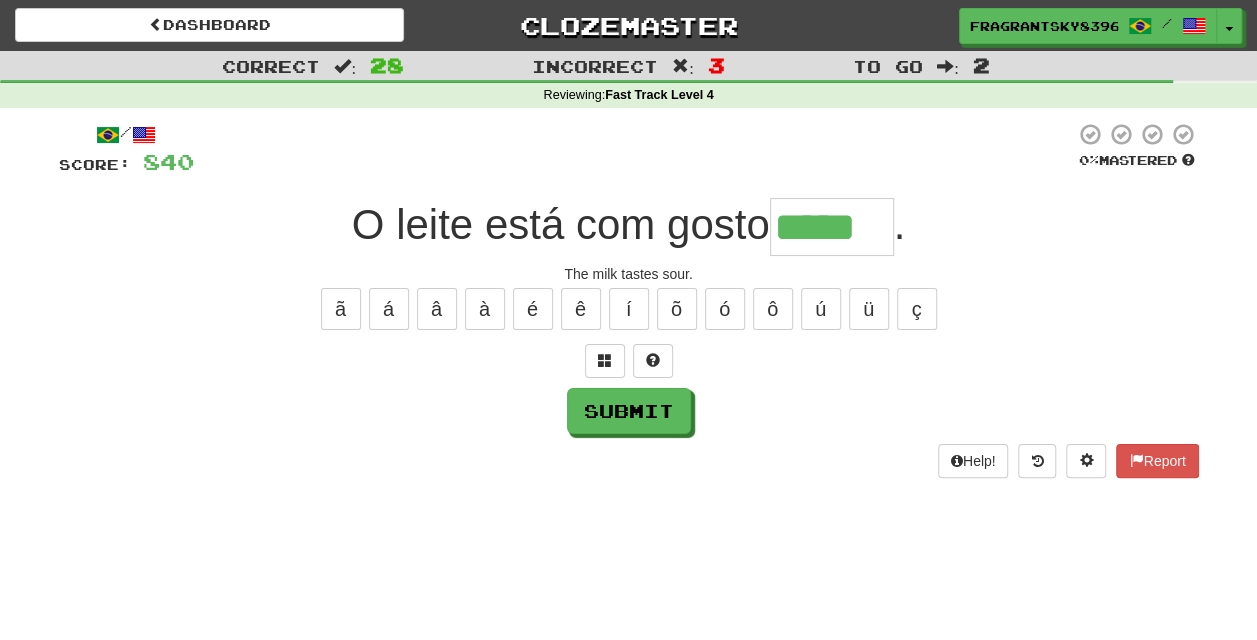type on "*****" 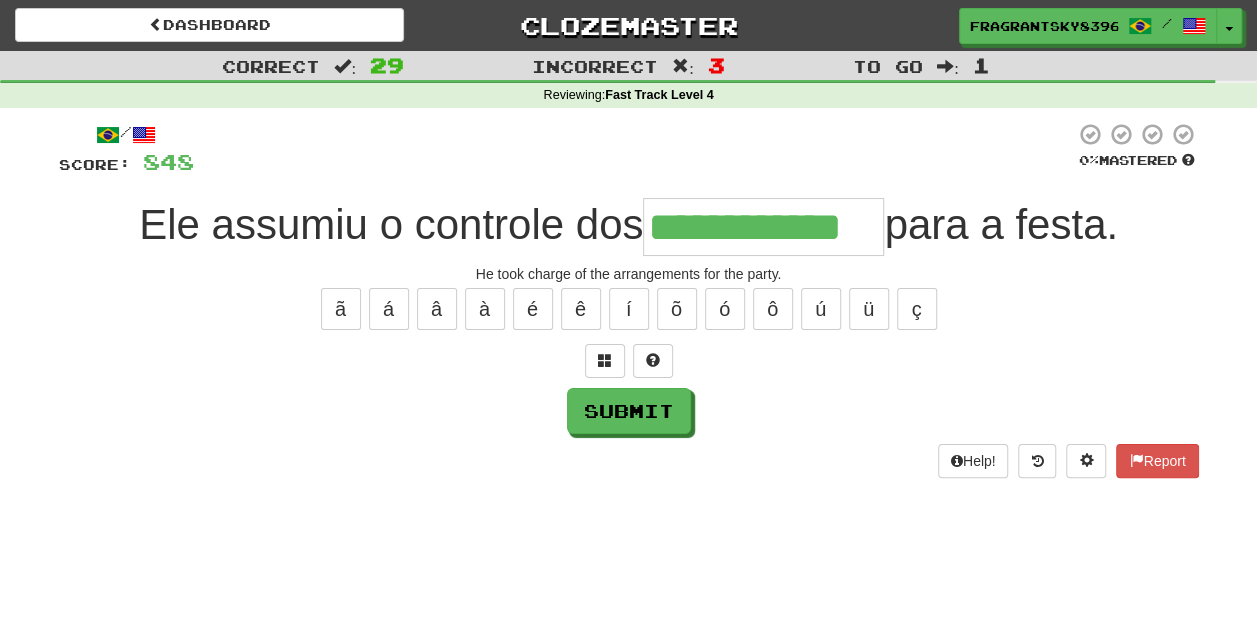 type on "**********" 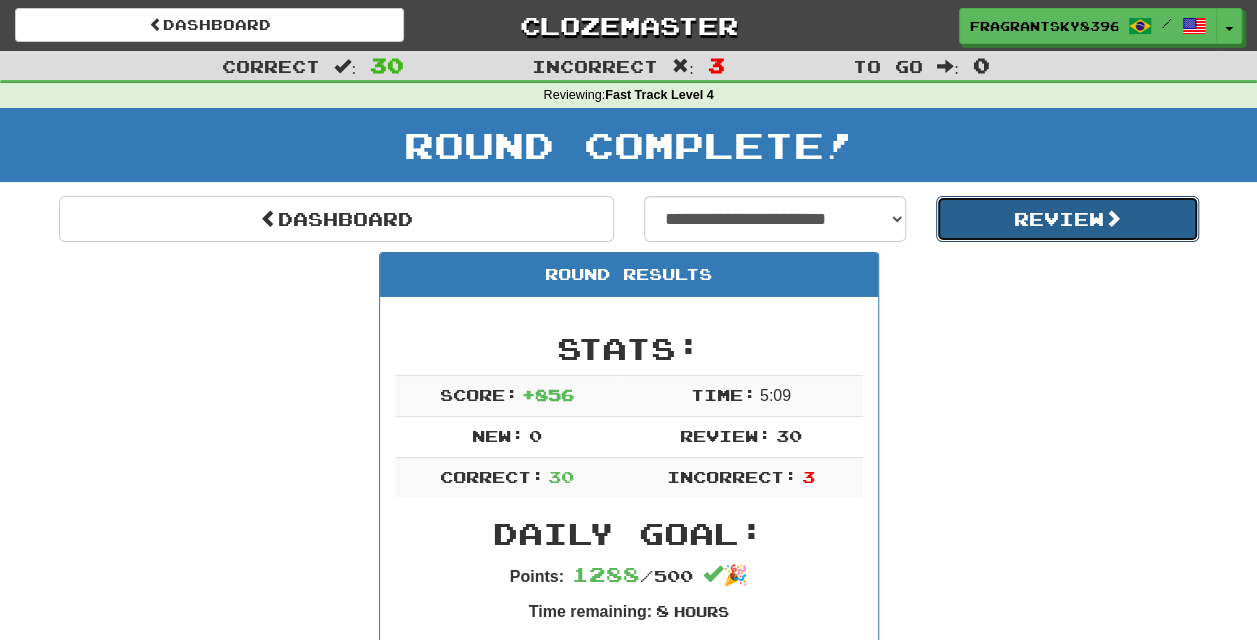 click on "Review" at bounding box center (1067, 219) 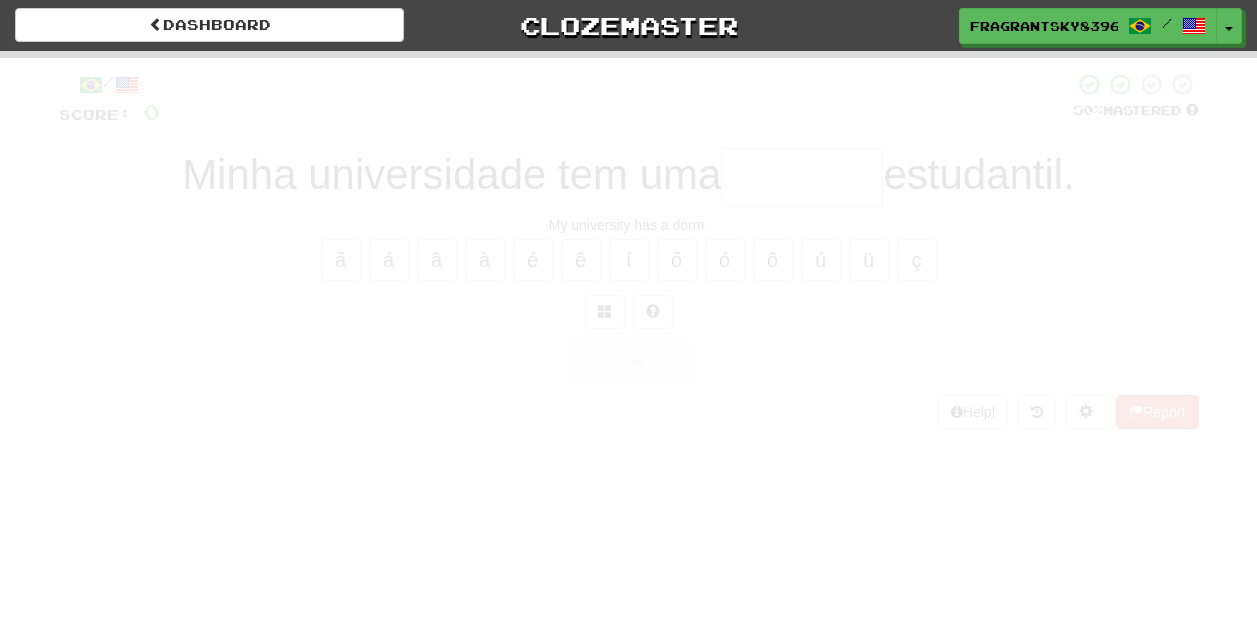 scroll, scrollTop: 0, scrollLeft: 0, axis: both 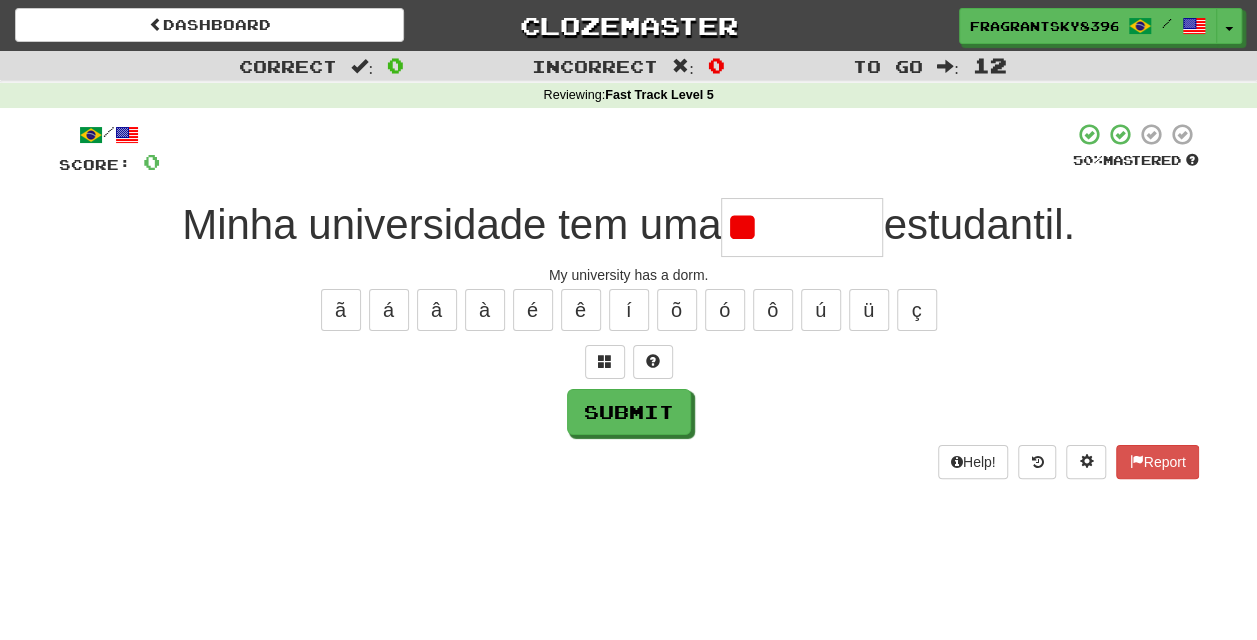 type on "*" 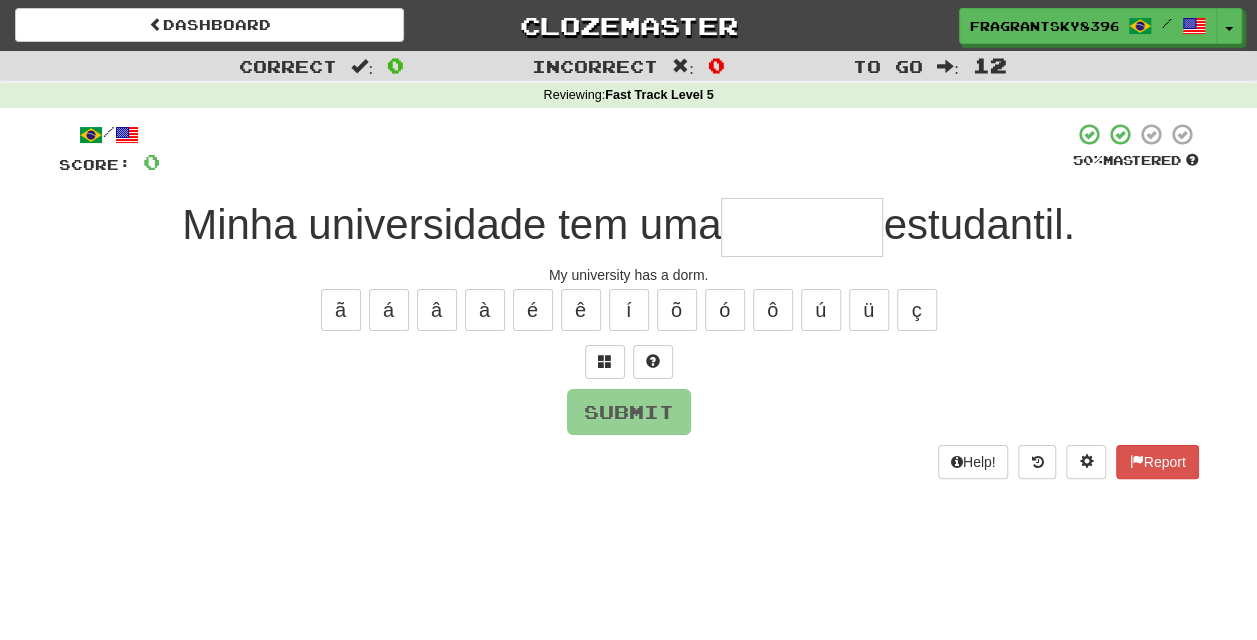 type on "*******" 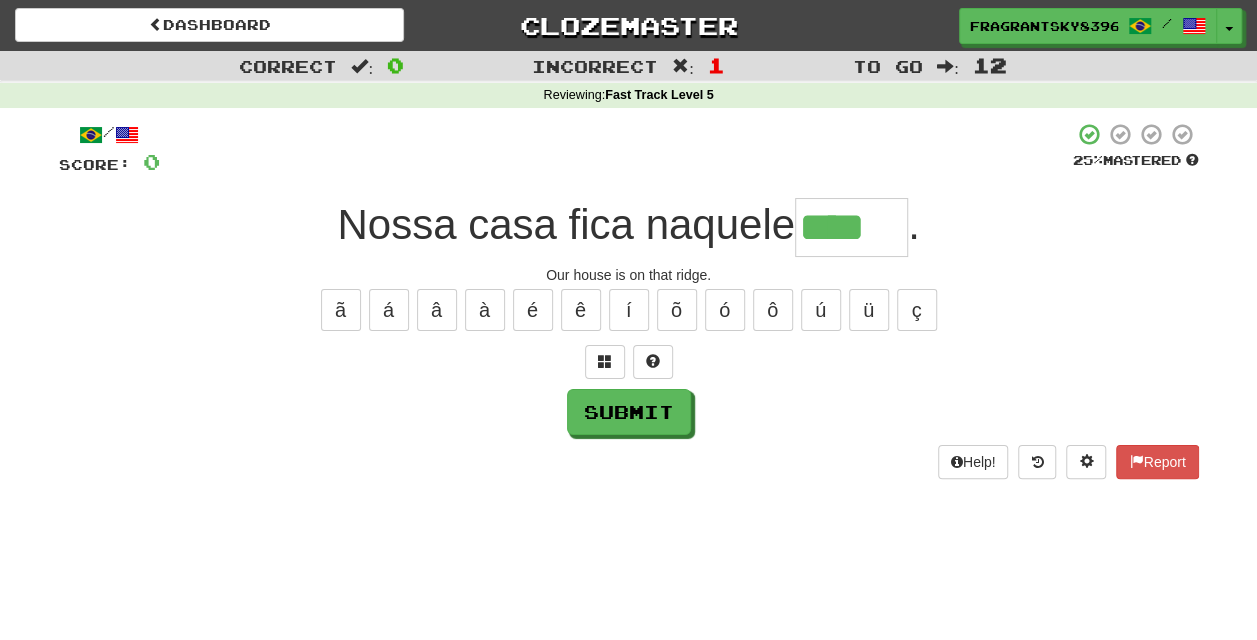 type on "****" 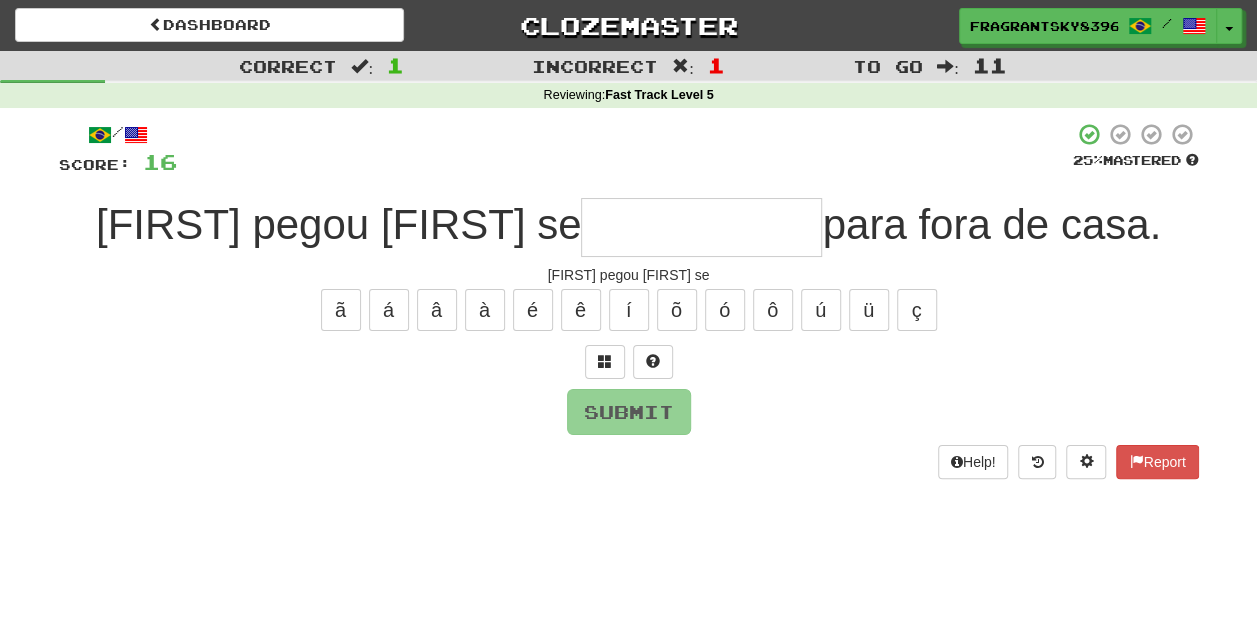 type on "**********" 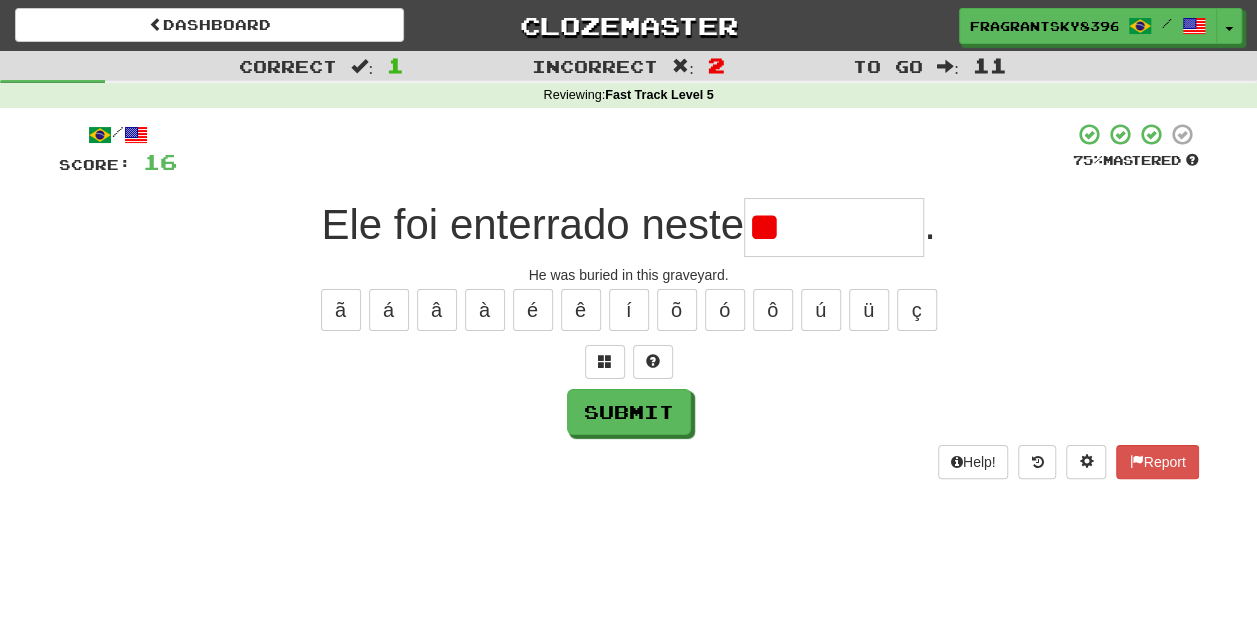 type on "*" 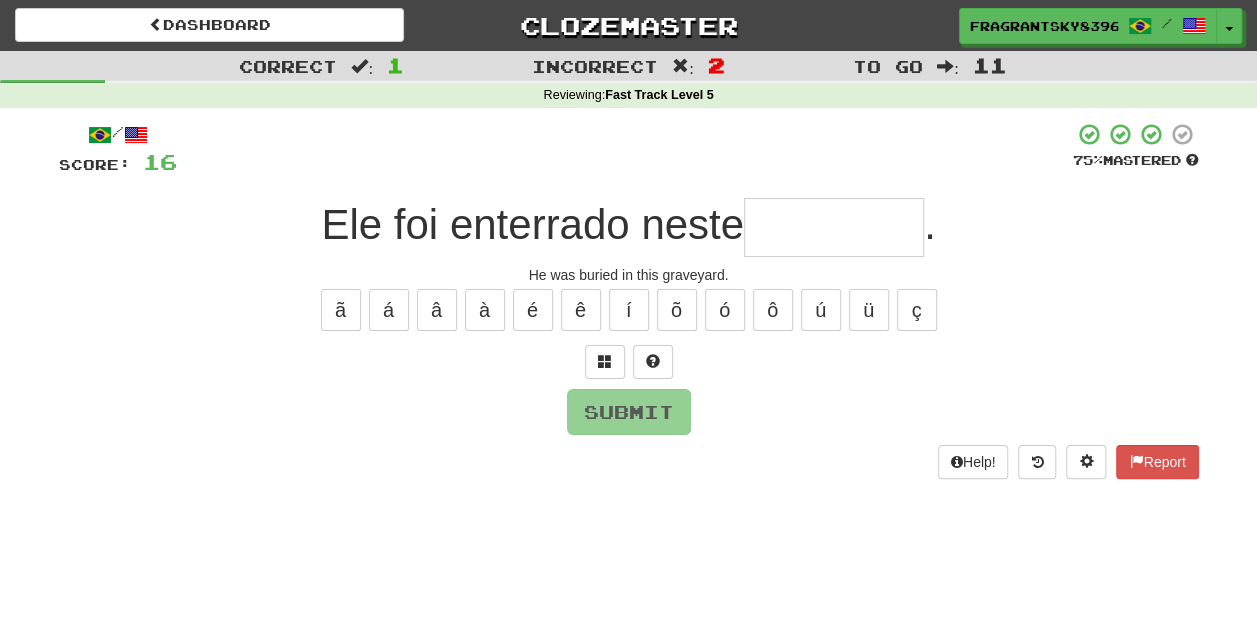 type on "*********" 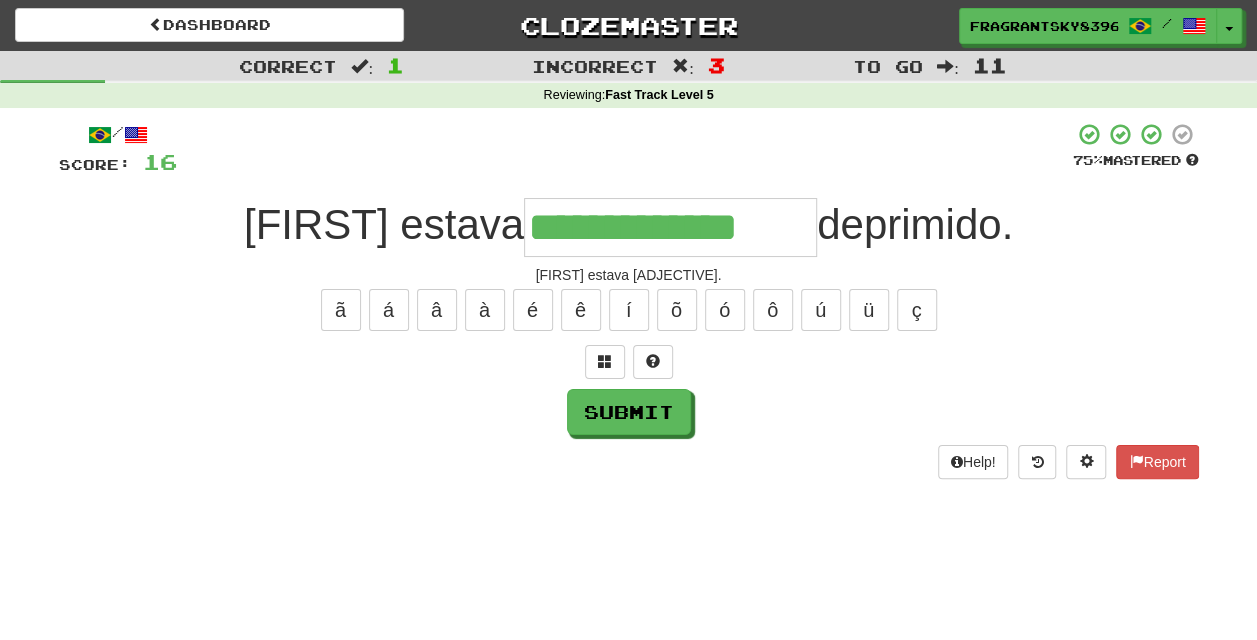 type on "**********" 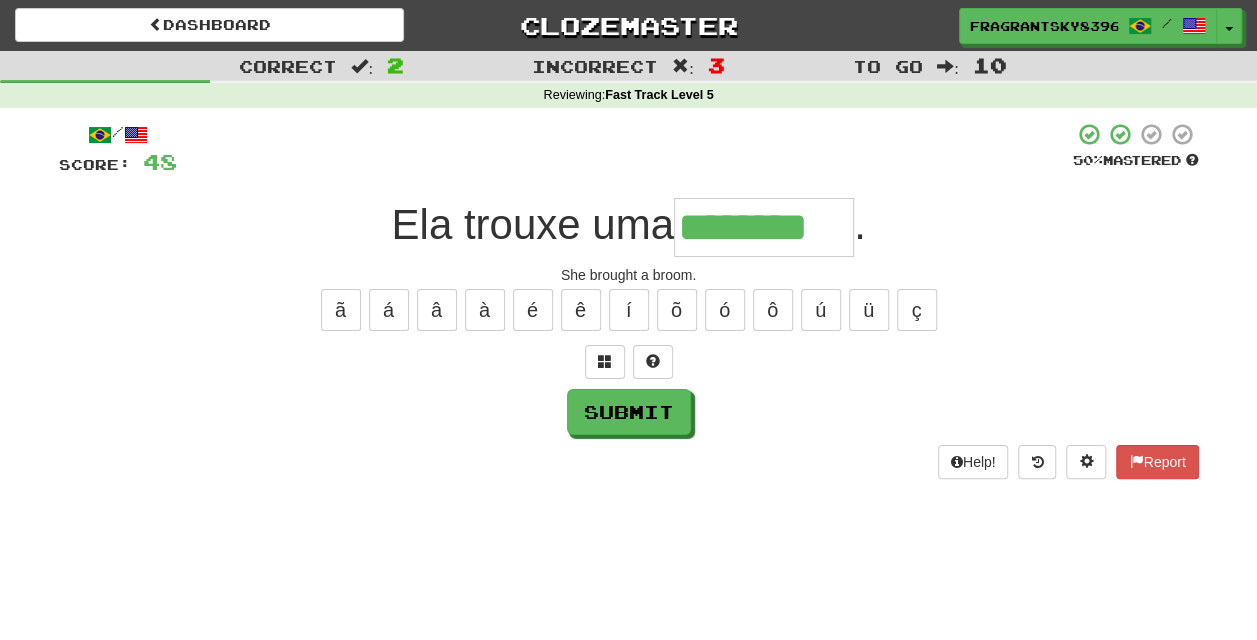 type on "********" 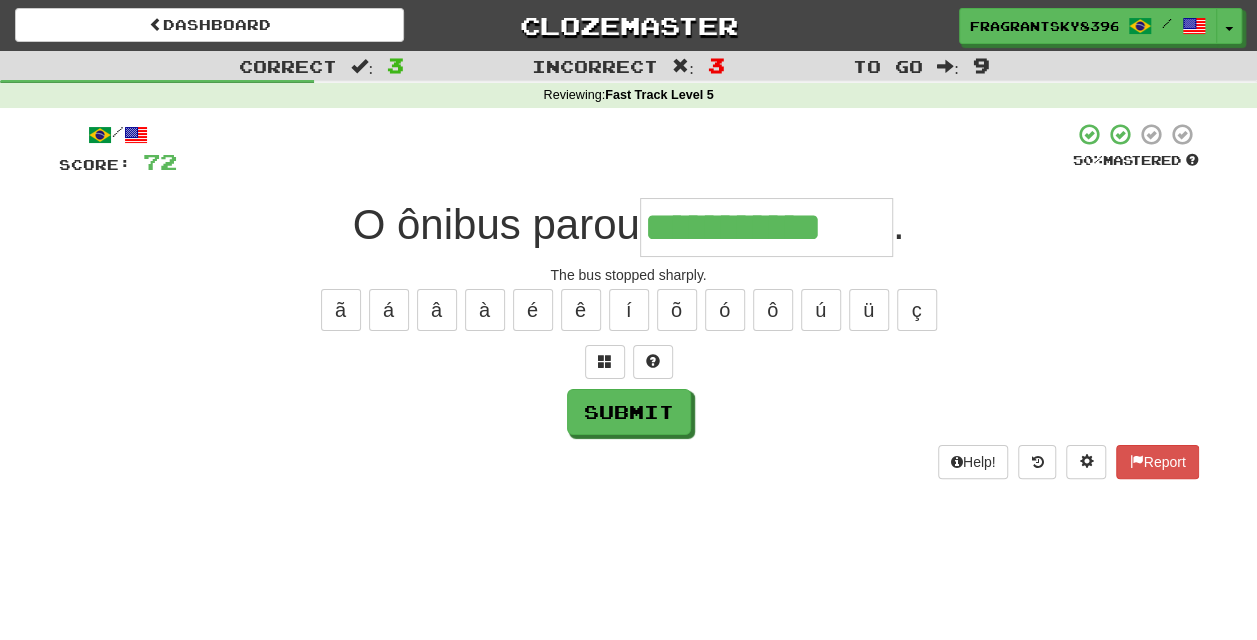 type on "**********" 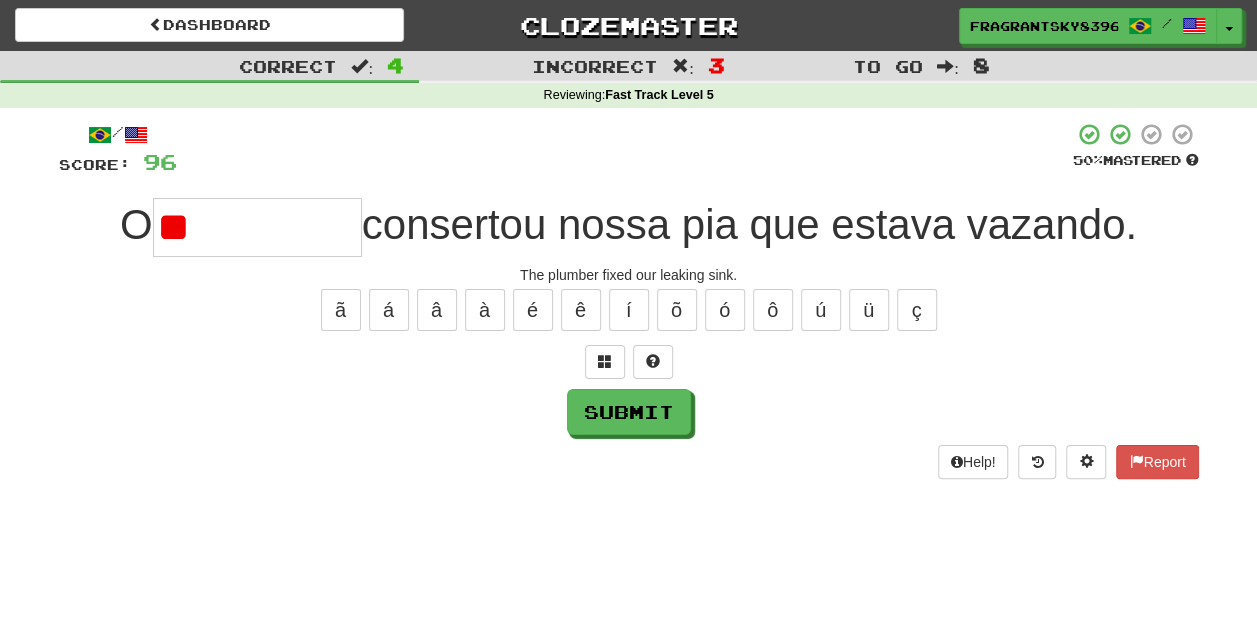 type on "*" 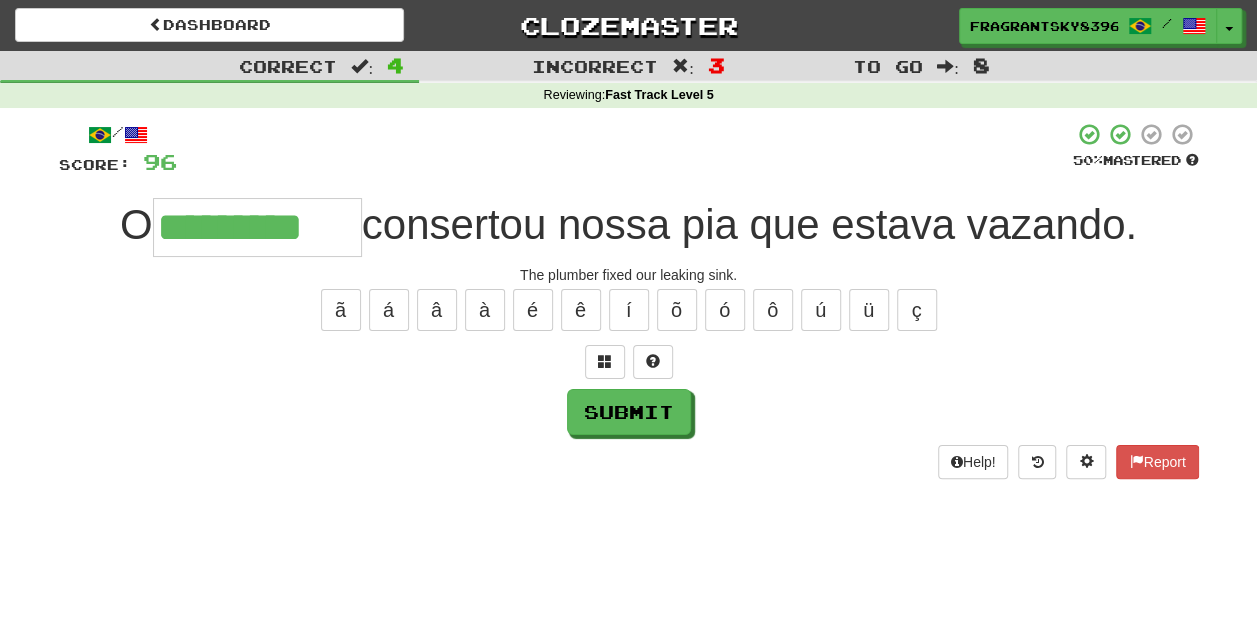 type on "*********" 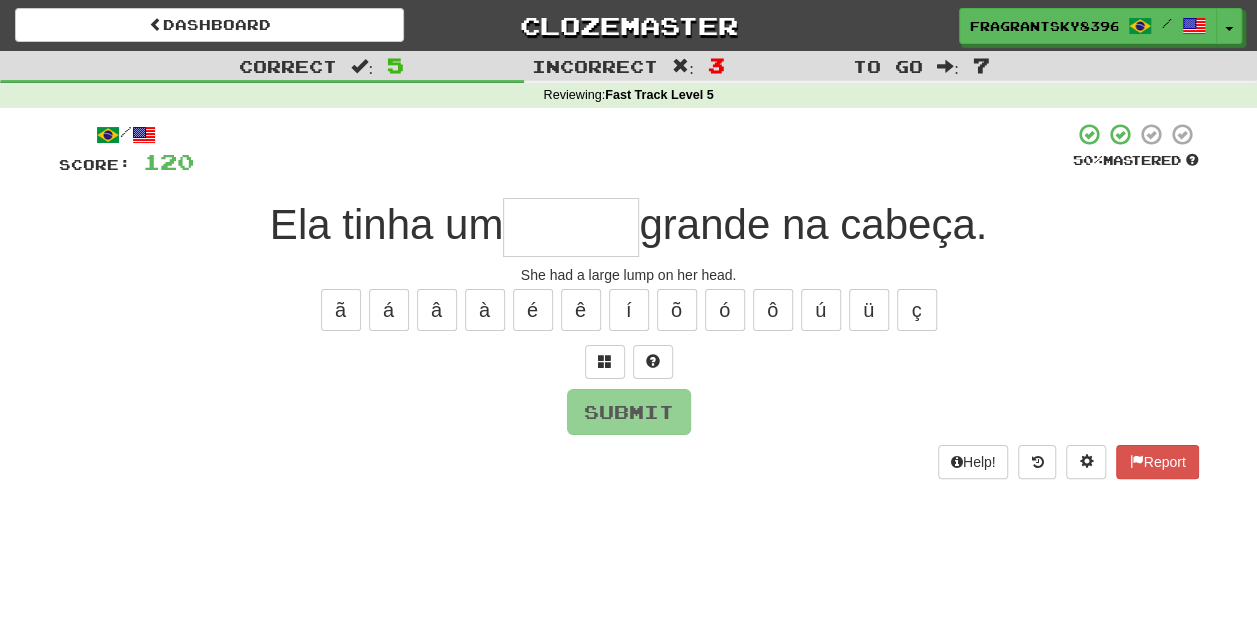 type on "******" 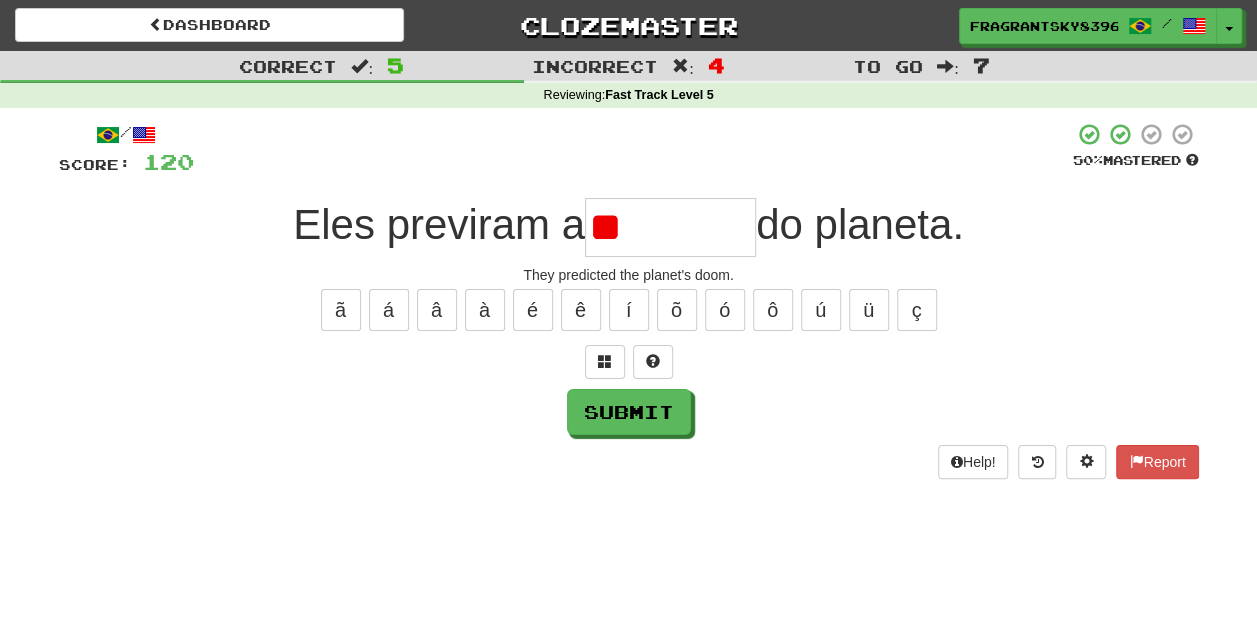 type on "*" 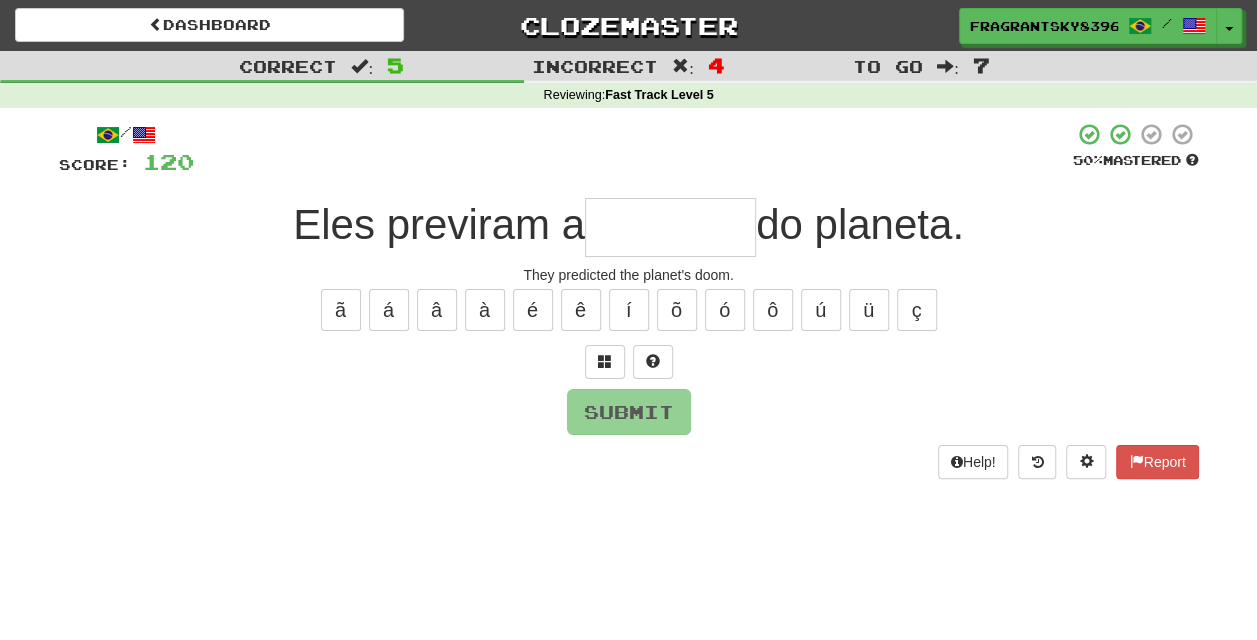 type on "********" 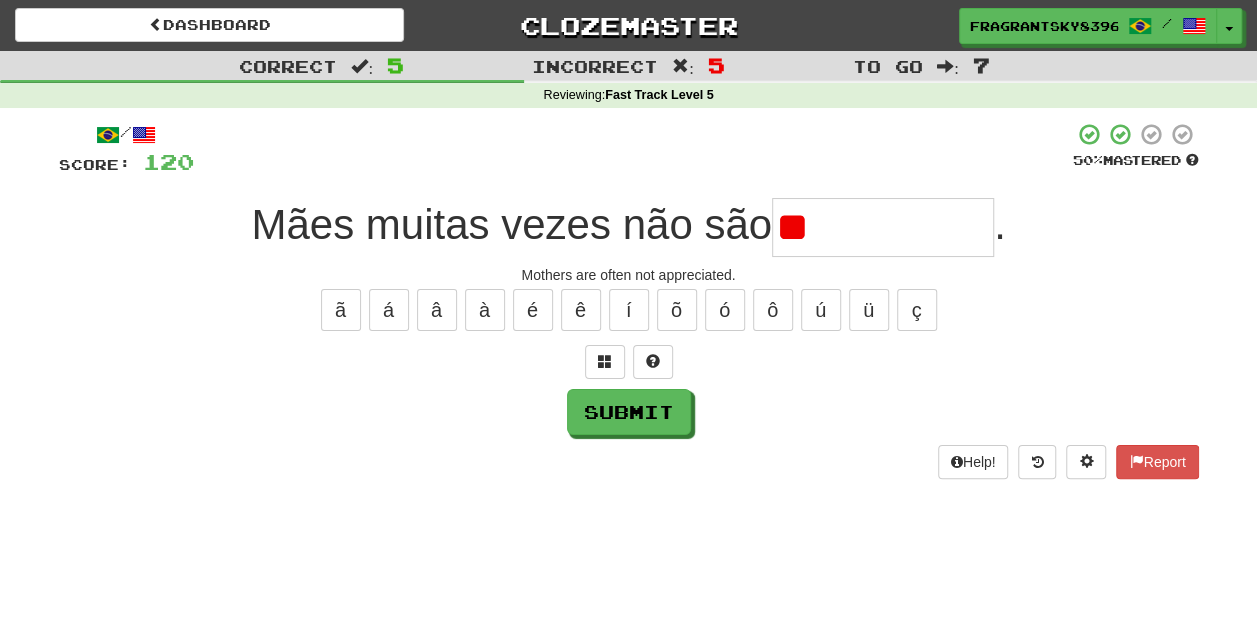 type on "*" 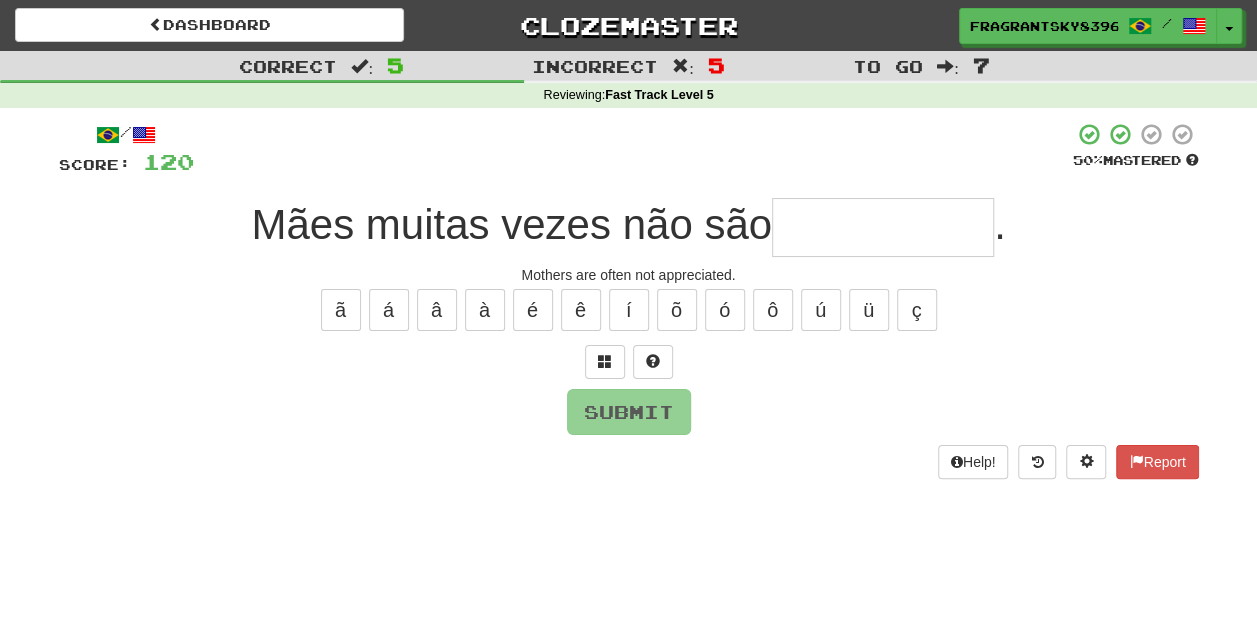 type on "*" 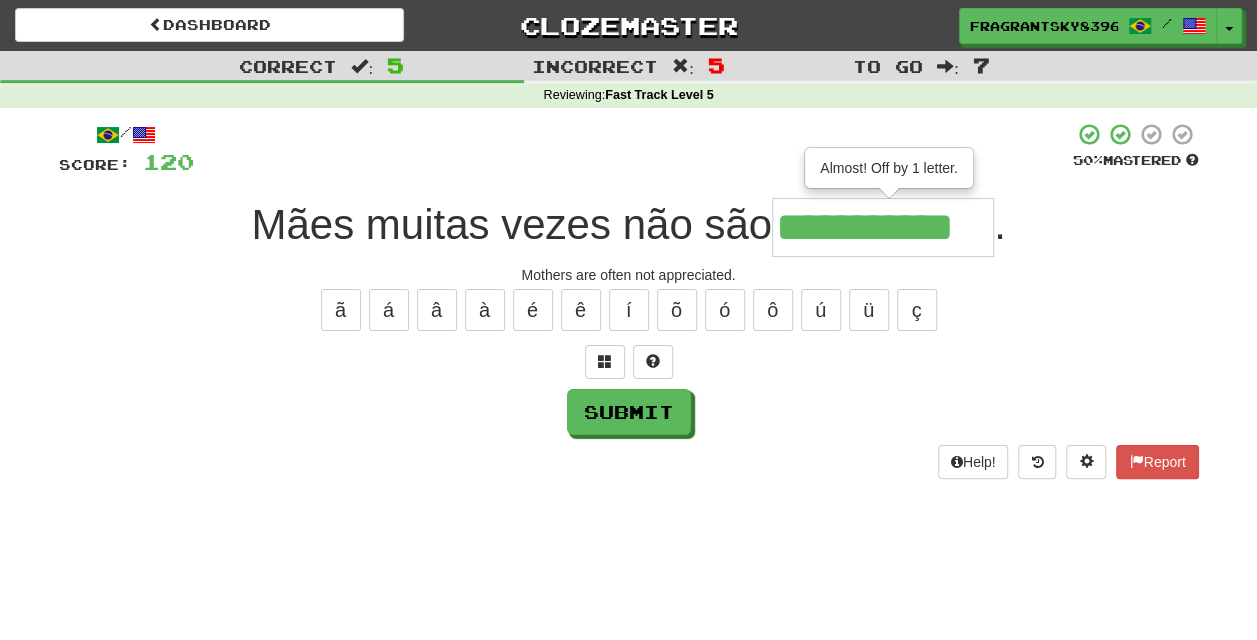 type on "**********" 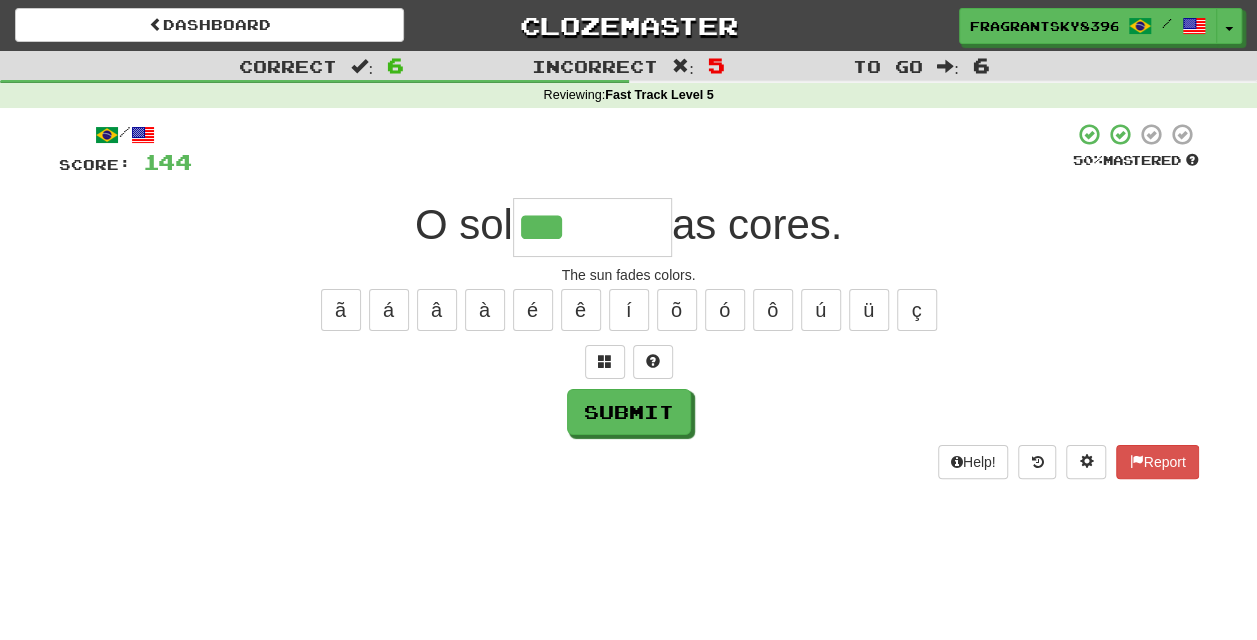 type on "*******" 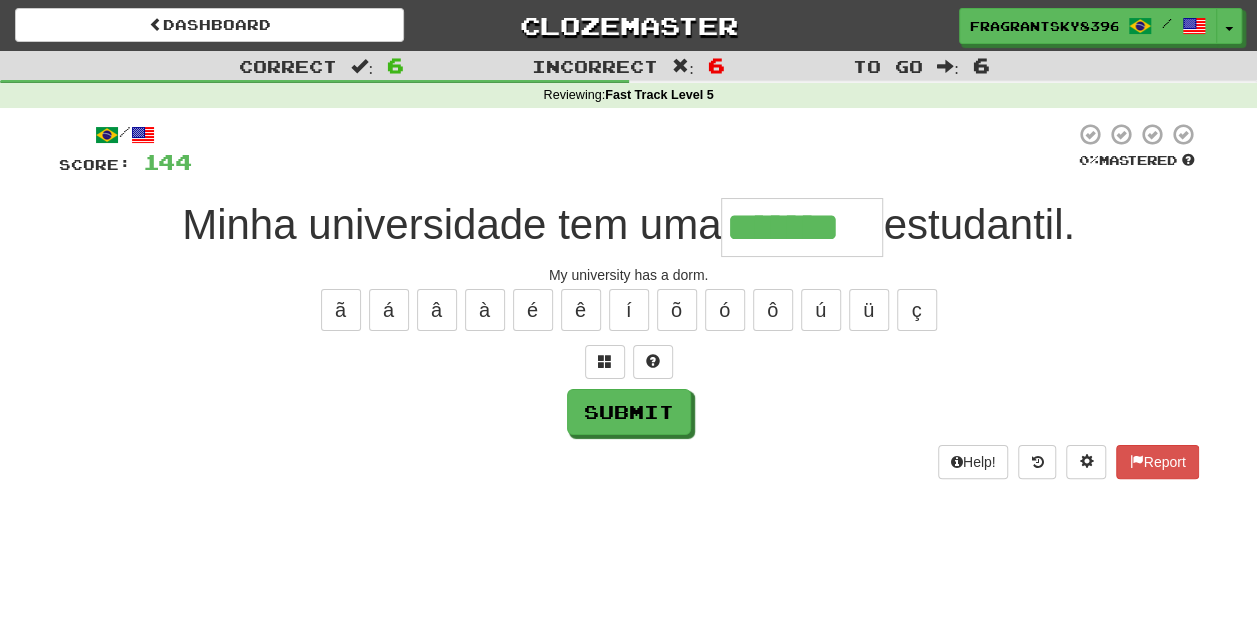 type on "*******" 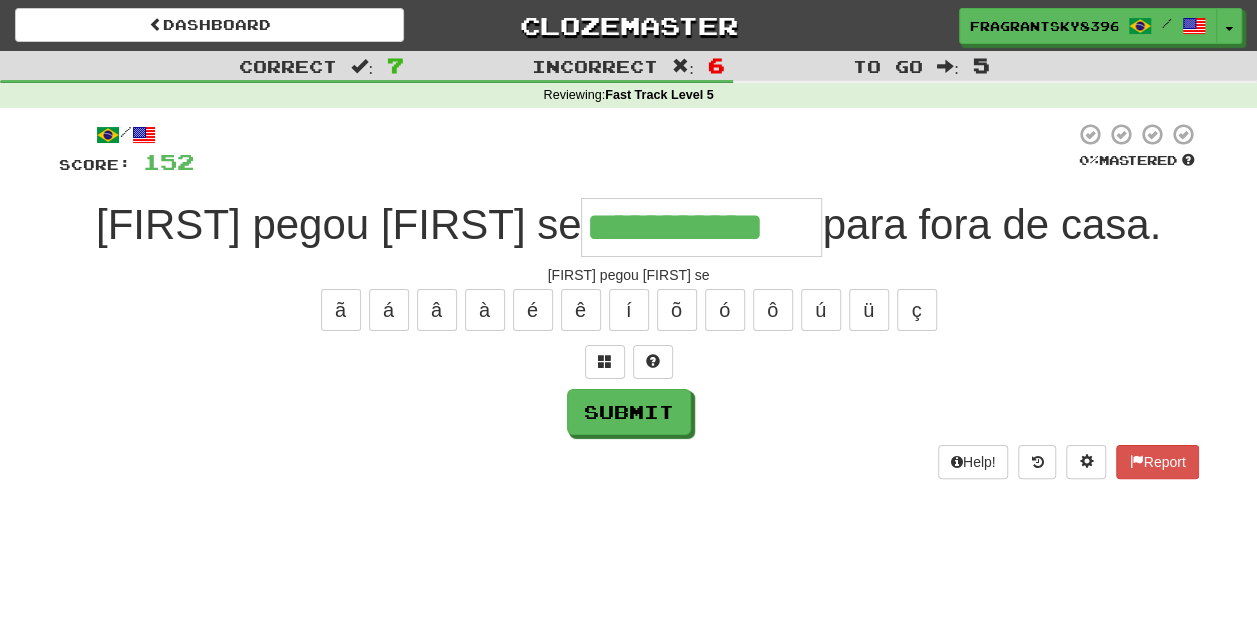 type on "**********" 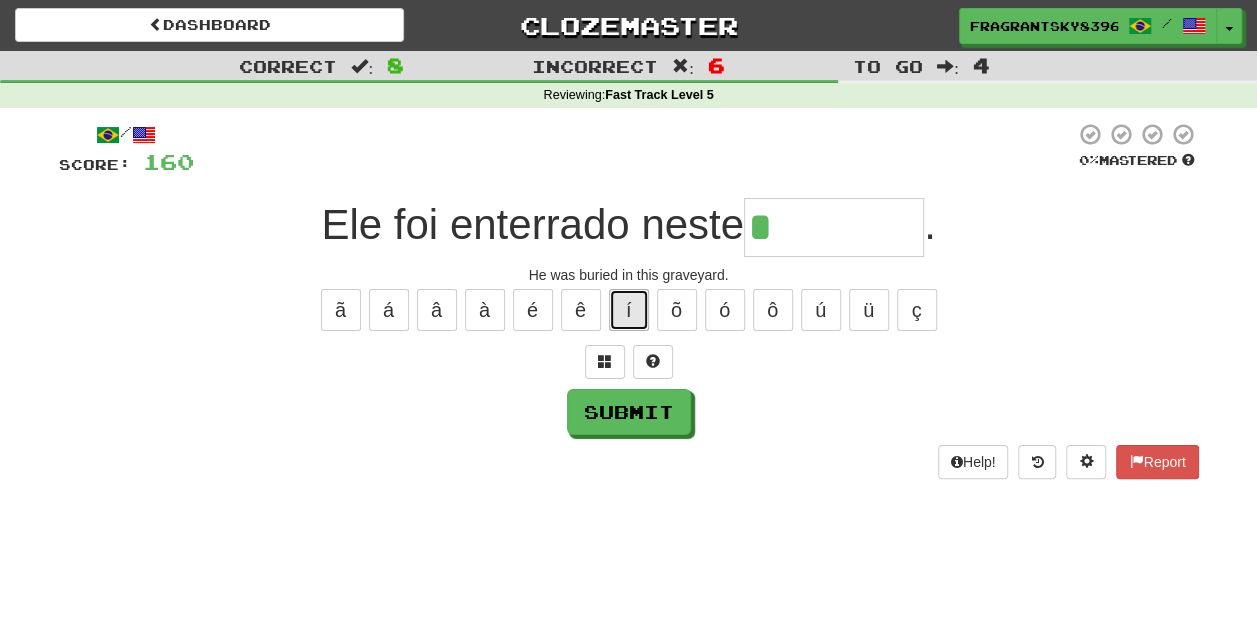 click on "í" at bounding box center (629, 310) 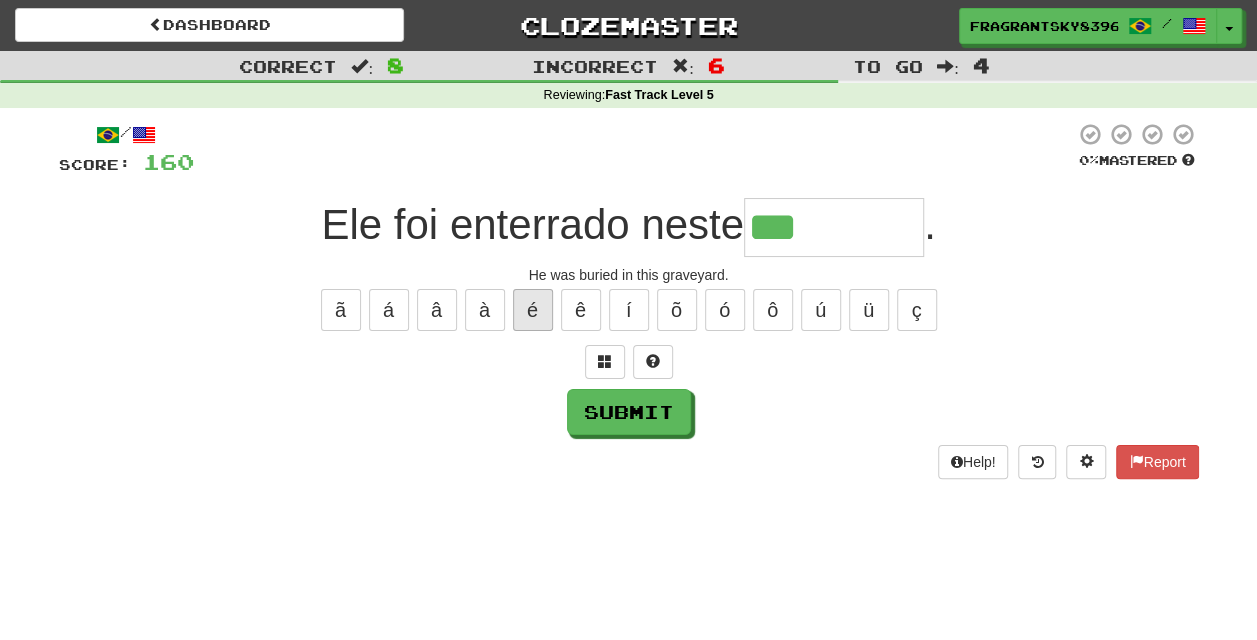 type on "***" 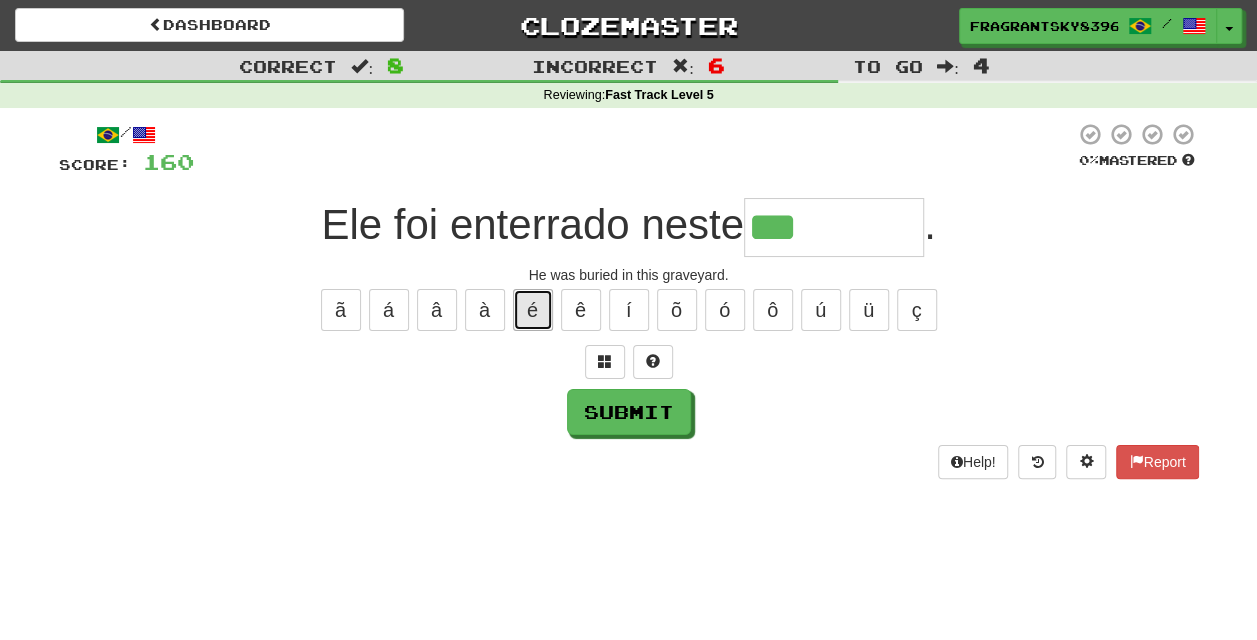type 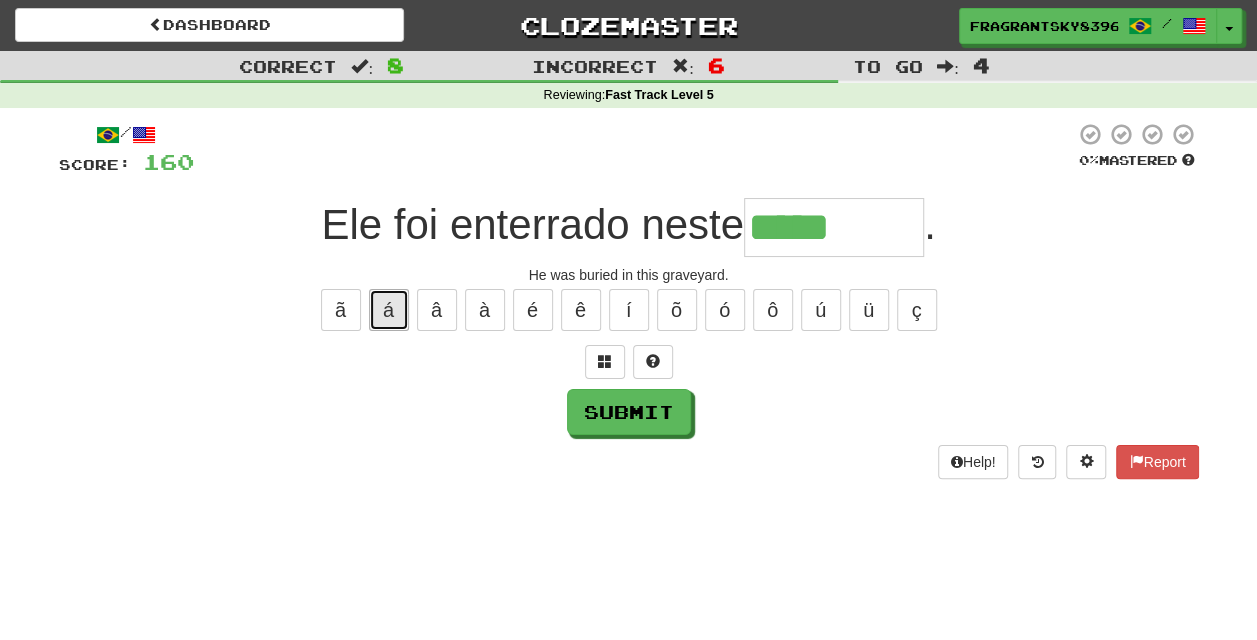 click on "á" at bounding box center [389, 310] 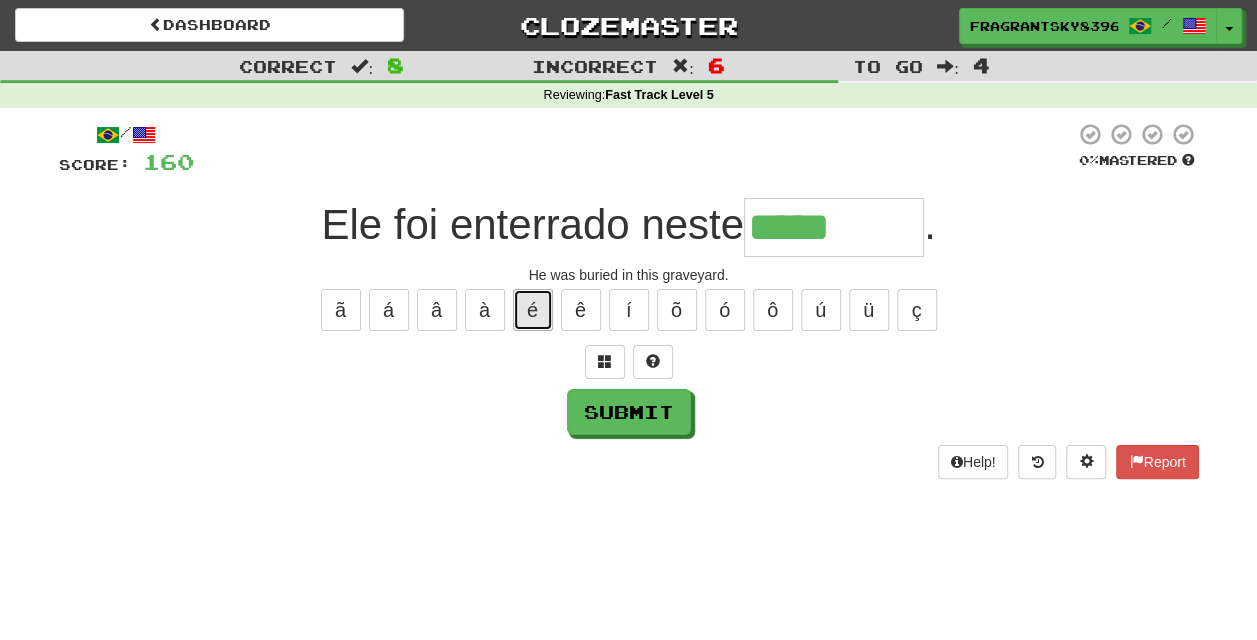 click on "é" at bounding box center (533, 310) 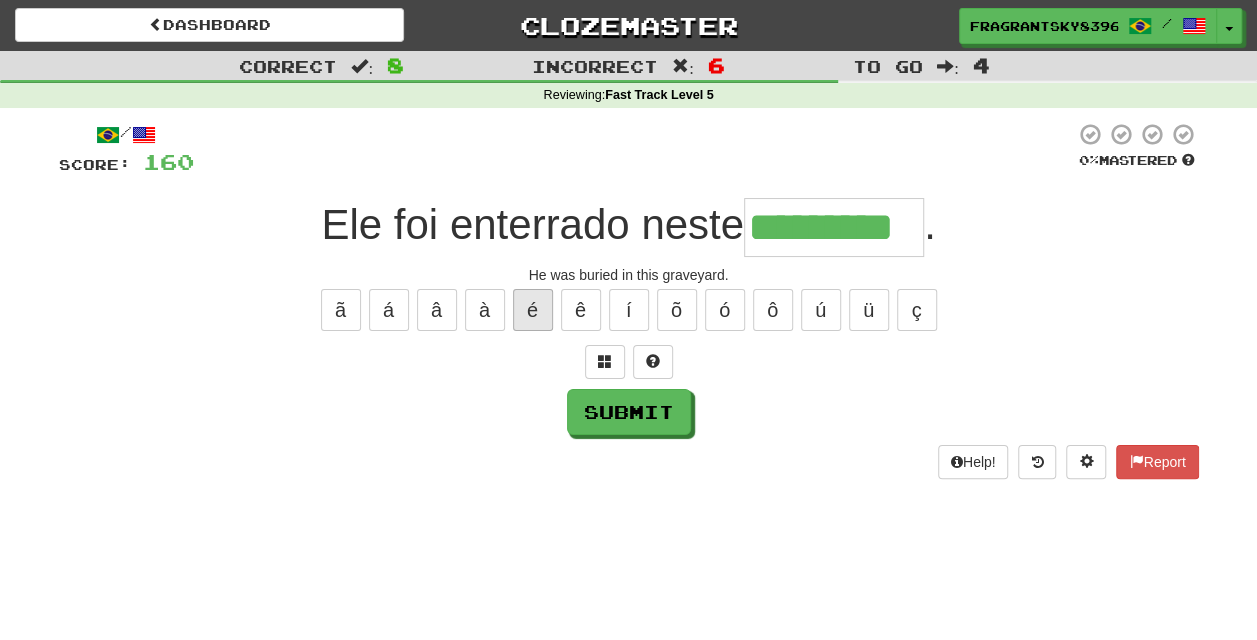 type on "*********" 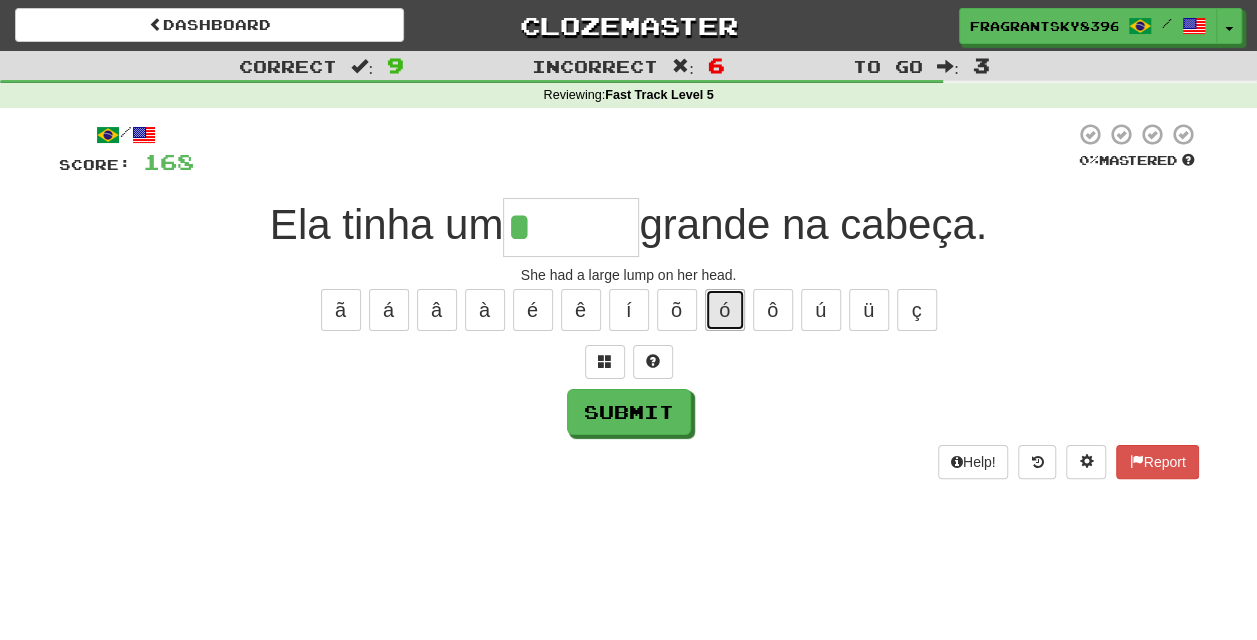 click on "ó" at bounding box center (725, 310) 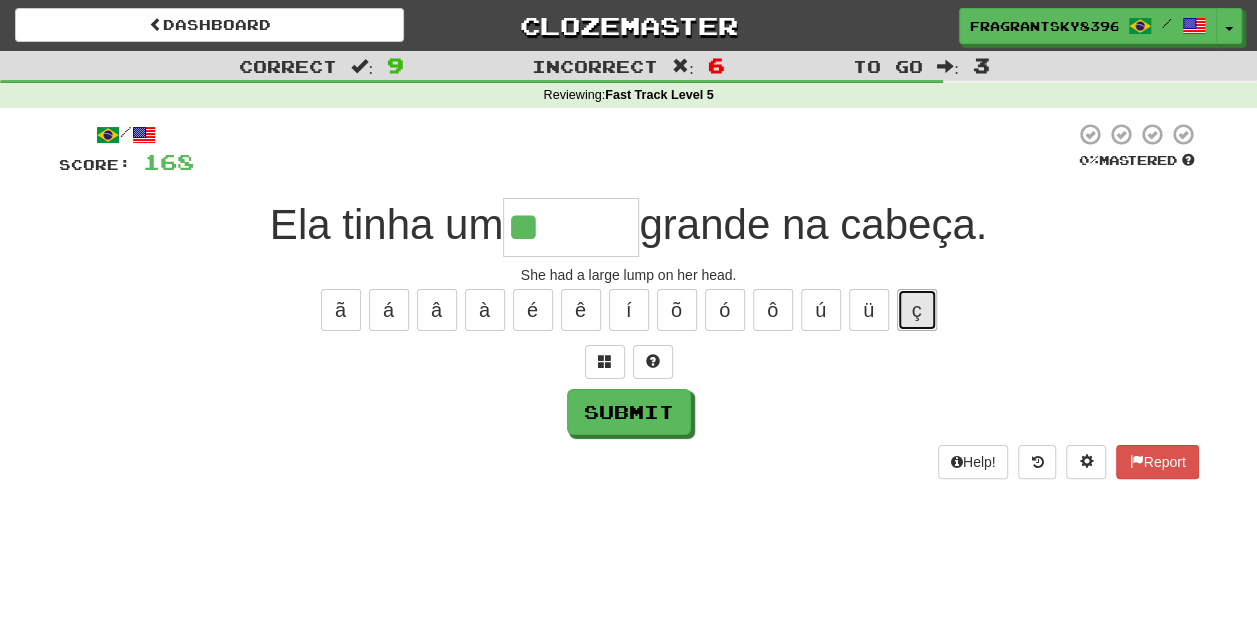 click on "ç" at bounding box center [917, 310] 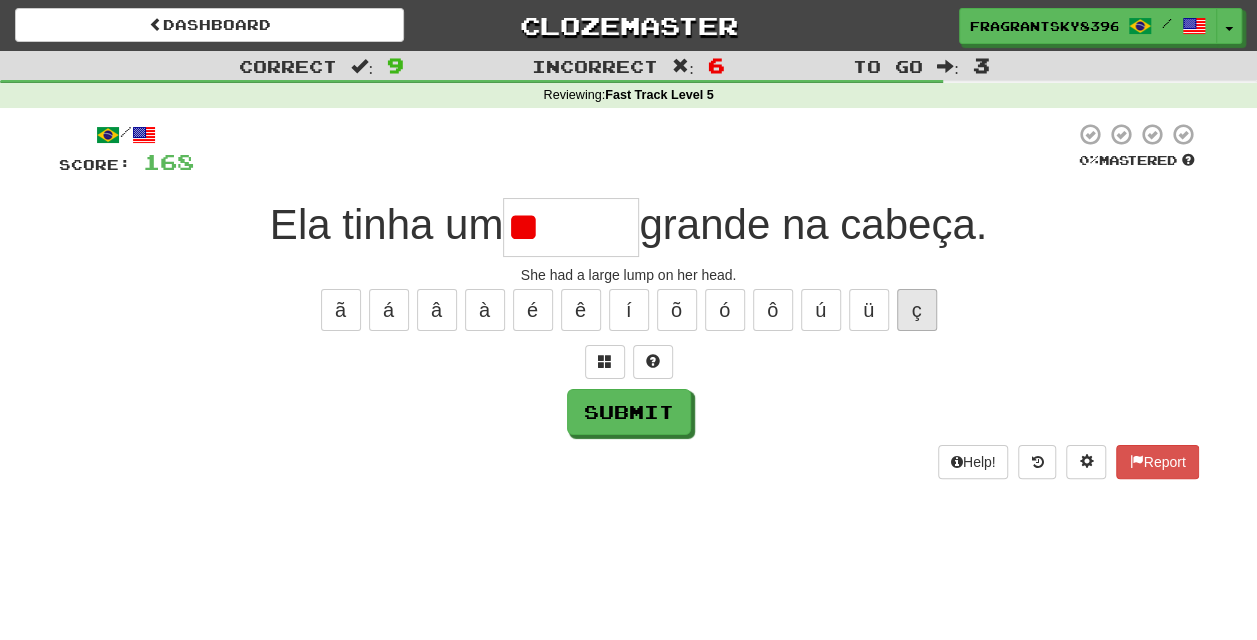 type on "******" 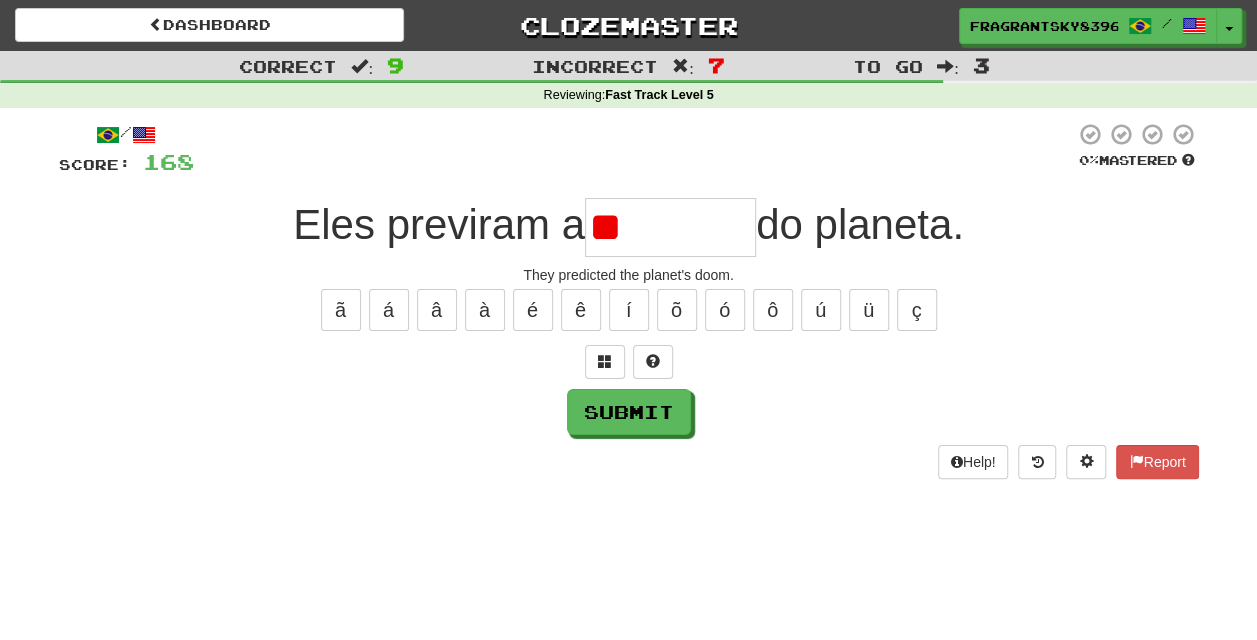 type on "*" 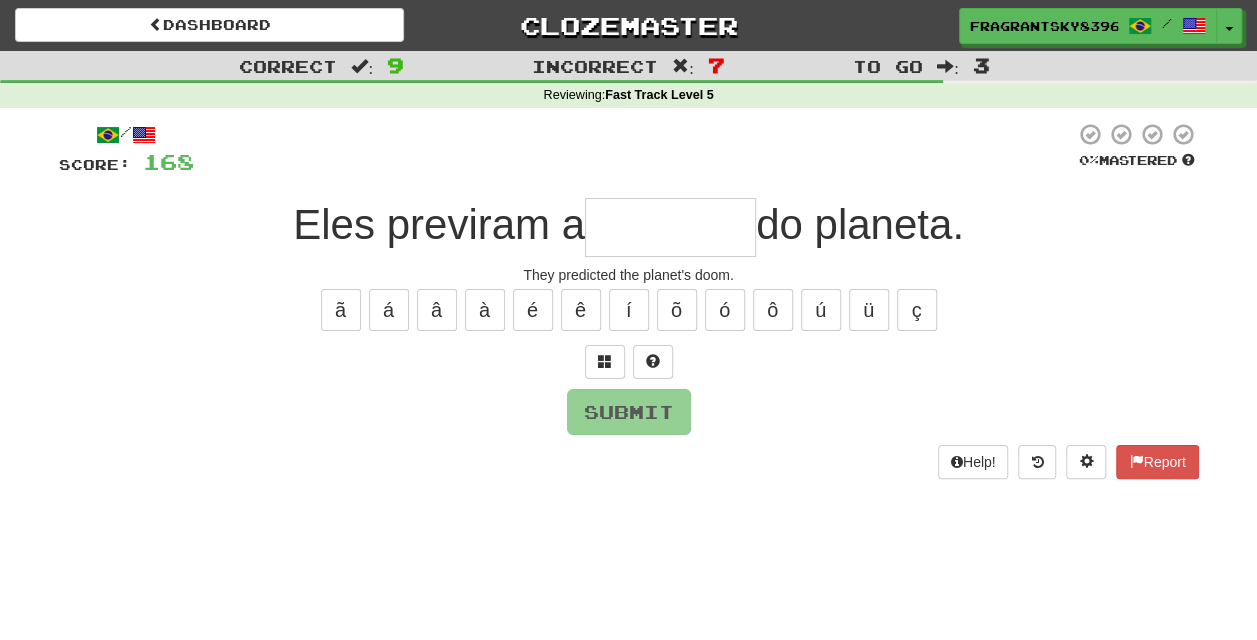 type on "********" 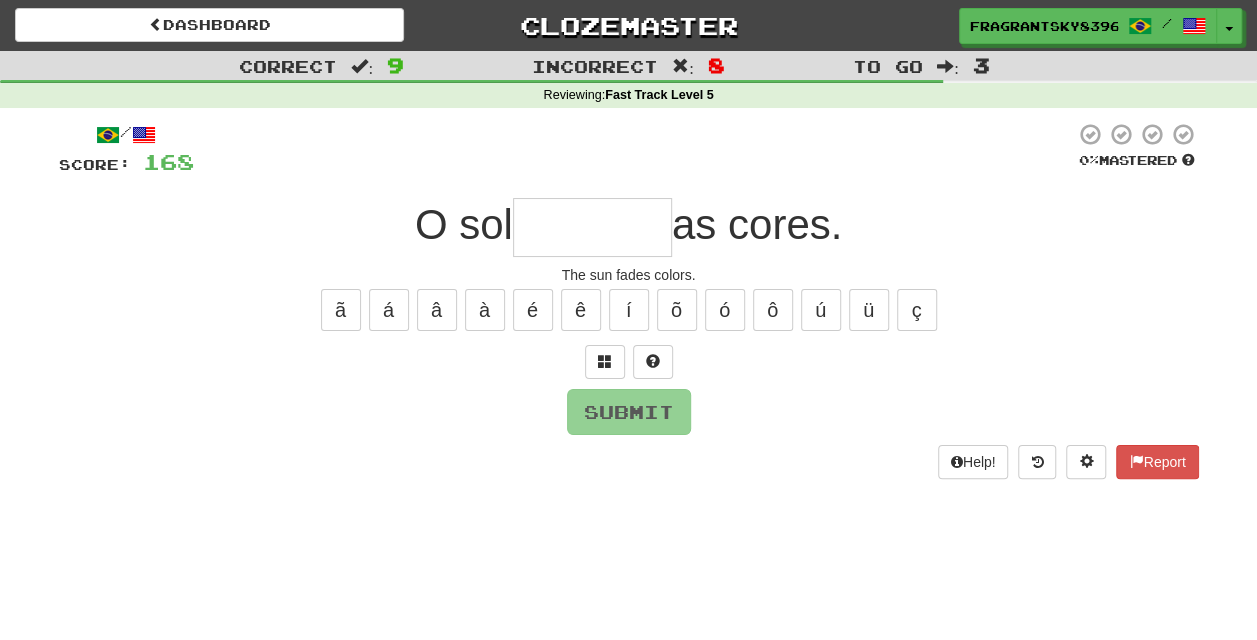 type on "*******" 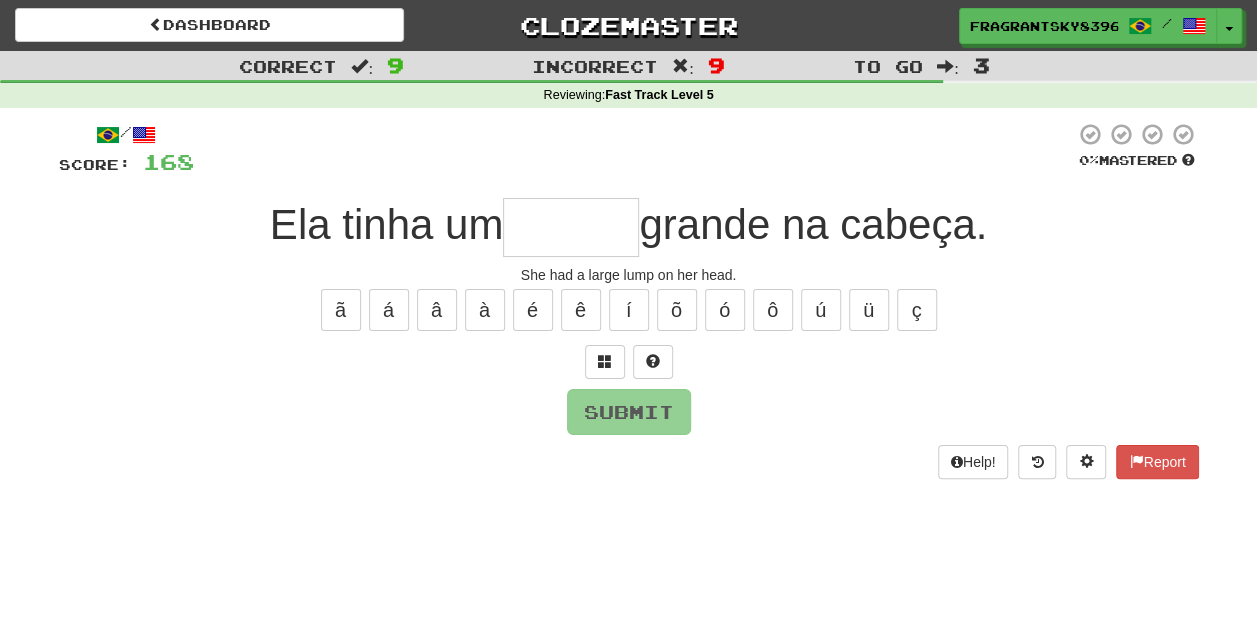 type on "******" 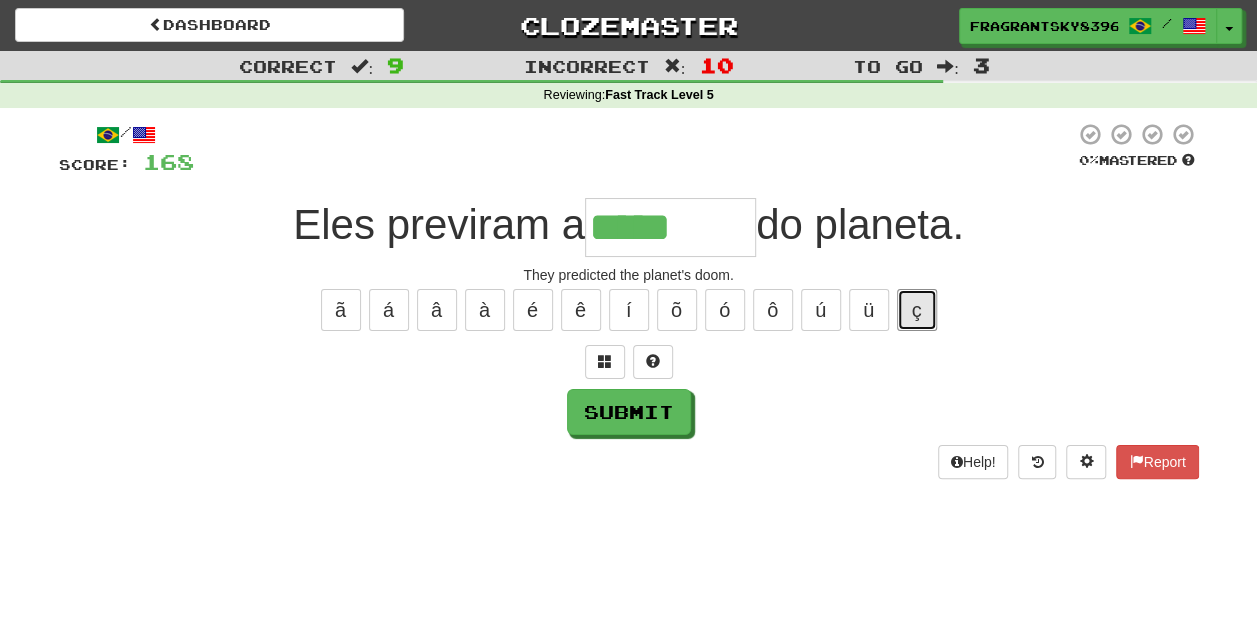 click on "ç" at bounding box center (917, 310) 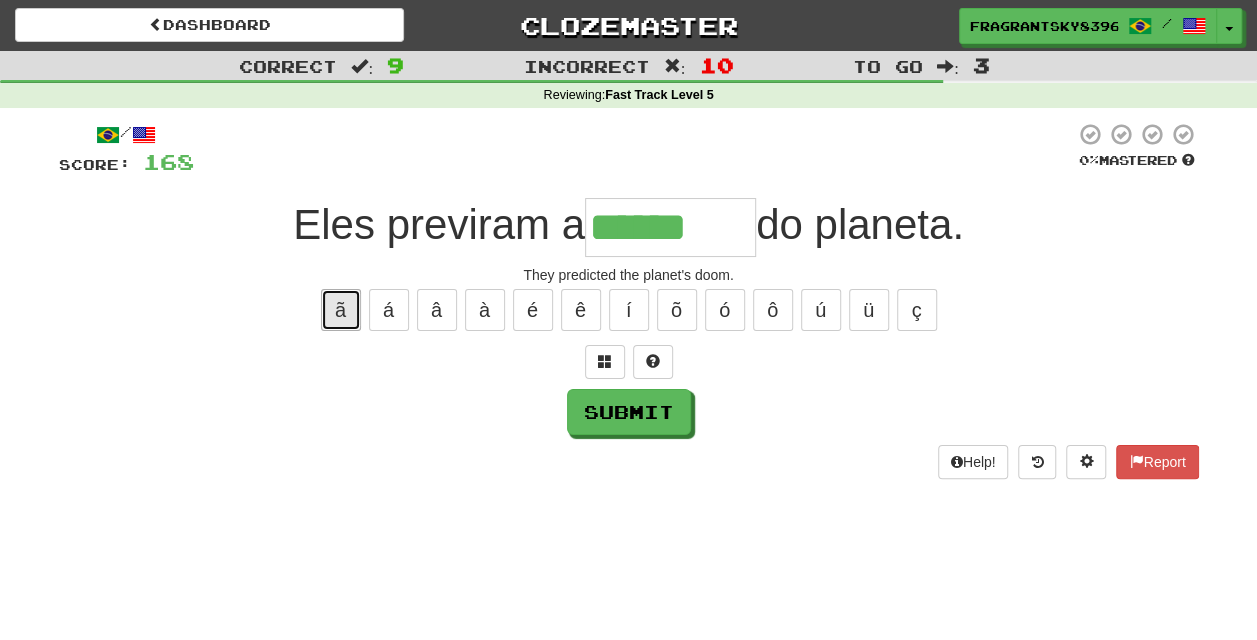 click on "ã" at bounding box center (341, 310) 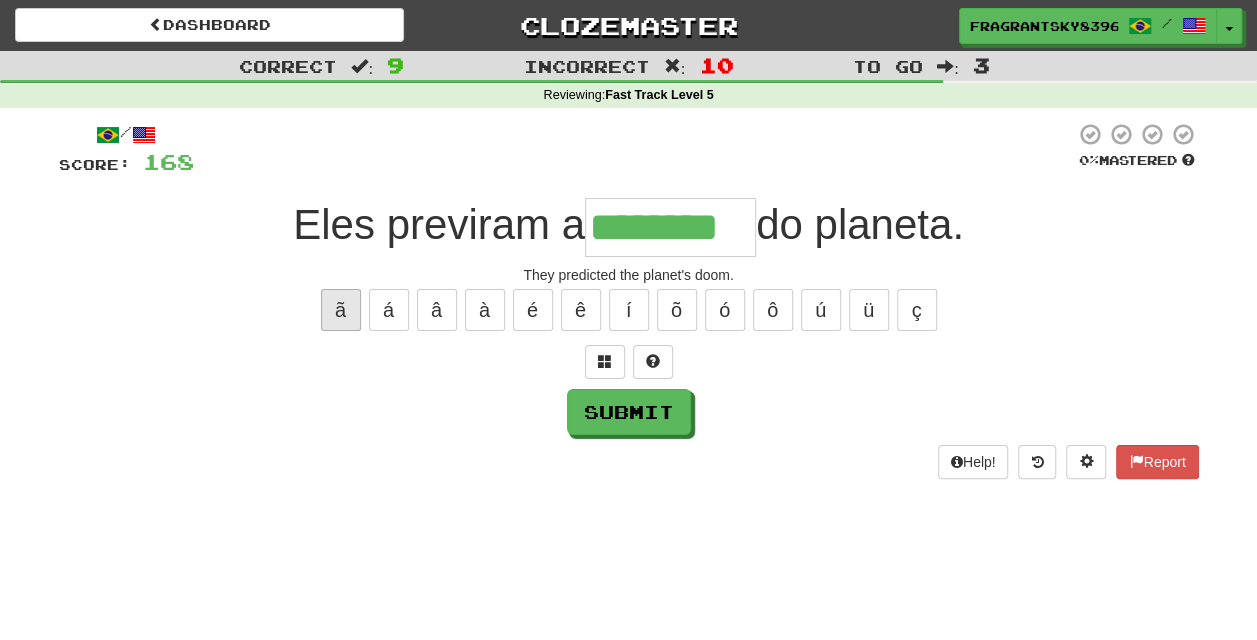 type on "********" 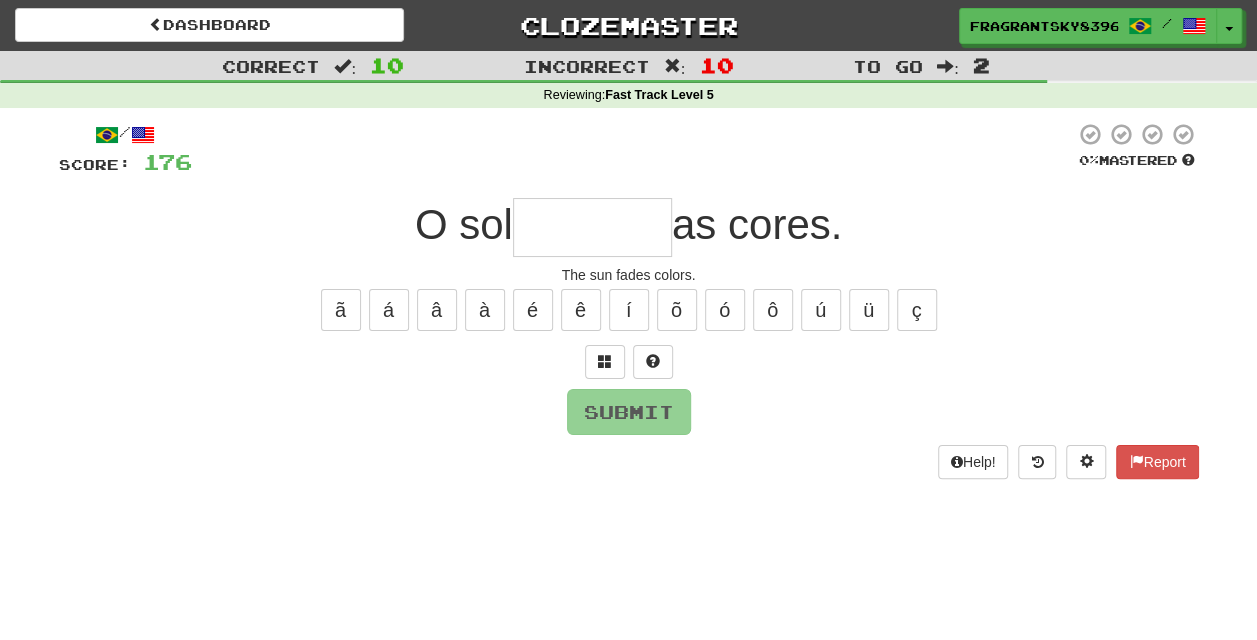 type on "*******" 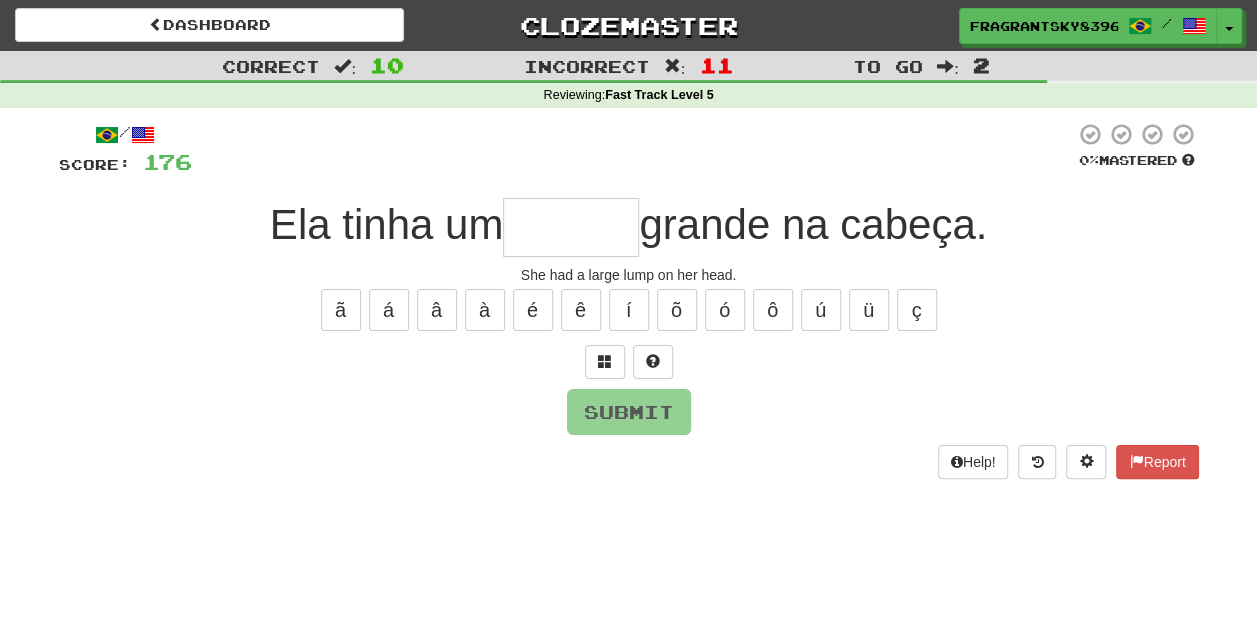 type on "******" 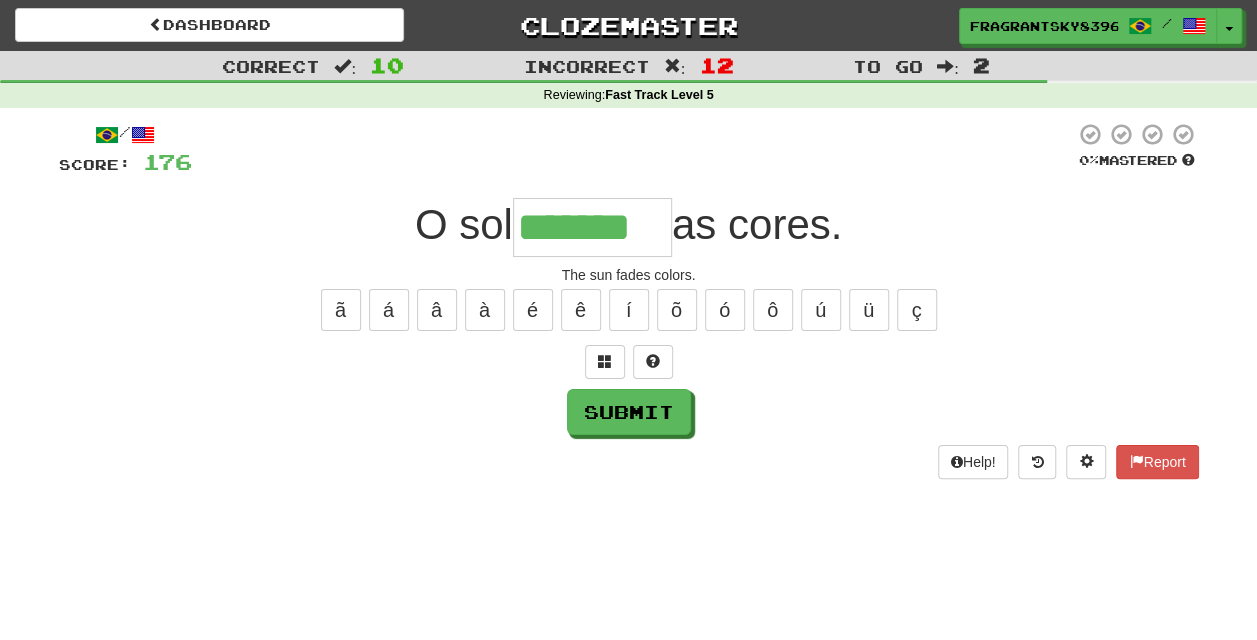 type on "*******" 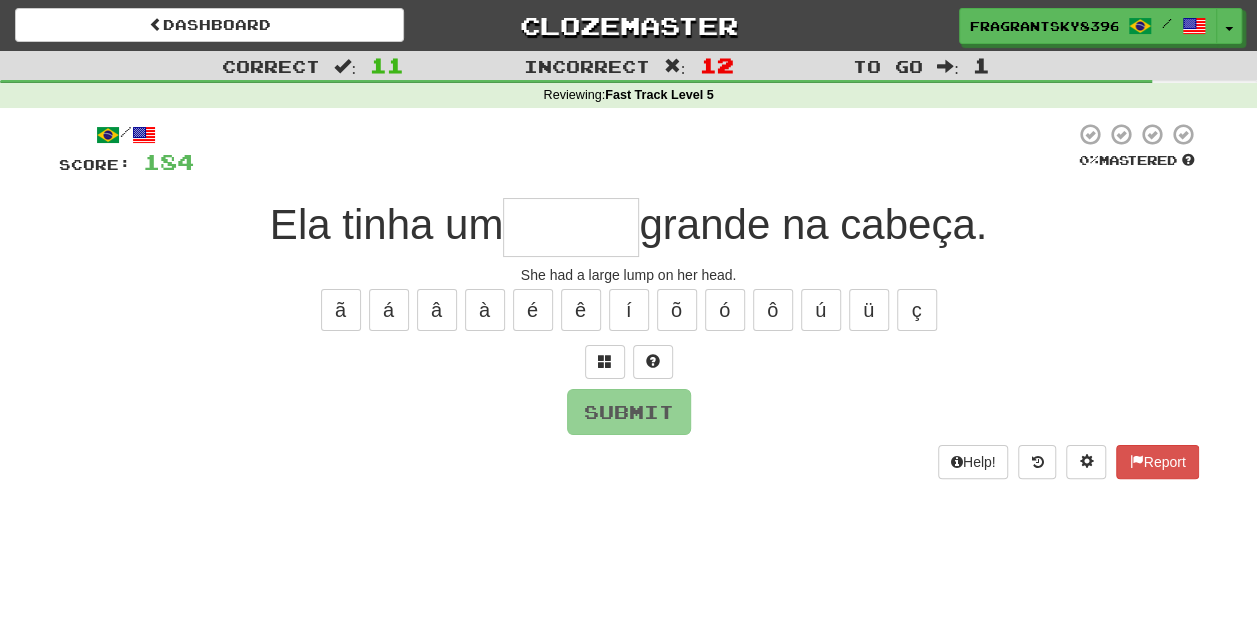 type on "******" 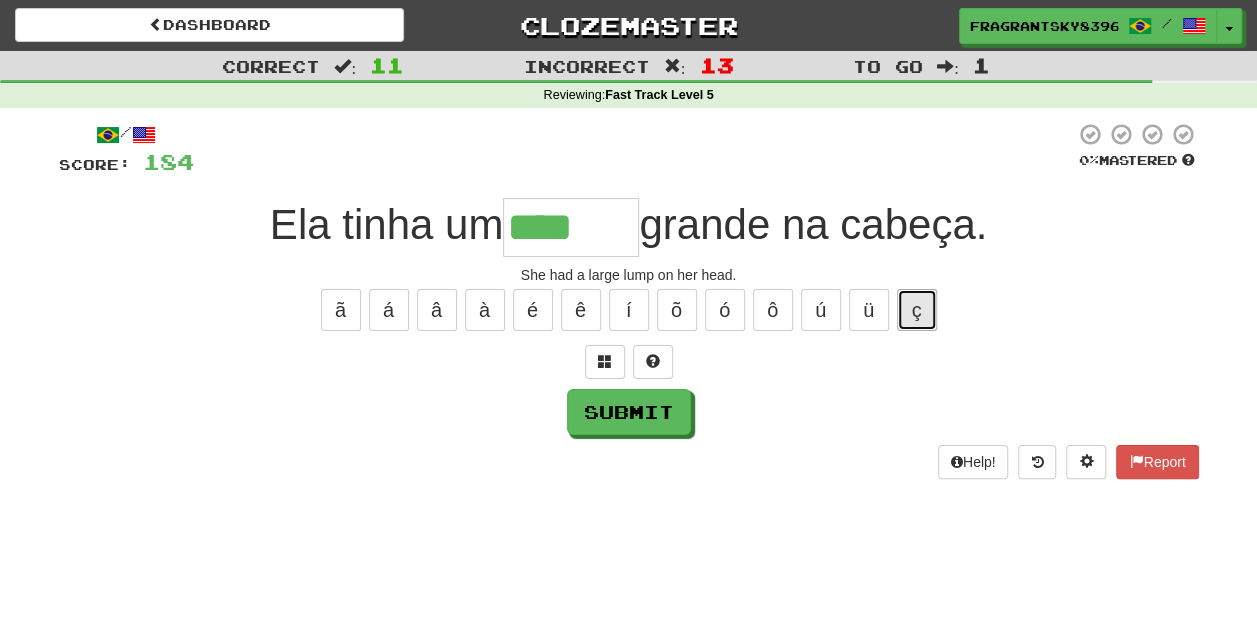 click on "ç" at bounding box center (917, 310) 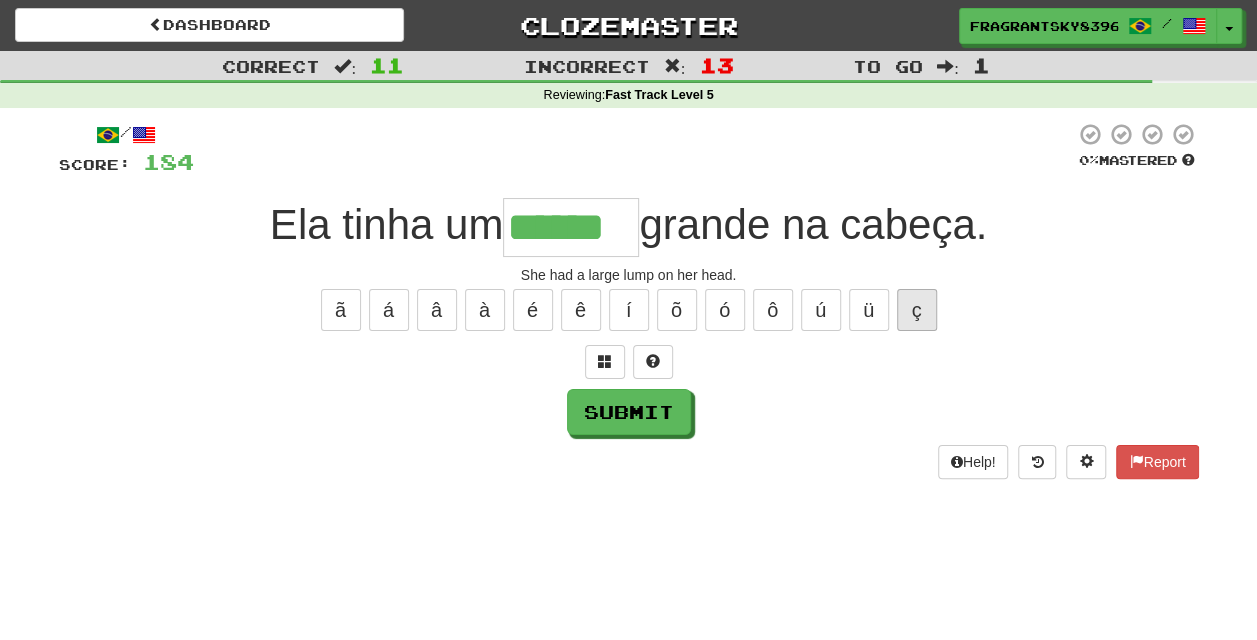 type on "******" 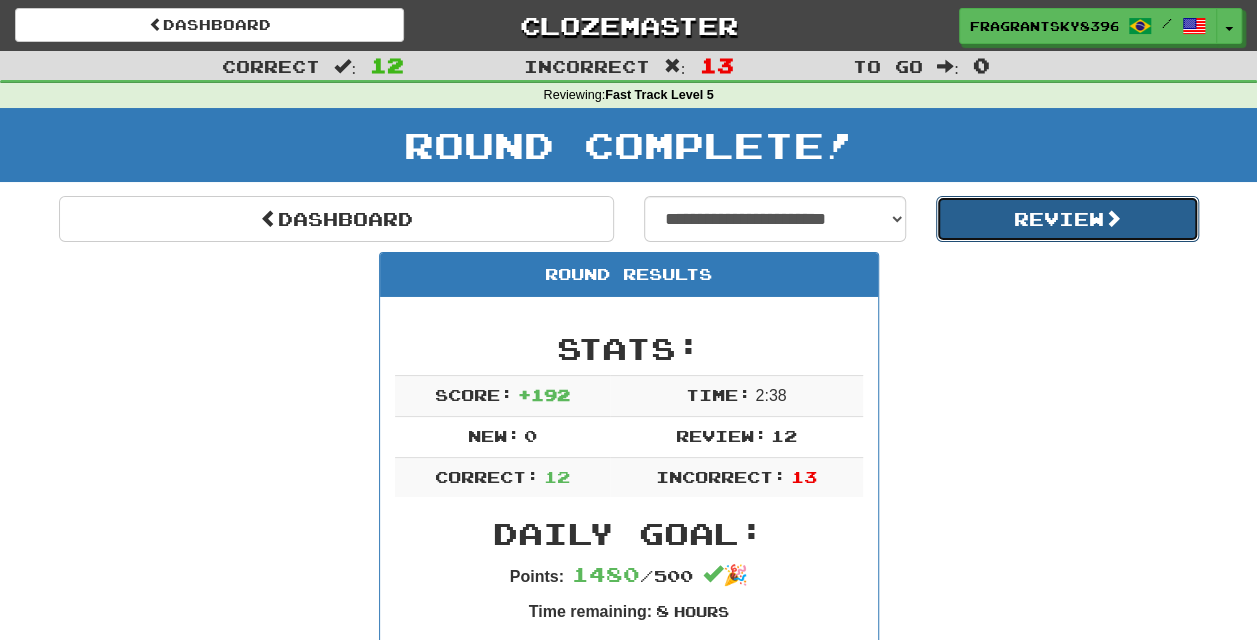 click on "Review" at bounding box center (1067, 219) 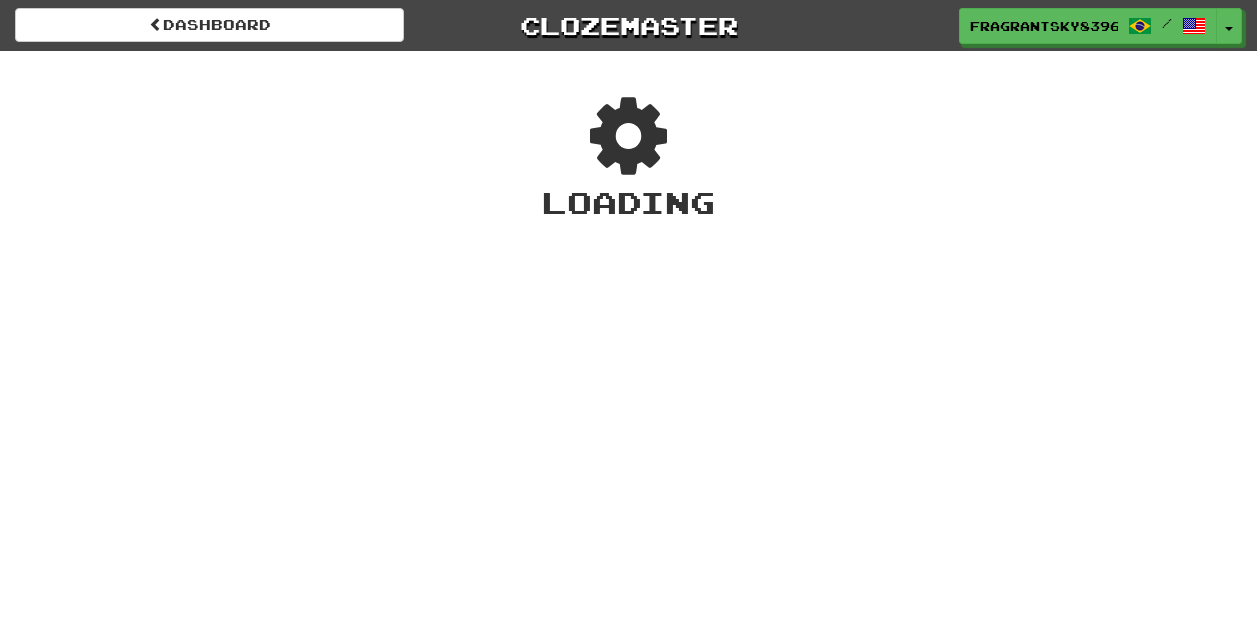 scroll, scrollTop: 0, scrollLeft: 0, axis: both 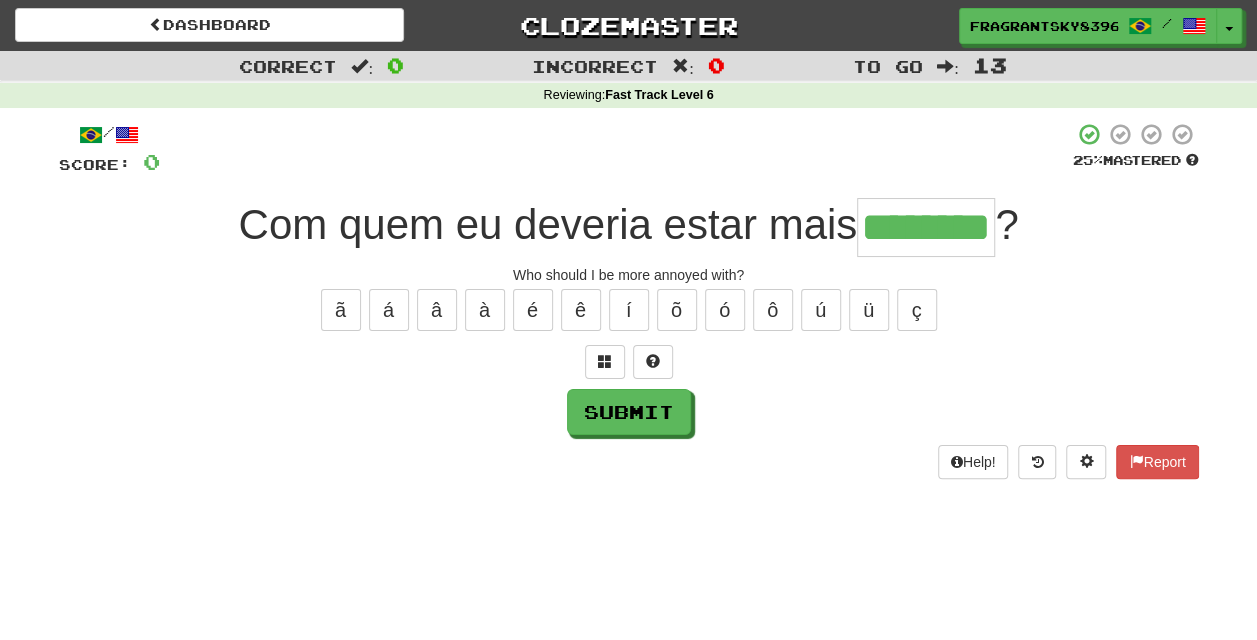 type on "********" 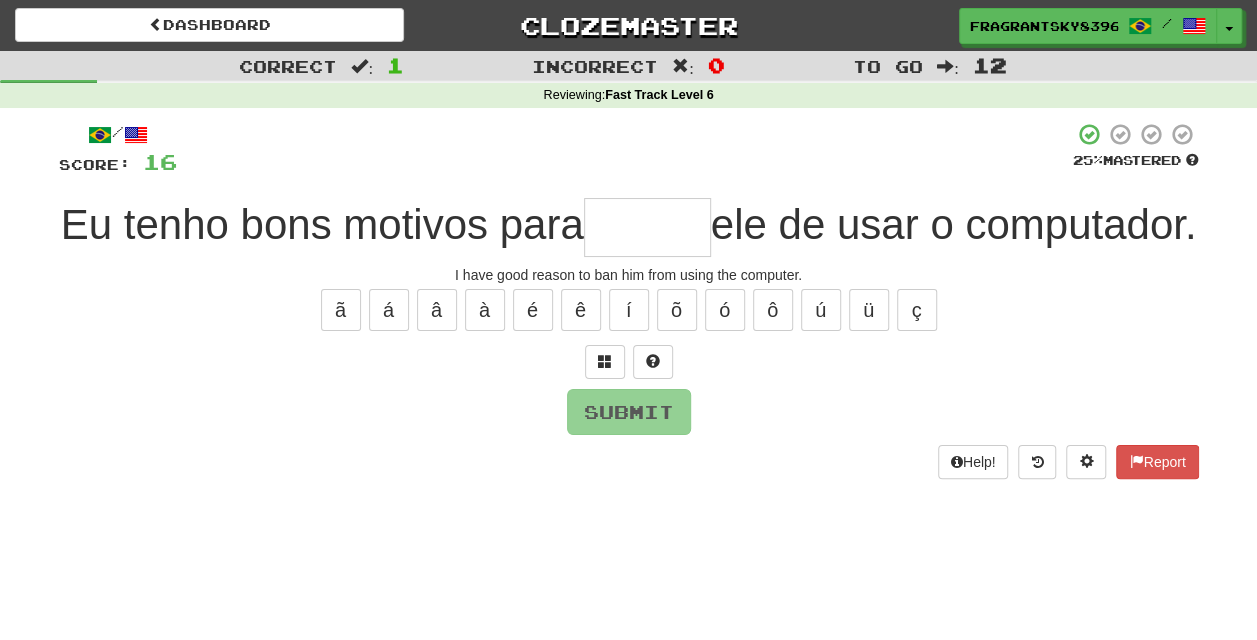 type on "*" 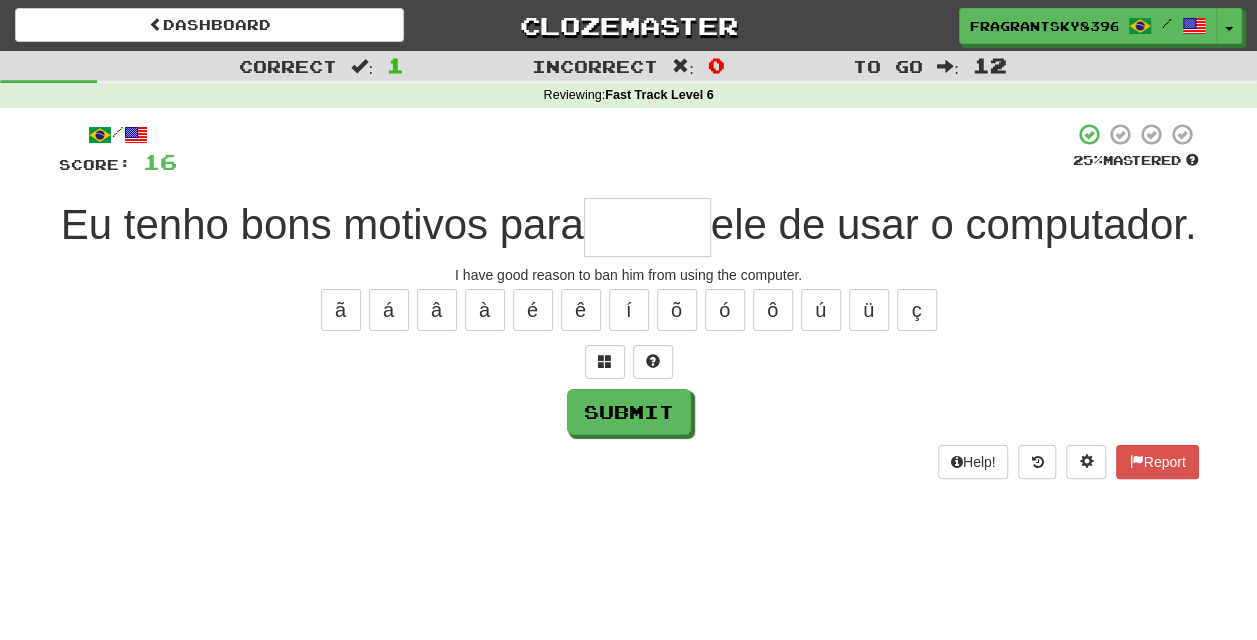 type on "*" 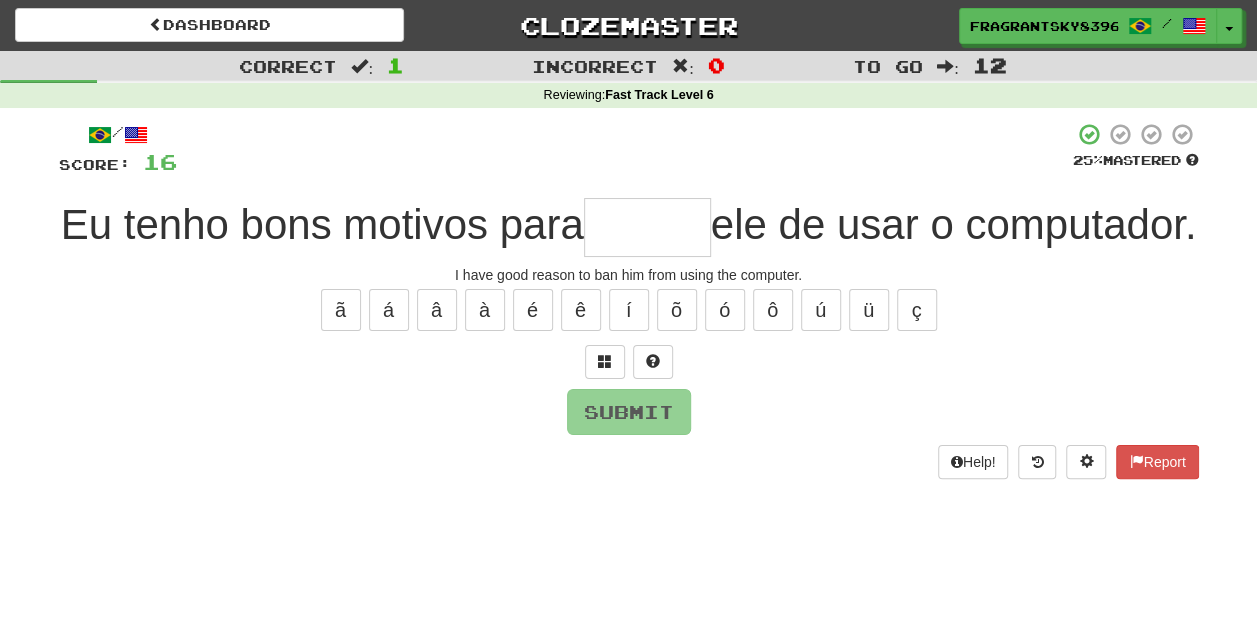 type on "*******" 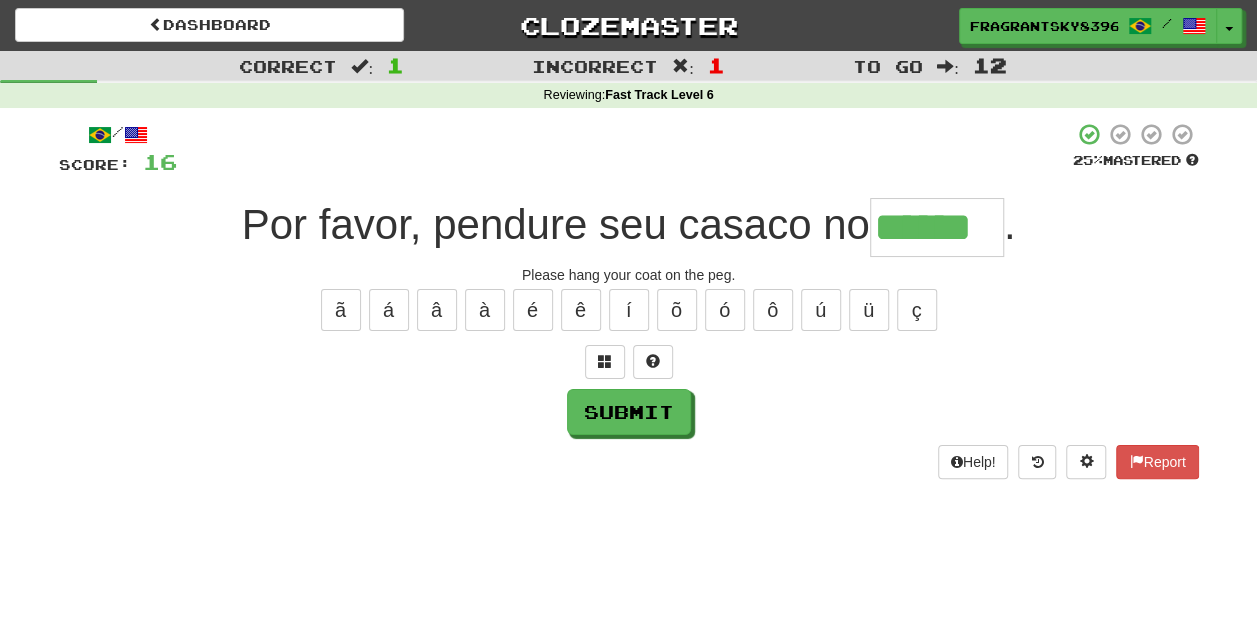 type on "******" 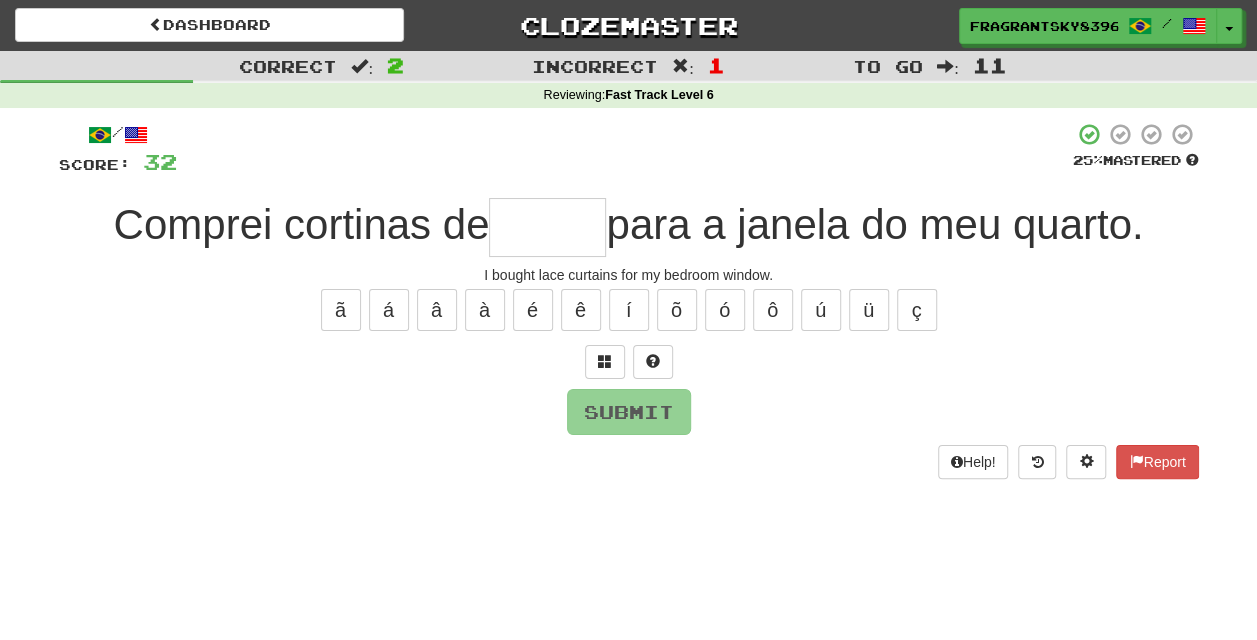 type on "*" 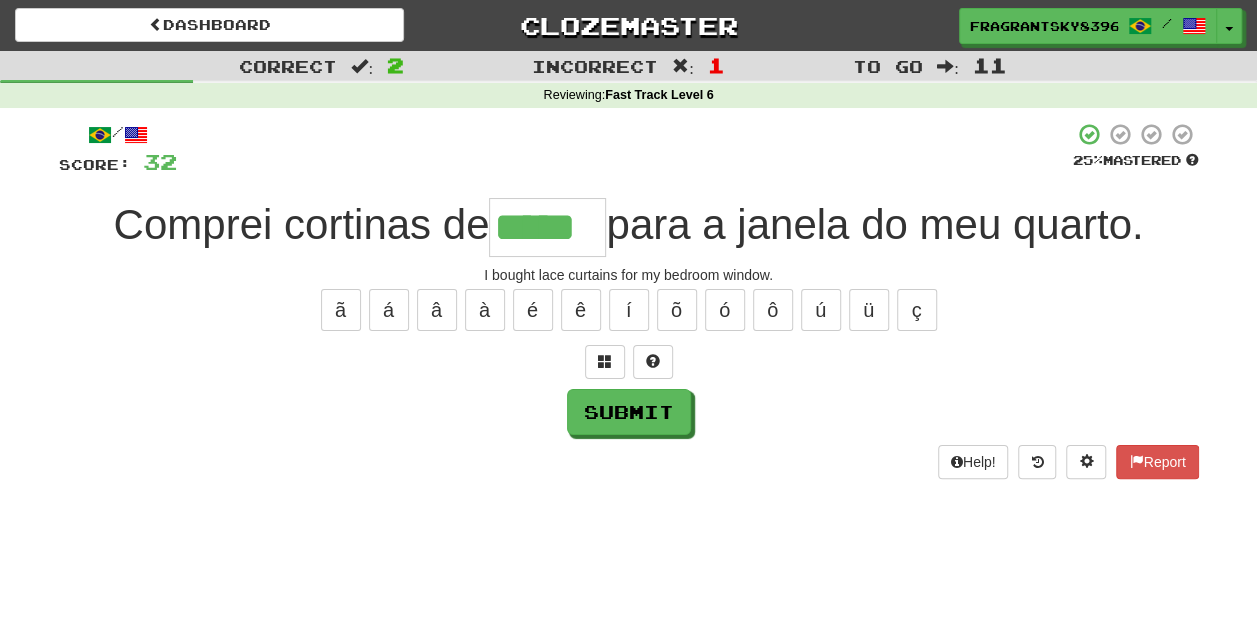 type on "*****" 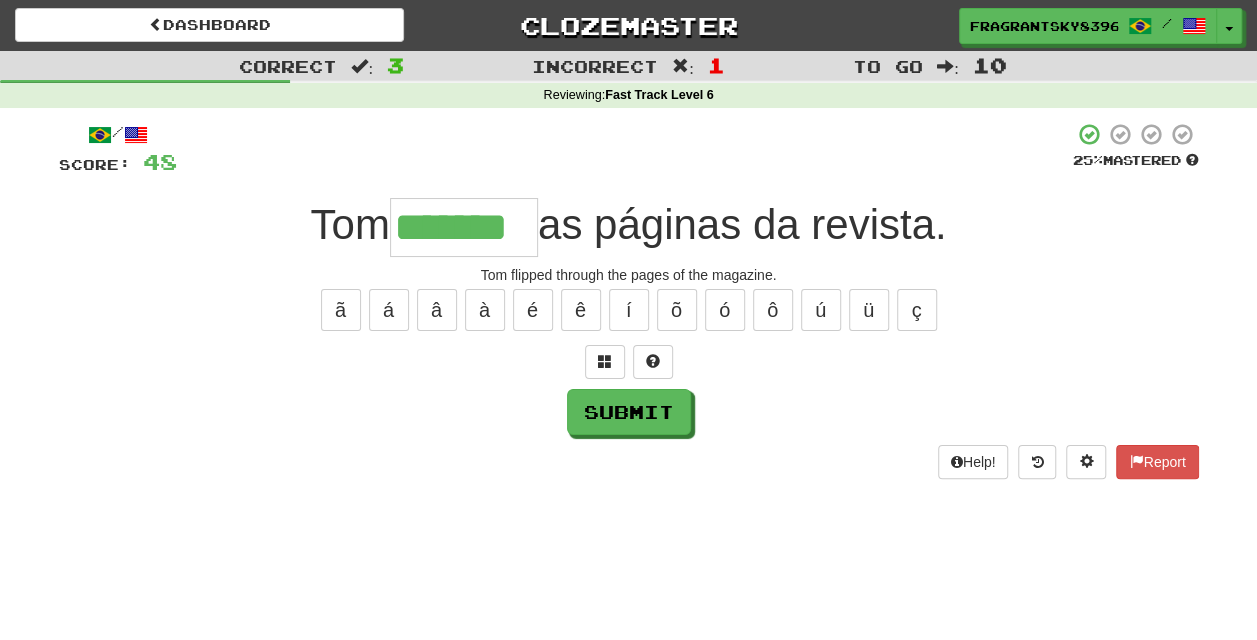 type on "*******" 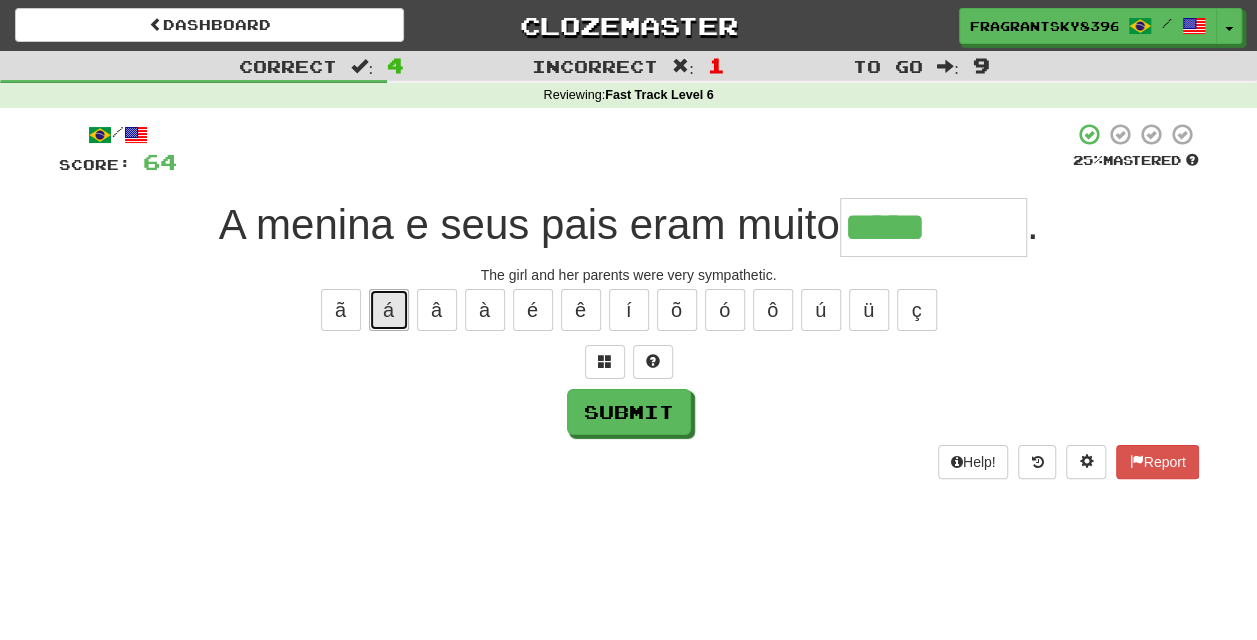 click on "á" at bounding box center [389, 310] 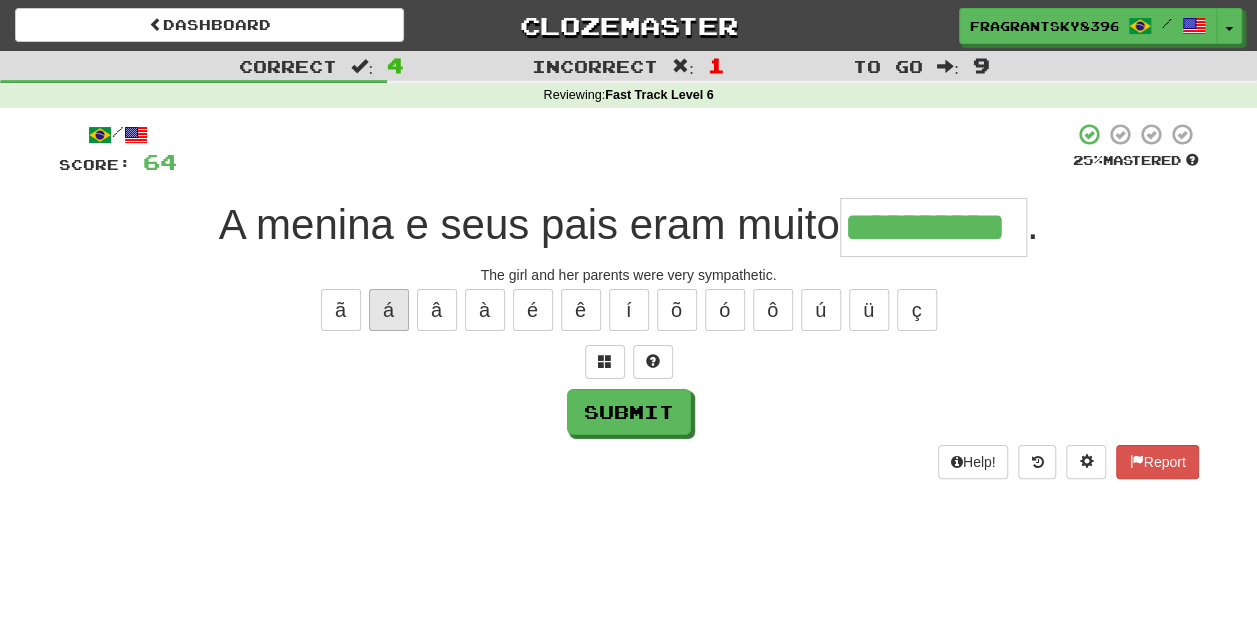type on "**********" 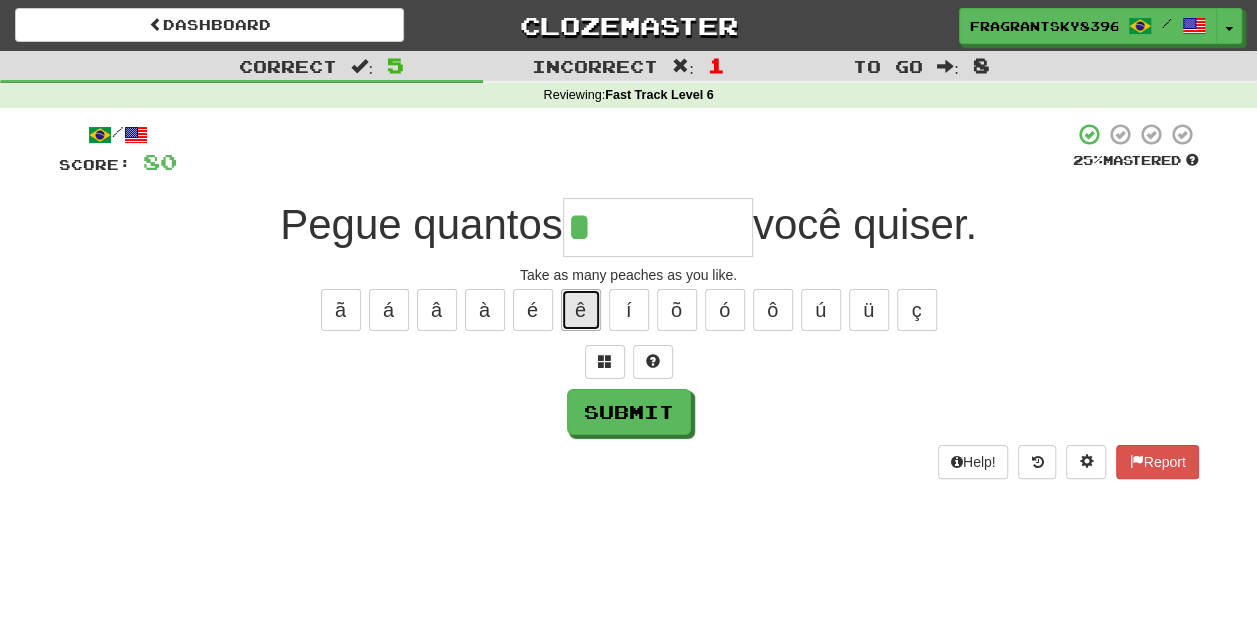 click on "ê" at bounding box center (581, 310) 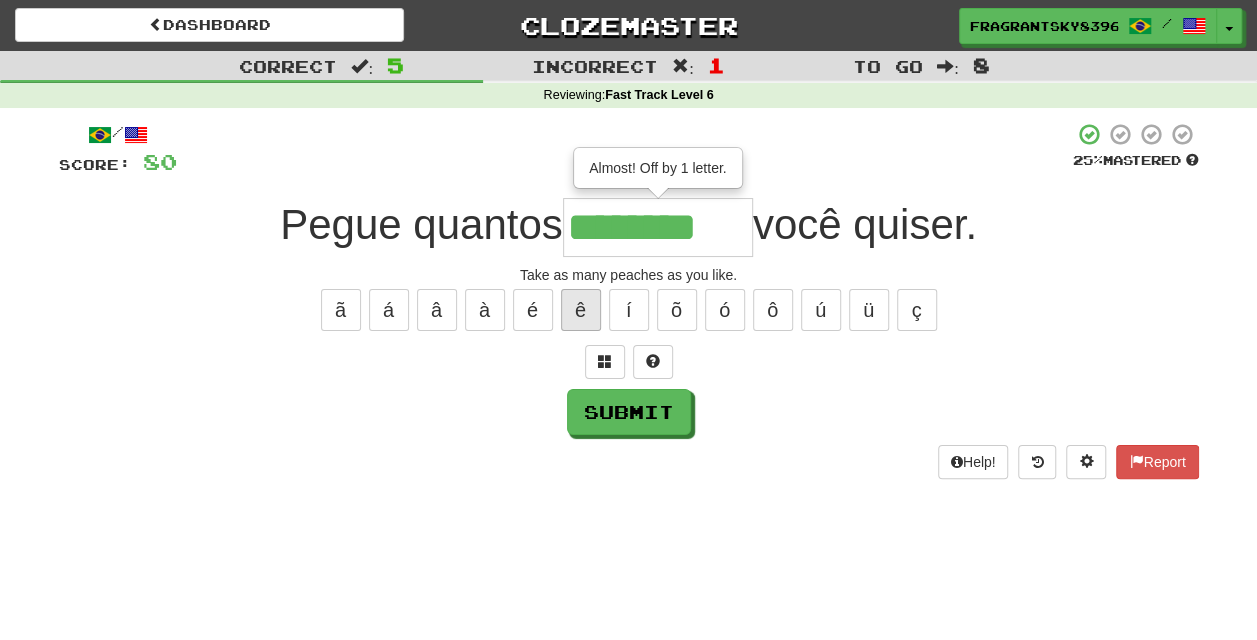 type on "********" 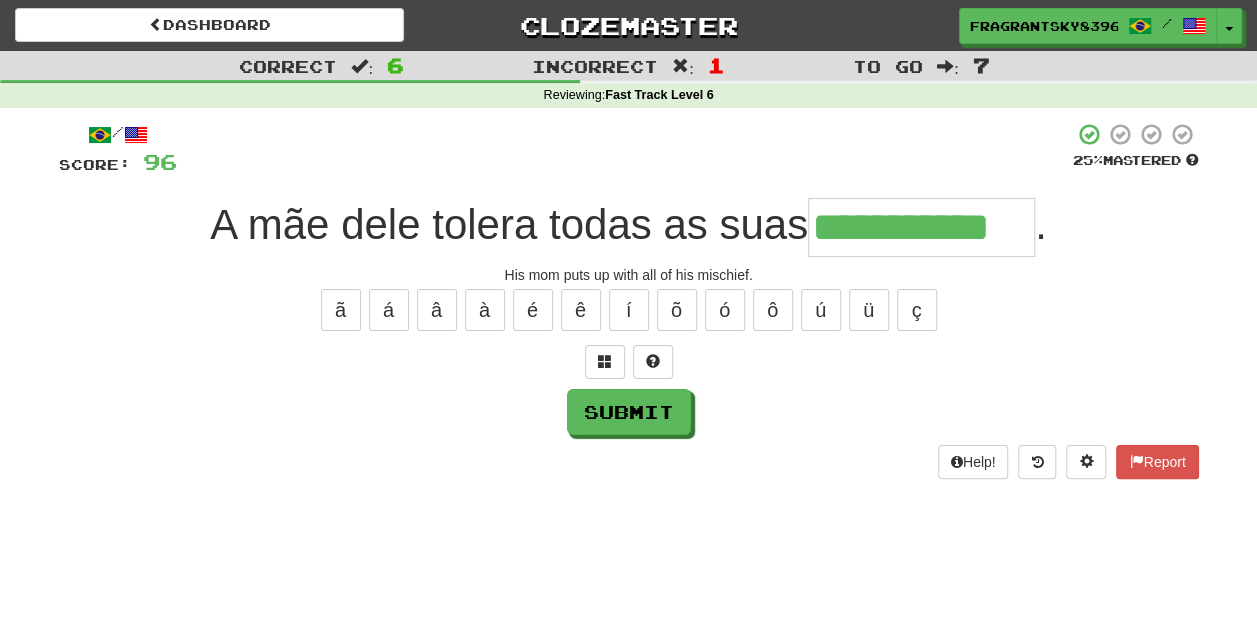 type on "**********" 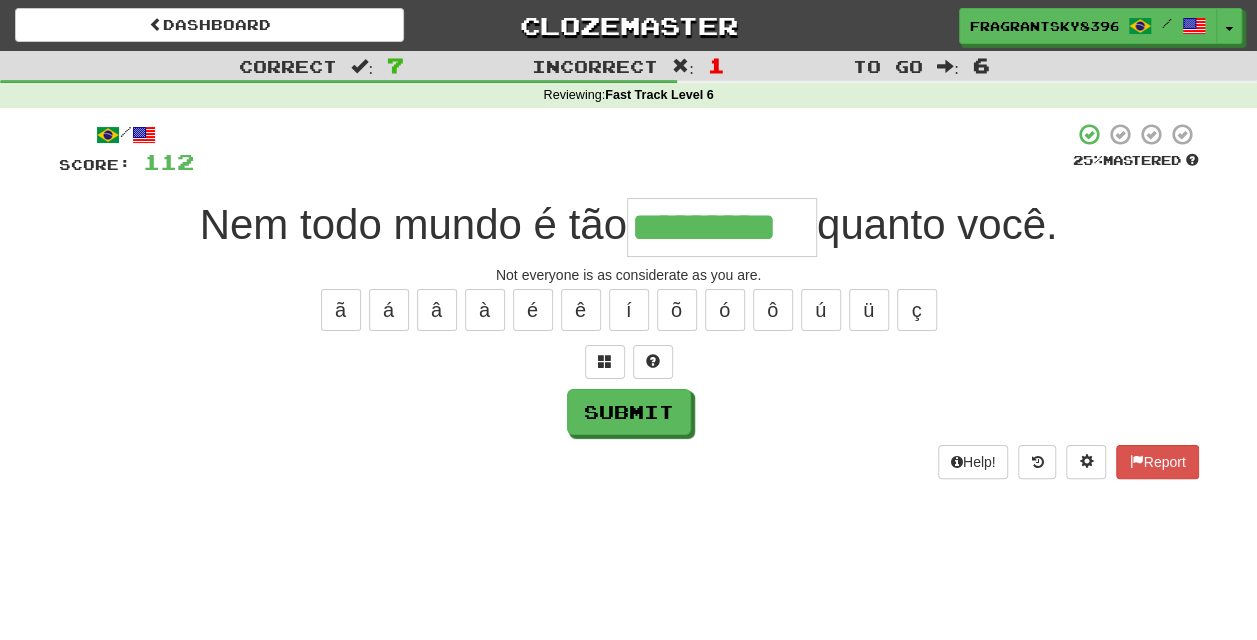 type on "*********" 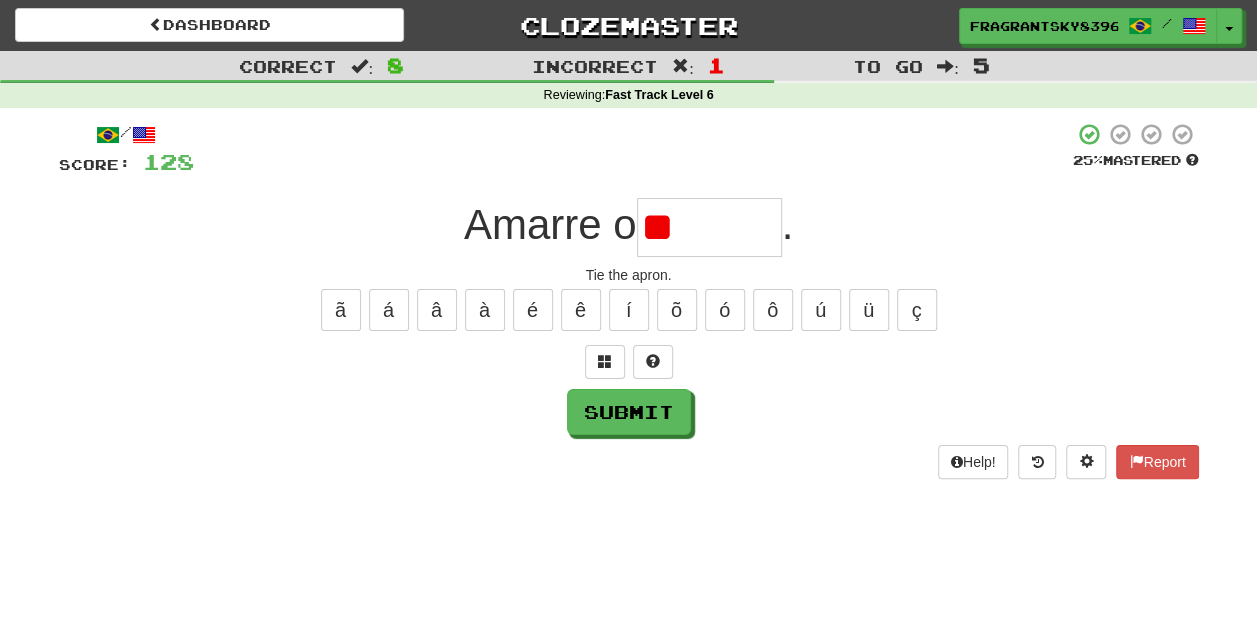 type on "*" 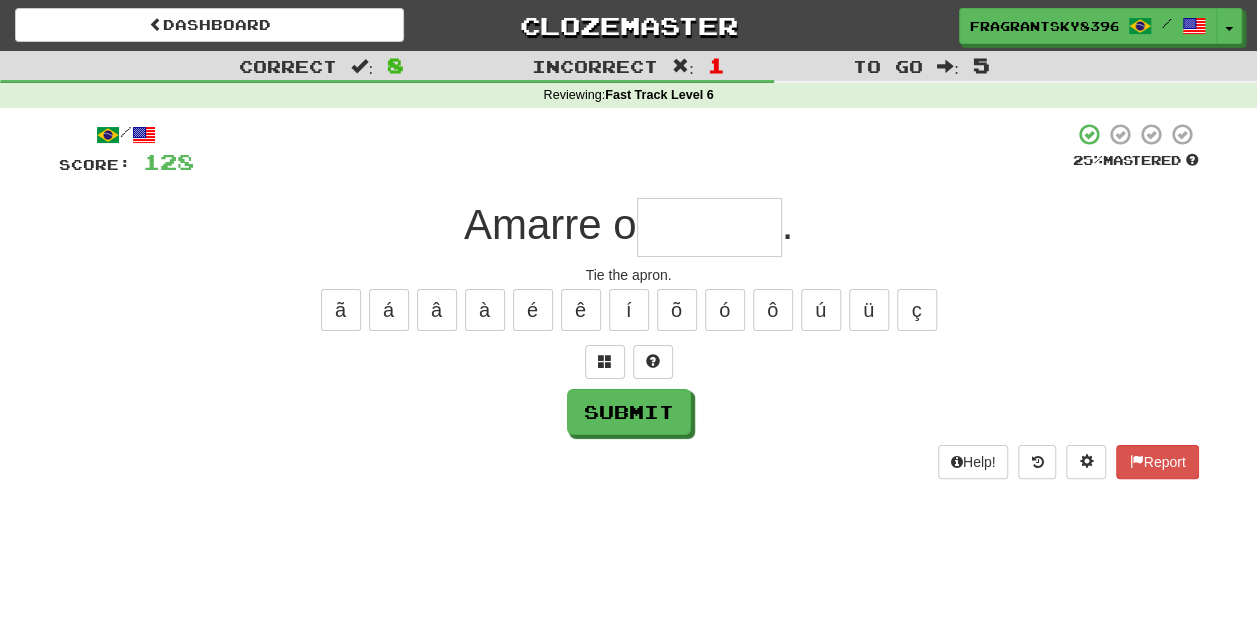 type on "*" 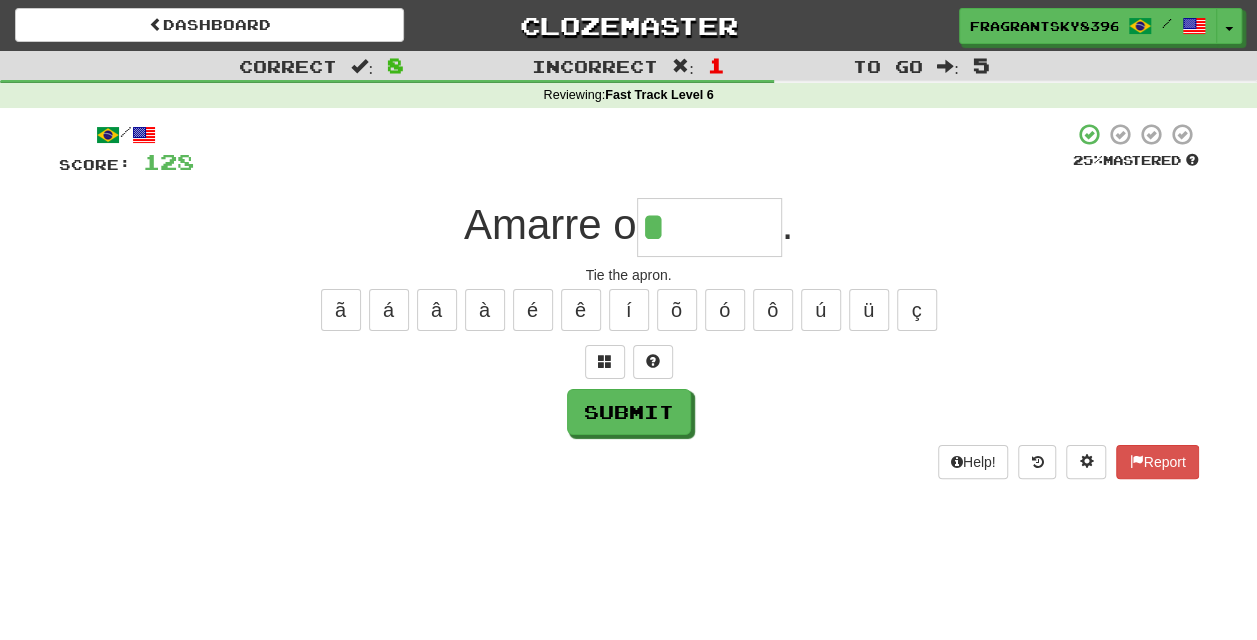 type on "*******" 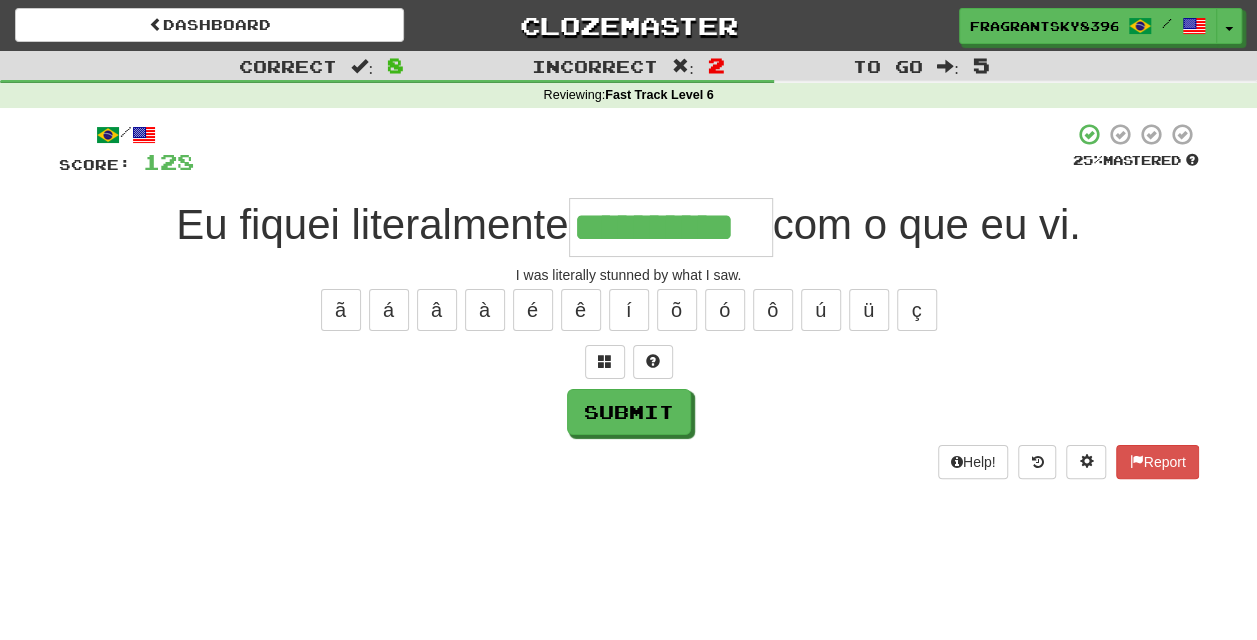 type on "**********" 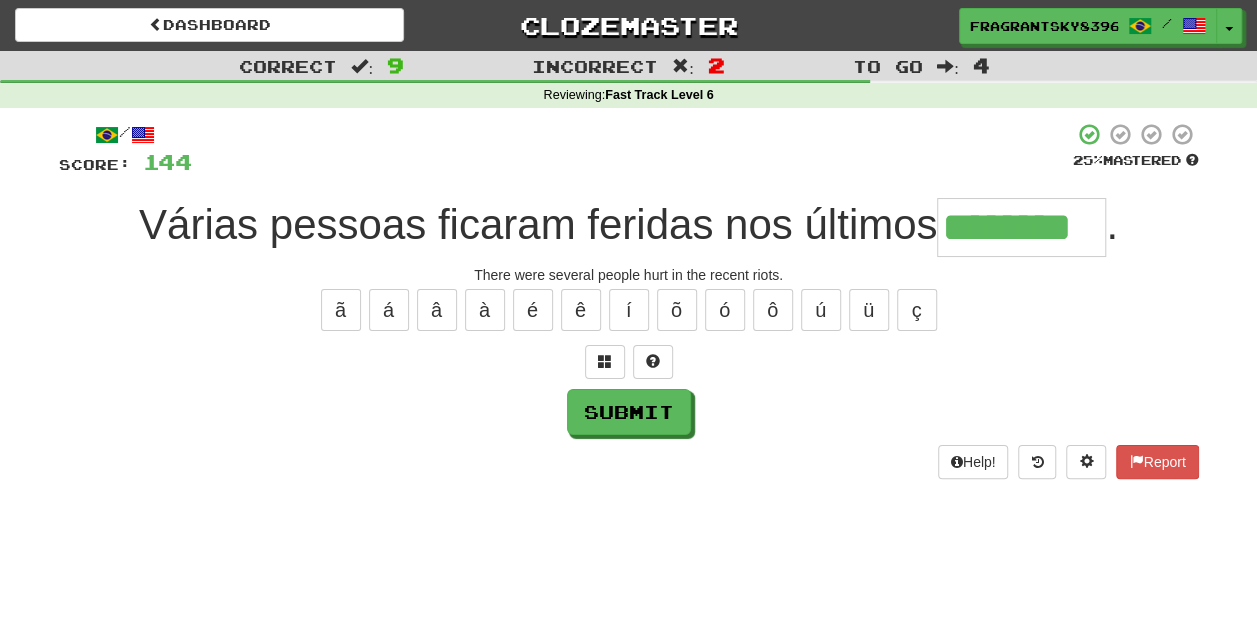 type on "********" 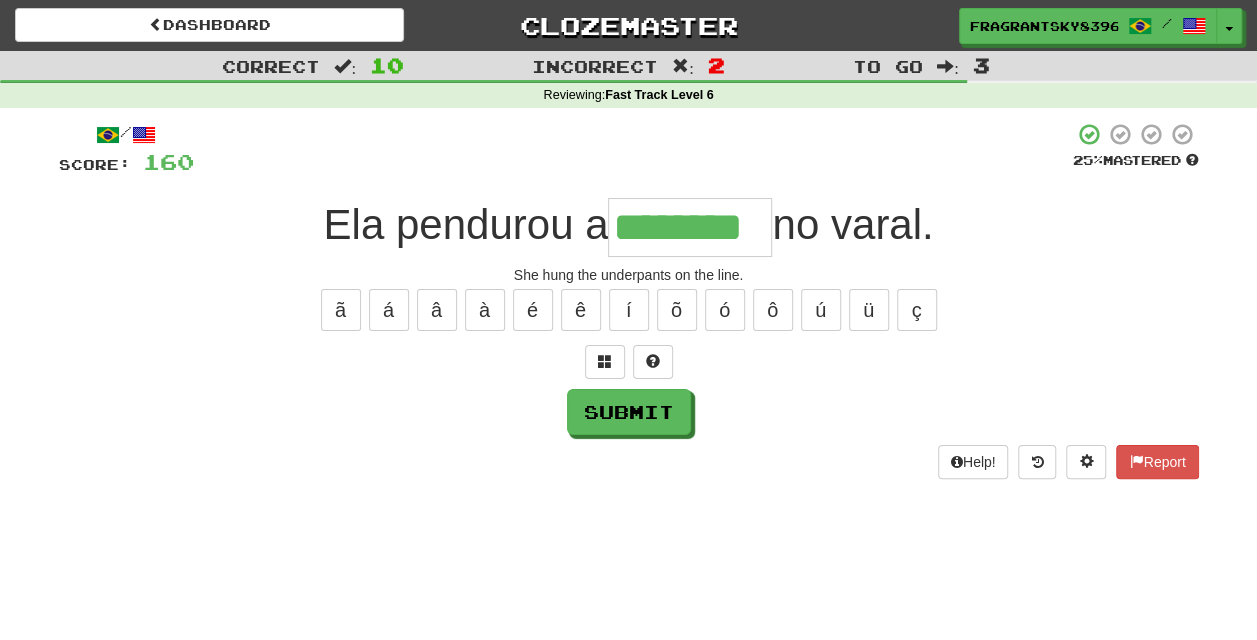 type on "********" 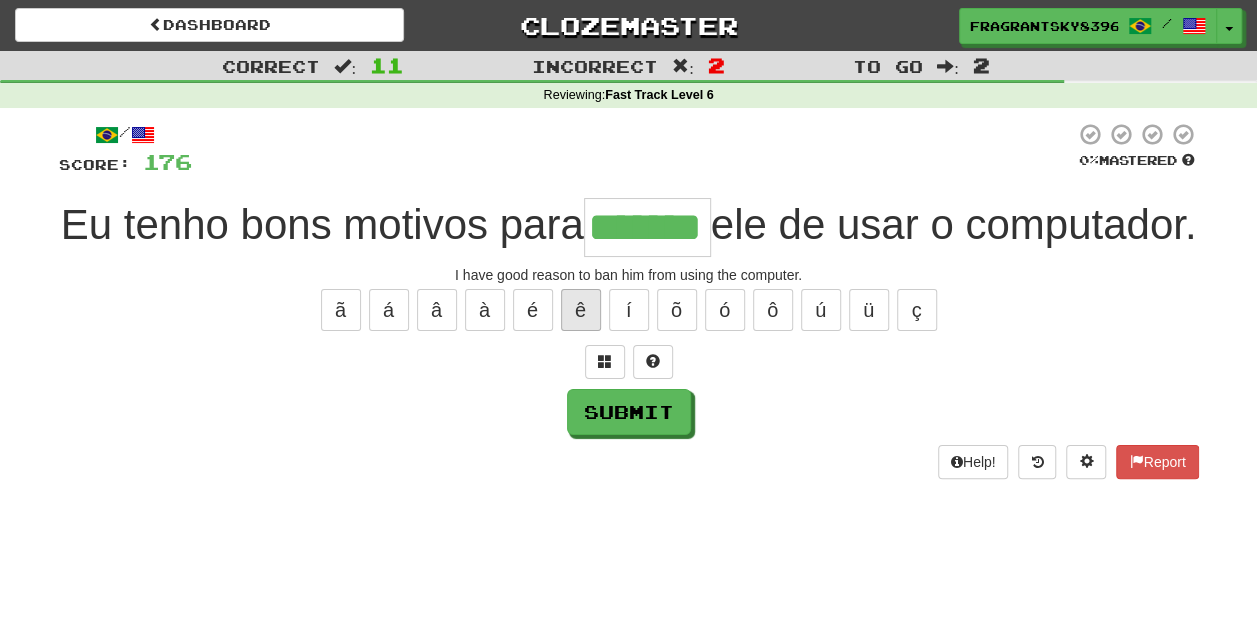 type on "*******" 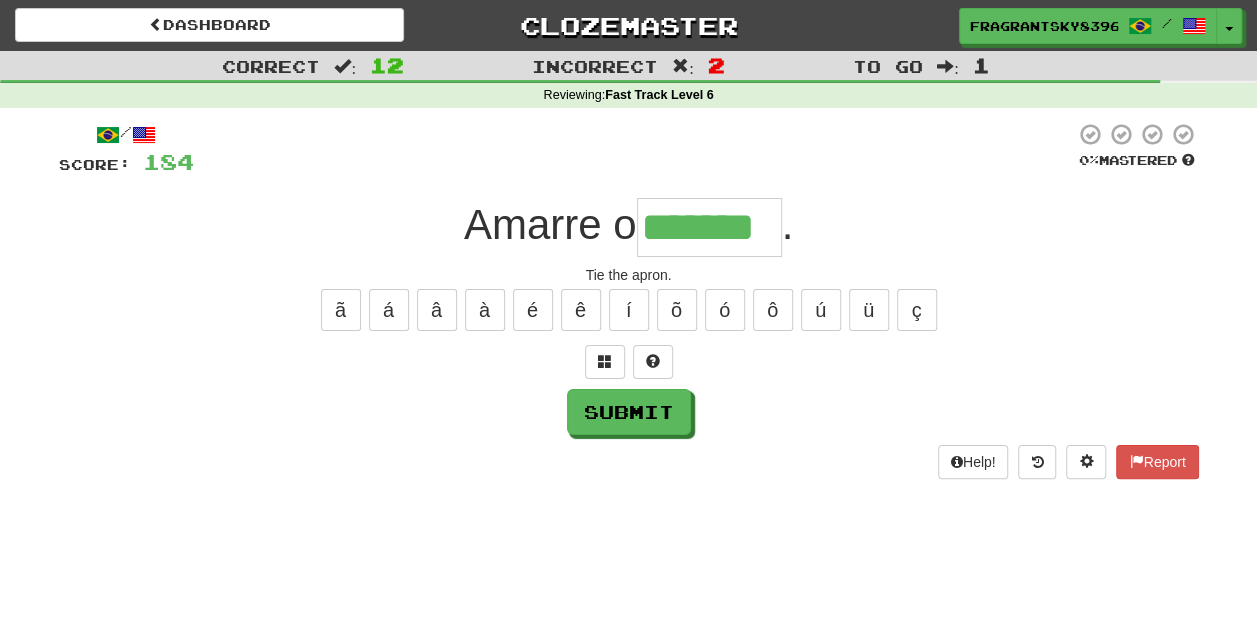 type on "*******" 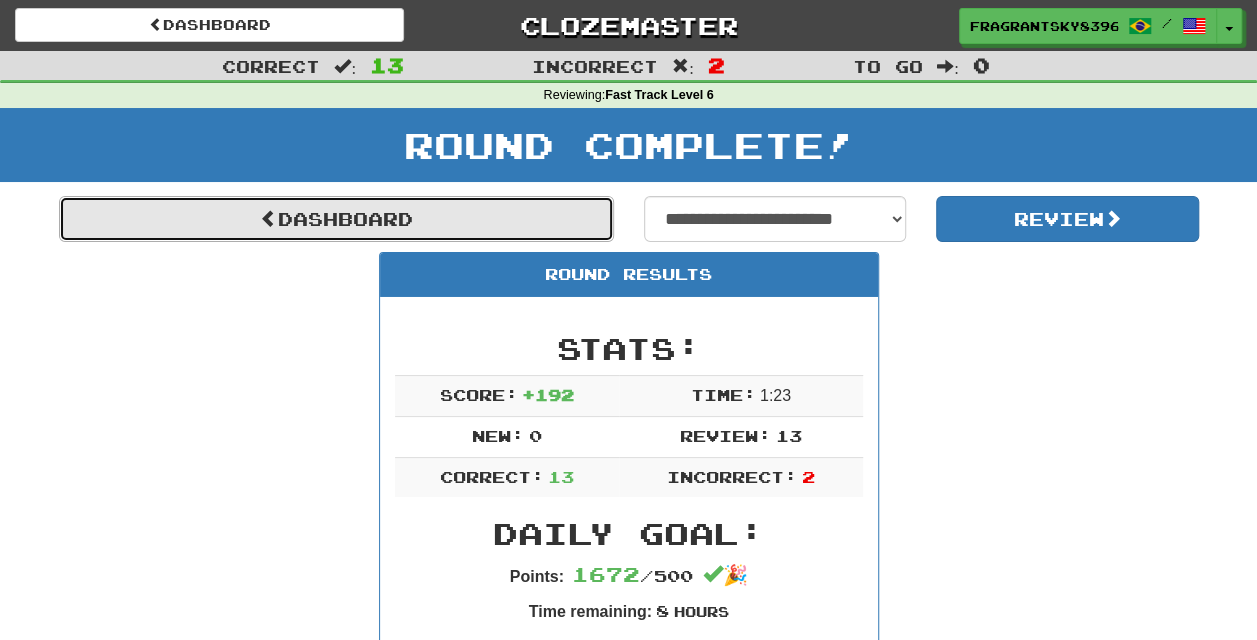click on "Dashboard" at bounding box center (336, 219) 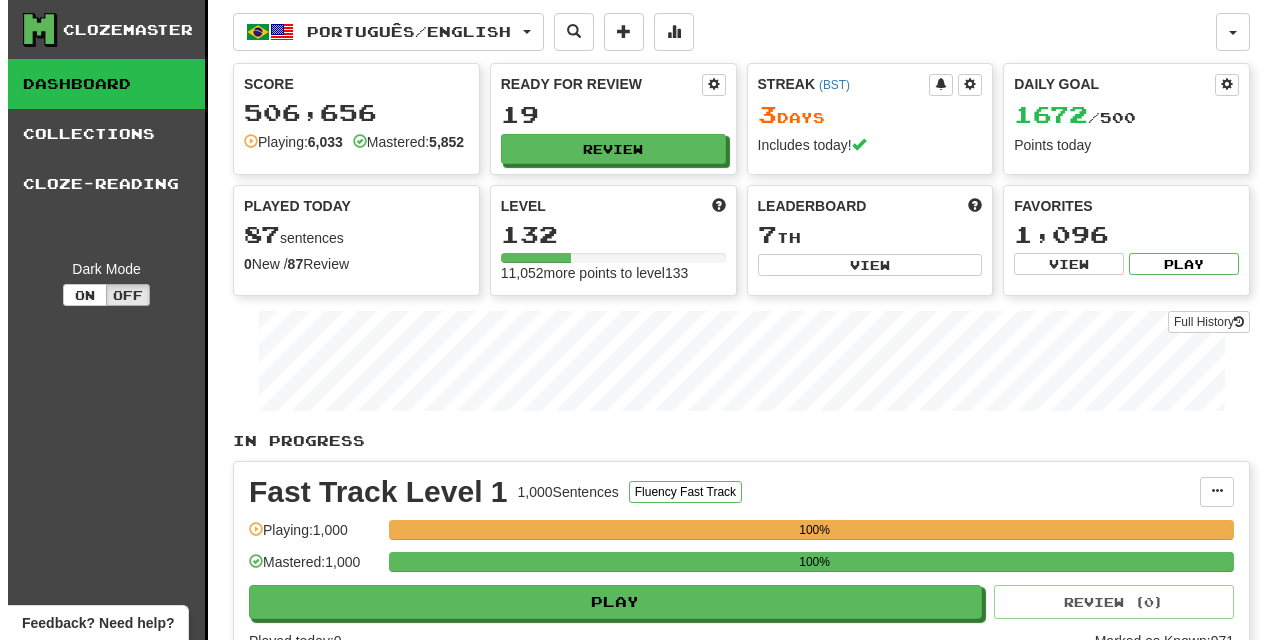 scroll, scrollTop: 0, scrollLeft: 0, axis: both 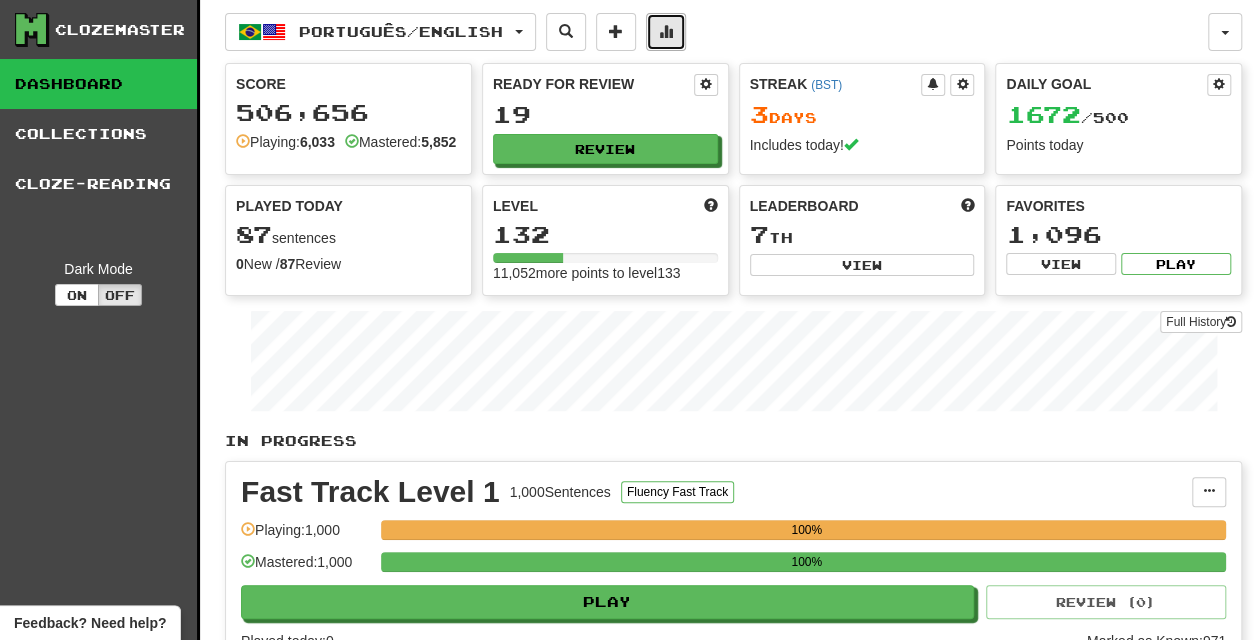 click at bounding box center [666, 32] 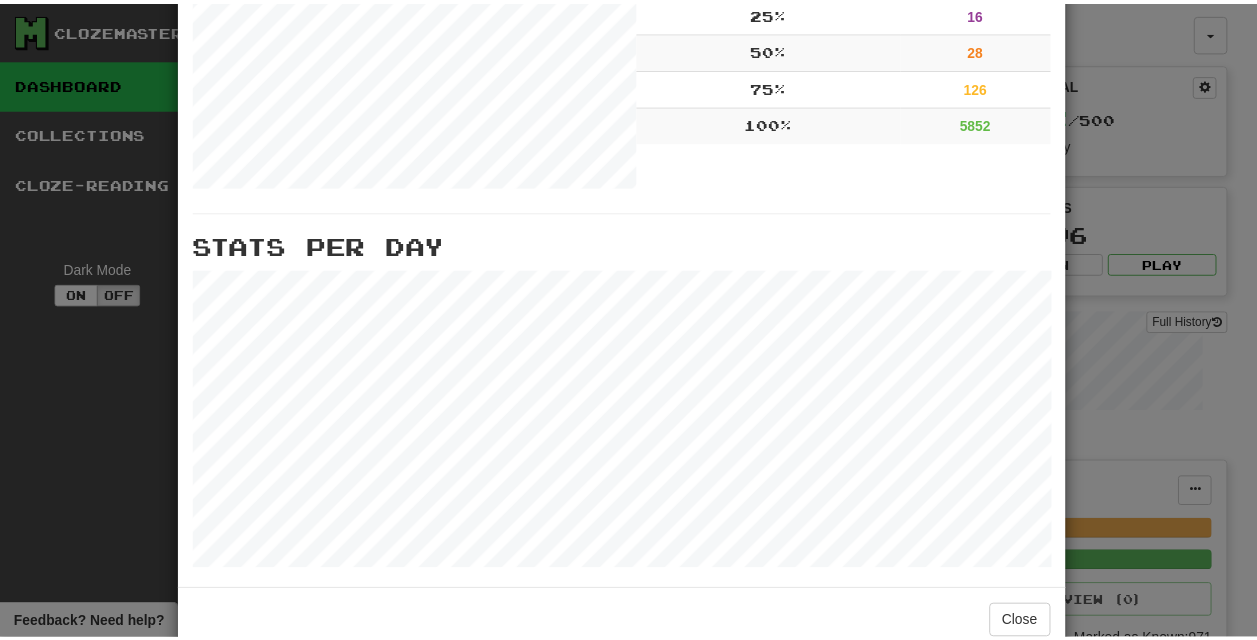 scroll, scrollTop: 782, scrollLeft: 0, axis: vertical 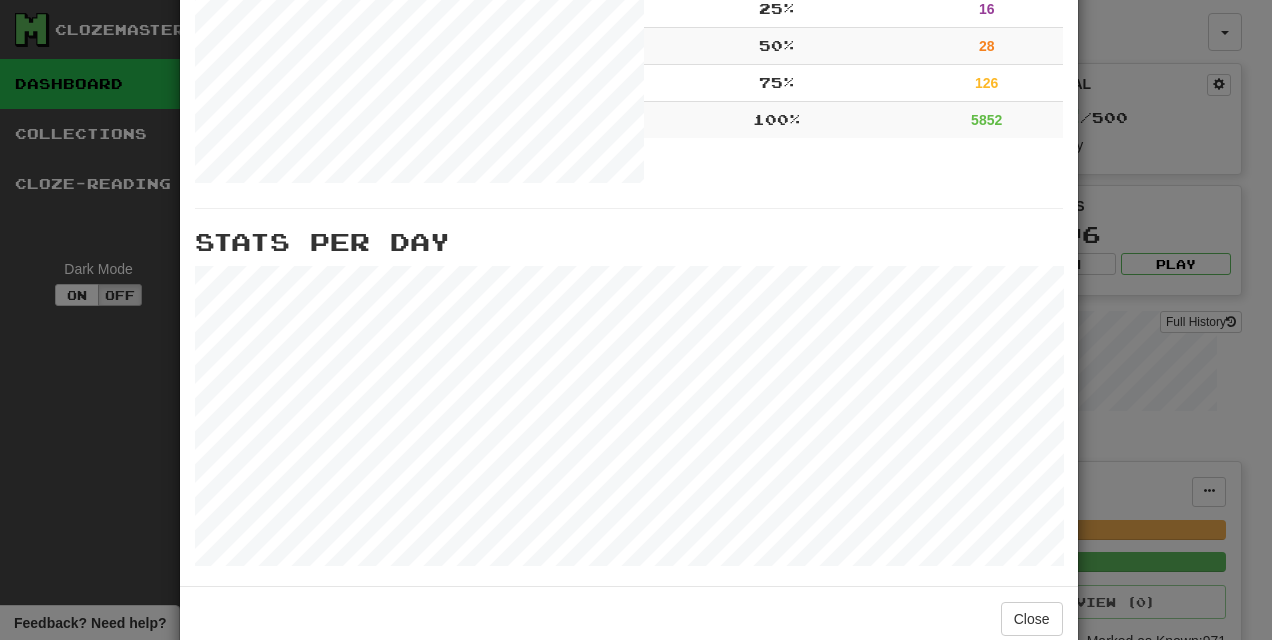 click on "× More Stats Review Forecast Totals Played :   57636 Mastered :   3506 Correct :   34530 Incorrect :   23106 Multiple Choice :   390 Text Input :   57246 Listening :   0 Speaking :   0 Used Hint :   1 Time Played :   117:00:37 Cloze Mastery % Mastered Count 0 % 11 25 % 16 50 % 28 75 % 126 100 % 5852 Stats Per Day Close" at bounding box center [636, 320] 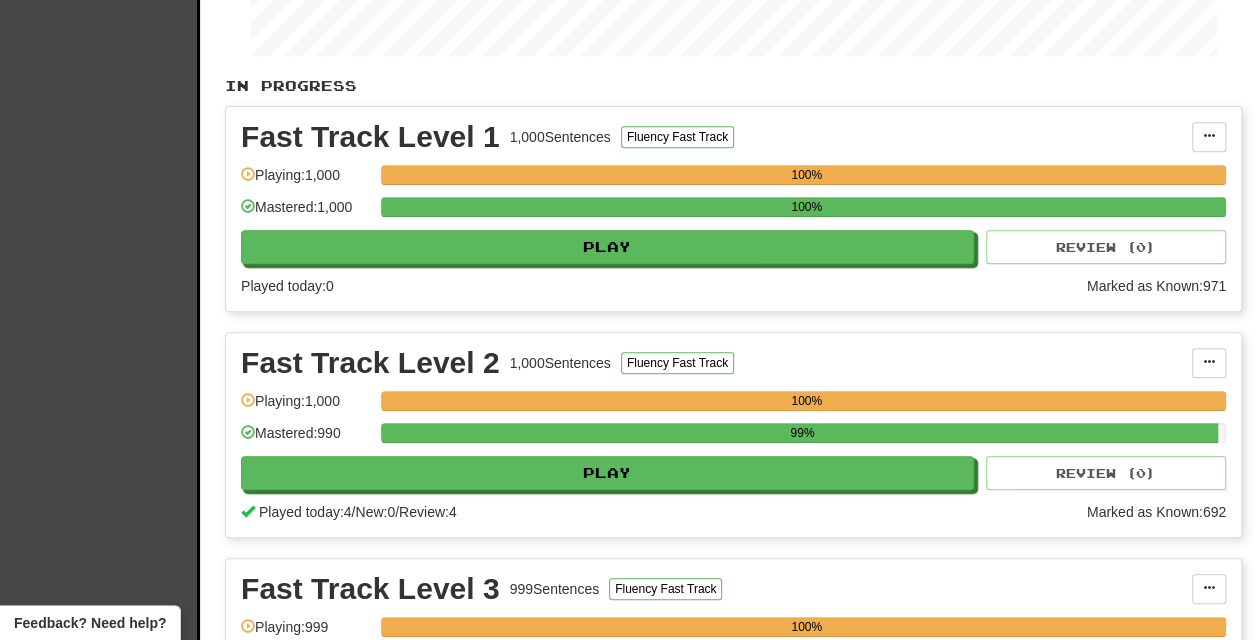 scroll, scrollTop: 0, scrollLeft: 0, axis: both 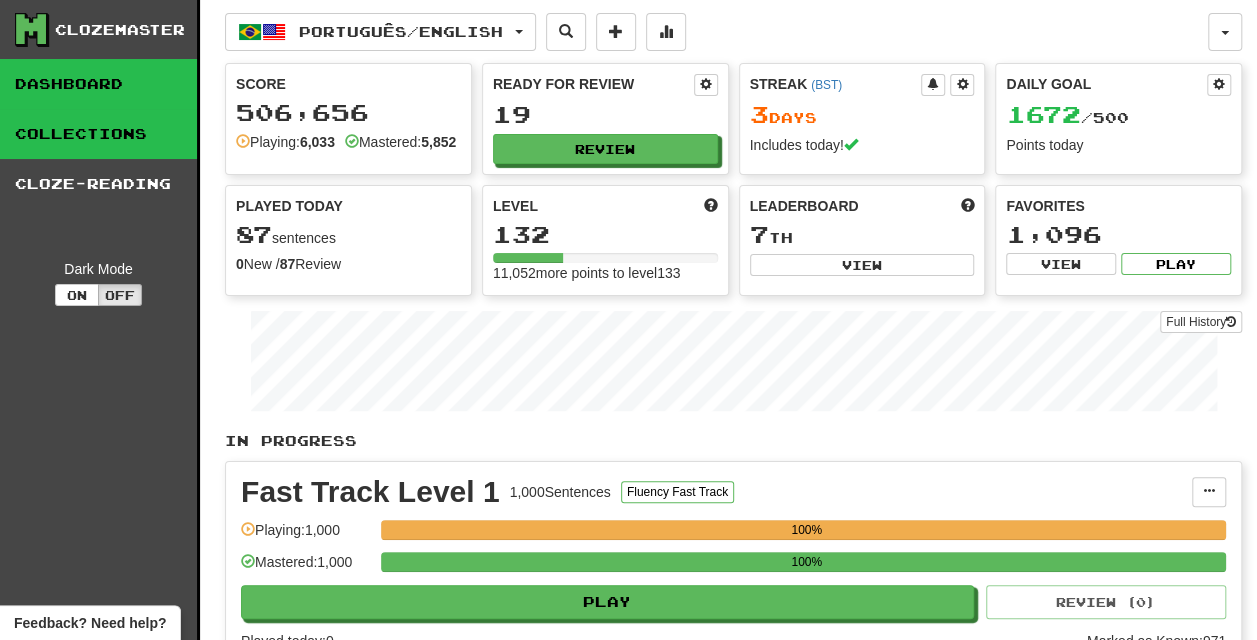 click on "Collections" at bounding box center [98, 134] 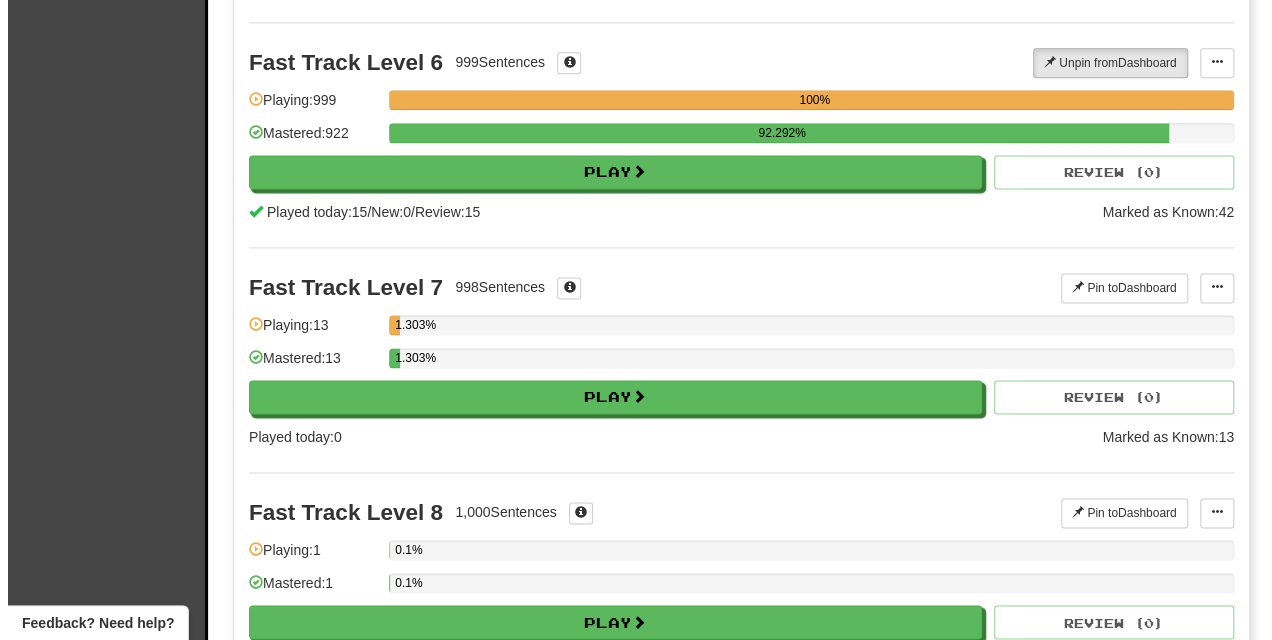 scroll, scrollTop: 1289, scrollLeft: 0, axis: vertical 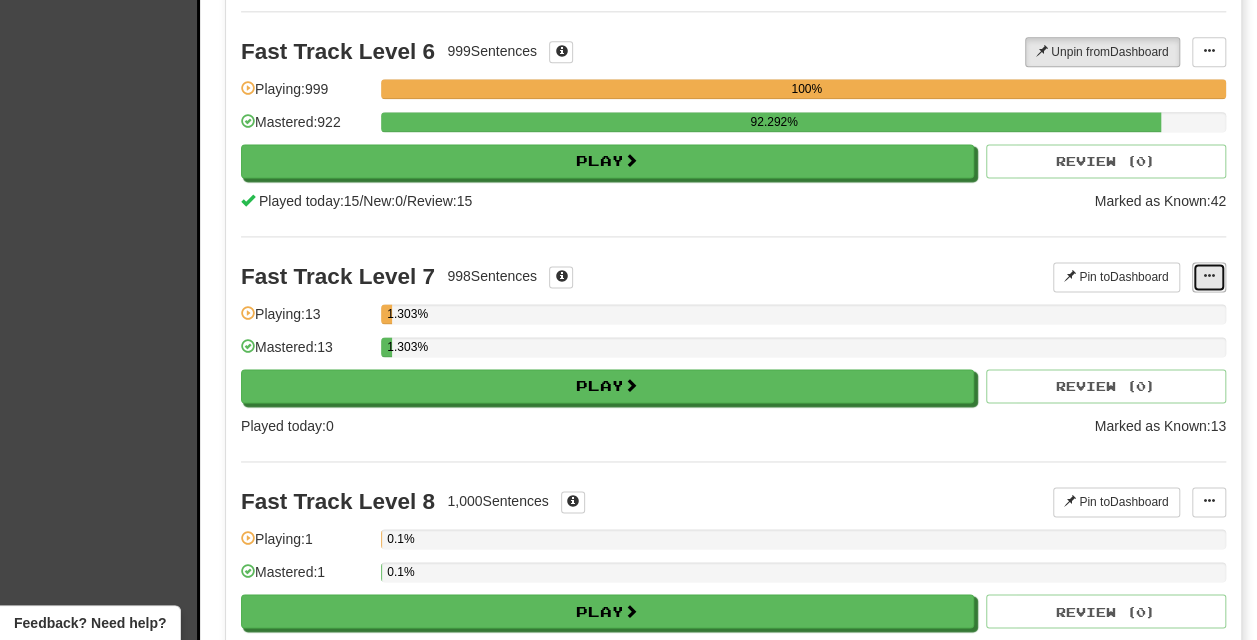 click at bounding box center [1209, 277] 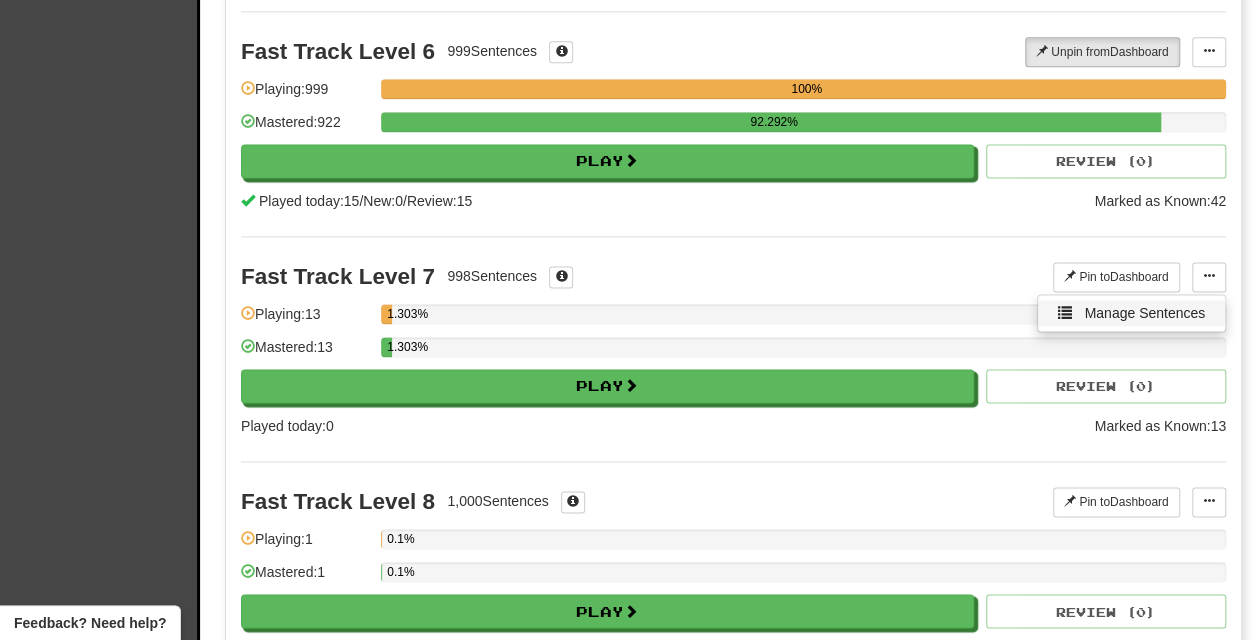 click on "Manage Sentences" at bounding box center [1131, 313] 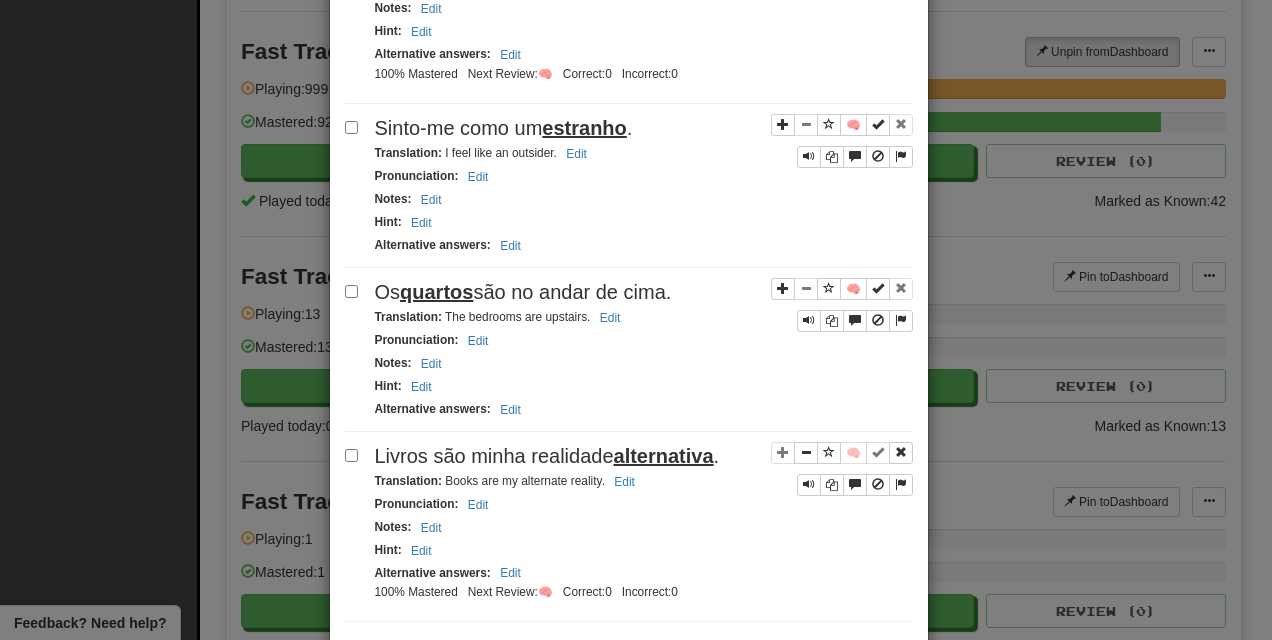 scroll, scrollTop: 3614, scrollLeft: 0, axis: vertical 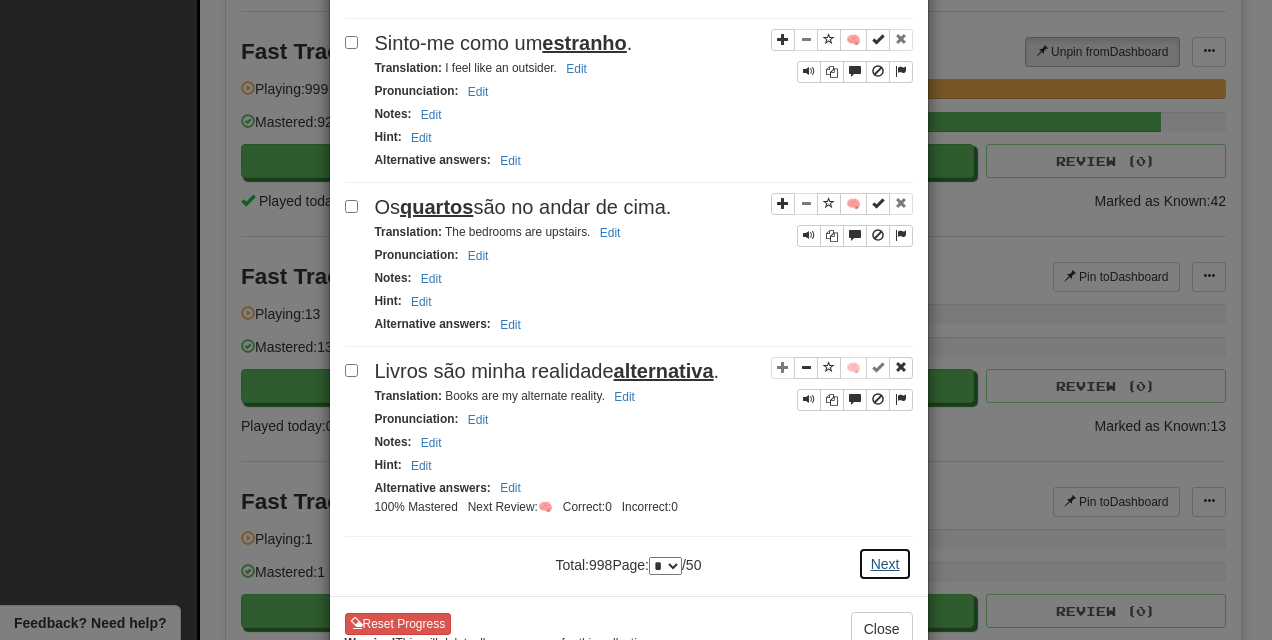 click on "Next" at bounding box center (885, 564) 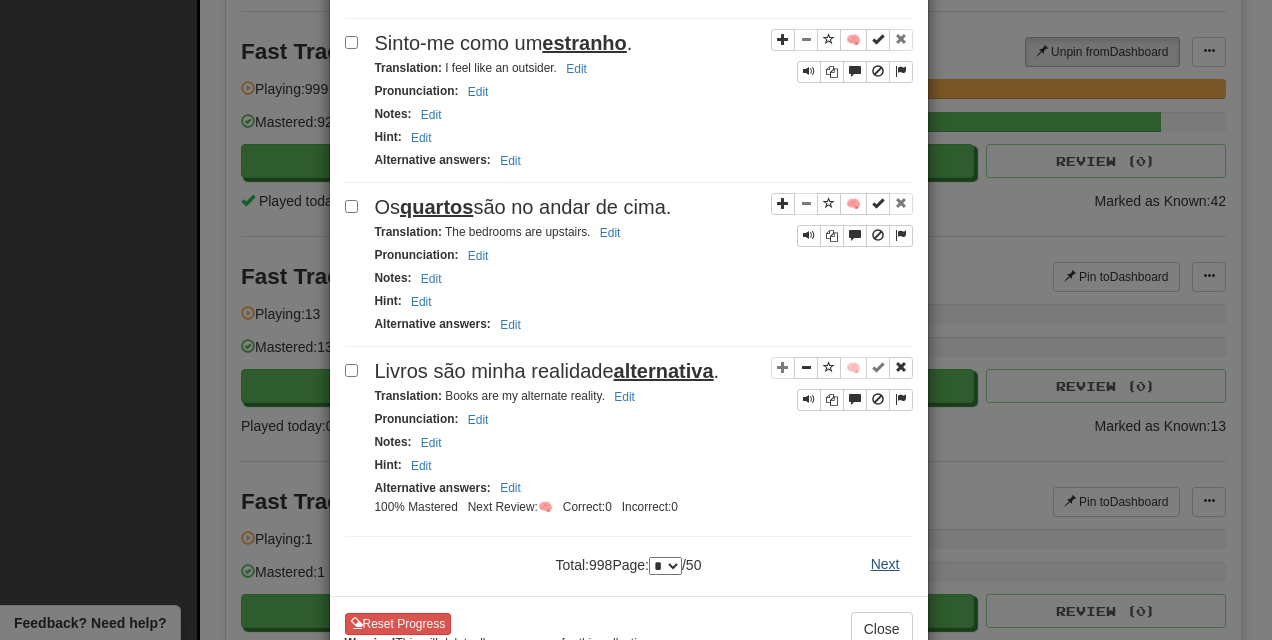 scroll, scrollTop: 0, scrollLeft: 0, axis: both 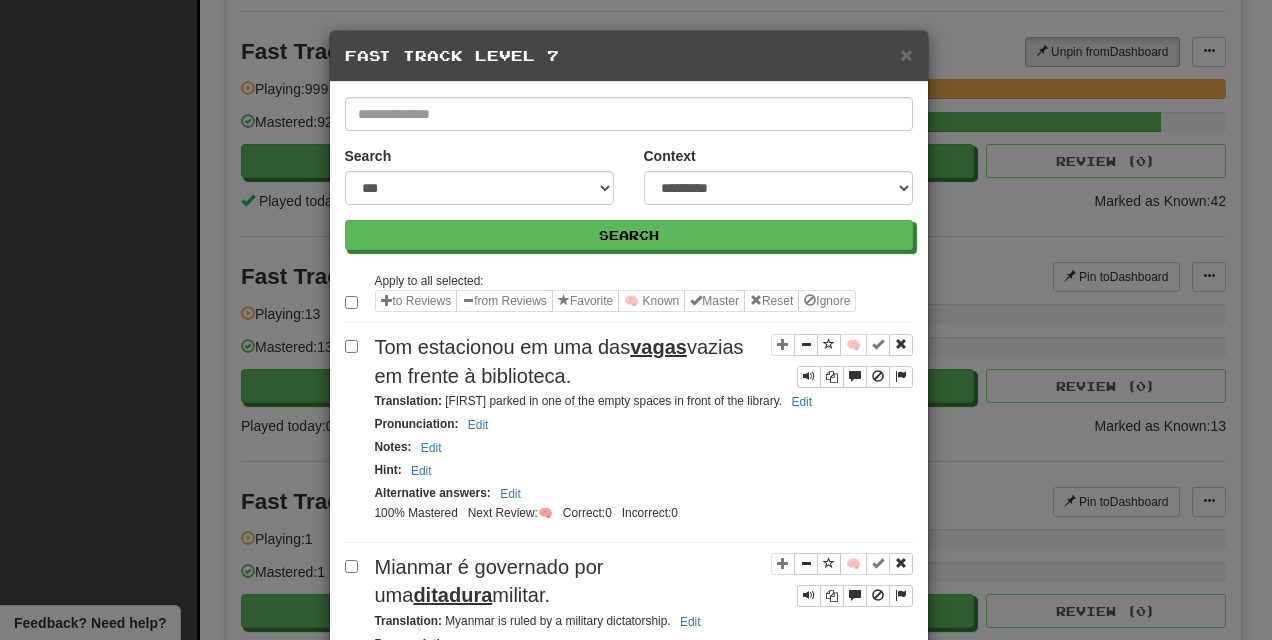 select on "*" 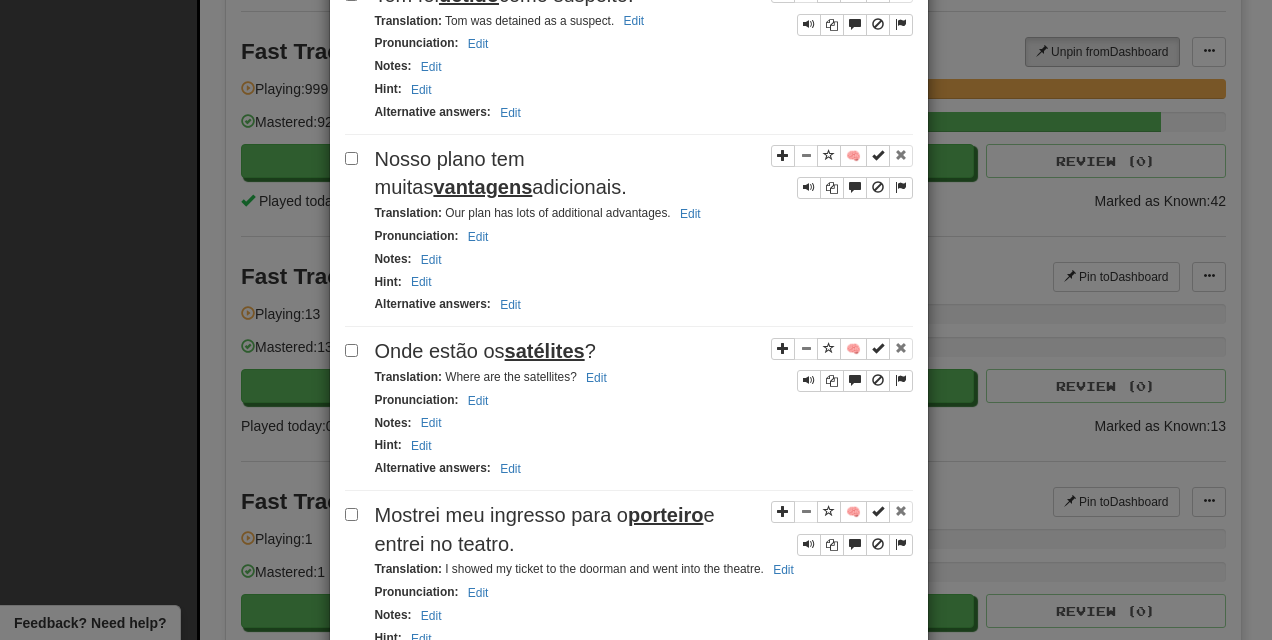 scroll, scrollTop: 902, scrollLeft: 0, axis: vertical 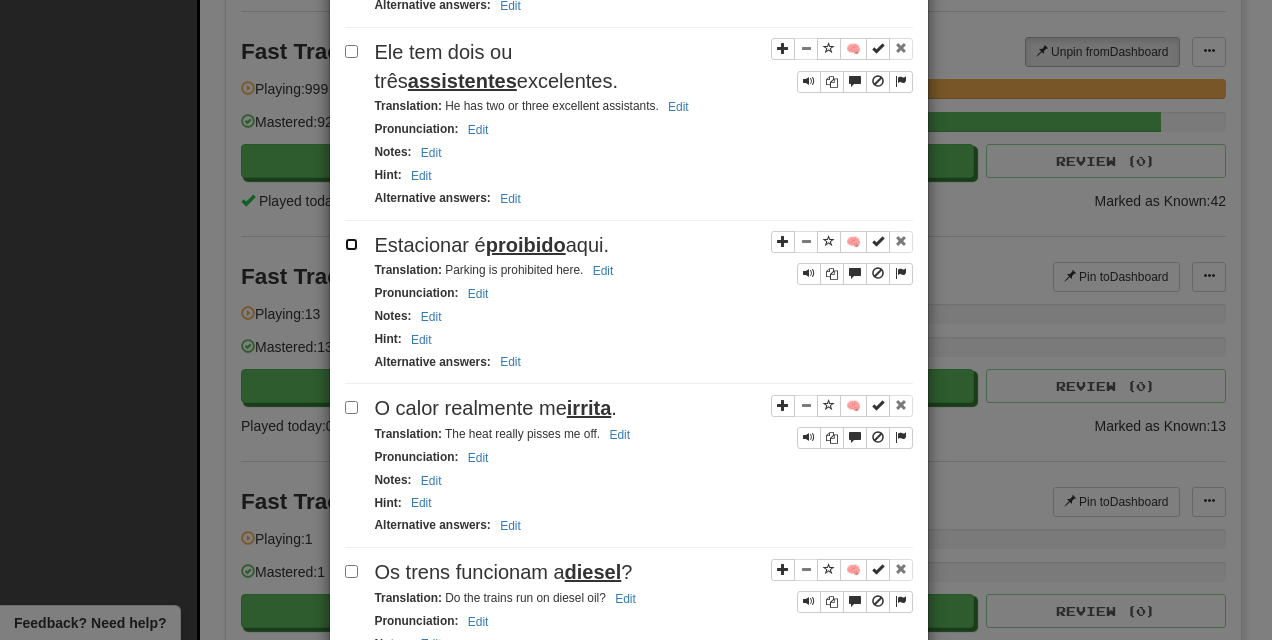 click on "Apply to all selected:  to Reviews  from Reviews  Favorite 🧠 Known  Master  Reset  Ignore 🧠 Minha filha teve uma  concussão . Translation :   My daughter had a concussion.   Edit Pronunciation :     Edit Notes :     Edit Hint :     Edit Alternative answers :     Edit 🧠 Ele até suspeitava que o homem fosse o  infrator  principal. Translation :   He even suspected that the man was the principal offender.   Edit Pronunciation :     Edit Notes :     Edit Hint :     Edit Alternative answers :     Edit 🧠 A hora mais  escura  é justamente antes do amanhecer. Translation :   The darkest hour is just before the dawn.   Edit Pronunciation :     Edit Notes :     Edit Hint :     Edit Alternative answers :     Edit 🧠 Tom foi  detido  como suspeito. Translation :   Tom was detained as a suspect.   Edit Pronunciation :     Edit Notes :     Edit Hint :     Edit Alternative answers :     Edit 🧠 Nosso plano tem muitas  vantagens  adicionais. Translation :   Our plan has lots of additional advantages.   :" at bounding box center [629, -892] 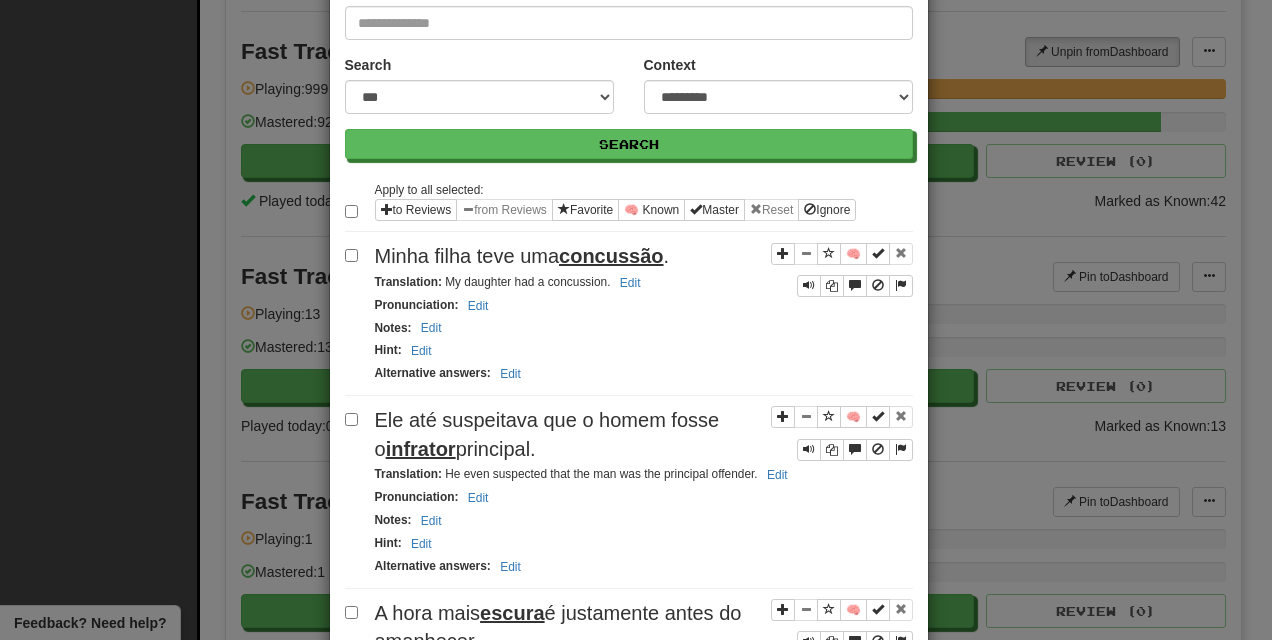 scroll, scrollTop: 0, scrollLeft: 0, axis: both 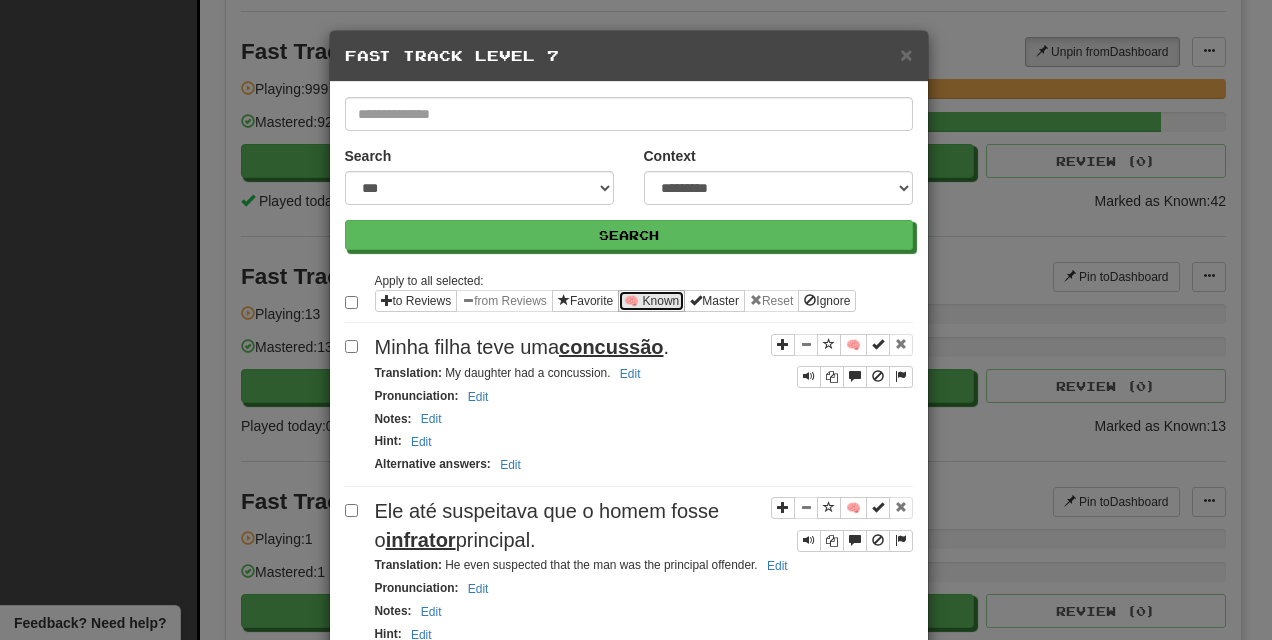 click on "🧠 Known" at bounding box center (651, 301) 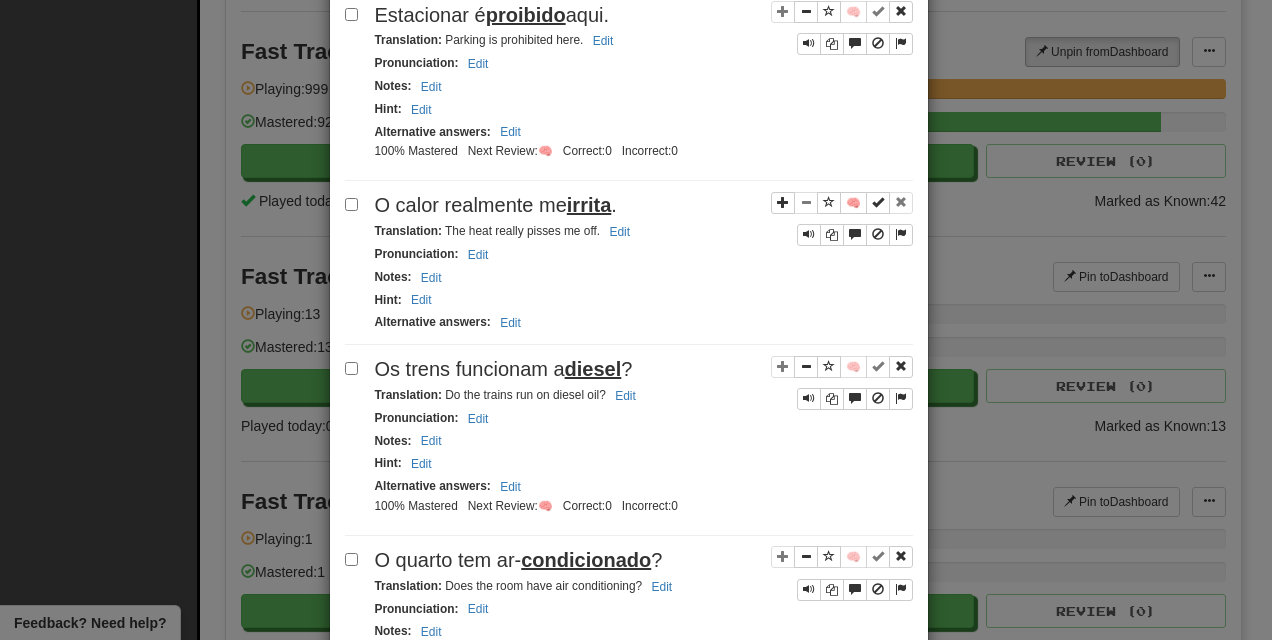 scroll, scrollTop: 3420, scrollLeft: 0, axis: vertical 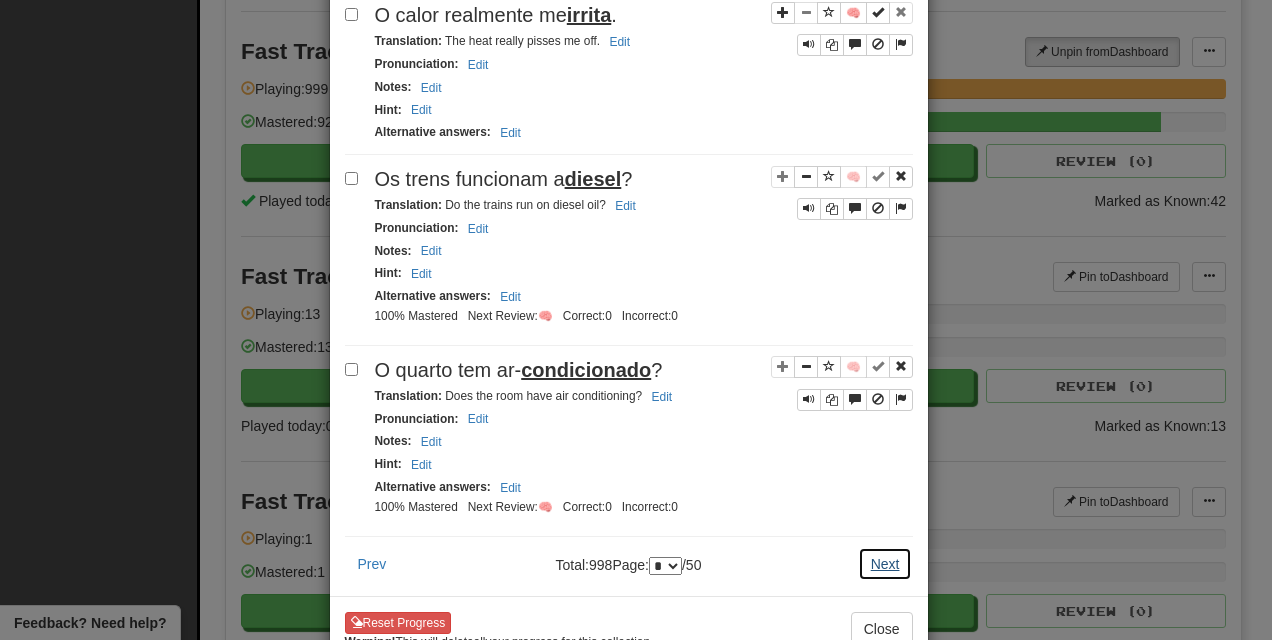 click on "Next" at bounding box center (885, 564) 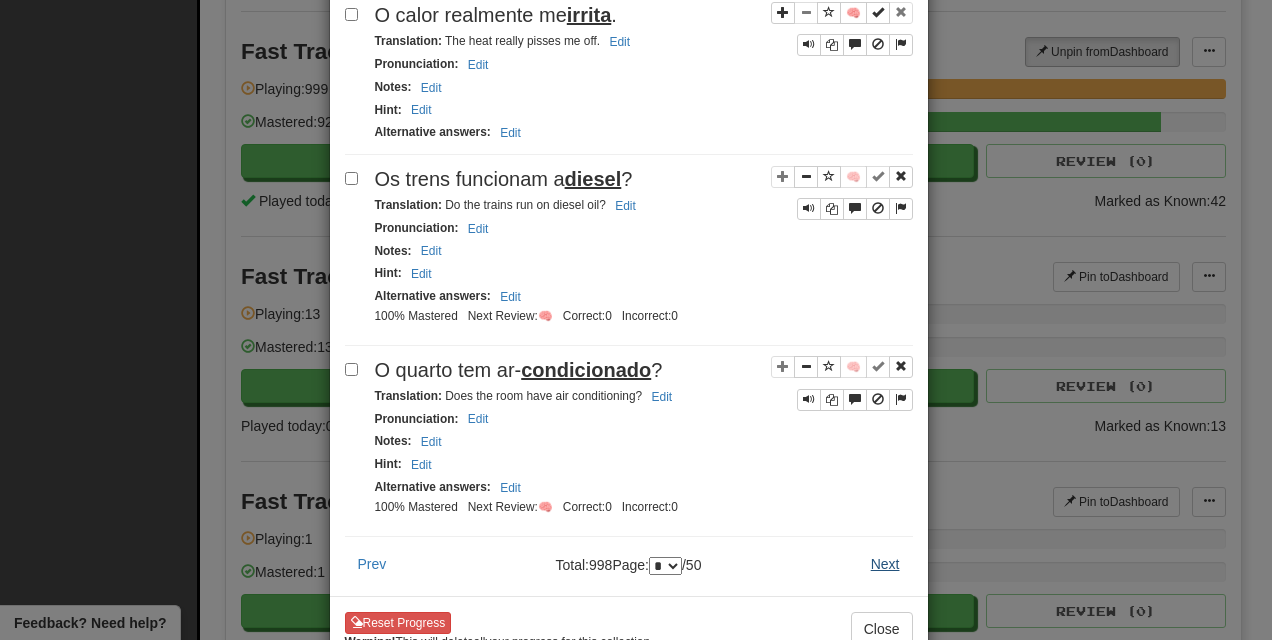 scroll, scrollTop: 0, scrollLeft: 0, axis: both 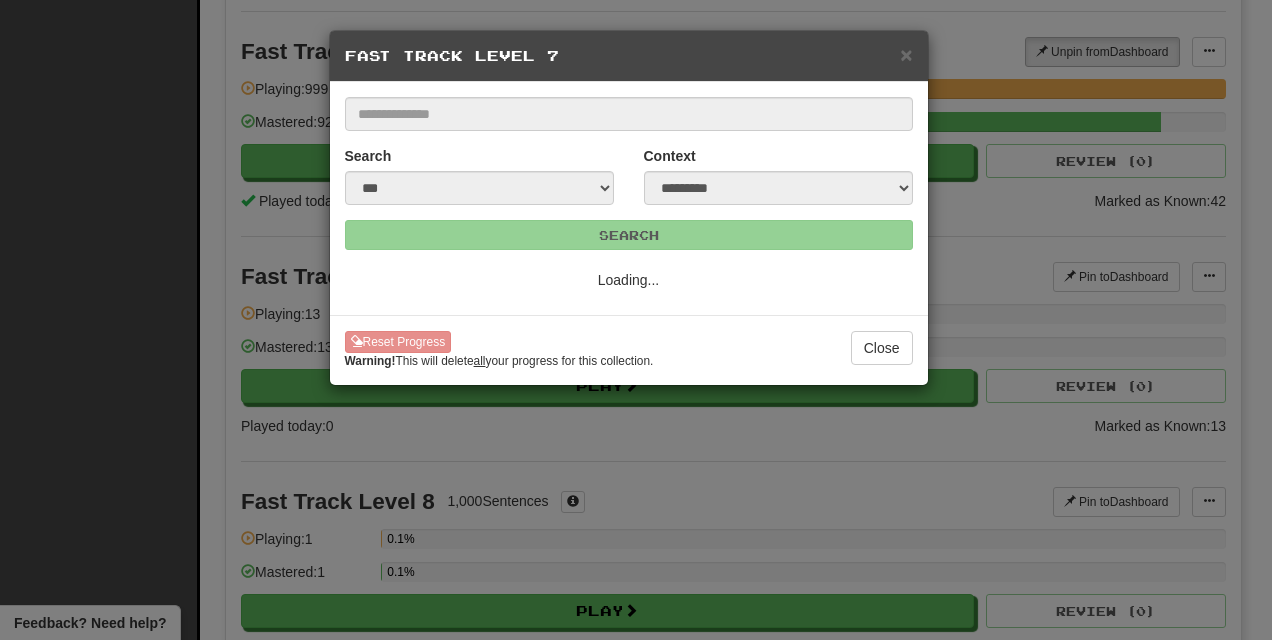 select on "*" 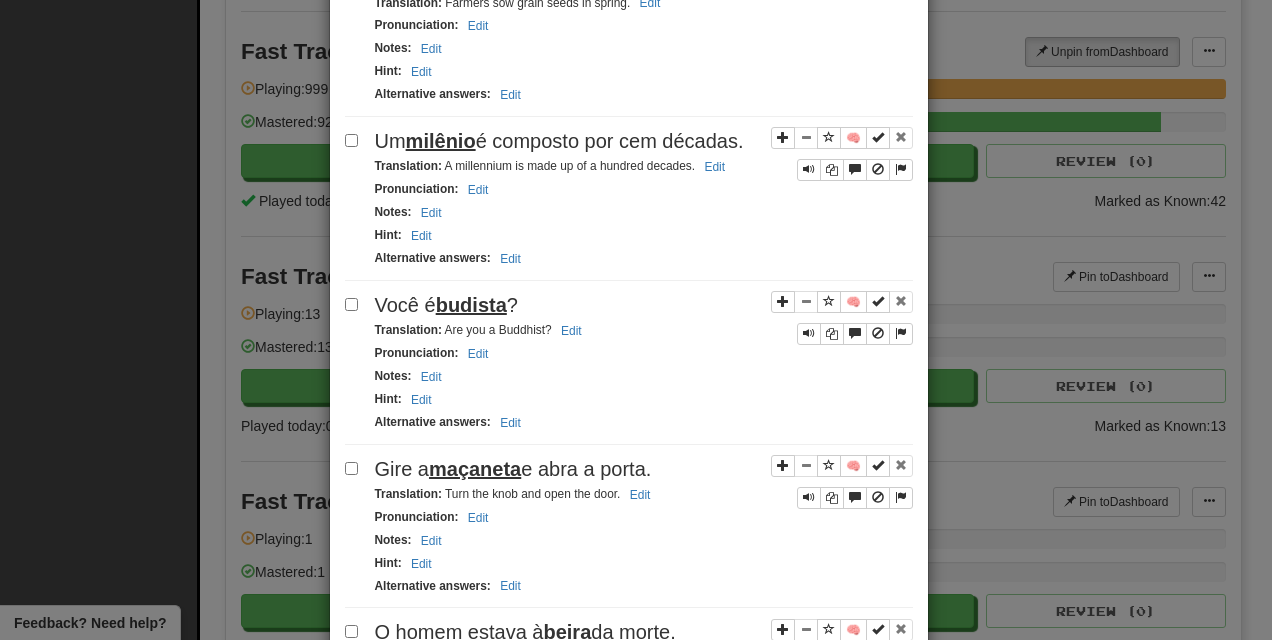 scroll, scrollTop: 1232, scrollLeft: 0, axis: vertical 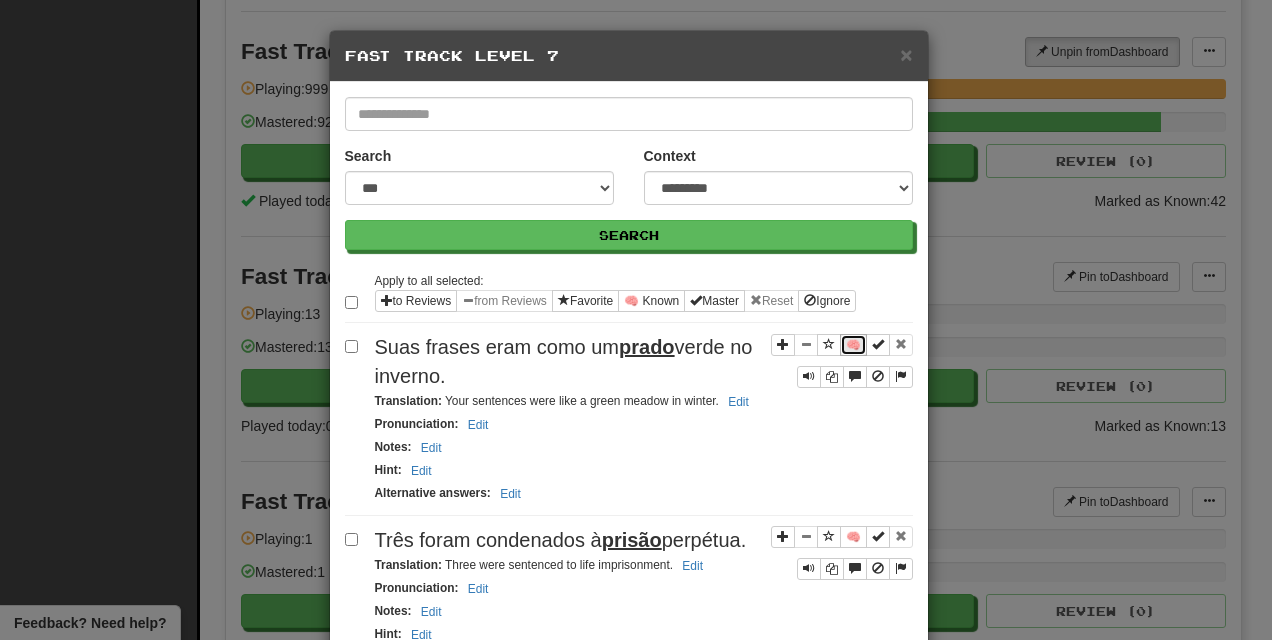 click on "🧠" at bounding box center (853, 345) 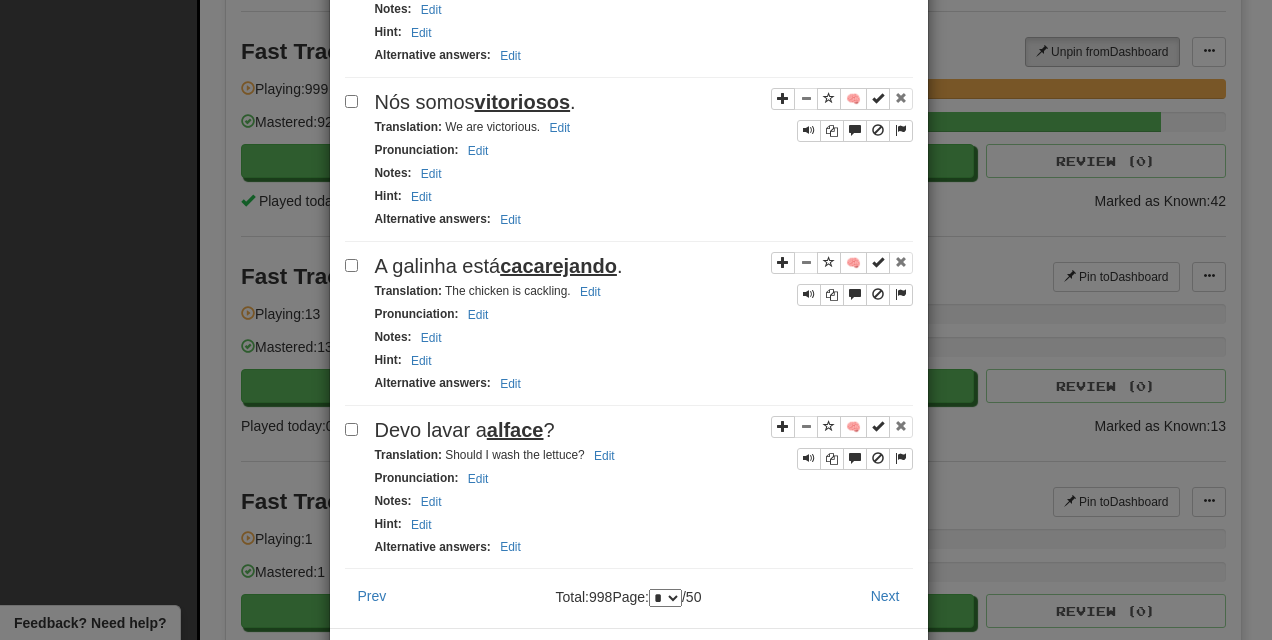 scroll, scrollTop: 3290, scrollLeft: 0, axis: vertical 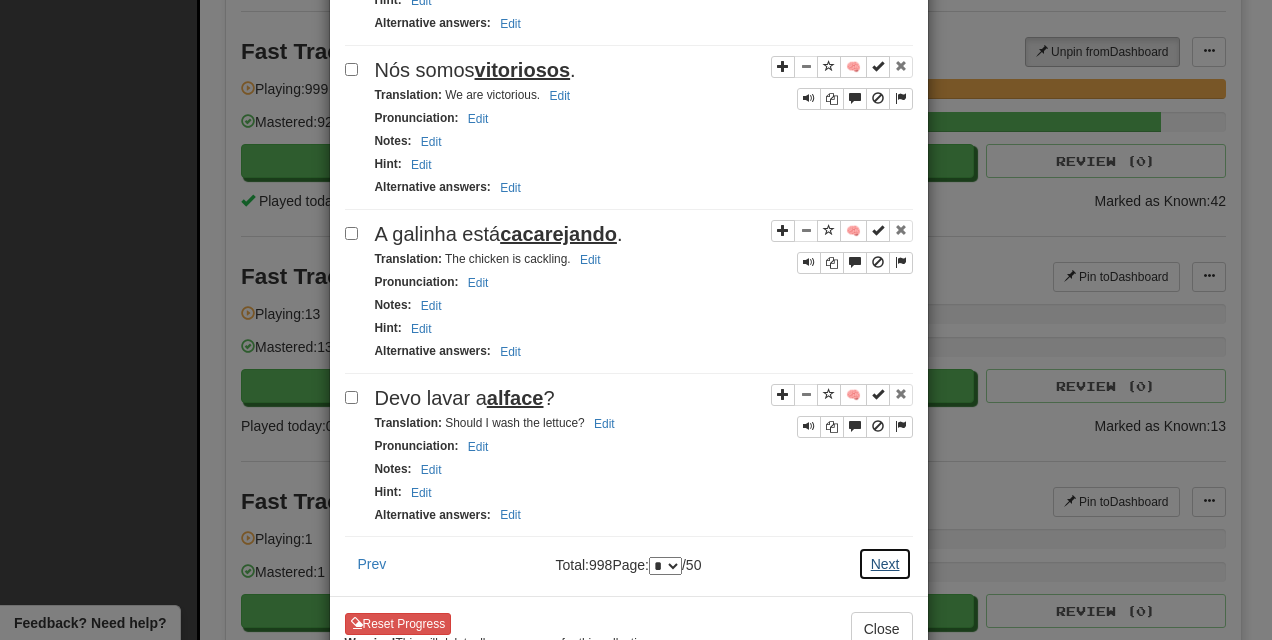 click on "Next" at bounding box center [885, 564] 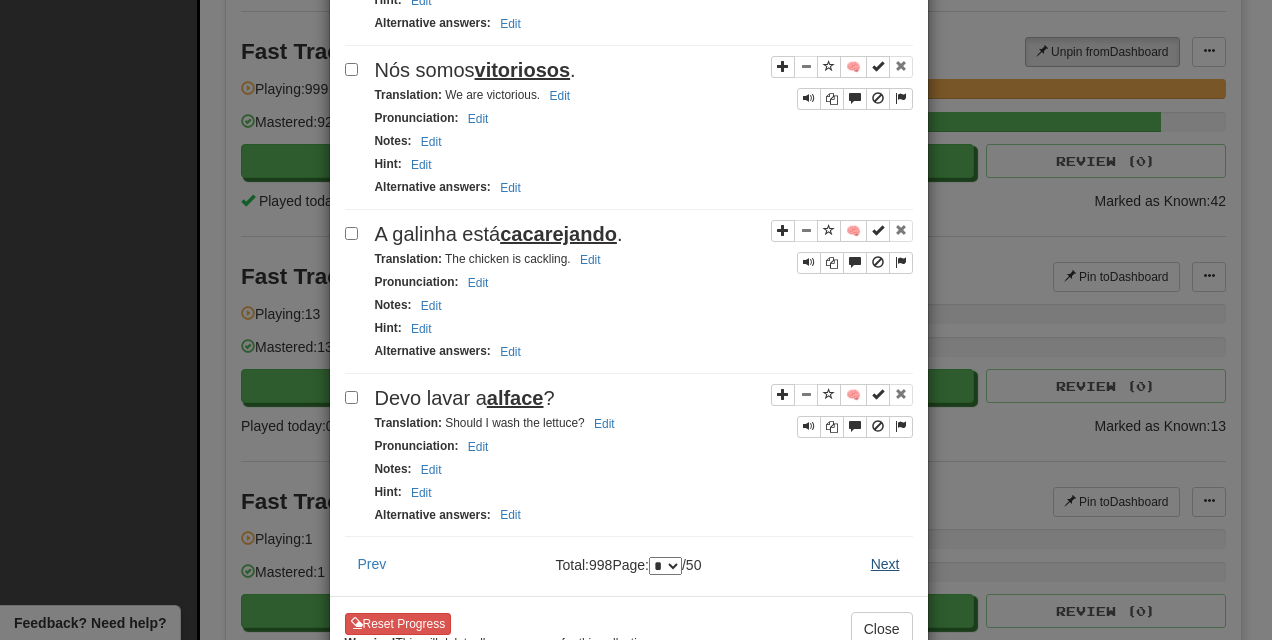 scroll, scrollTop: 0, scrollLeft: 0, axis: both 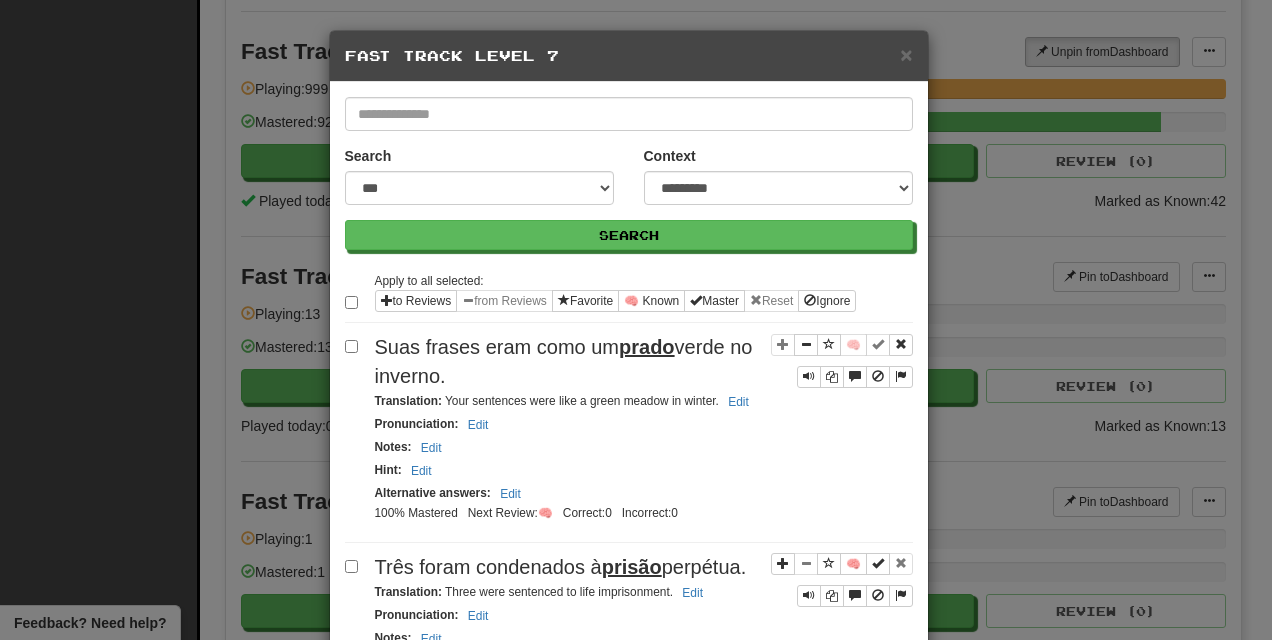 select on "*" 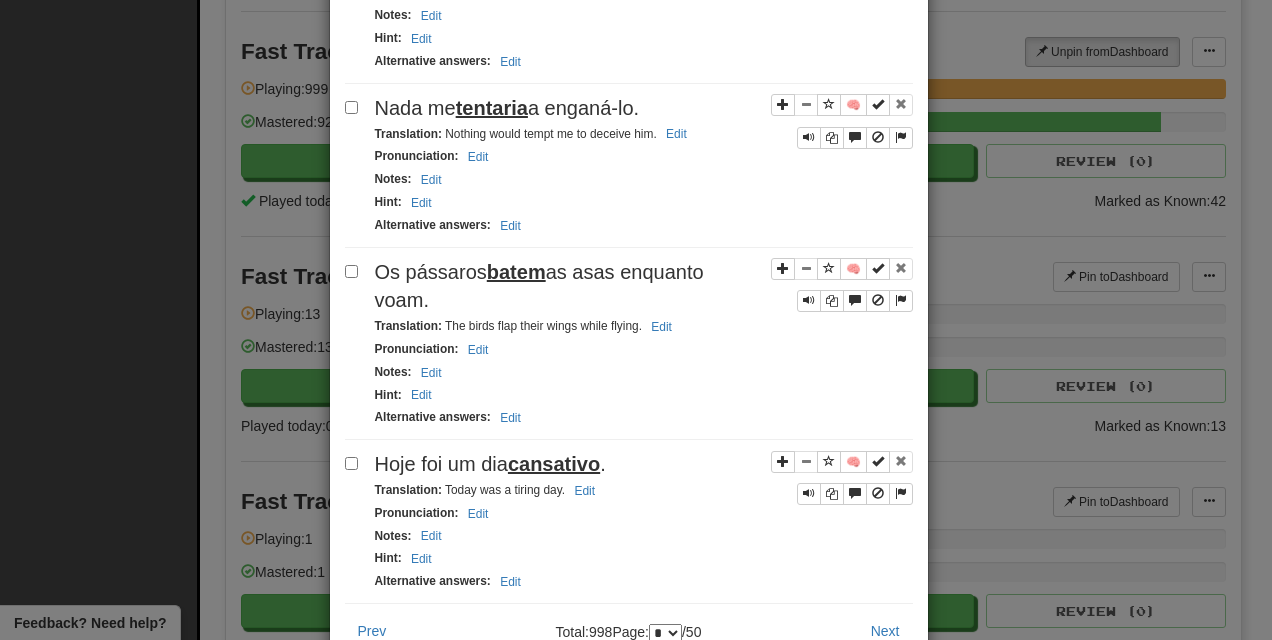 scroll, scrollTop: 3349, scrollLeft: 0, axis: vertical 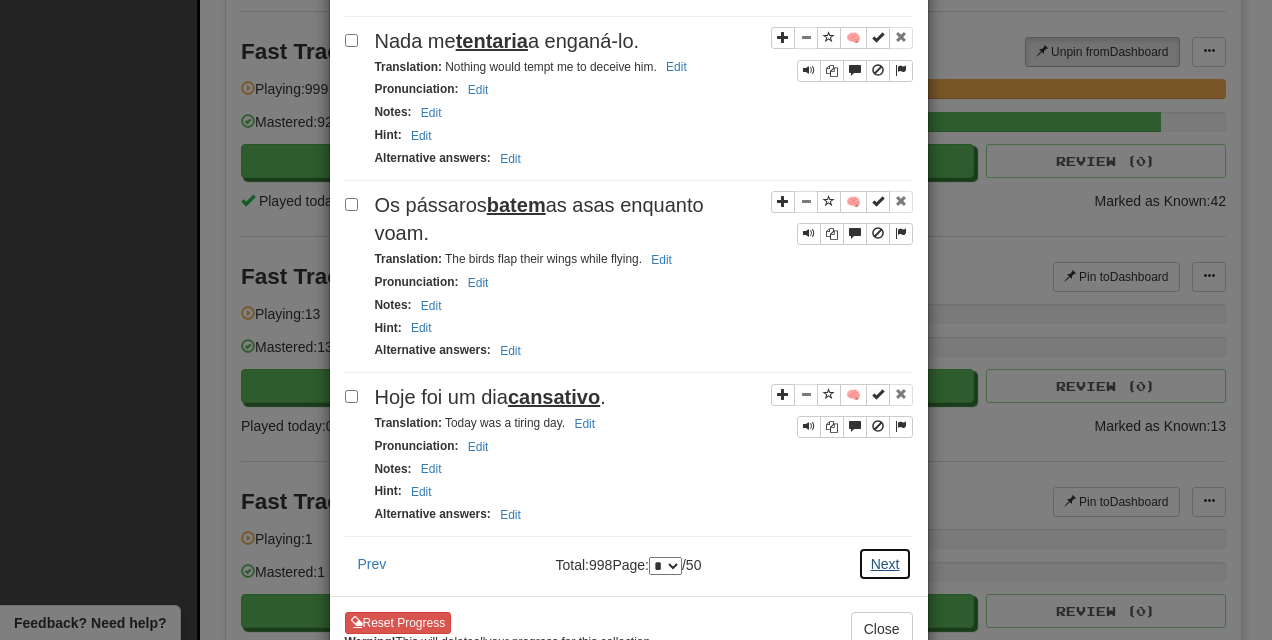 click on "Next" at bounding box center [885, 564] 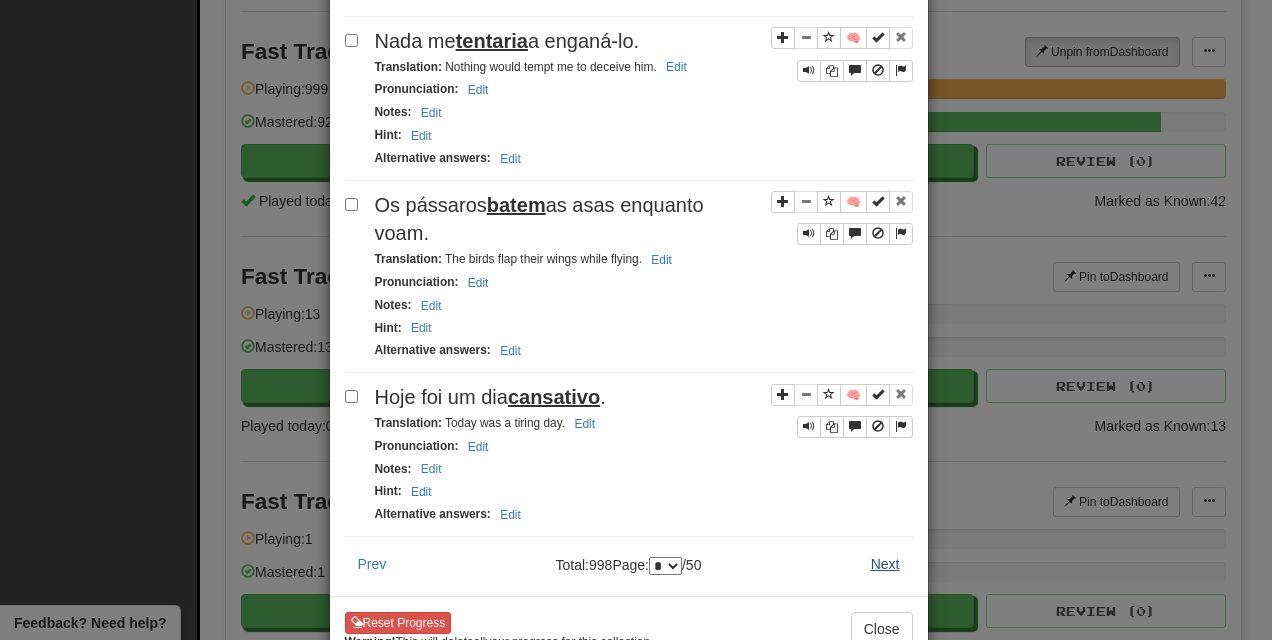 scroll, scrollTop: 0, scrollLeft: 0, axis: both 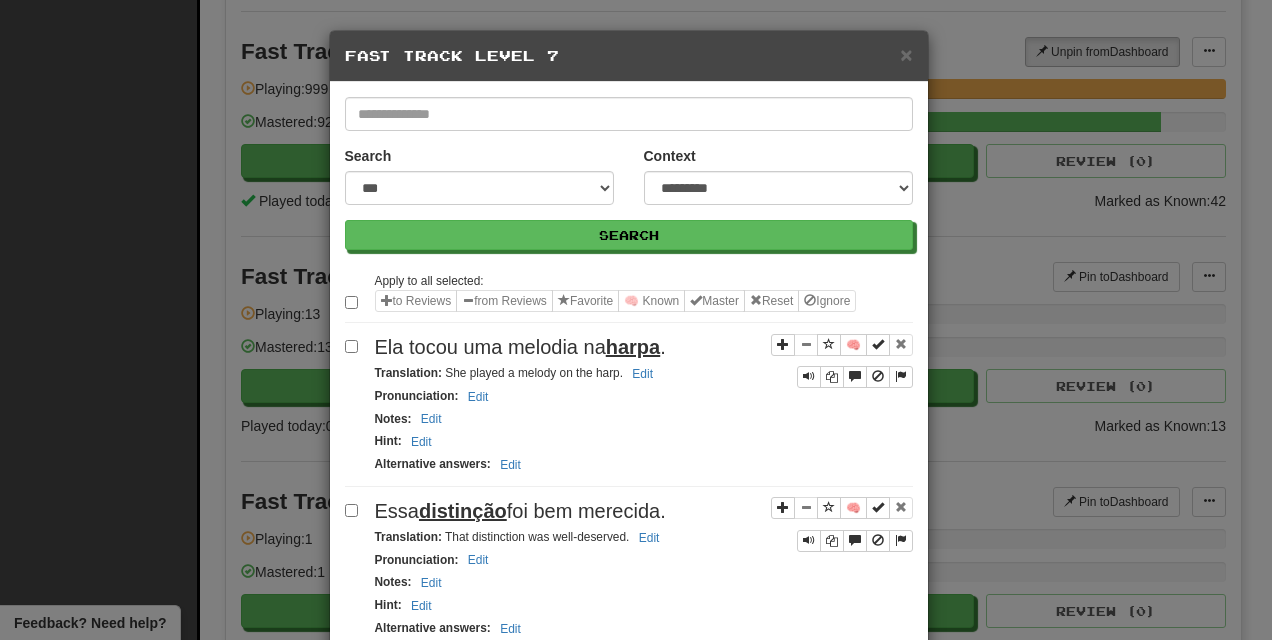 select on "*" 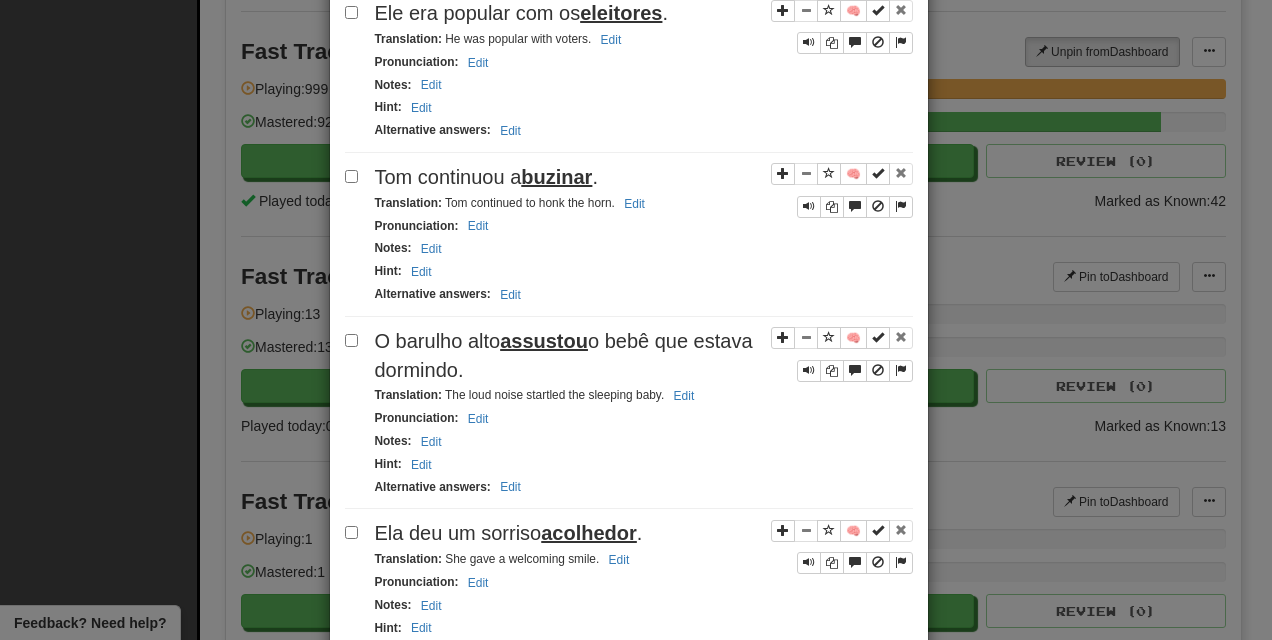 scroll, scrollTop: 373, scrollLeft: 0, axis: vertical 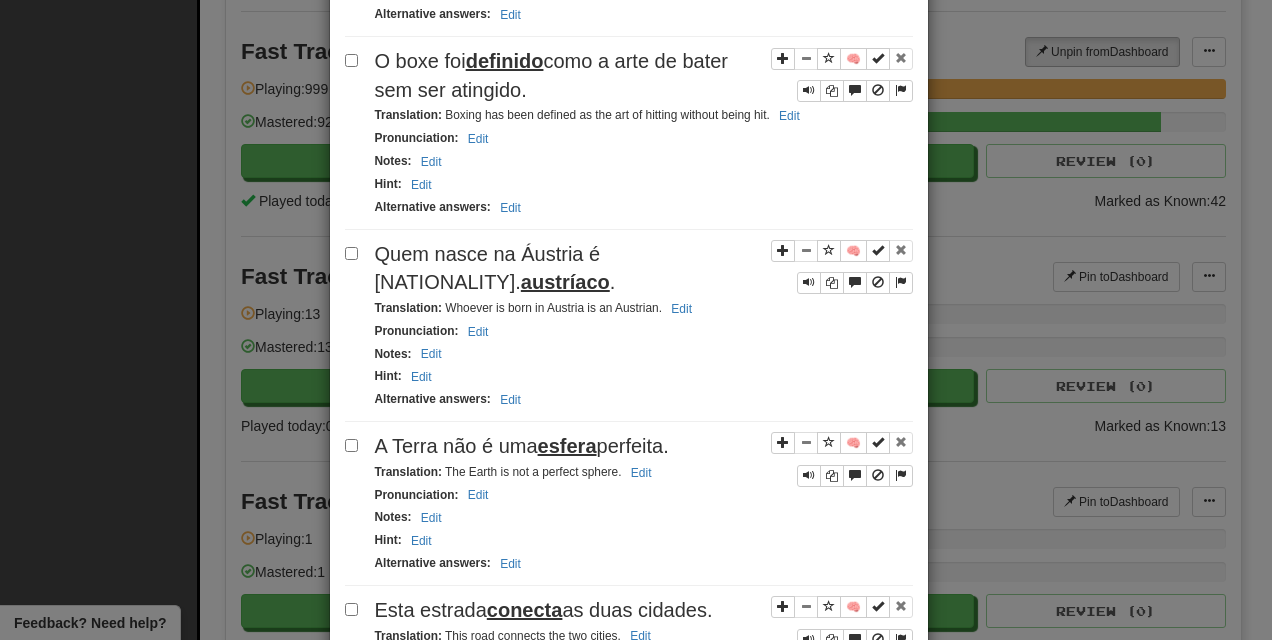 click at bounding box center (355, 253) 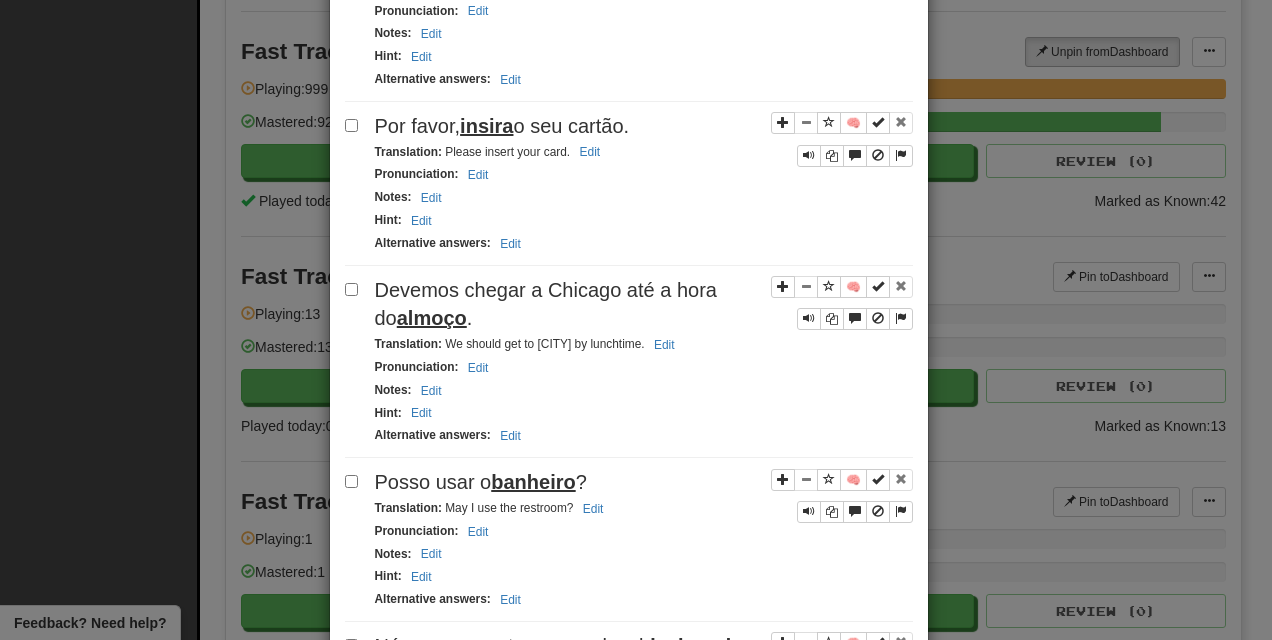 scroll, scrollTop: 2374, scrollLeft: 0, axis: vertical 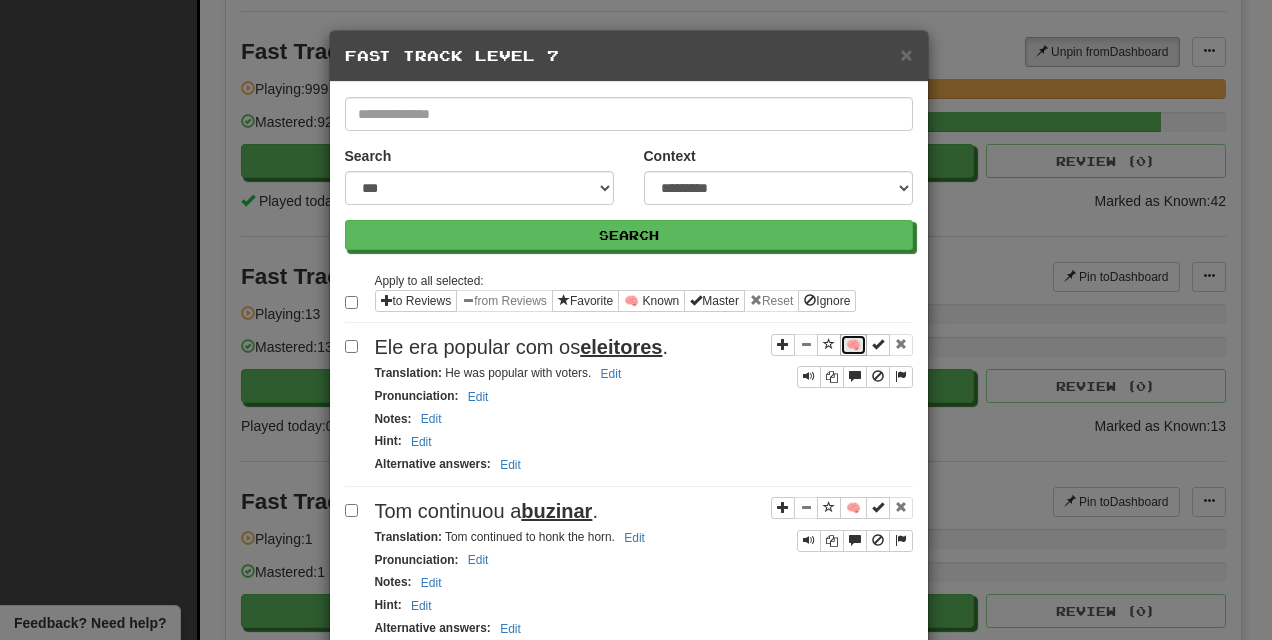 click on "🧠" at bounding box center (853, 345) 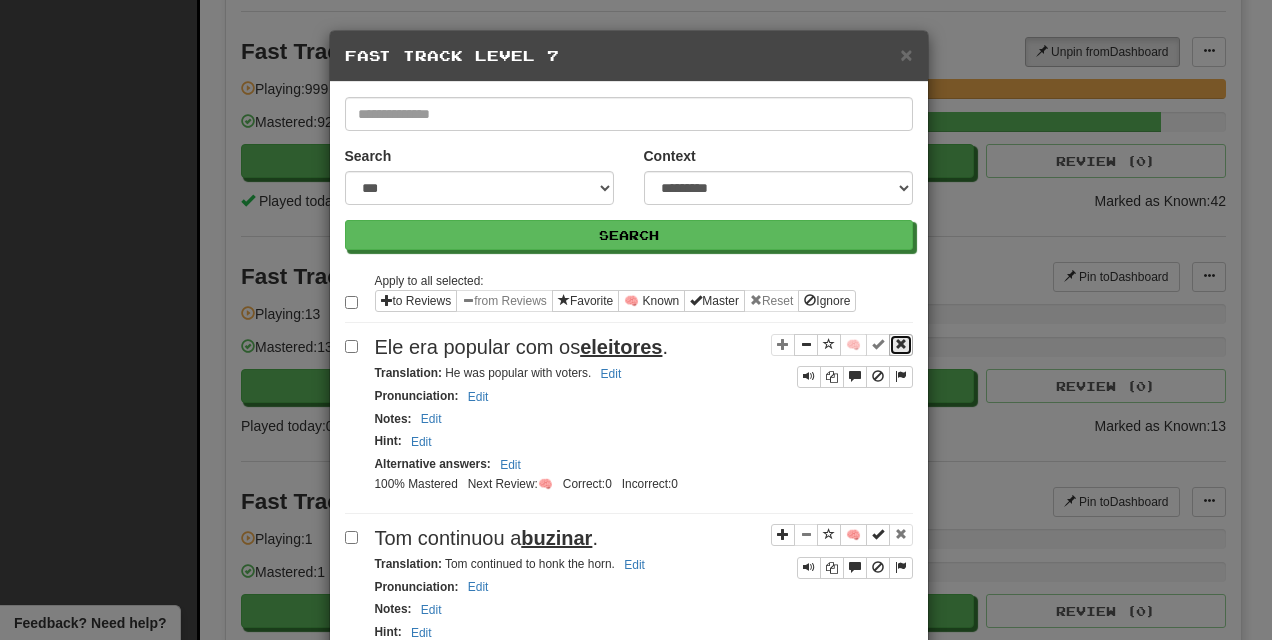 click at bounding box center [901, 344] 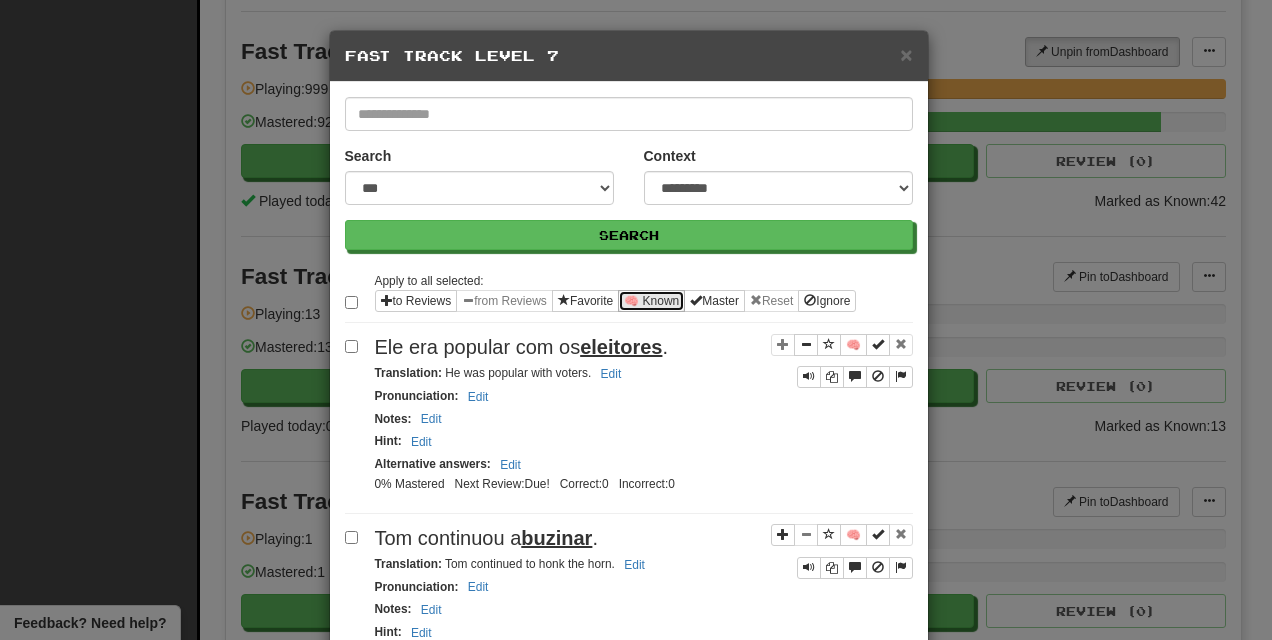 click on "🧠 Known" at bounding box center (651, 301) 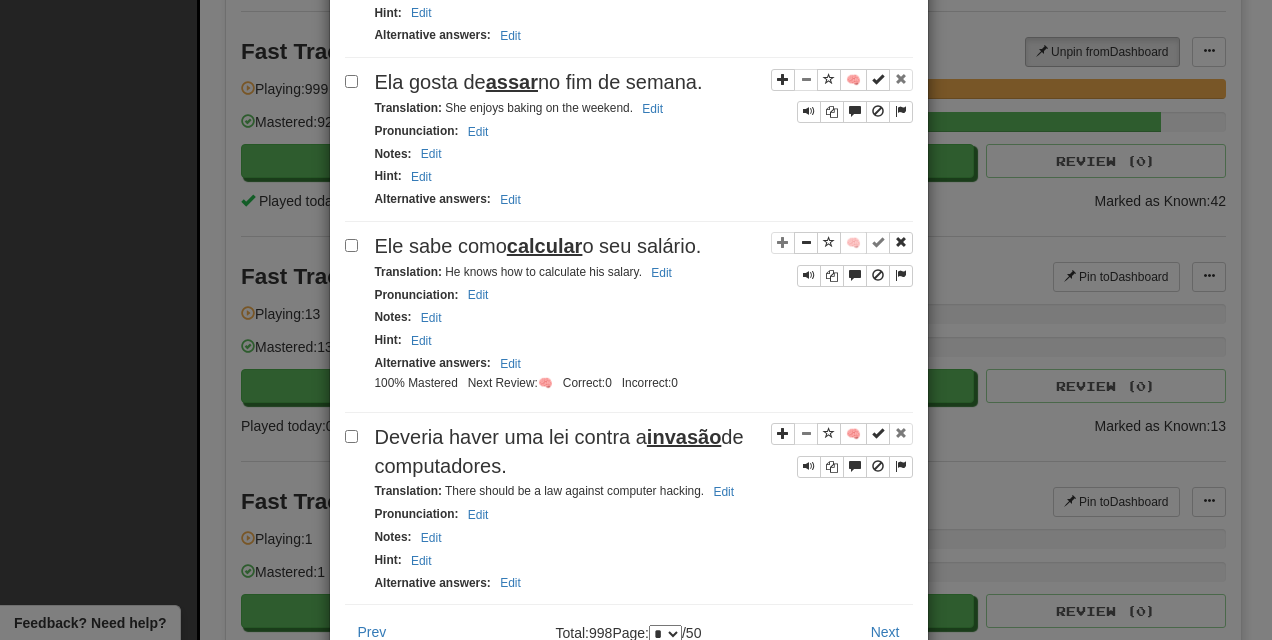 scroll, scrollTop: 3370, scrollLeft: 0, axis: vertical 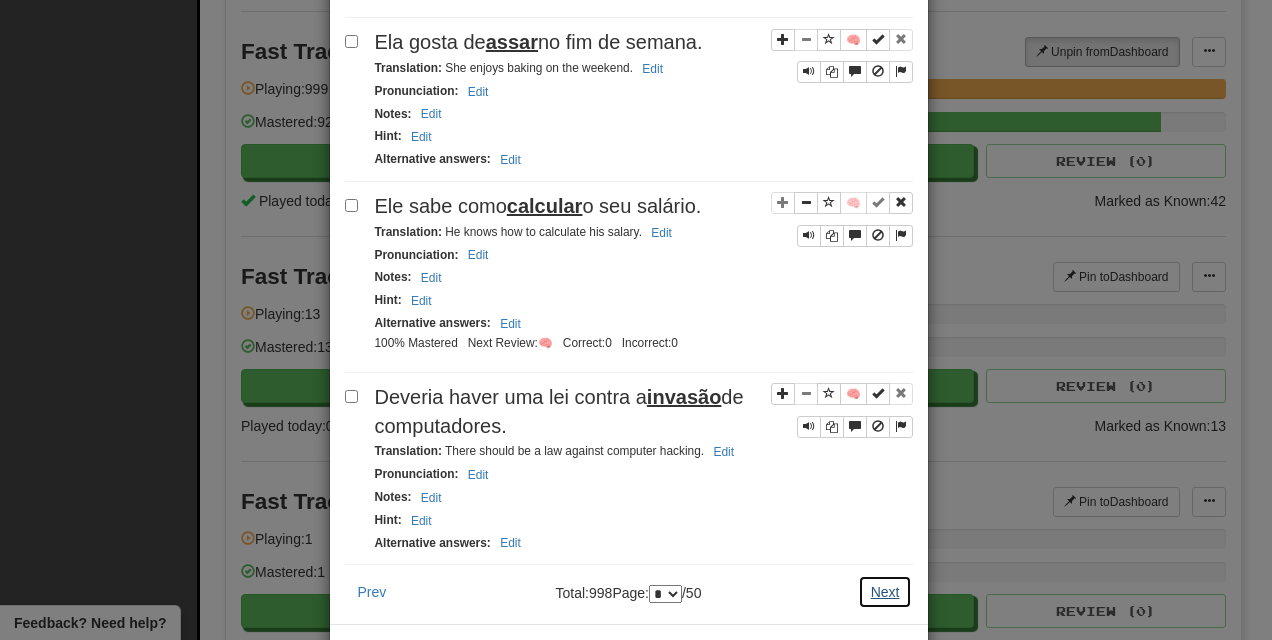 click on "Next" at bounding box center (885, 592) 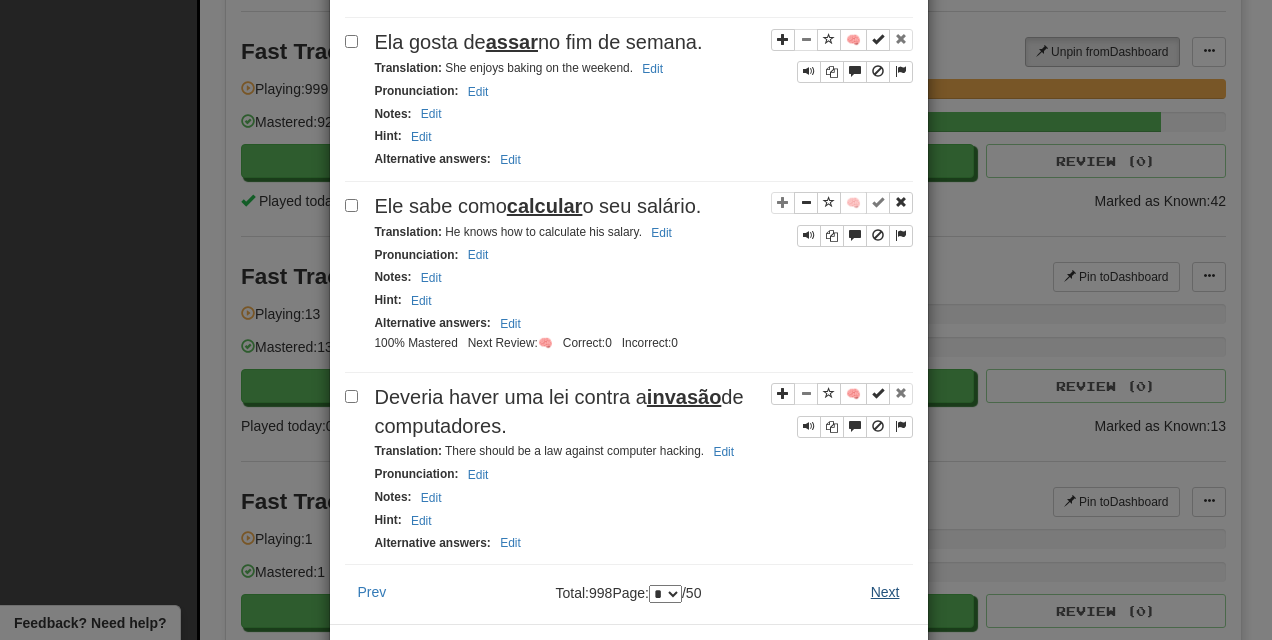 scroll, scrollTop: 0, scrollLeft: 0, axis: both 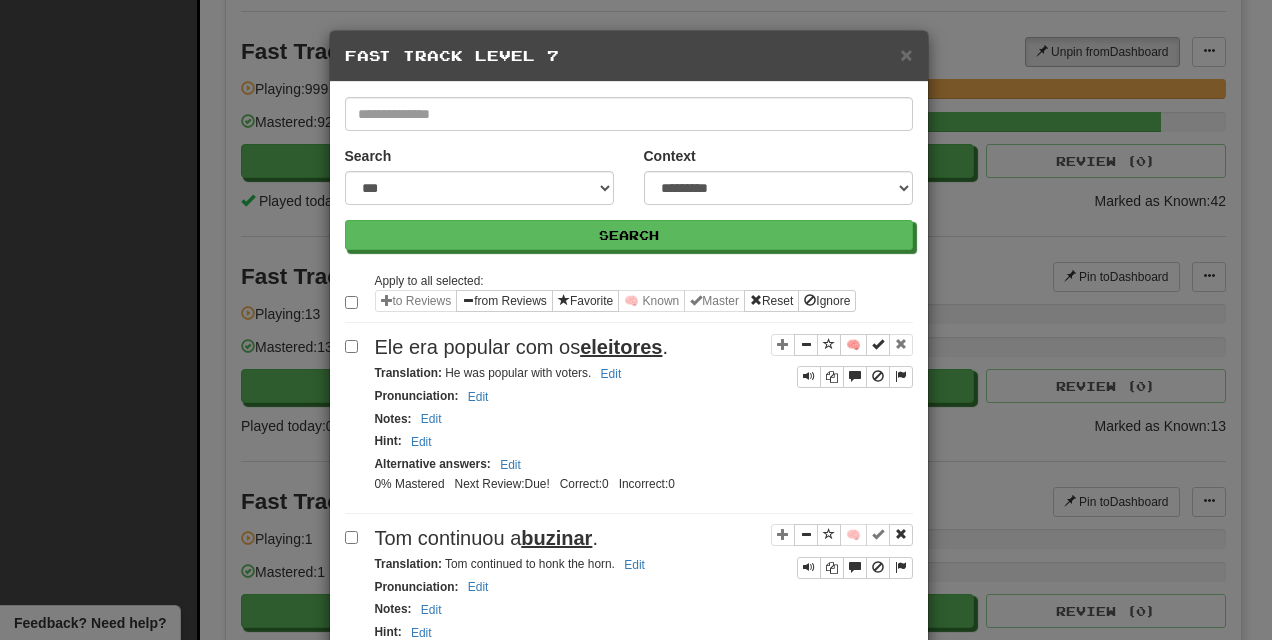 select on "*" 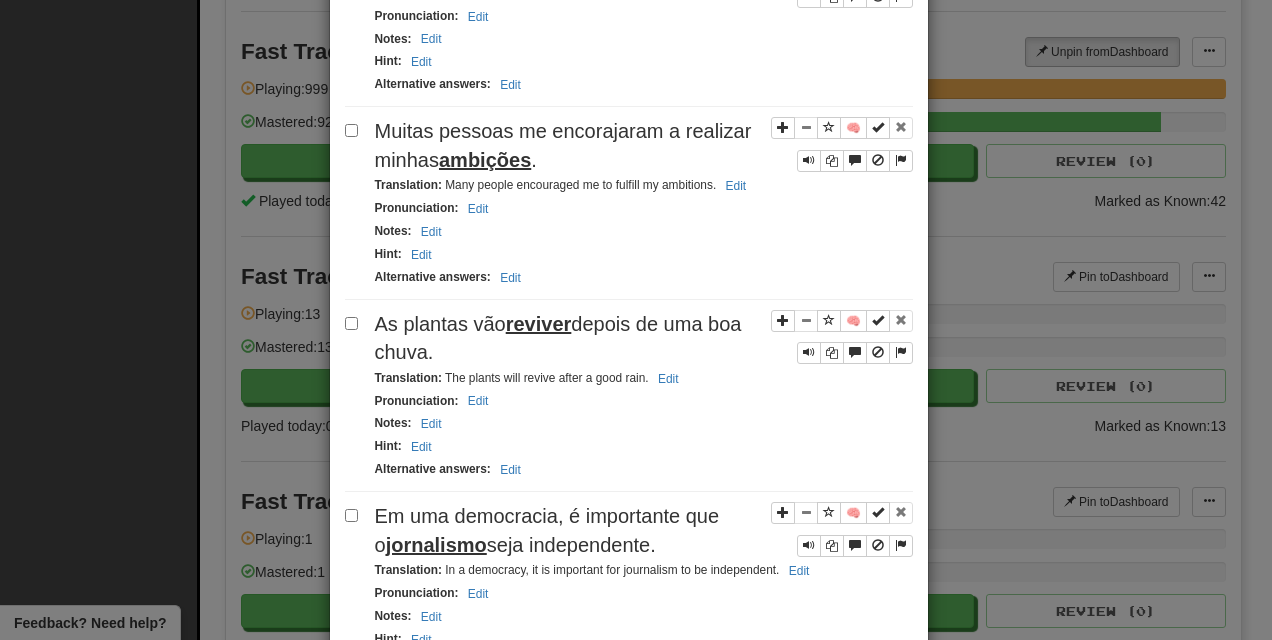 scroll, scrollTop: 401, scrollLeft: 0, axis: vertical 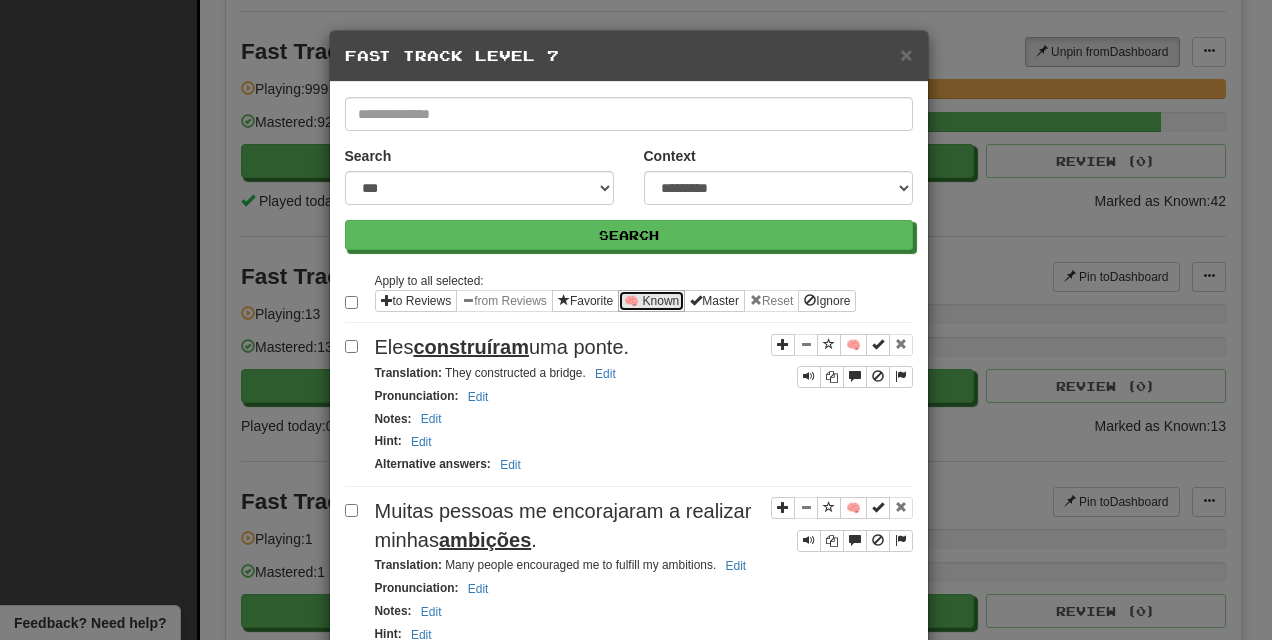 click on "🧠 Known" at bounding box center [651, 301] 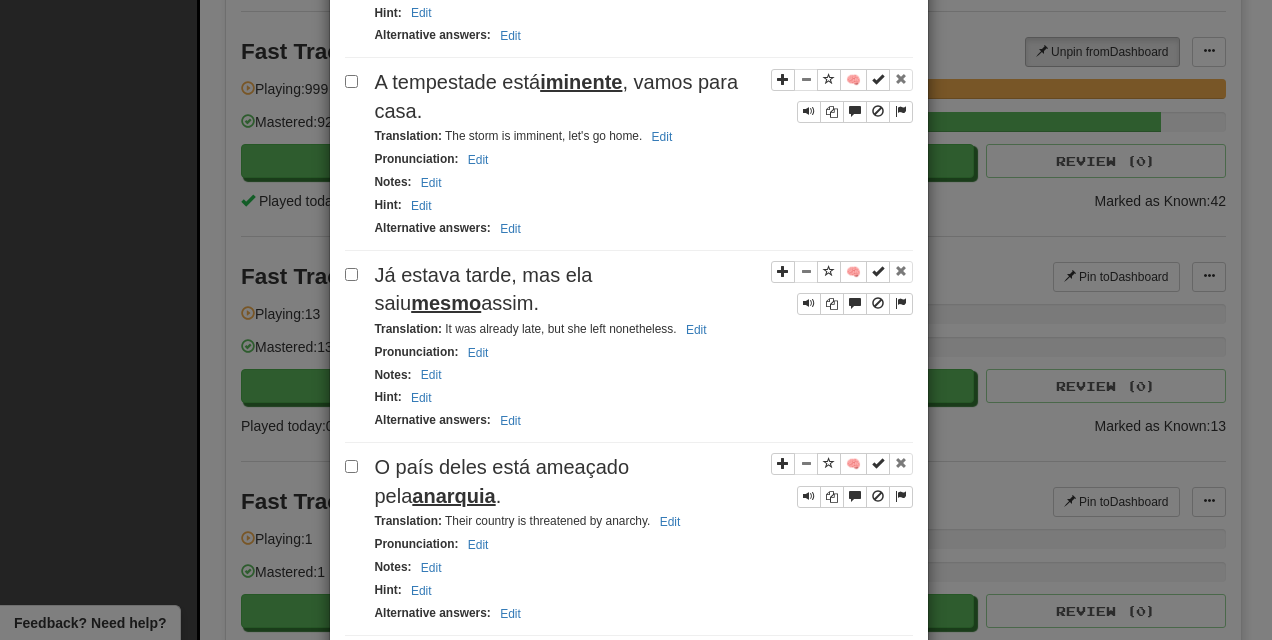 scroll, scrollTop: 3373, scrollLeft: 0, axis: vertical 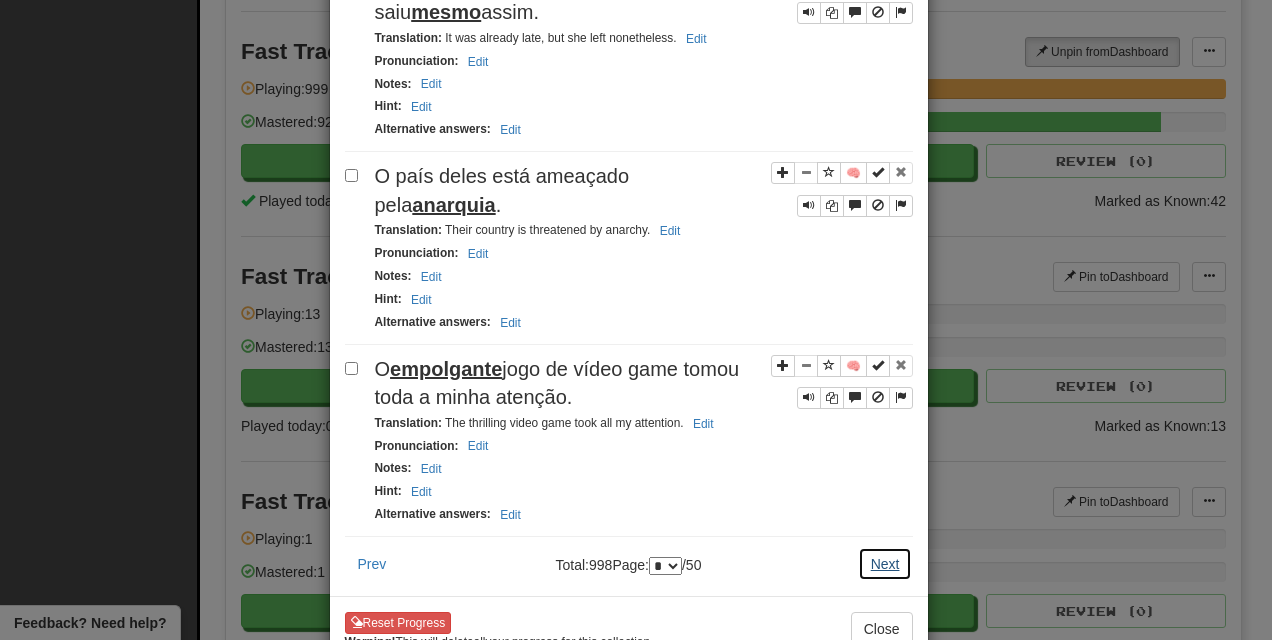 click on "Next" at bounding box center (885, 564) 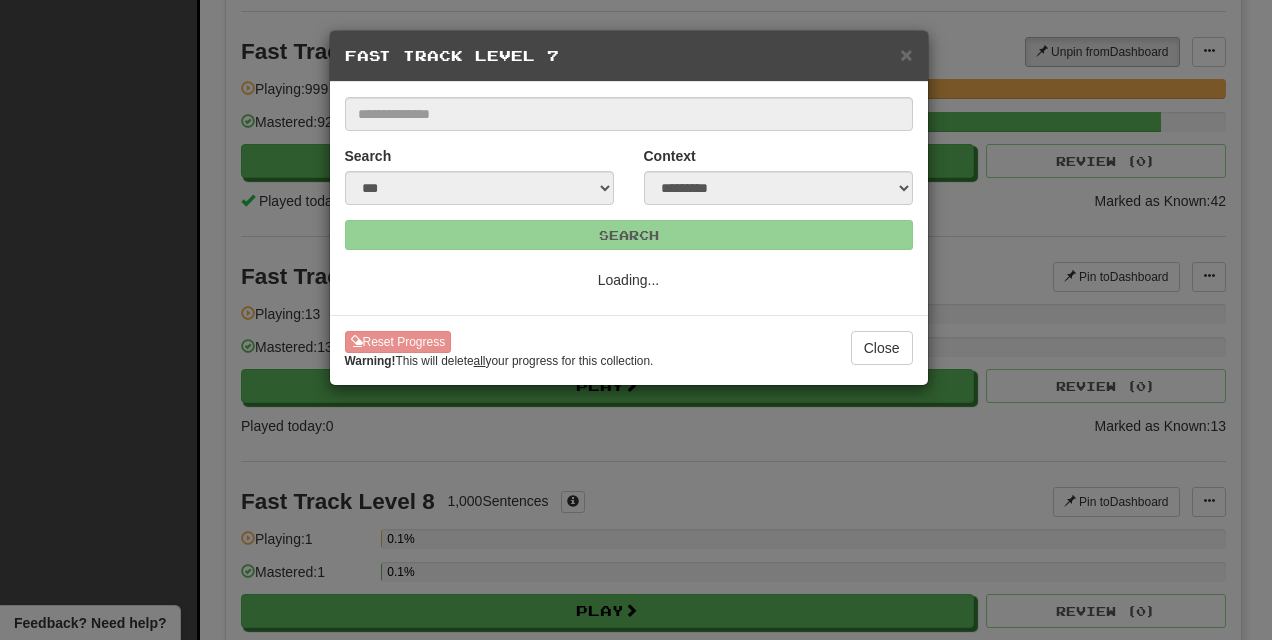scroll, scrollTop: 0, scrollLeft: 0, axis: both 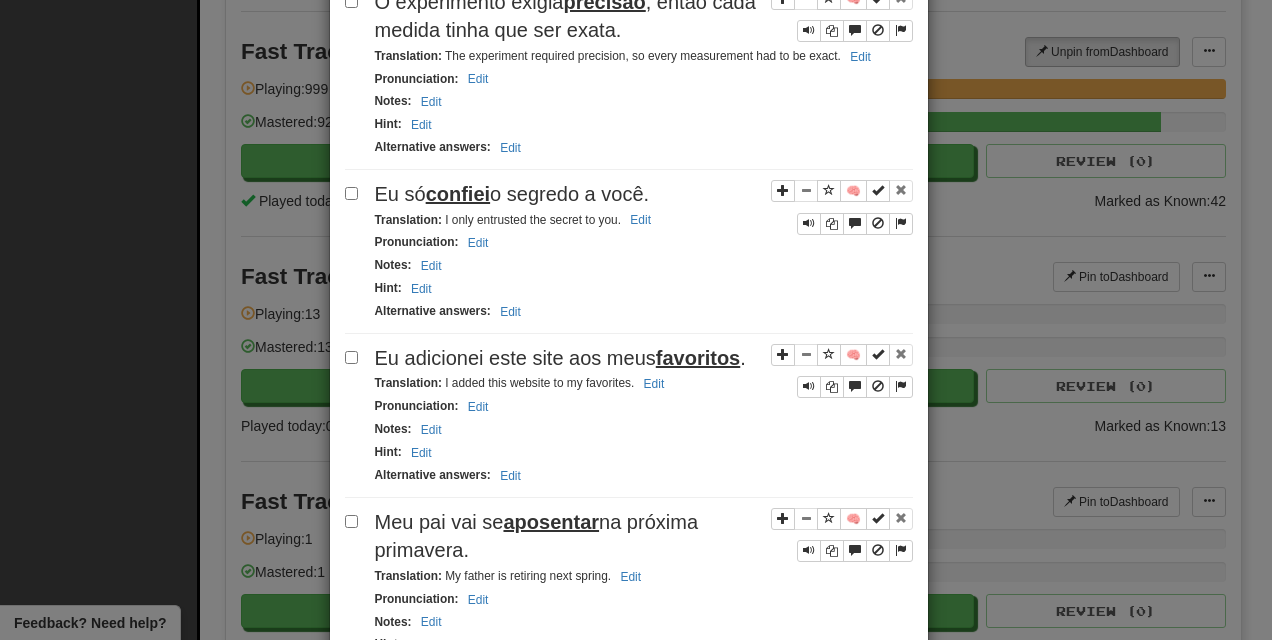 click at bounding box center [355, 521] 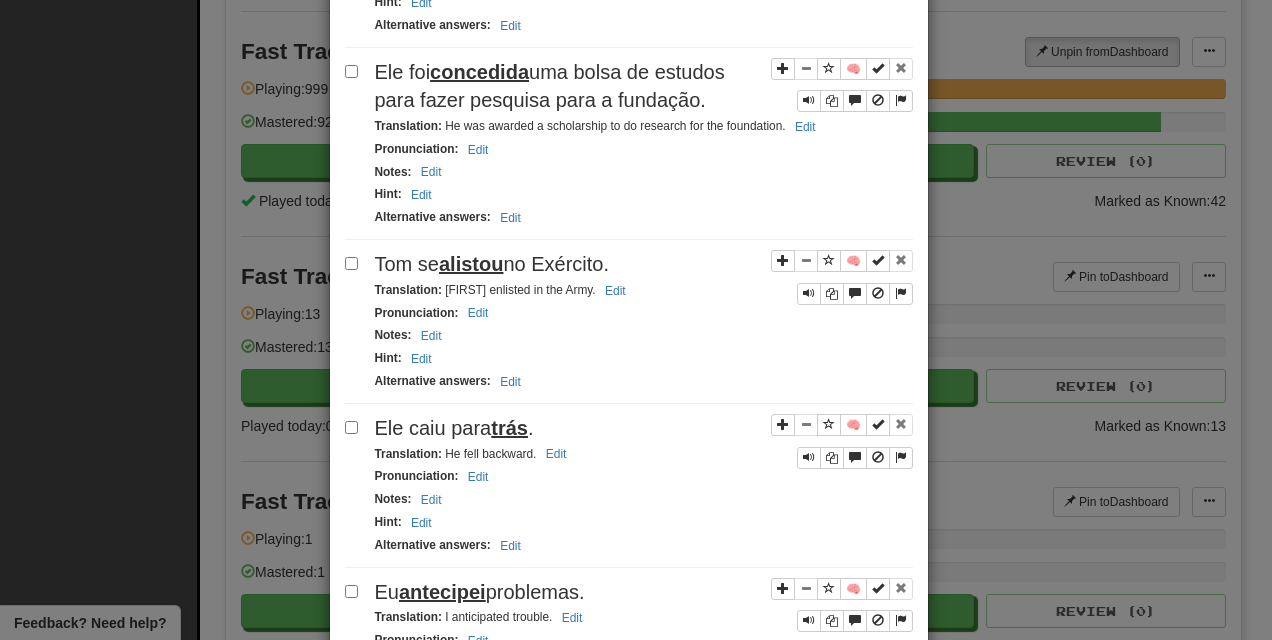 scroll, scrollTop: 467, scrollLeft: 0, axis: vertical 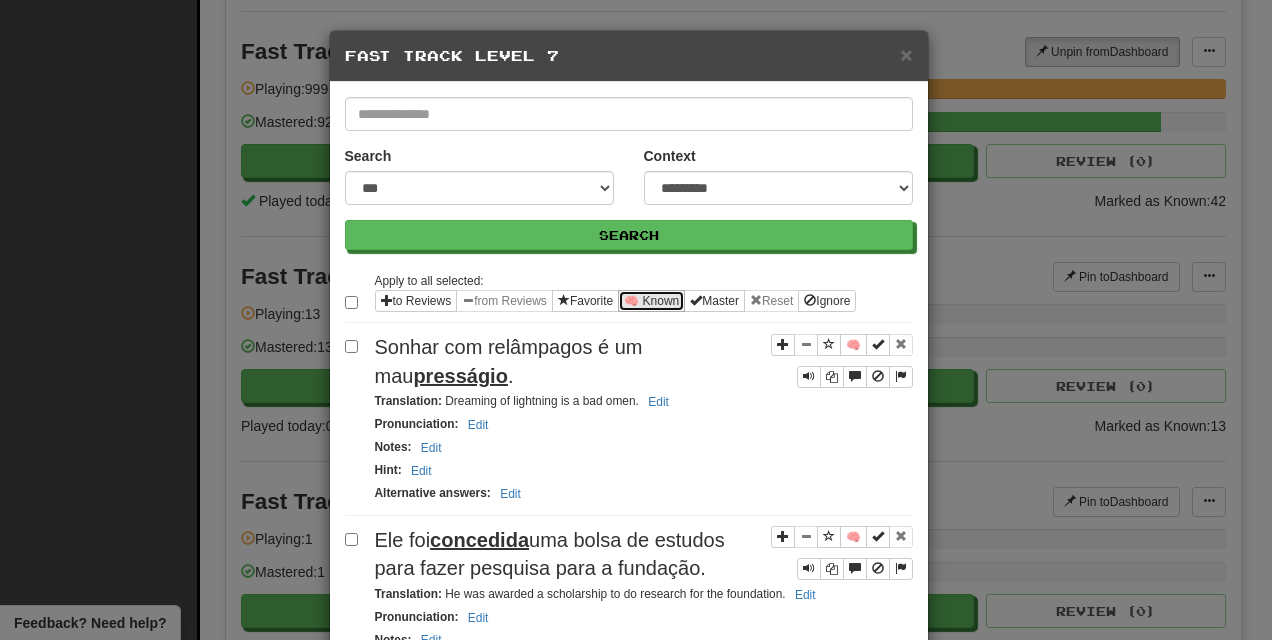 click on "🧠 Known" at bounding box center [651, 301] 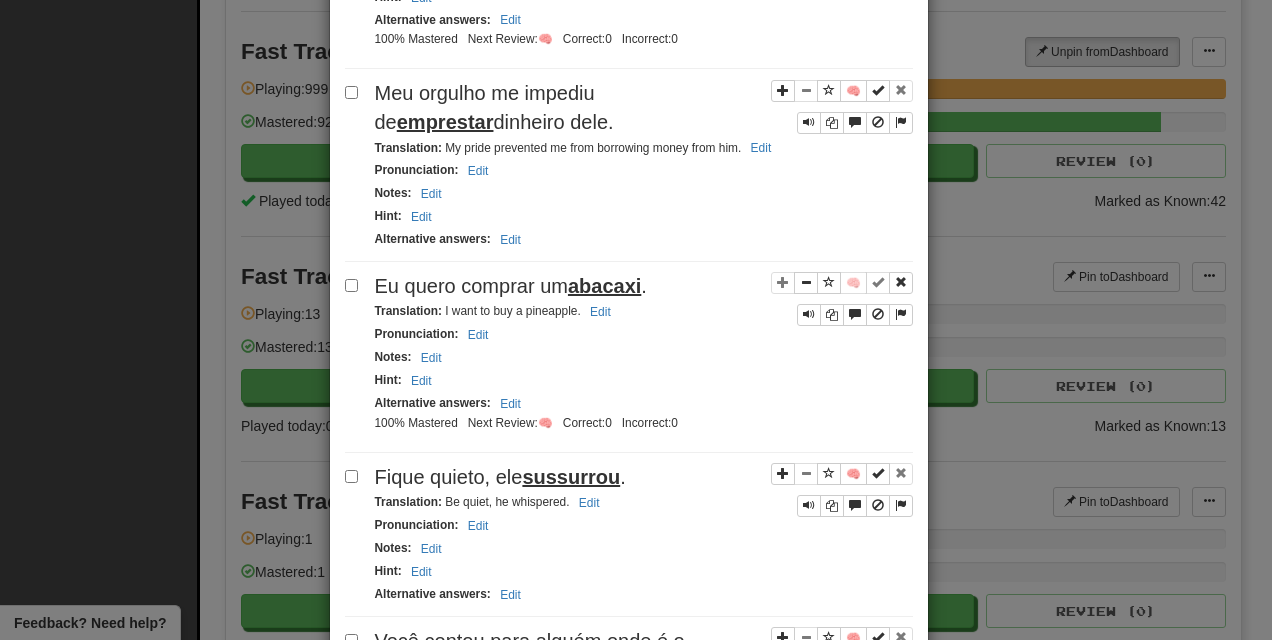 scroll, scrollTop: 3400, scrollLeft: 0, axis: vertical 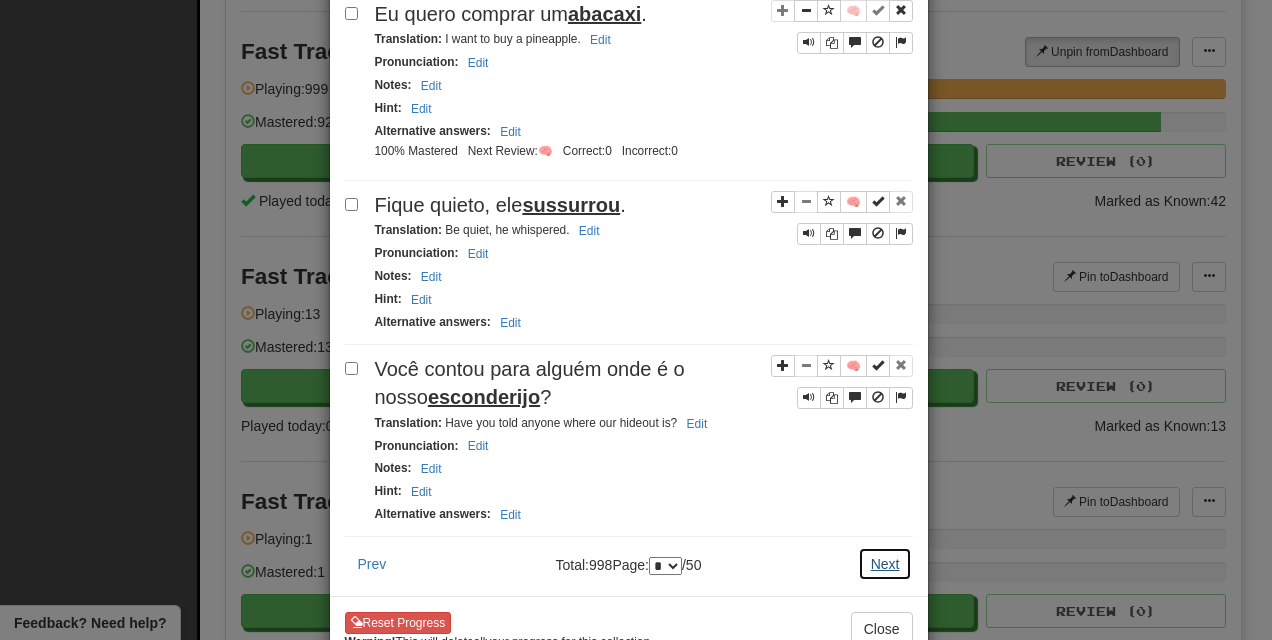 click on "Next" at bounding box center (885, 564) 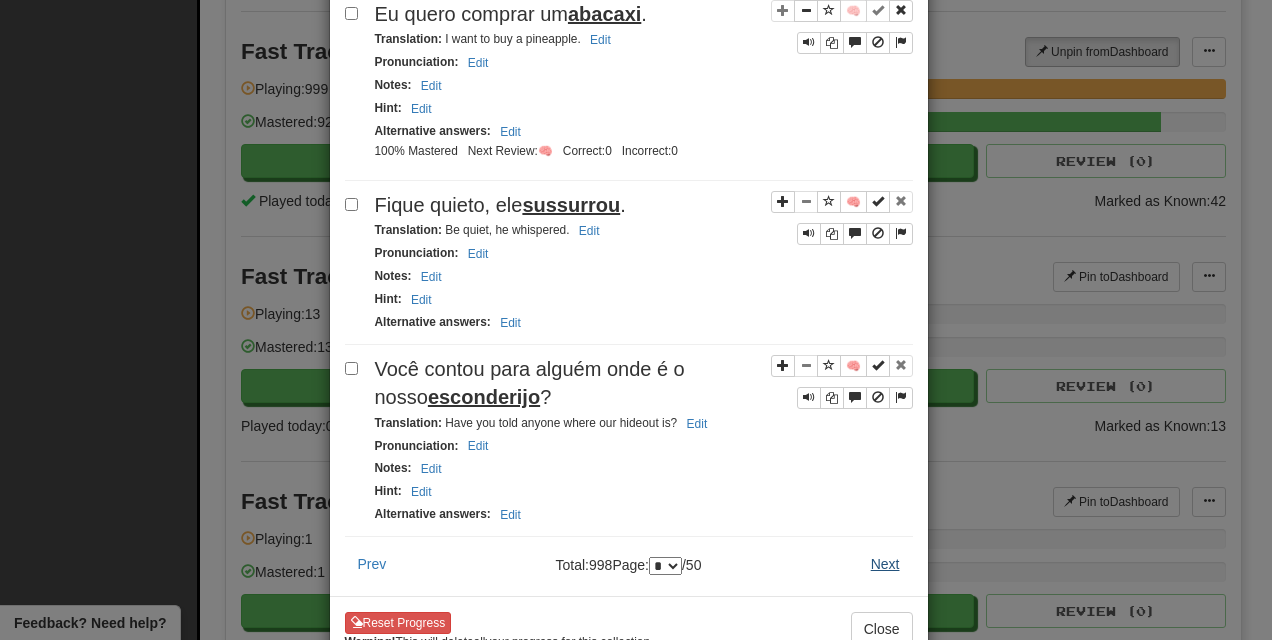 scroll, scrollTop: 0, scrollLeft: 0, axis: both 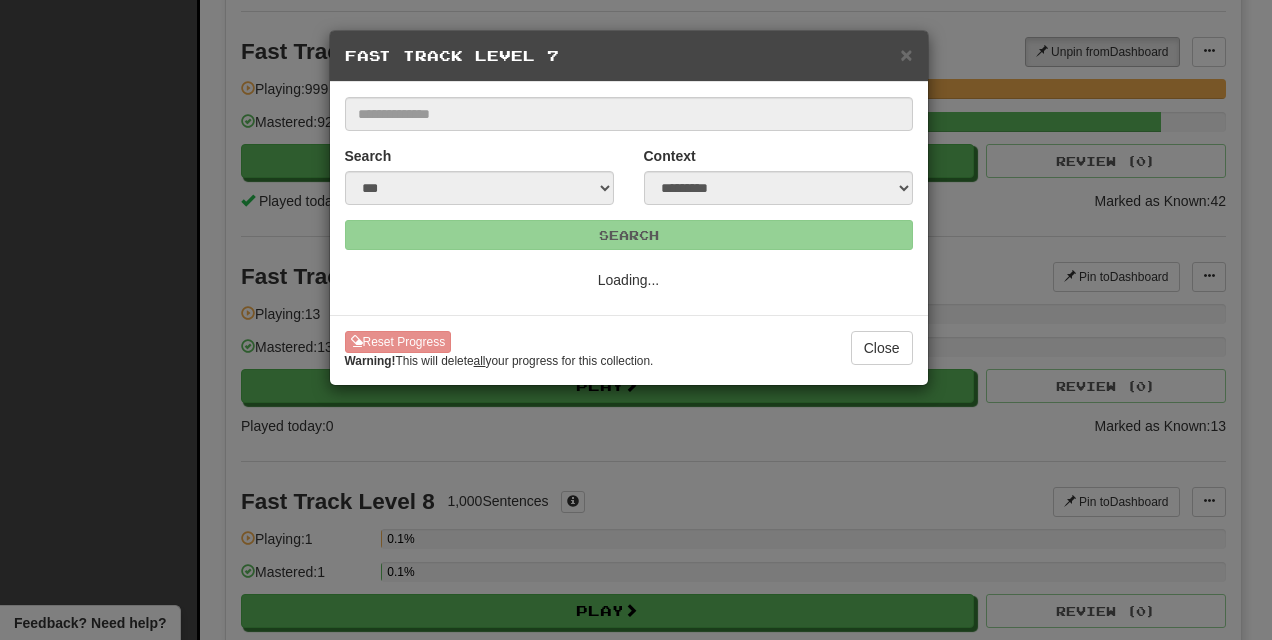 select on "*" 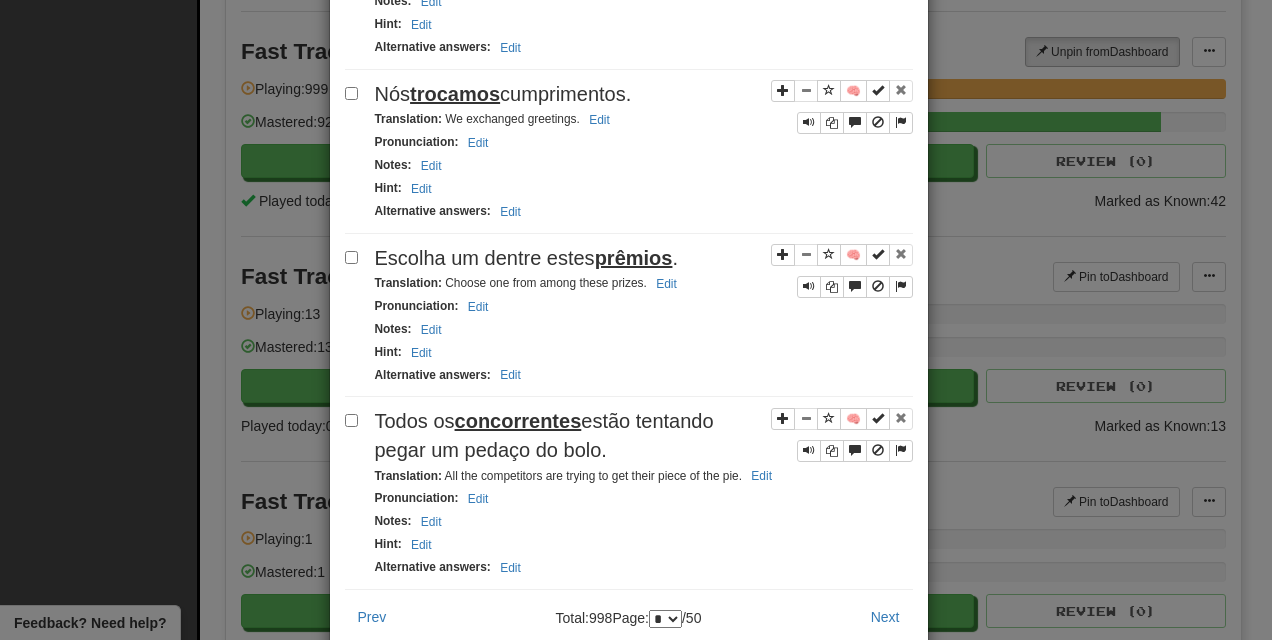 scroll, scrollTop: 3183, scrollLeft: 0, axis: vertical 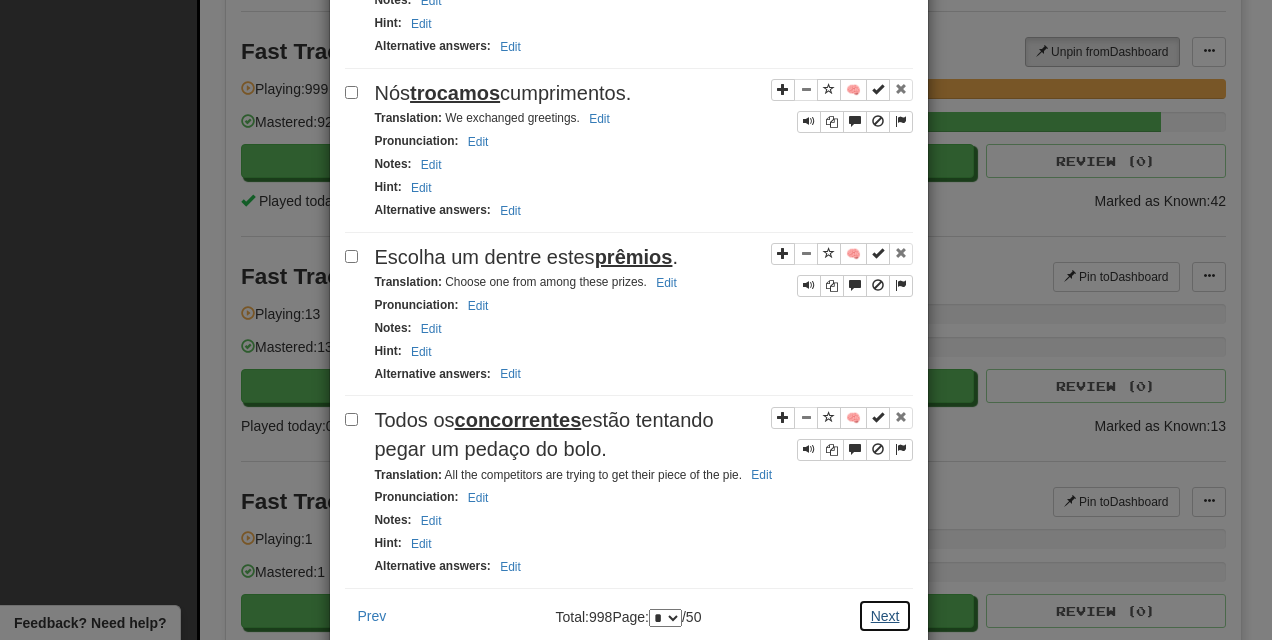 click on "Next" at bounding box center (885, 616) 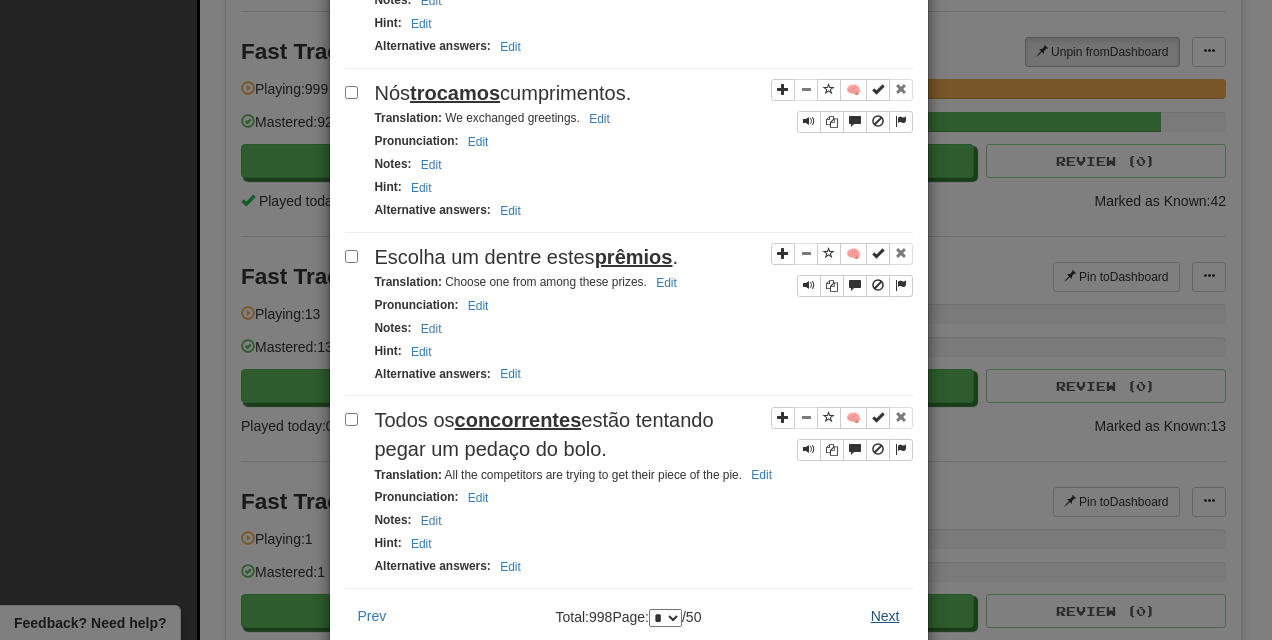 scroll, scrollTop: 0, scrollLeft: 0, axis: both 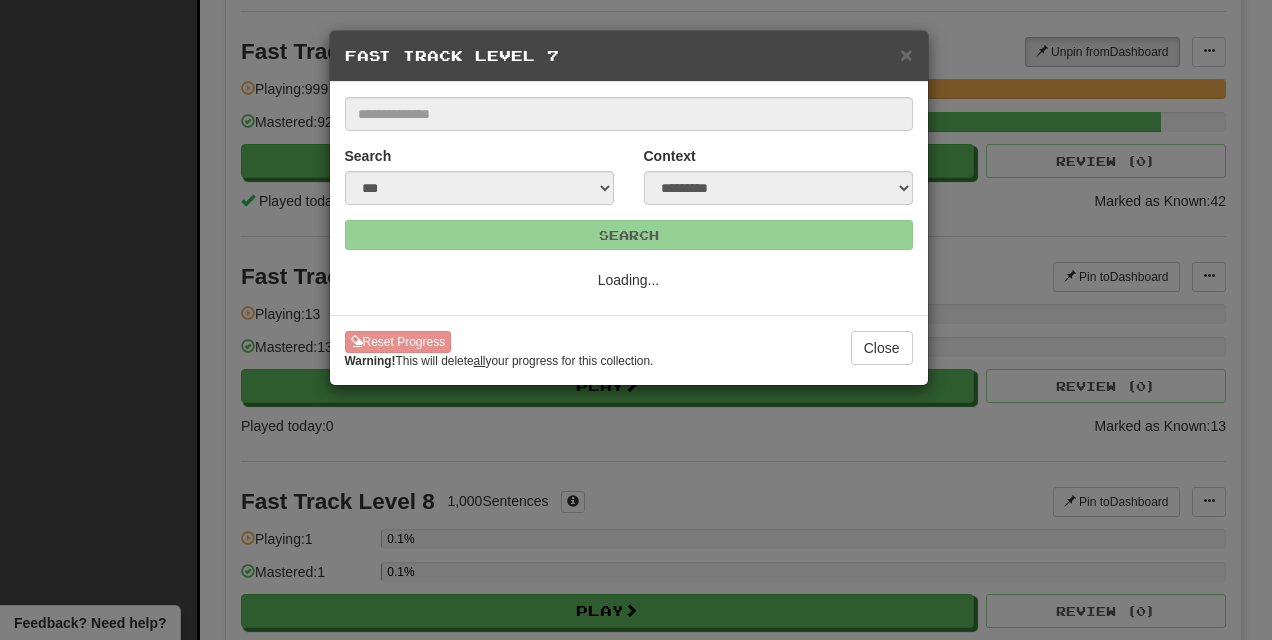 select on "*" 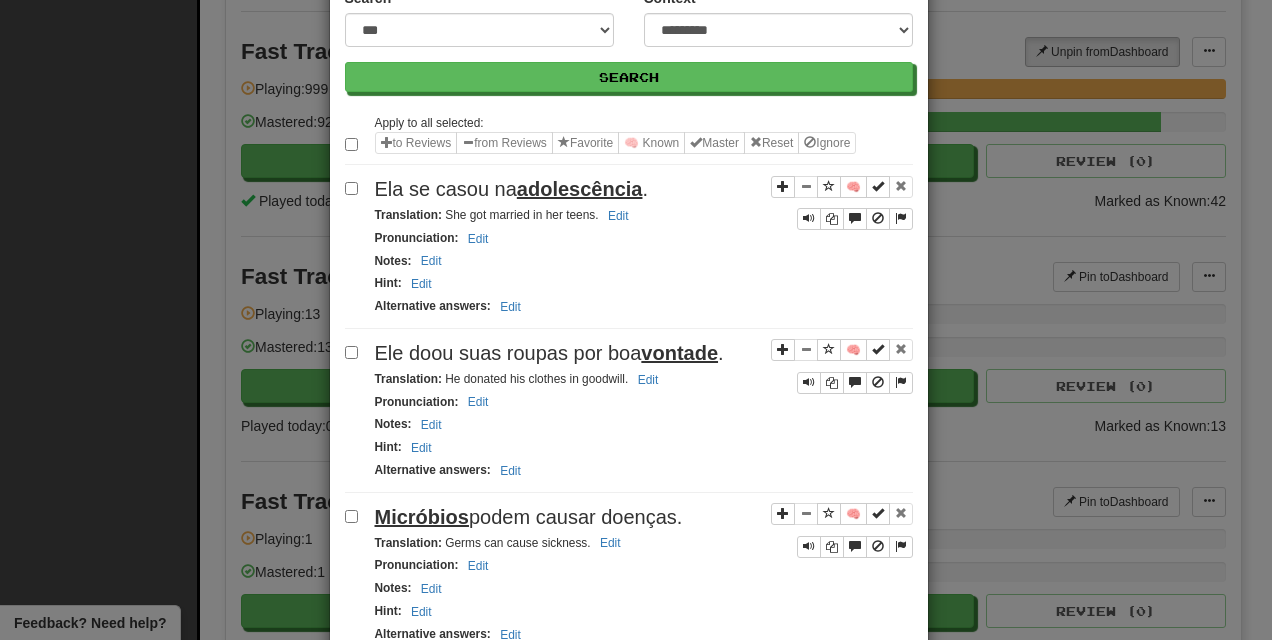 scroll, scrollTop: 175, scrollLeft: 0, axis: vertical 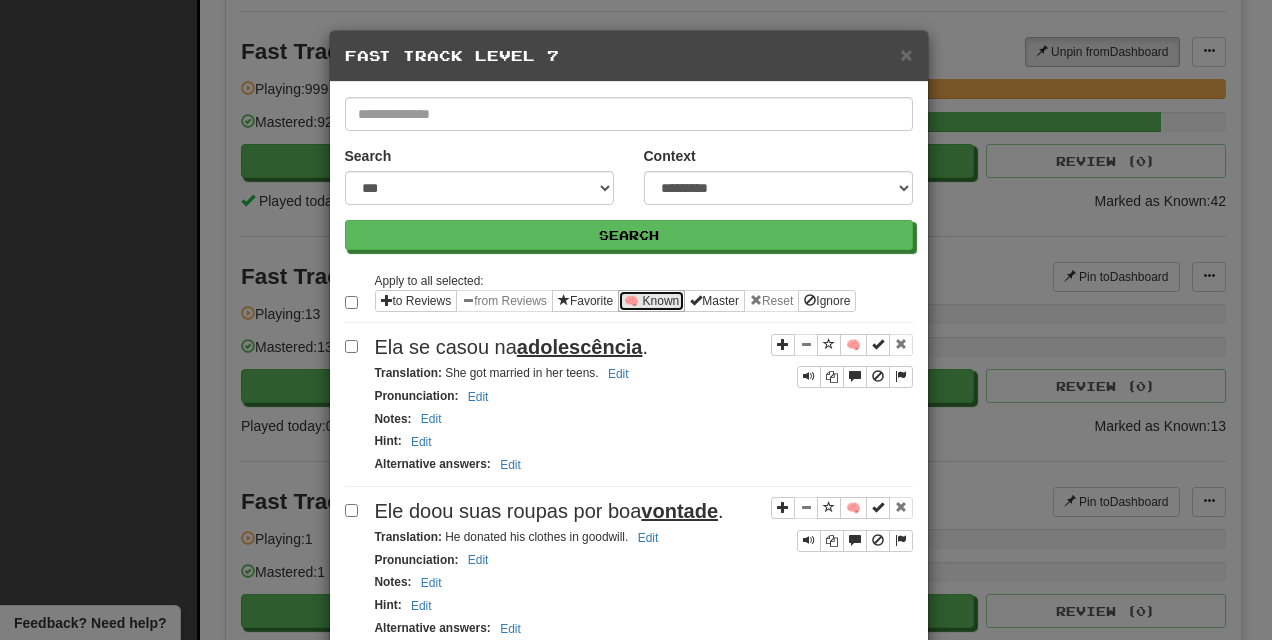click on "🧠 Known" at bounding box center [651, 301] 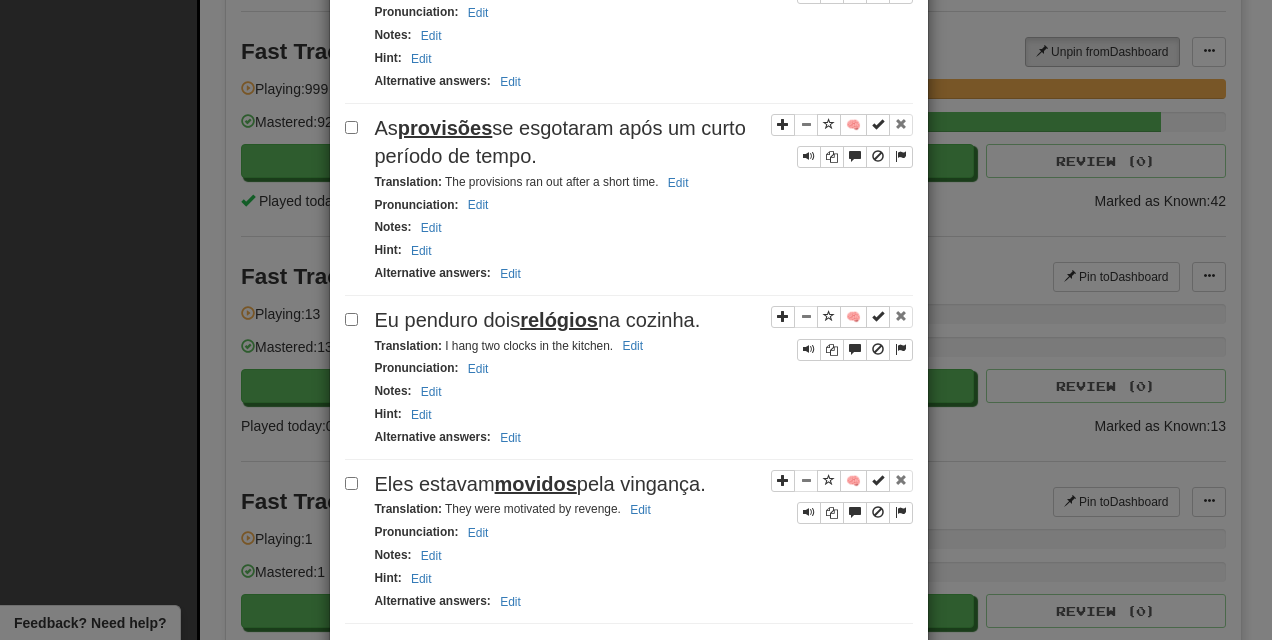 scroll, scrollTop: 3258, scrollLeft: 0, axis: vertical 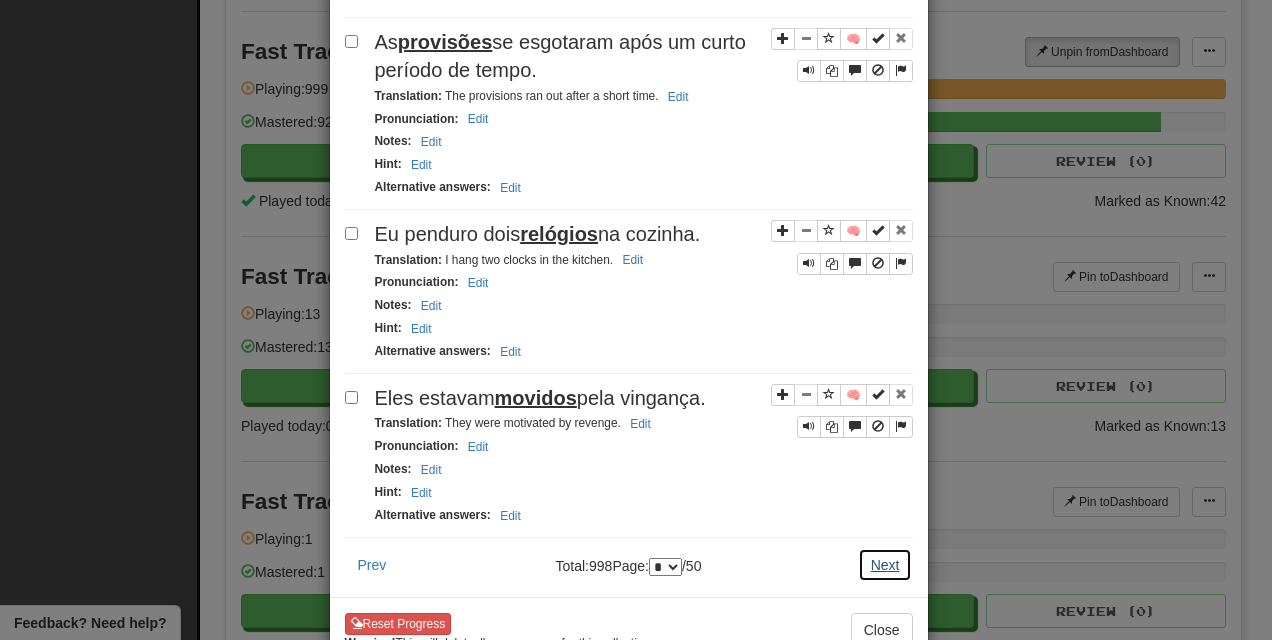 click on "Next" at bounding box center [885, 565] 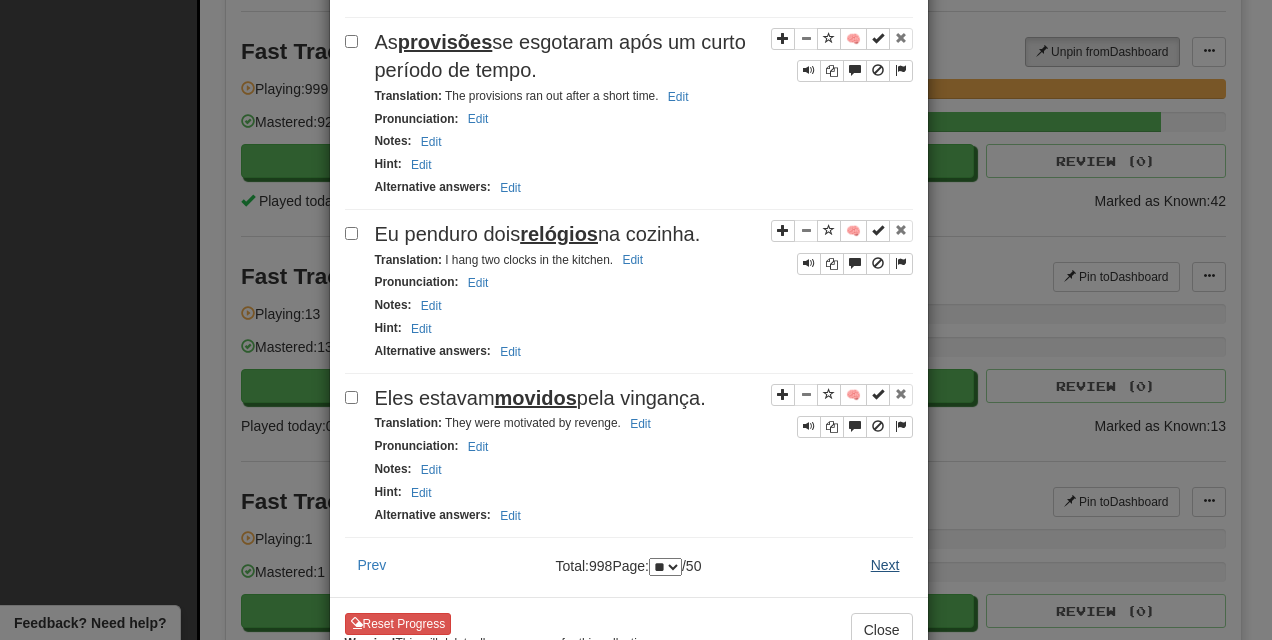 scroll, scrollTop: 0, scrollLeft: 0, axis: both 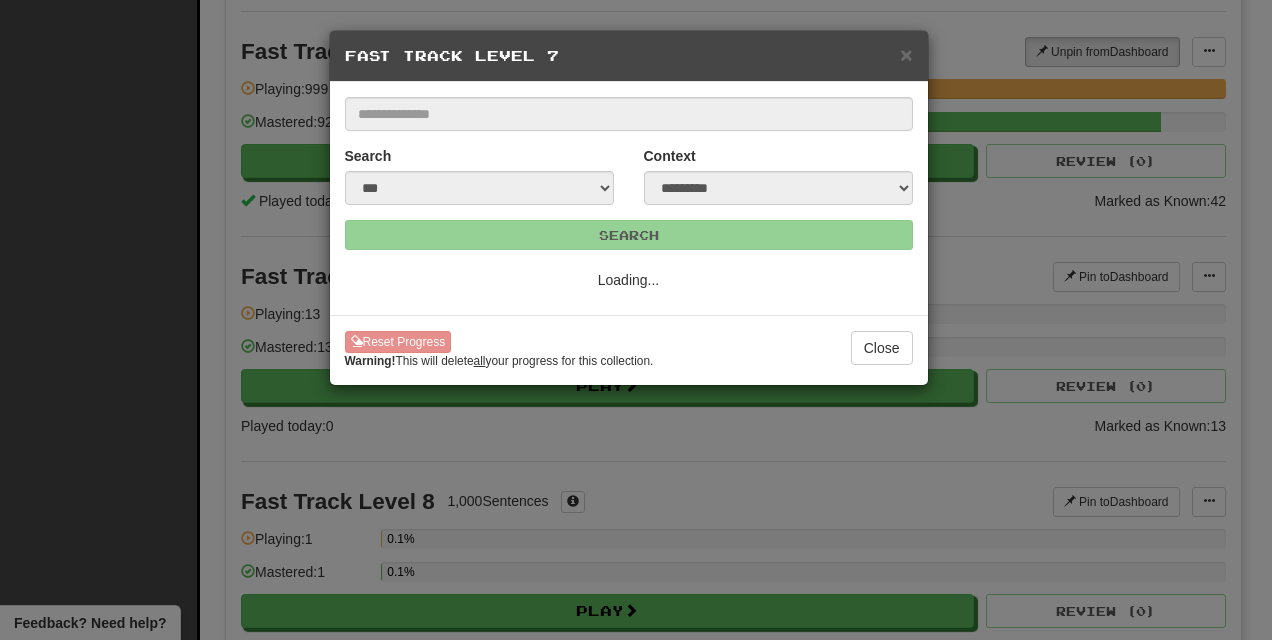 select on "**" 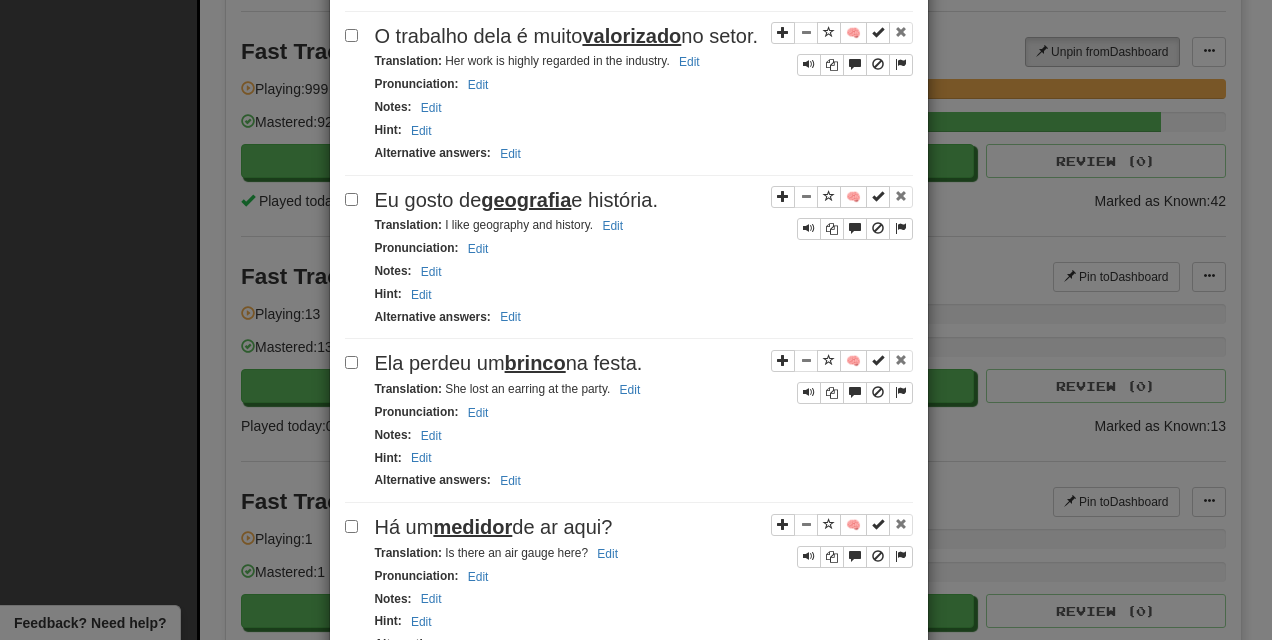 scroll, scrollTop: 1424, scrollLeft: 0, axis: vertical 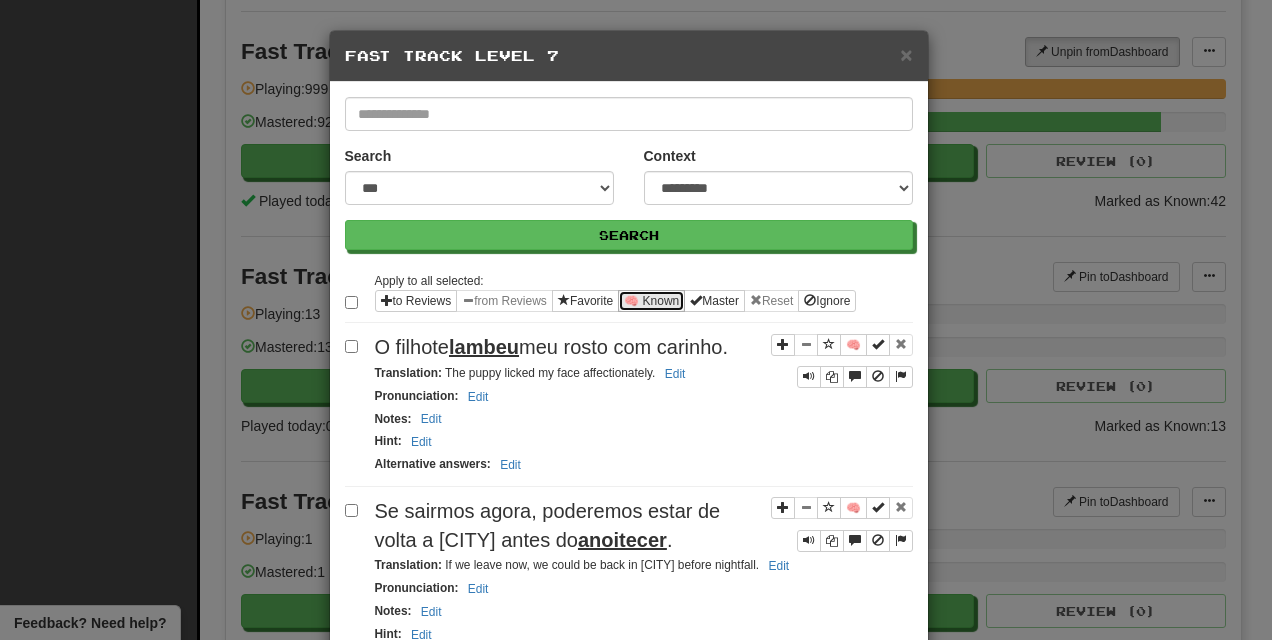 click on "🧠 Known" at bounding box center [651, 301] 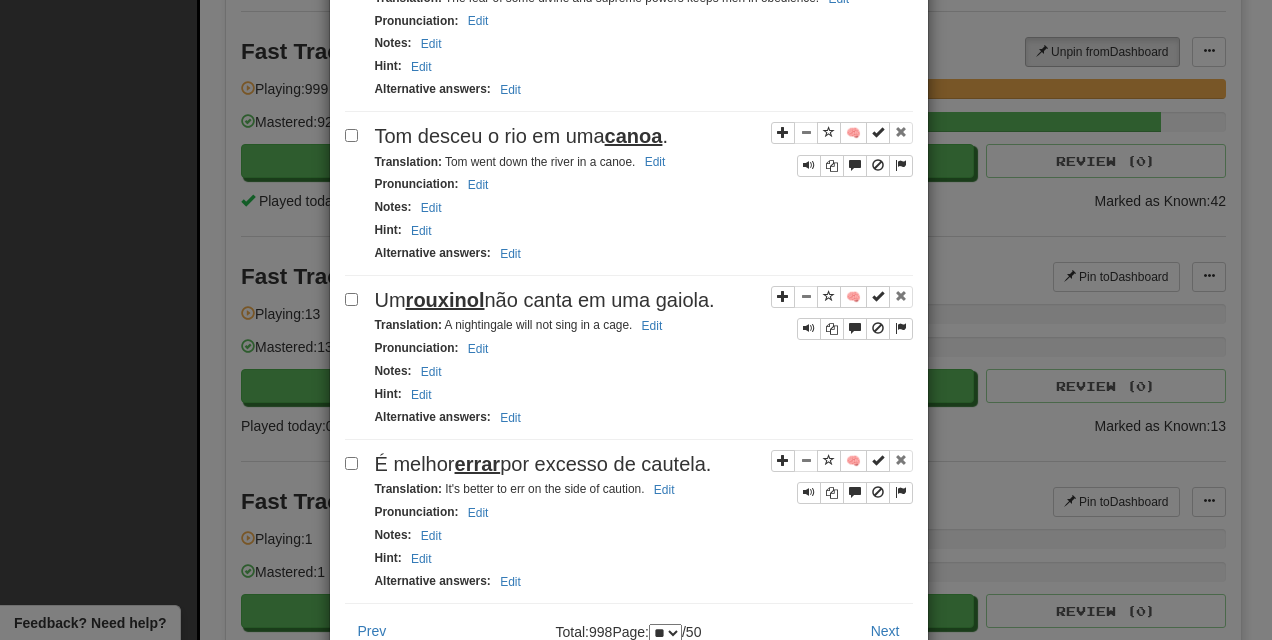 scroll, scrollTop: 3403, scrollLeft: 0, axis: vertical 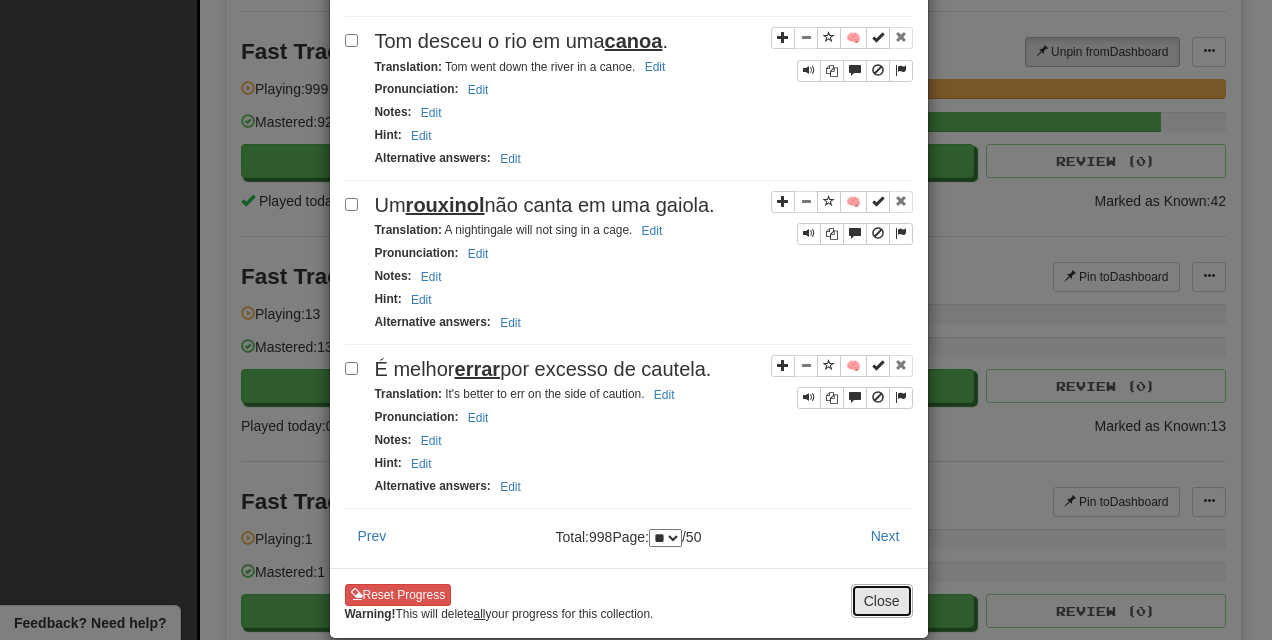 click on "Close" at bounding box center [882, 601] 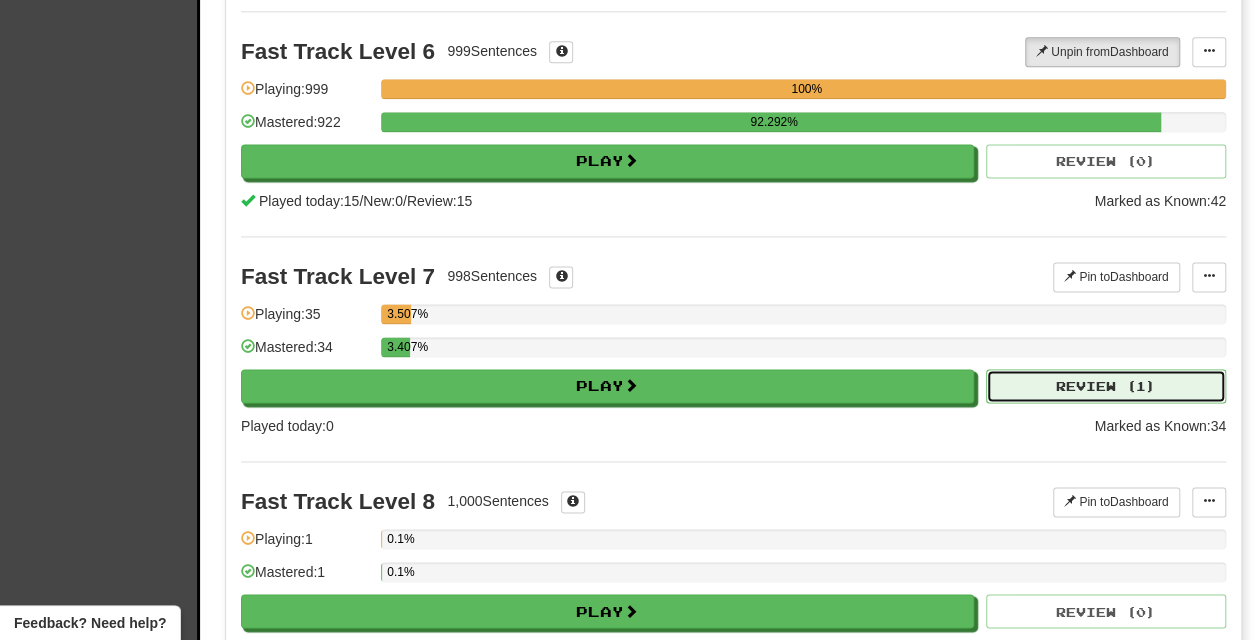 click on "Review ( 1 )" at bounding box center [1106, 386] 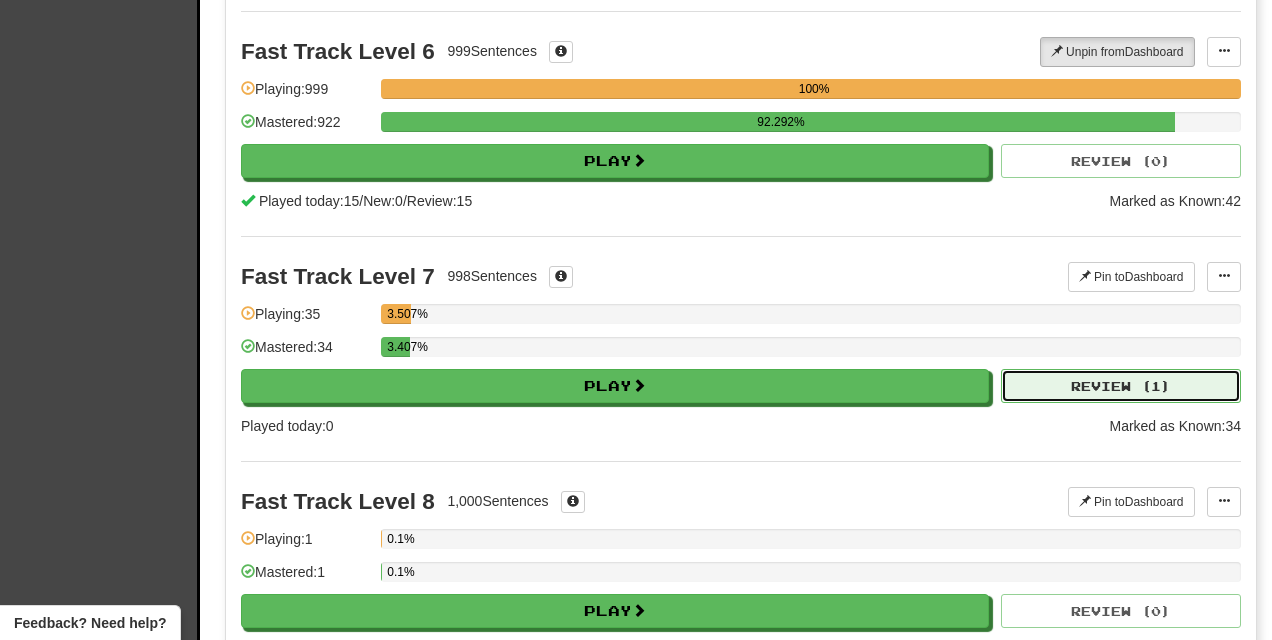 select on "***" 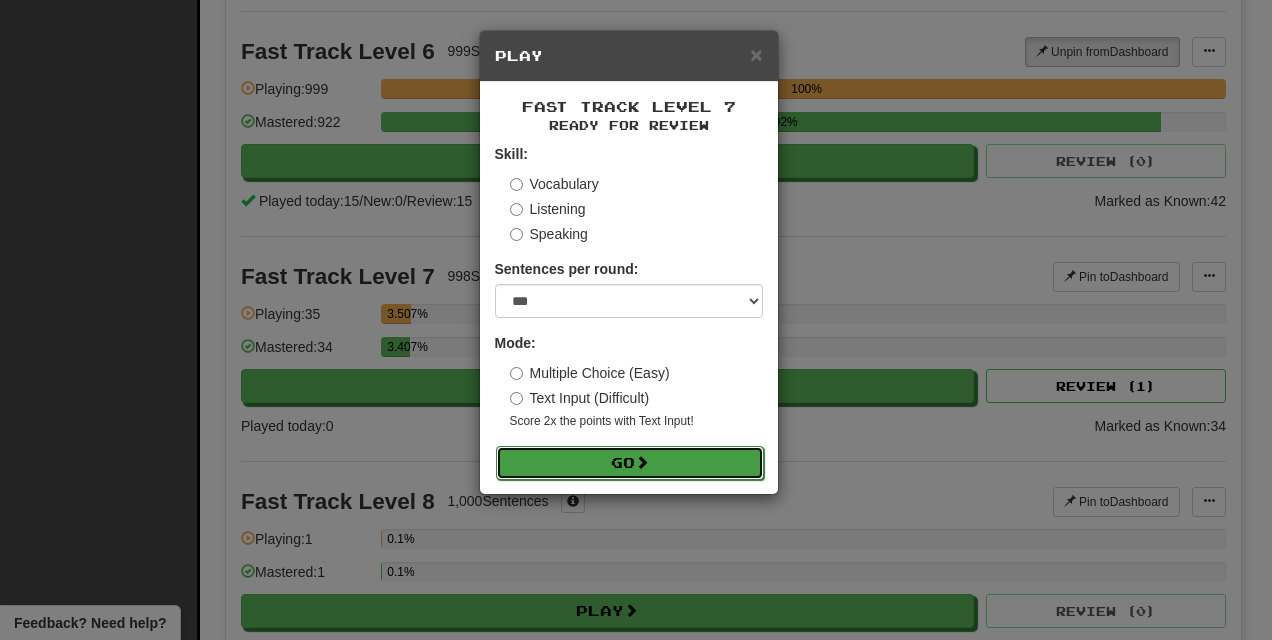 click on "Go" at bounding box center [630, 463] 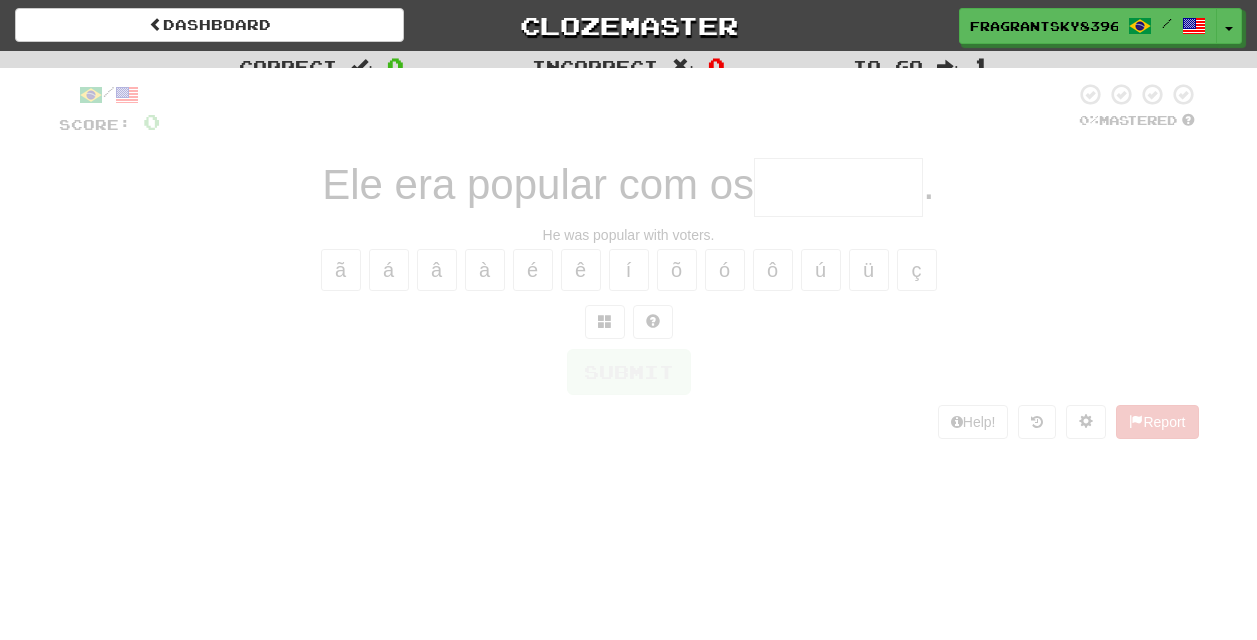 scroll, scrollTop: 0, scrollLeft: 0, axis: both 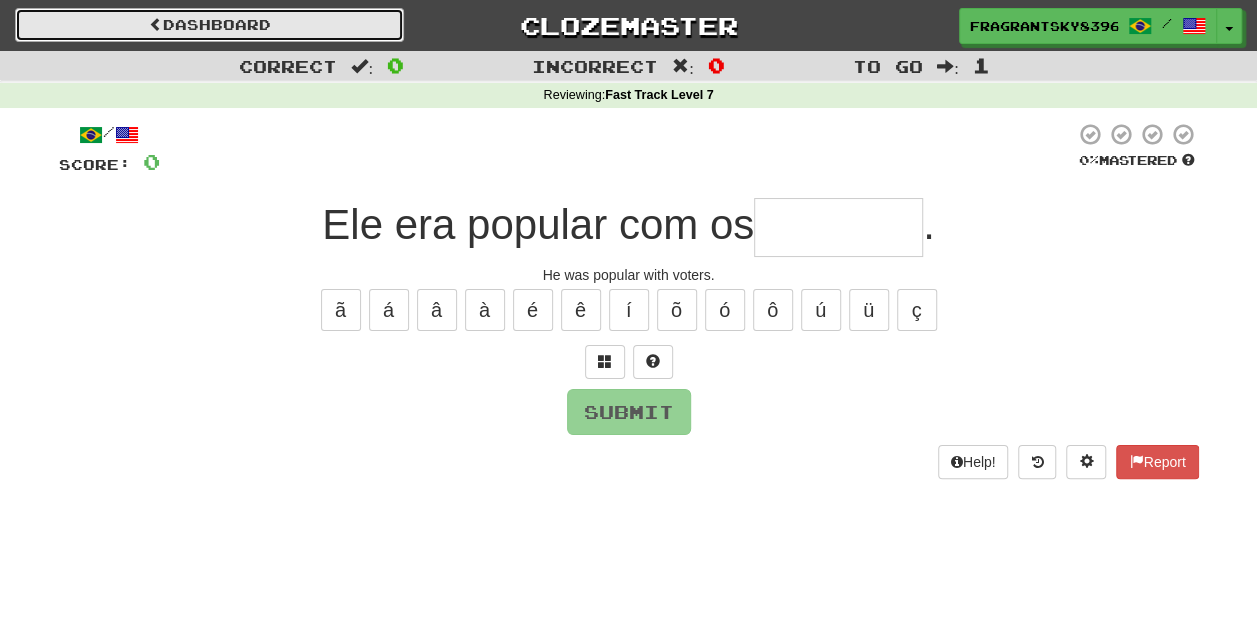 click on "Dashboard" at bounding box center (209, 25) 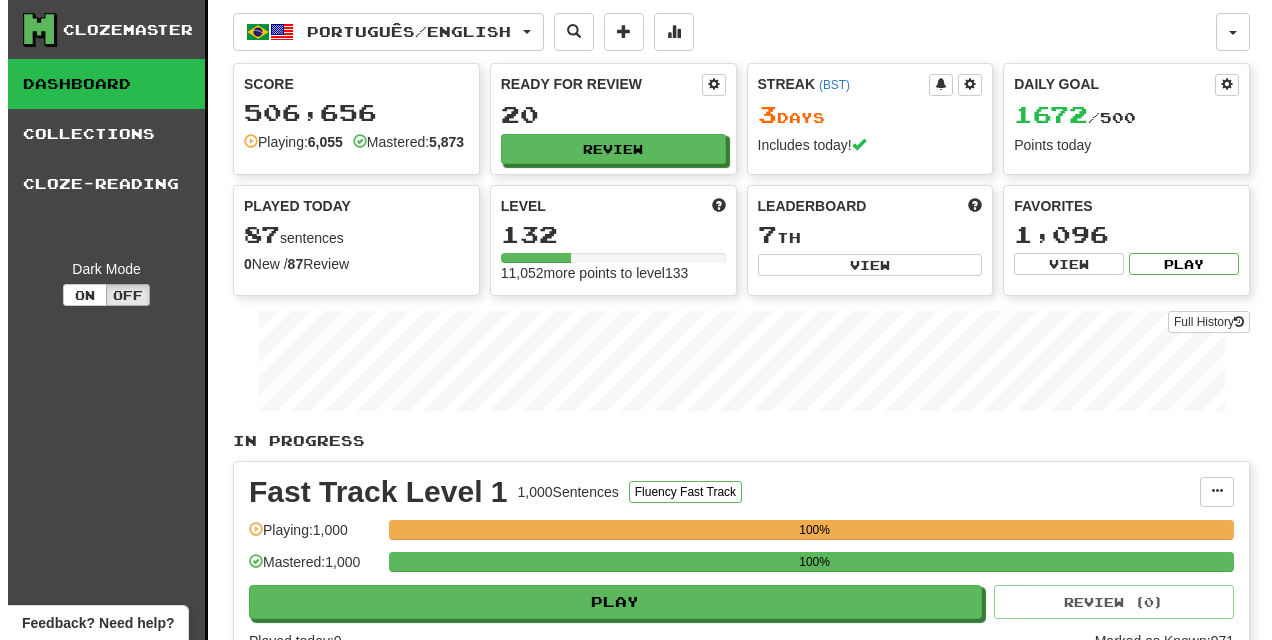 scroll, scrollTop: 0, scrollLeft: 0, axis: both 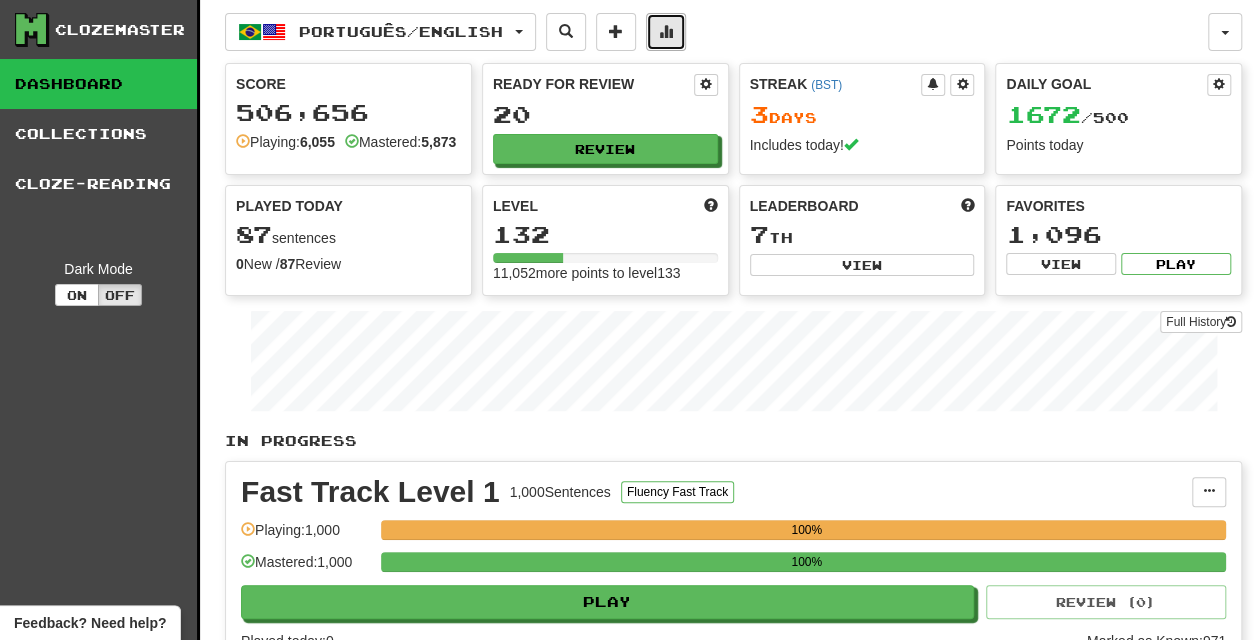 click at bounding box center (666, 32) 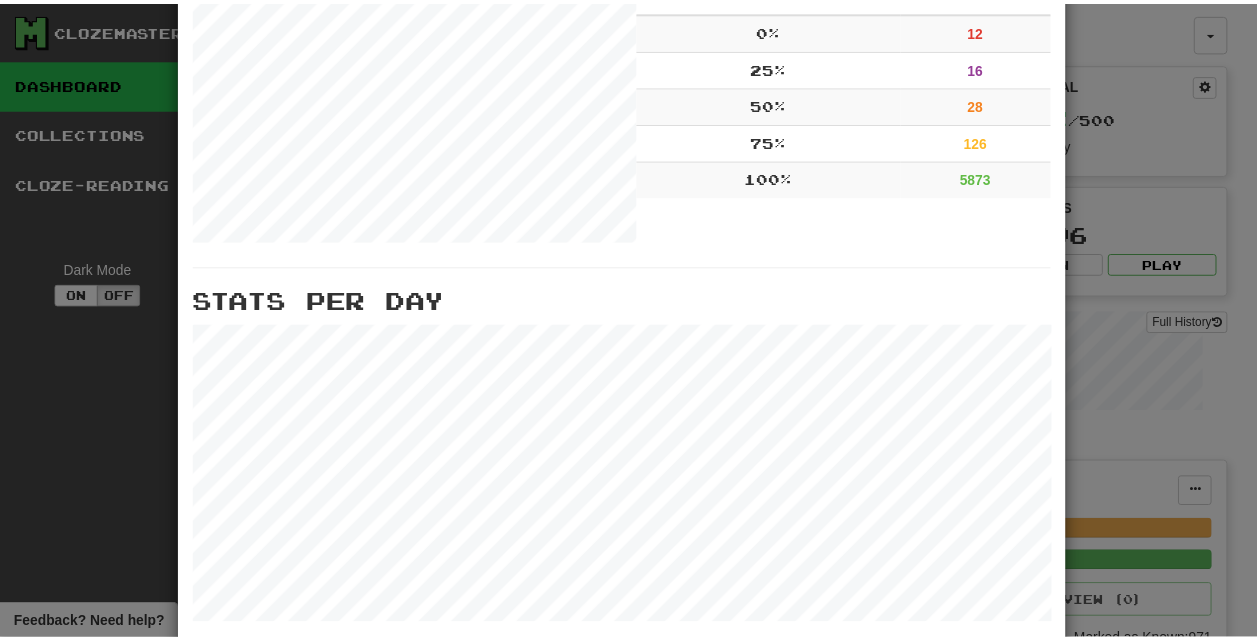 scroll, scrollTop: 725, scrollLeft: 0, axis: vertical 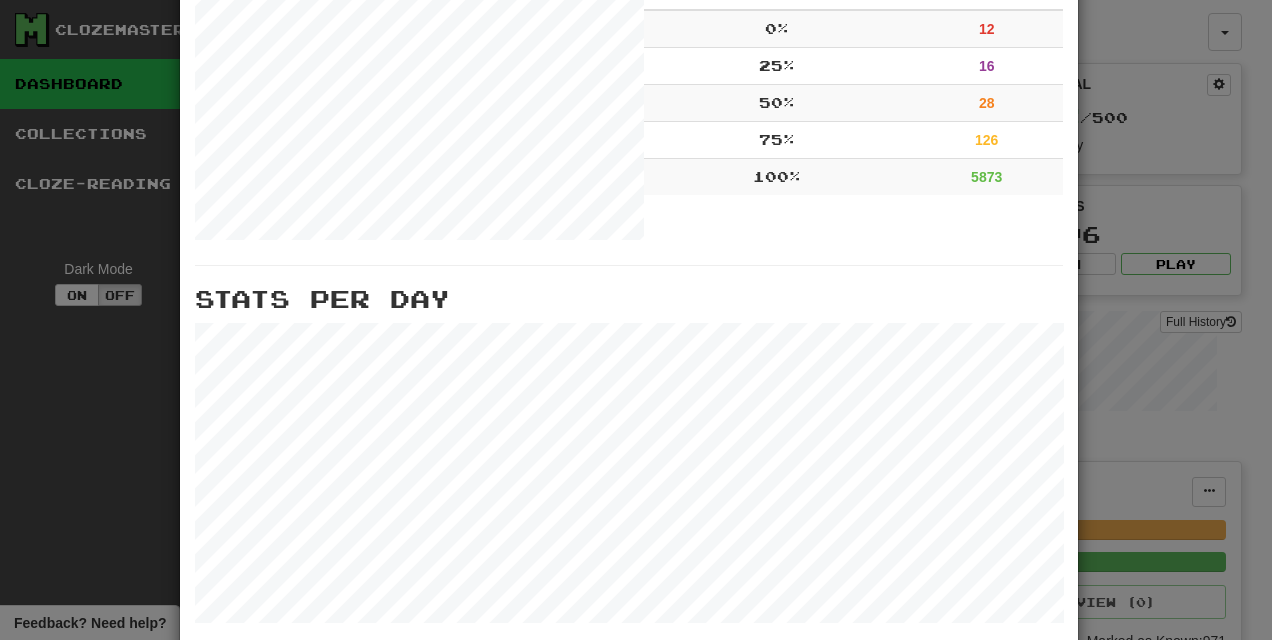 click on "Played :   57636 Mastered :   3506 Correct :   34530 Incorrect :   23106 Multiple Choice :   390 Text Input :   57246 Listening :   0 Speaking :   0 Used Hint :   1 Time Played :   117:00:37 Cloze Mastery % Mastered Count 0 % 12 25 % 16 50 % 28 75 % 126 100 % 5873 Stats Per Day Close" at bounding box center (636, 320) 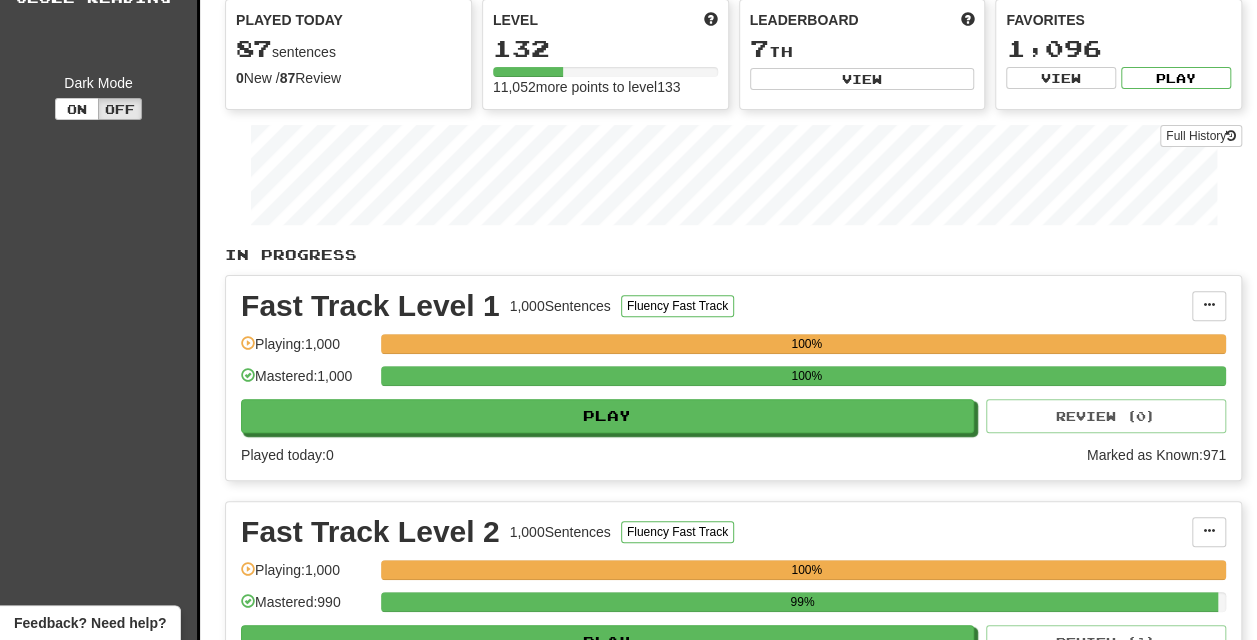 scroll, scrollTop: 0, scrollLeft: 0, axis: both 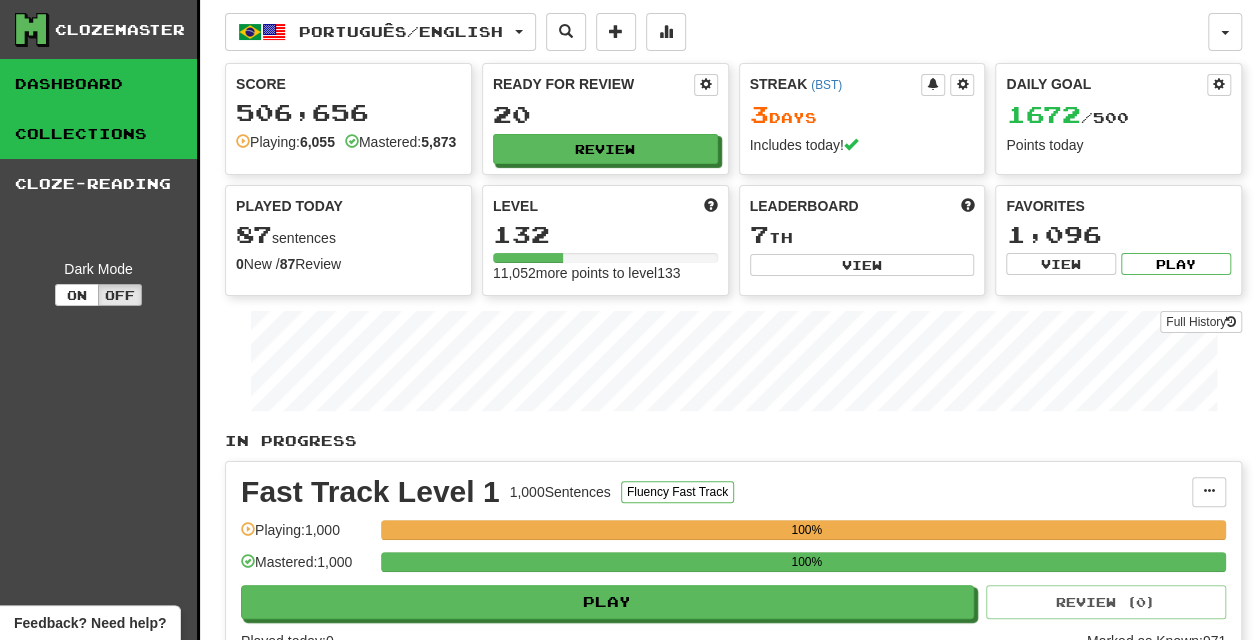 click on "Collections" at bounding box center (98, 134) 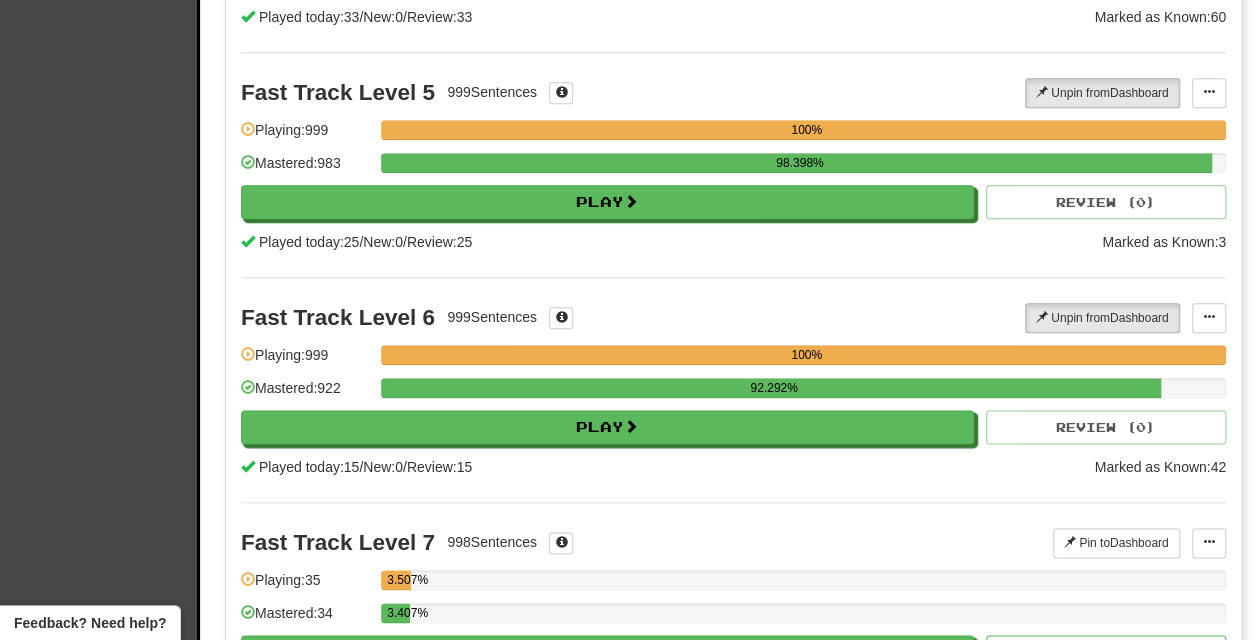 scroll, scrollTop: 1310, scrollLeft: 0, axis: vertical 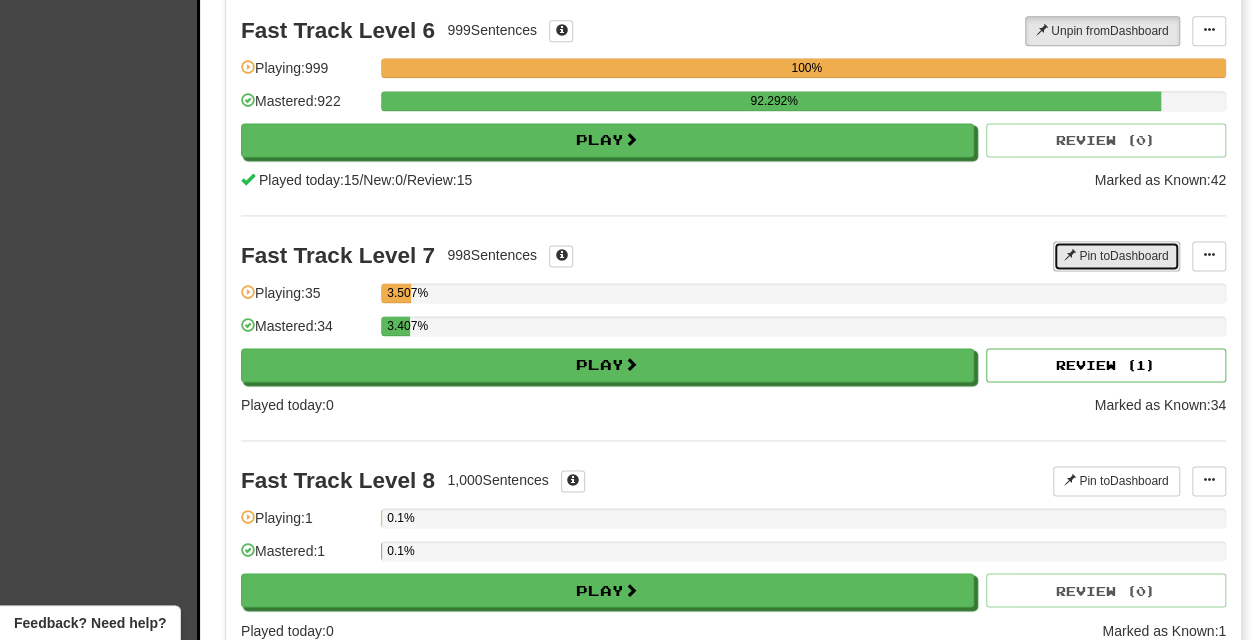 click on "Pin to  Dashboard" at bounding box center [1116, 256] 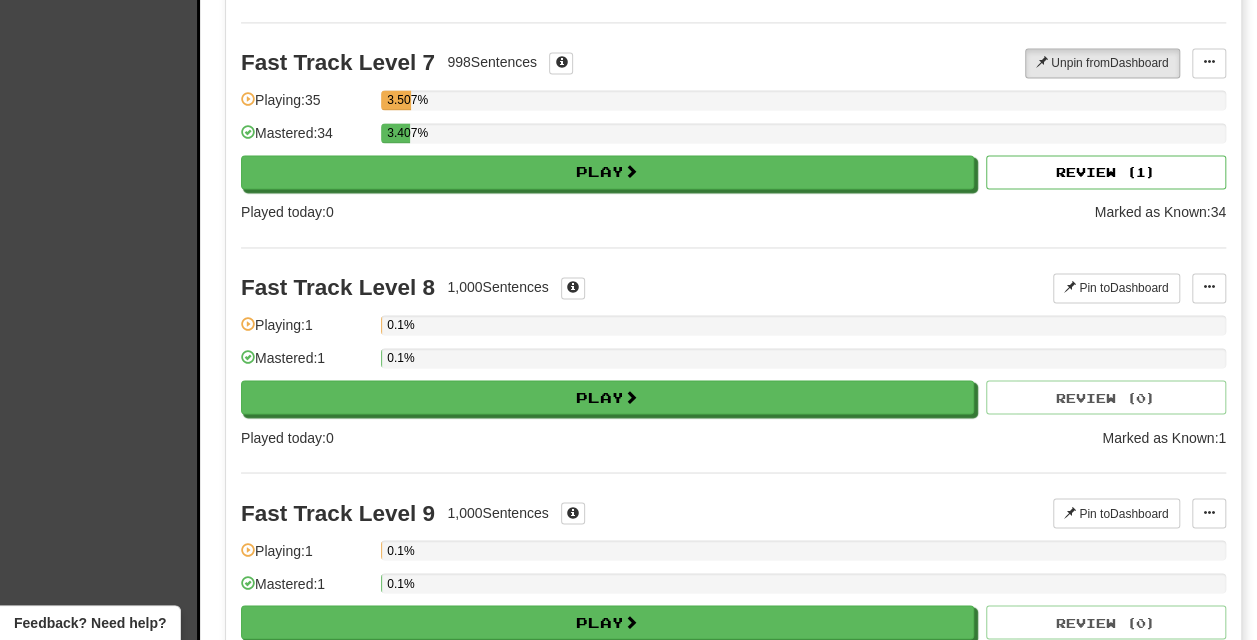 scroll, scrollTop: 1504, scrollLeft: 0, axis: vertical 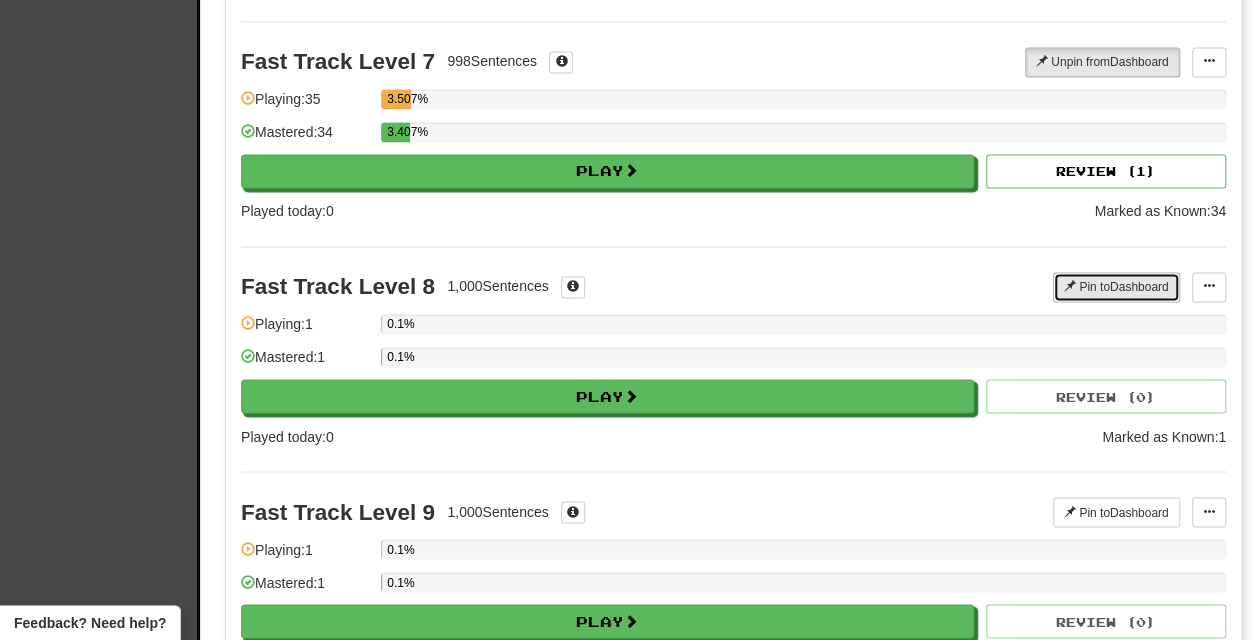 click on "Pin to  Dashboard" at bounding box center [1116, 287] 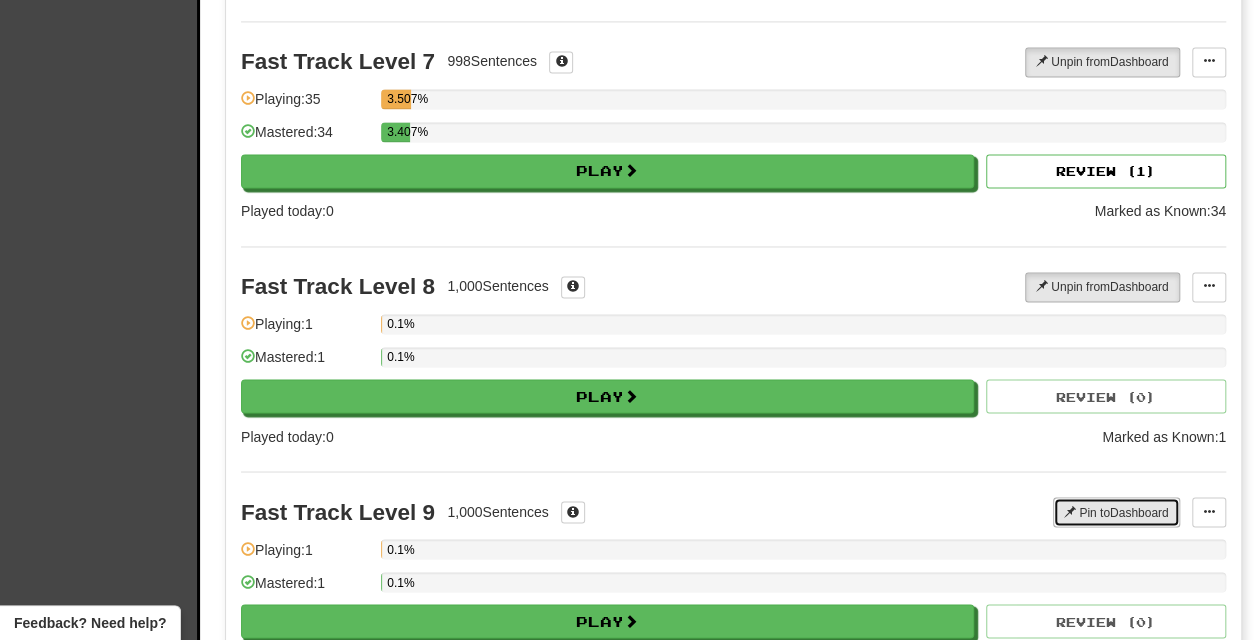 click on "Pin to  Dashboard" at bounding box center [1116, 512] 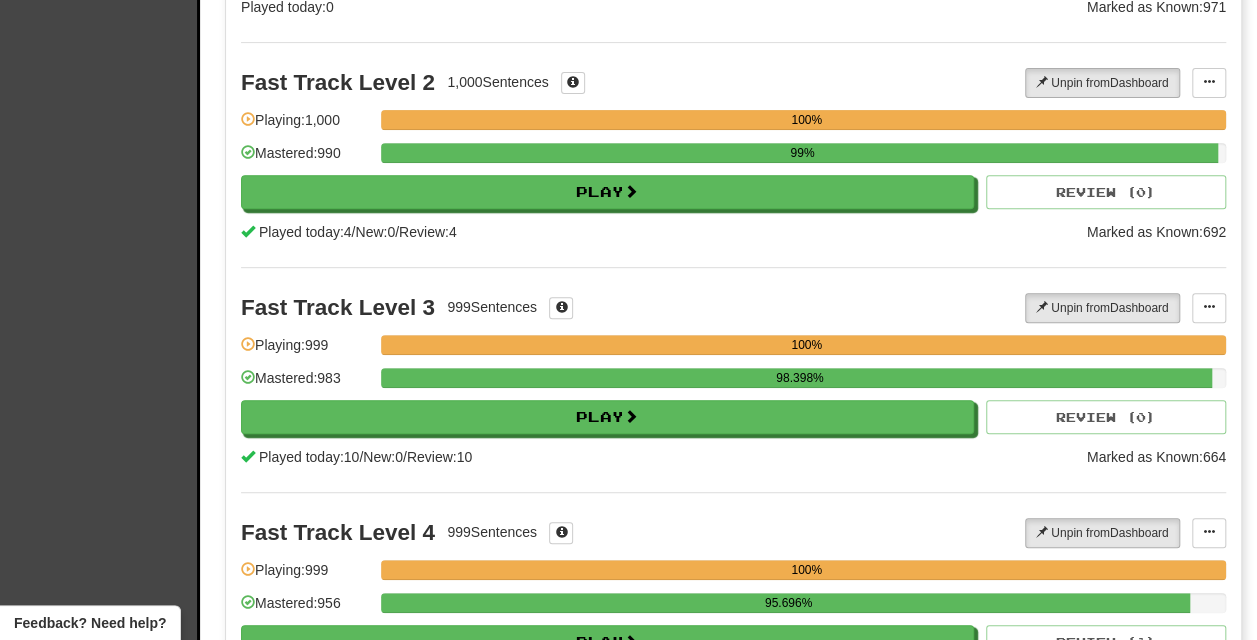scroll, scrollTop: 0, scrollLeft: 0, axis: both 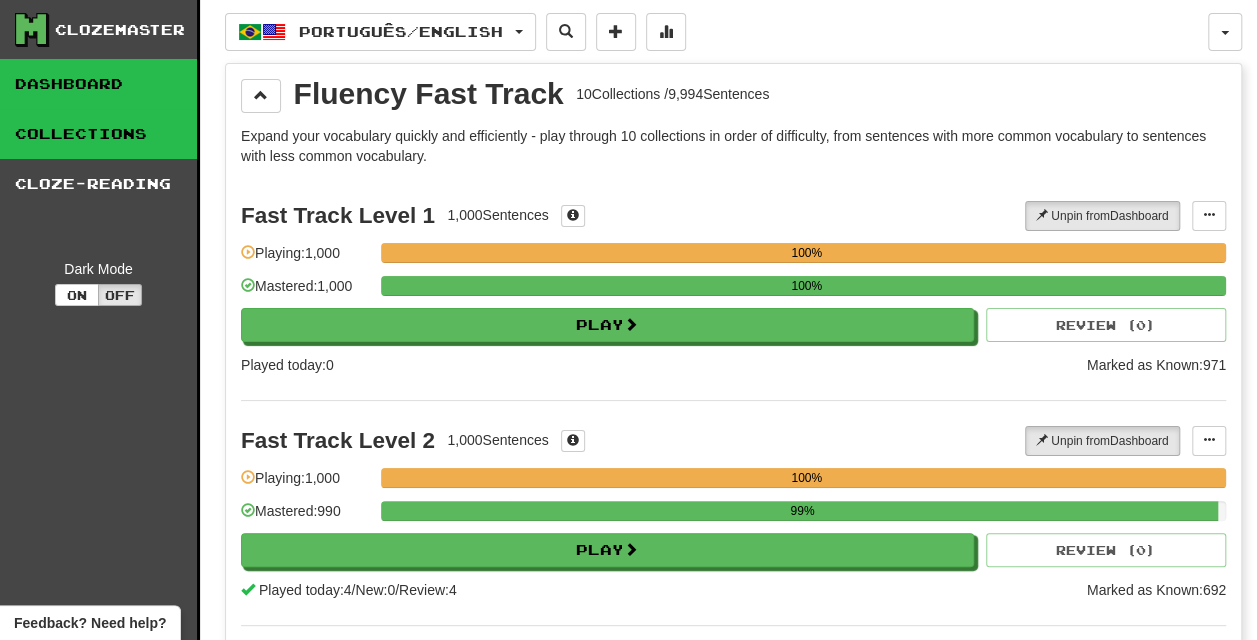 click on "Dashboard" at bounding box center (98, 84) 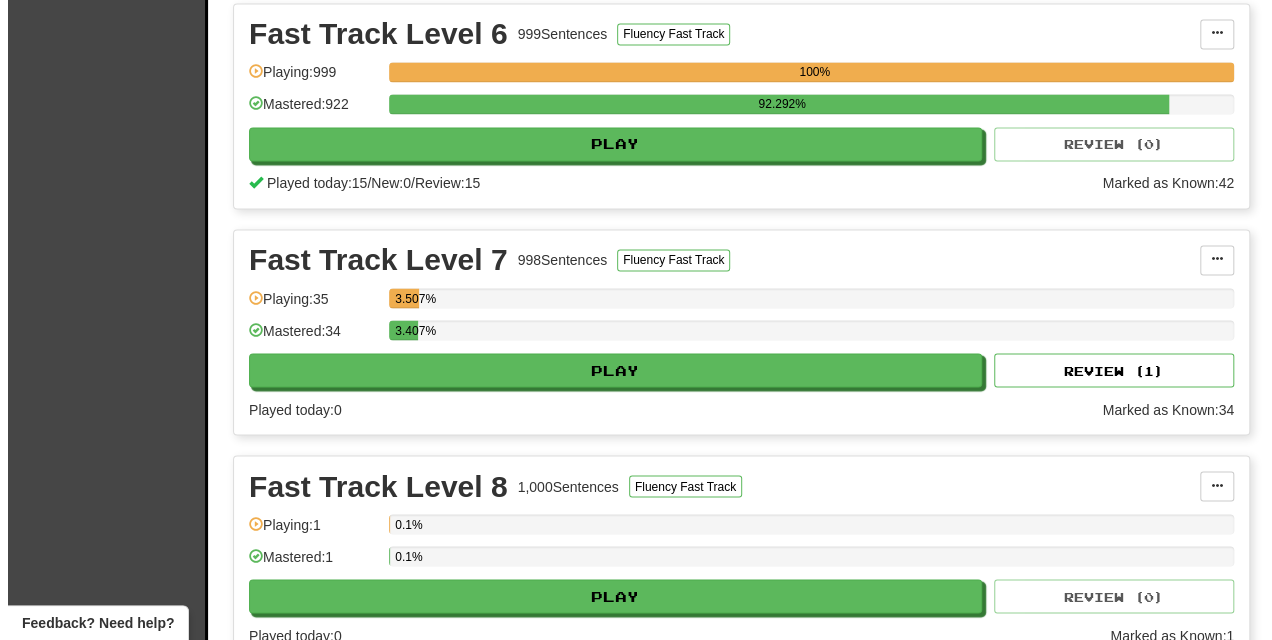 scroll, scrollTop: 1617, scrollLeft: 0, axis: vertical 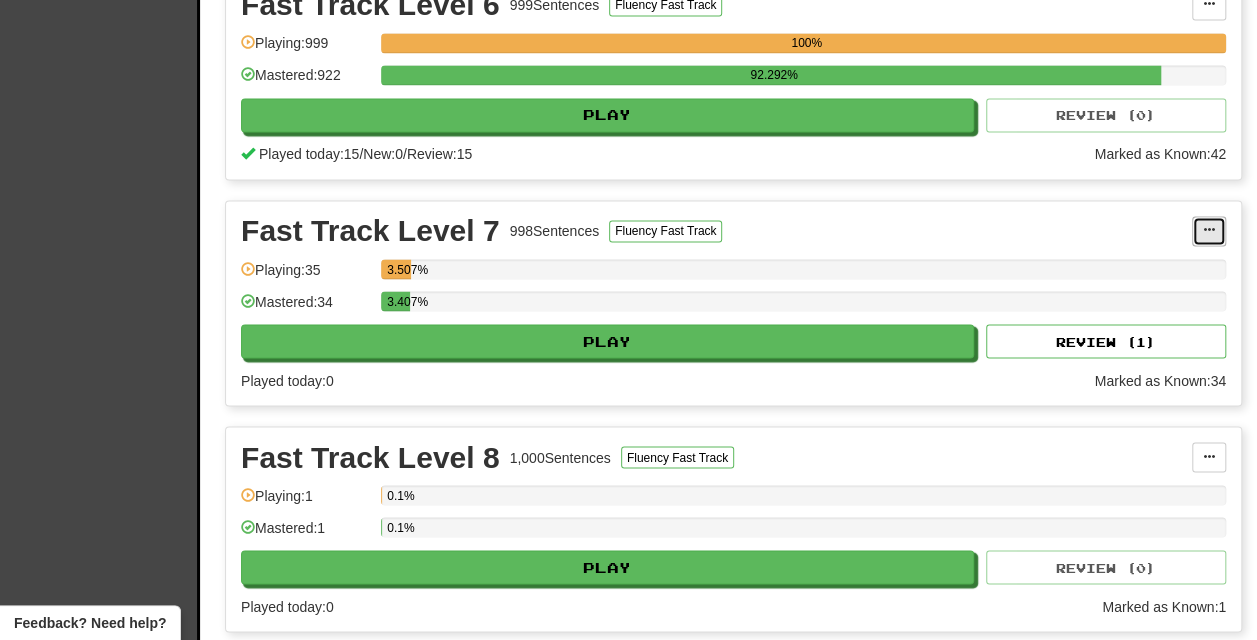 click at bounding box center (1209, 230) 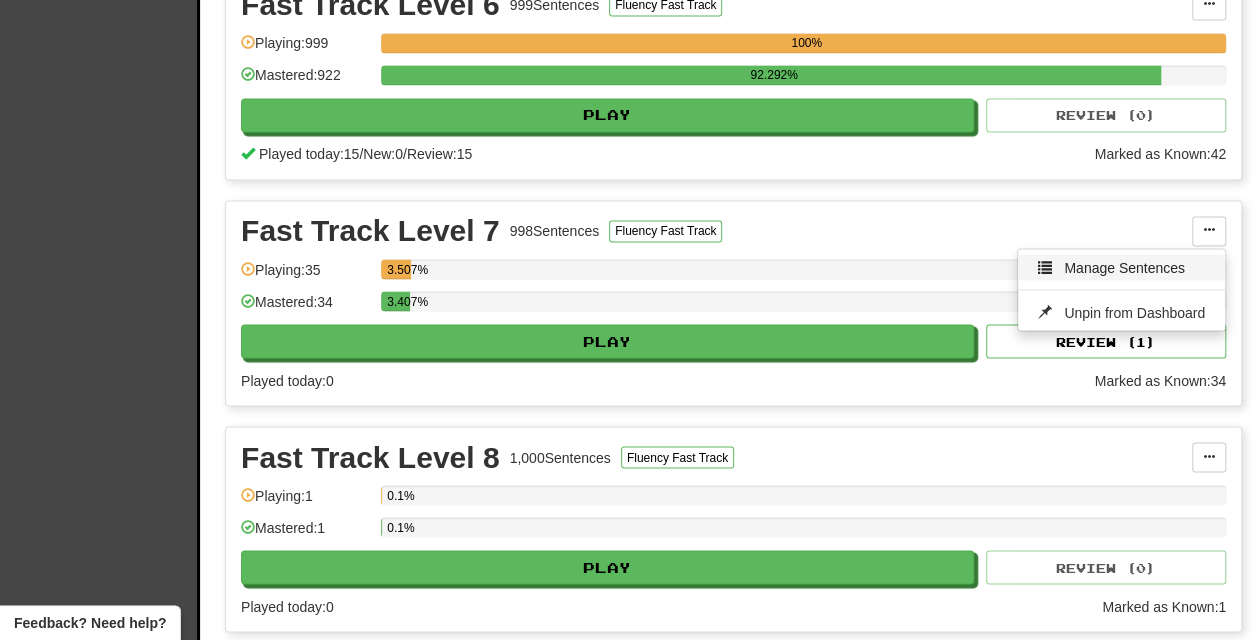 click on "Manage Sentences" at bounding box center [1121, 267] 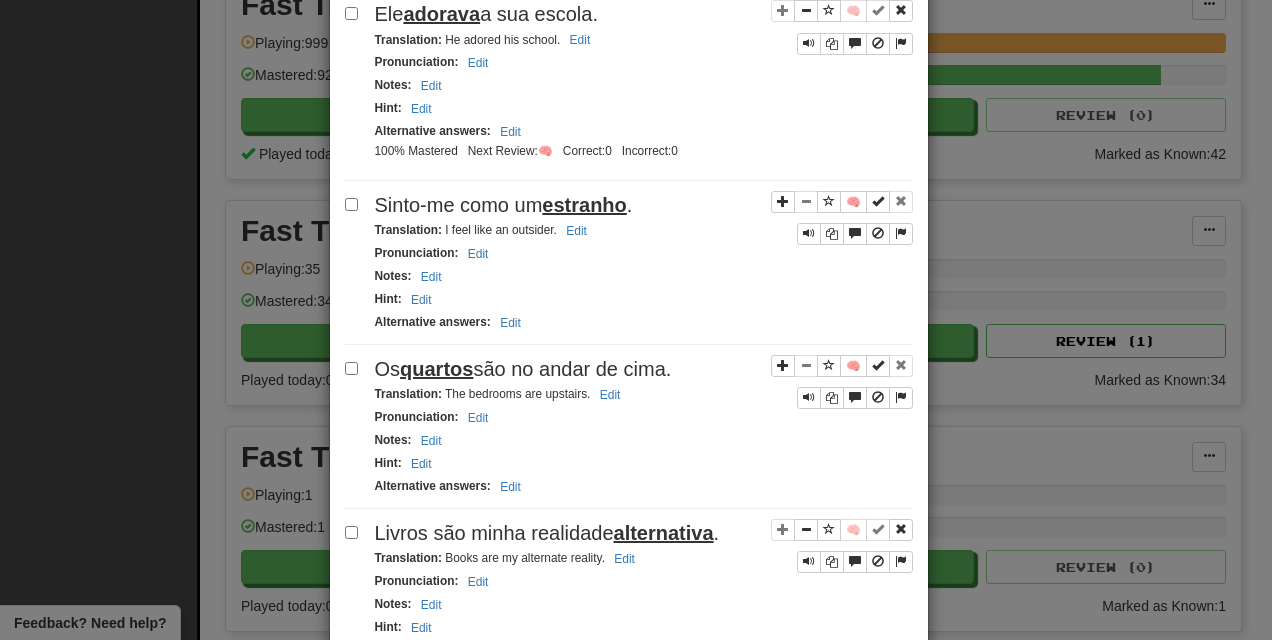scroll, scrollTop: 3614, scrollLeft: 0, axis: vertical 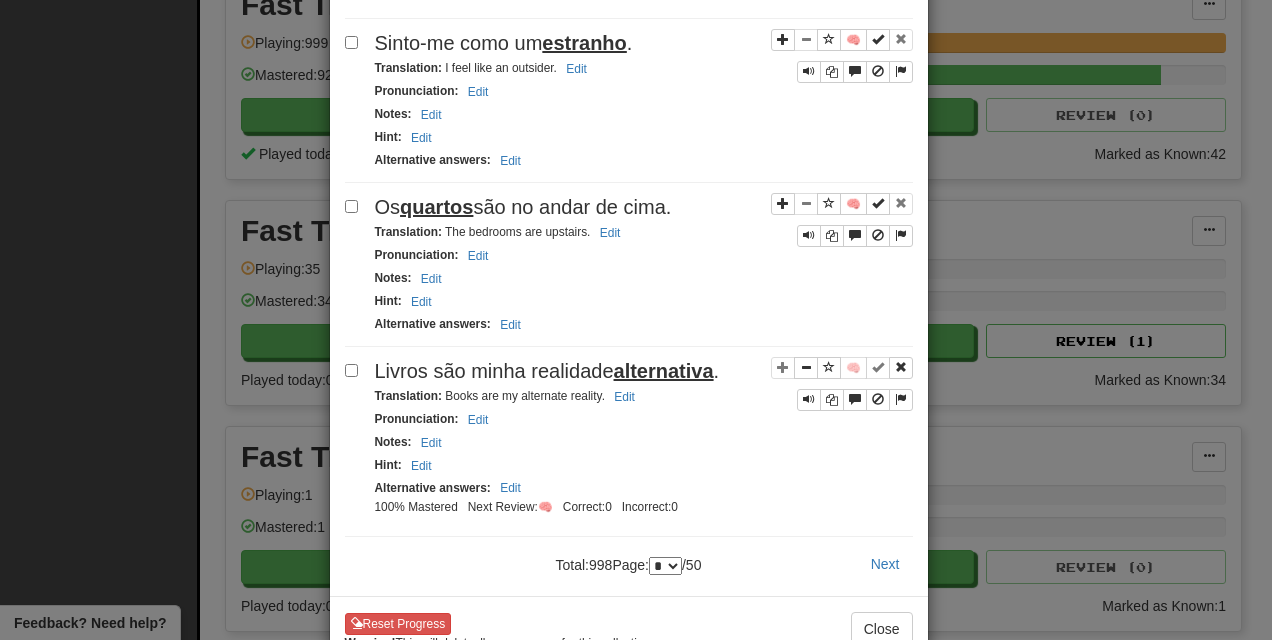 click on "* * * * * * * * * ** ** ** ** ** ** ** ** ** ** ** ** ** ** ** ** ** ** ** ** ** ** ** ** ** ** ** ** ** ** ** ** ** ** ** ** ** ** ** ** **" at bounding box center [665, 566] 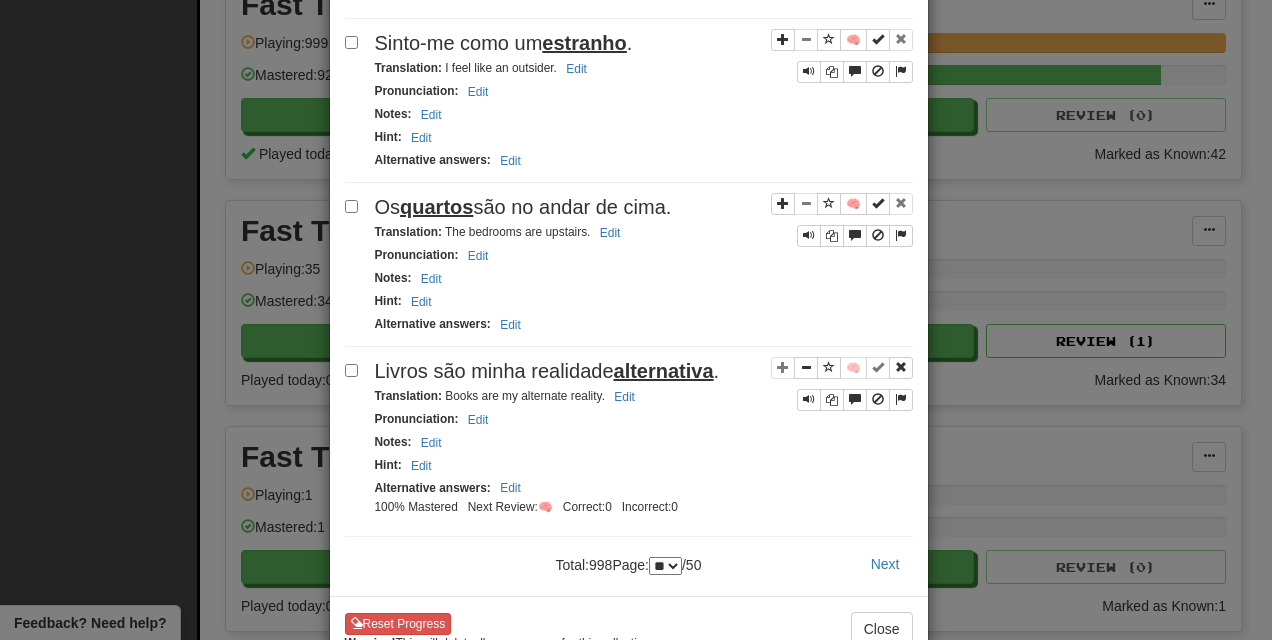 scroll, scrollTop: 0, scrollLeft: 0, axis: both 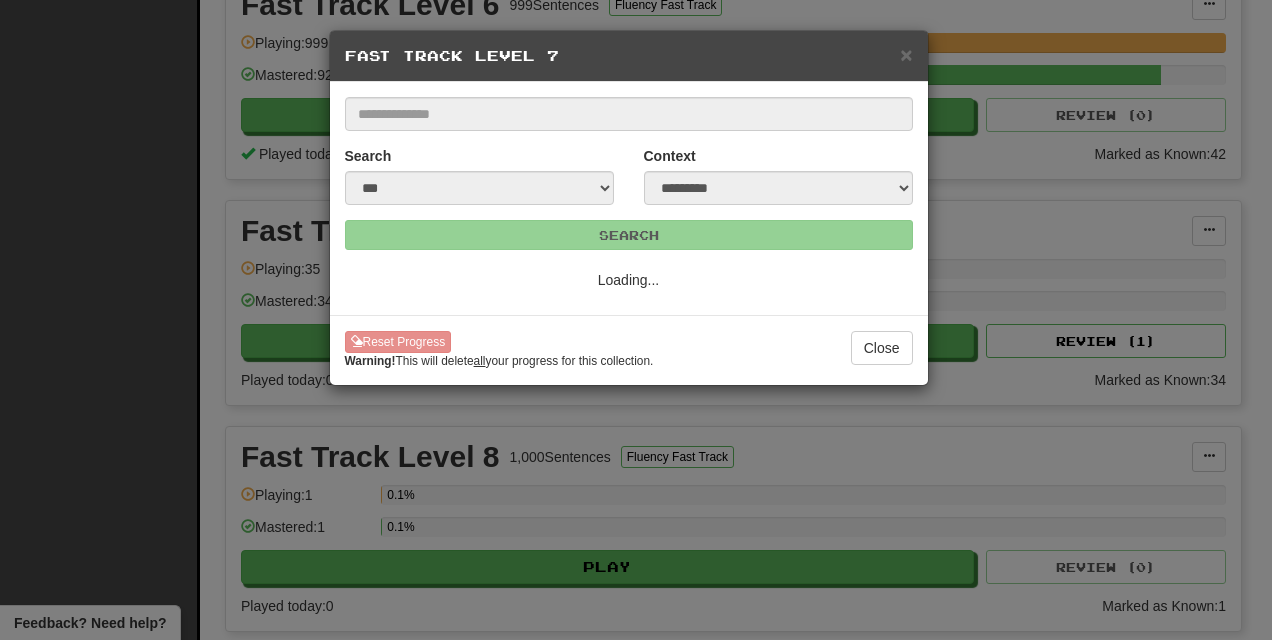 select on "**" 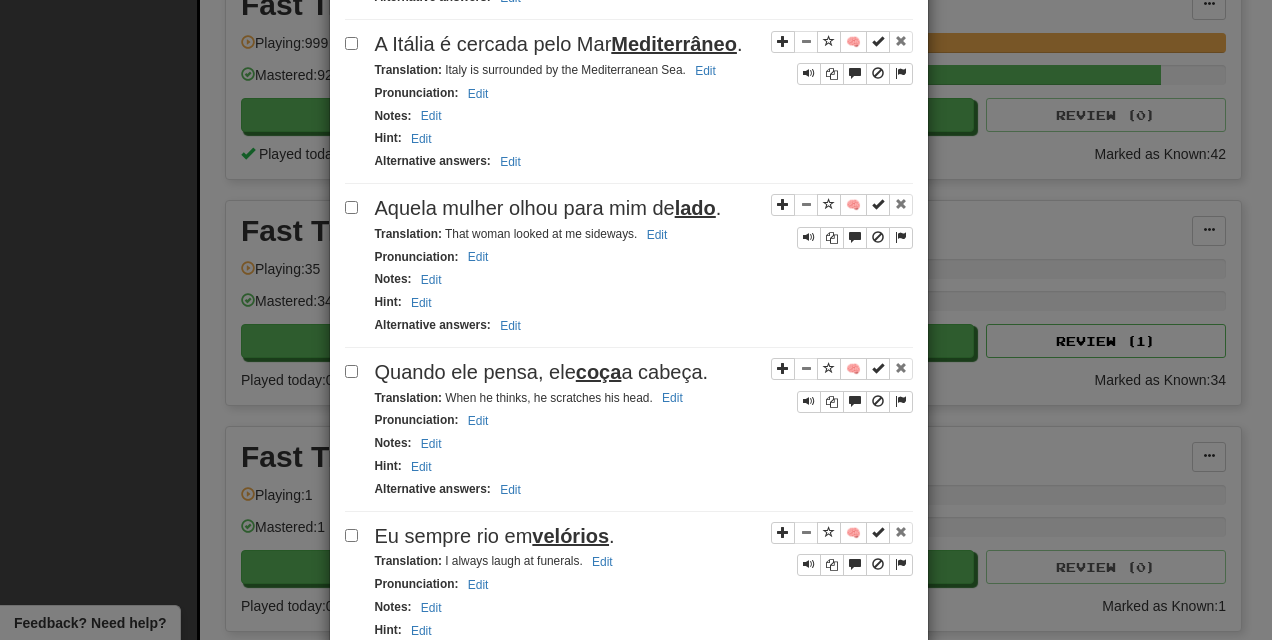 scroll, scrollTop: 3178, scrollLeft: 0, axis: vertical 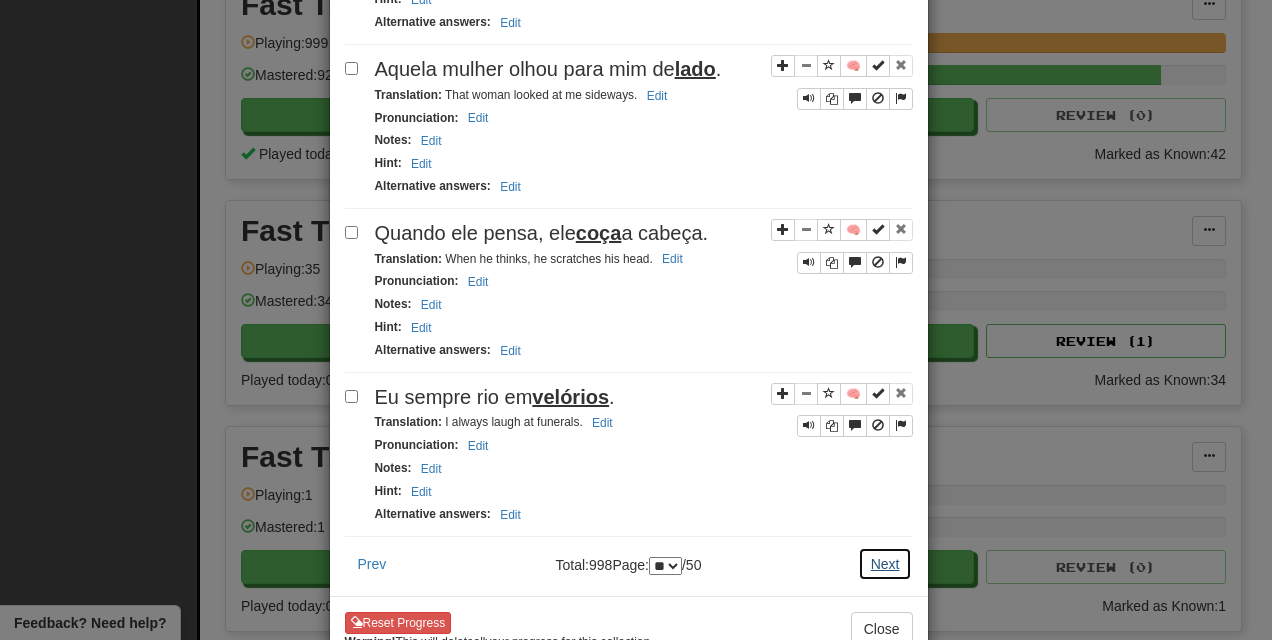 click on "Next" at bounding box center [885, 564] 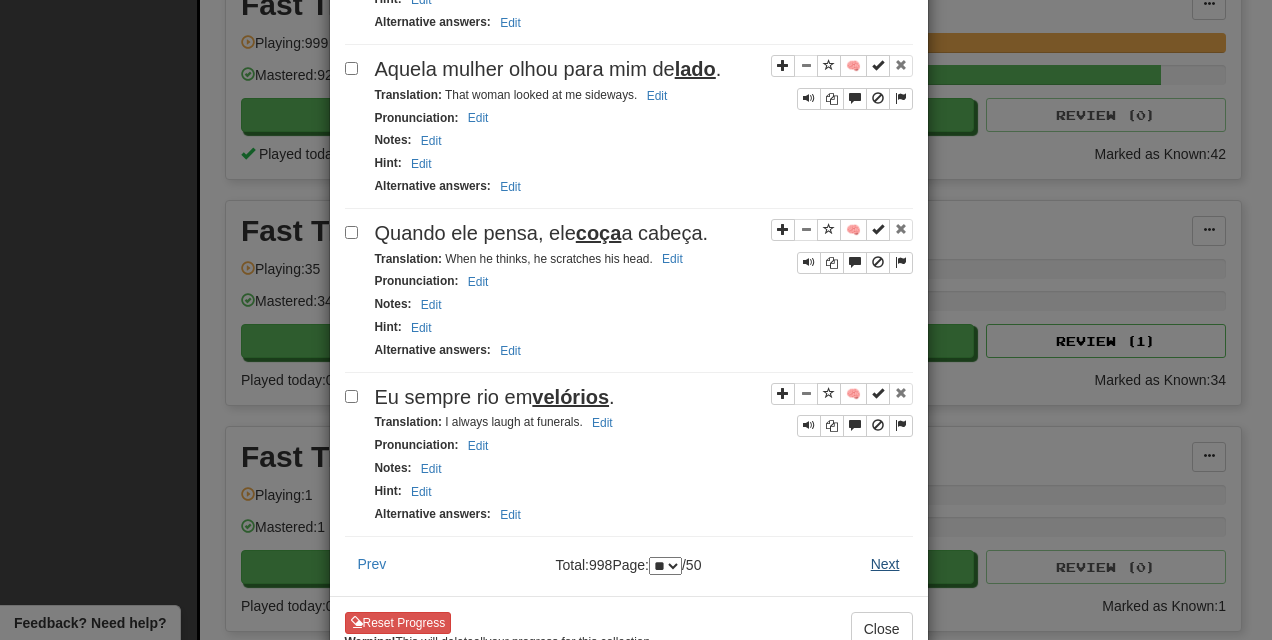 scroll, scrollTop: 0, scrollLeft: 0, axis: both 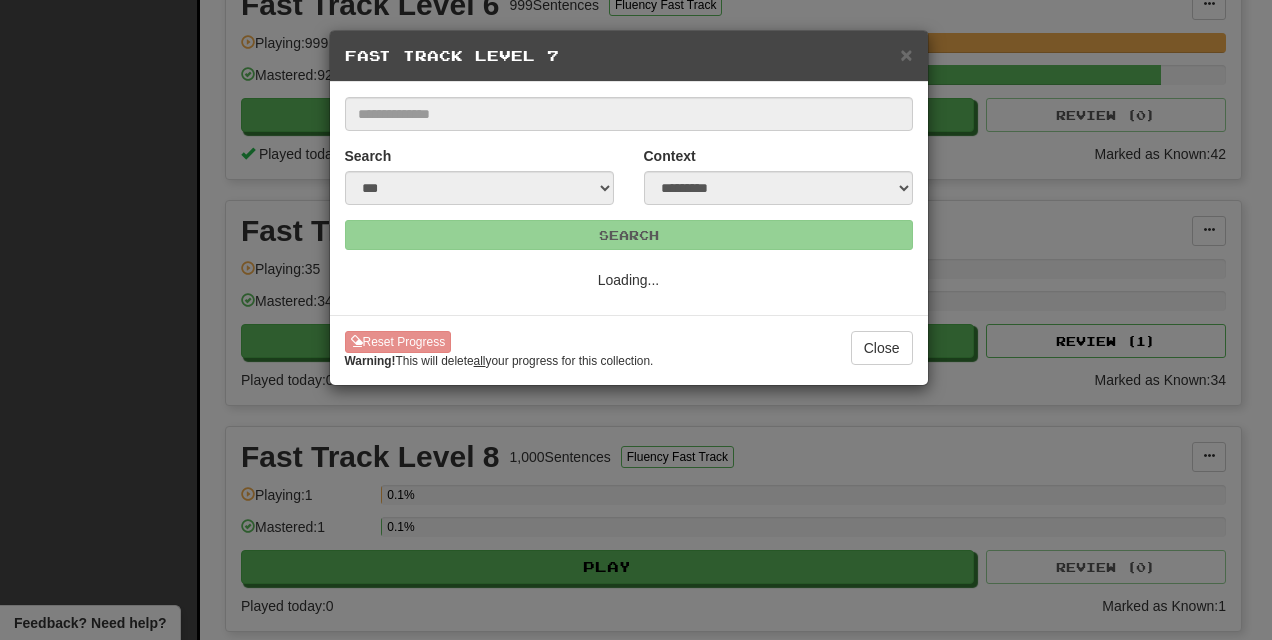 select on "**" 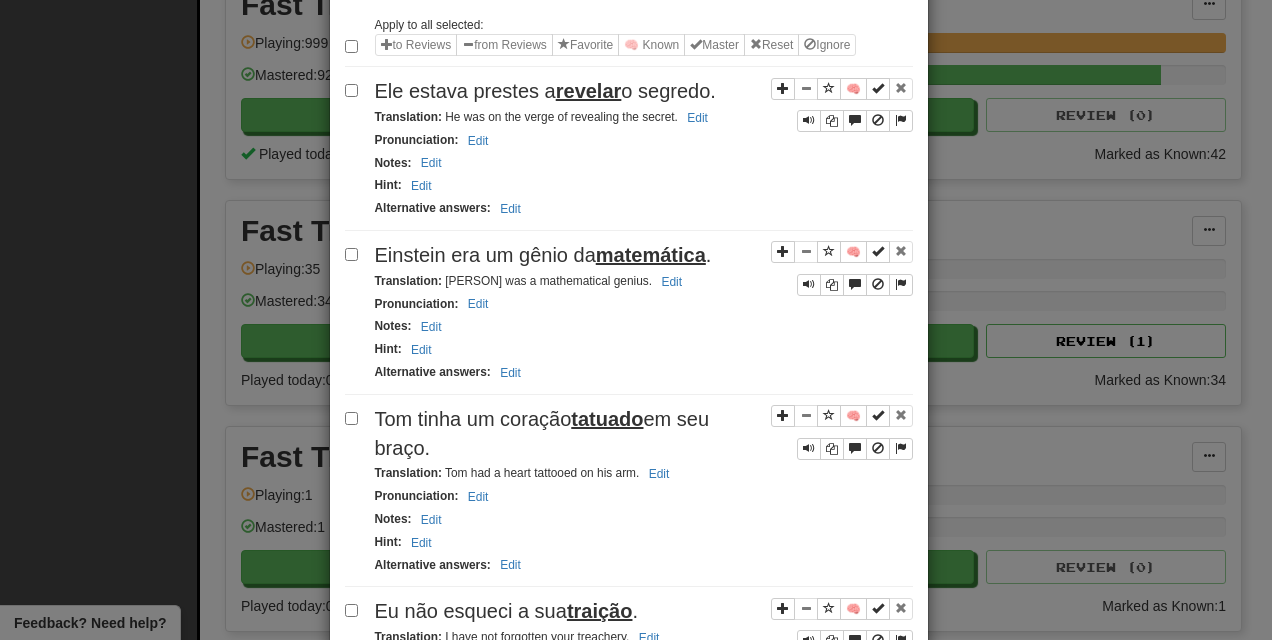 scroll, scrollTop: 316, scrollLeft: 0, axis: vertical 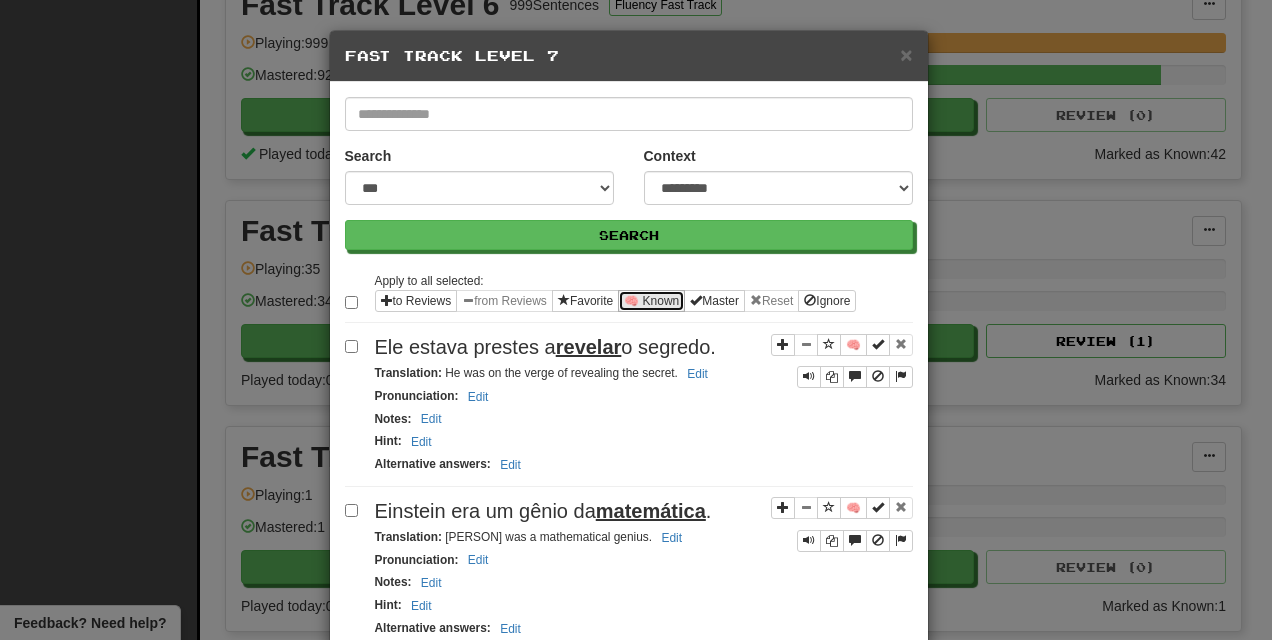 click on "🧠 Known" at bounding box center (651, 301) 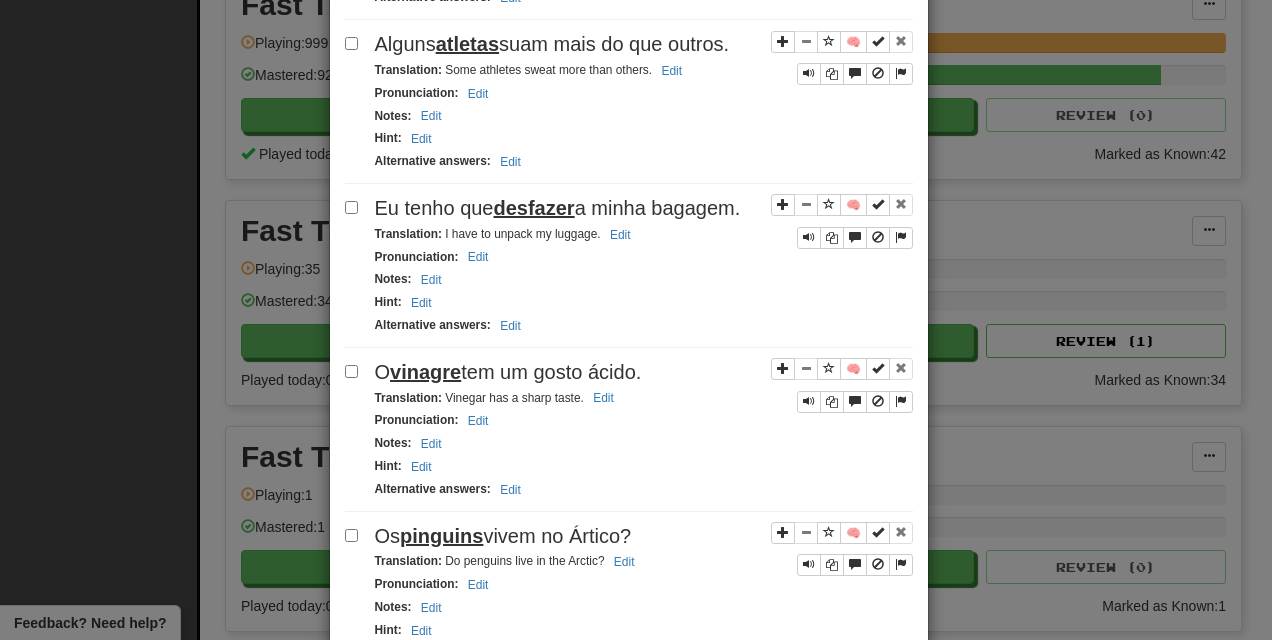 scroll, scrollTop: 3306, scrollLeft: 0, axis: vertical 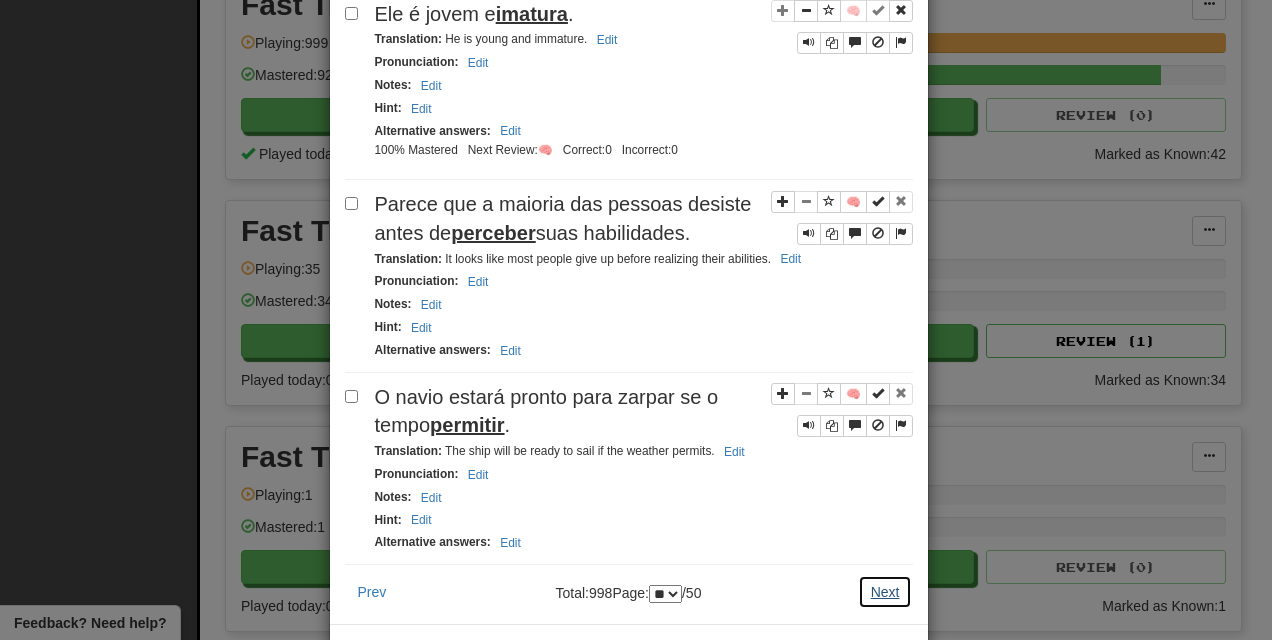 click on "Next" at bounding box center (885, 592) 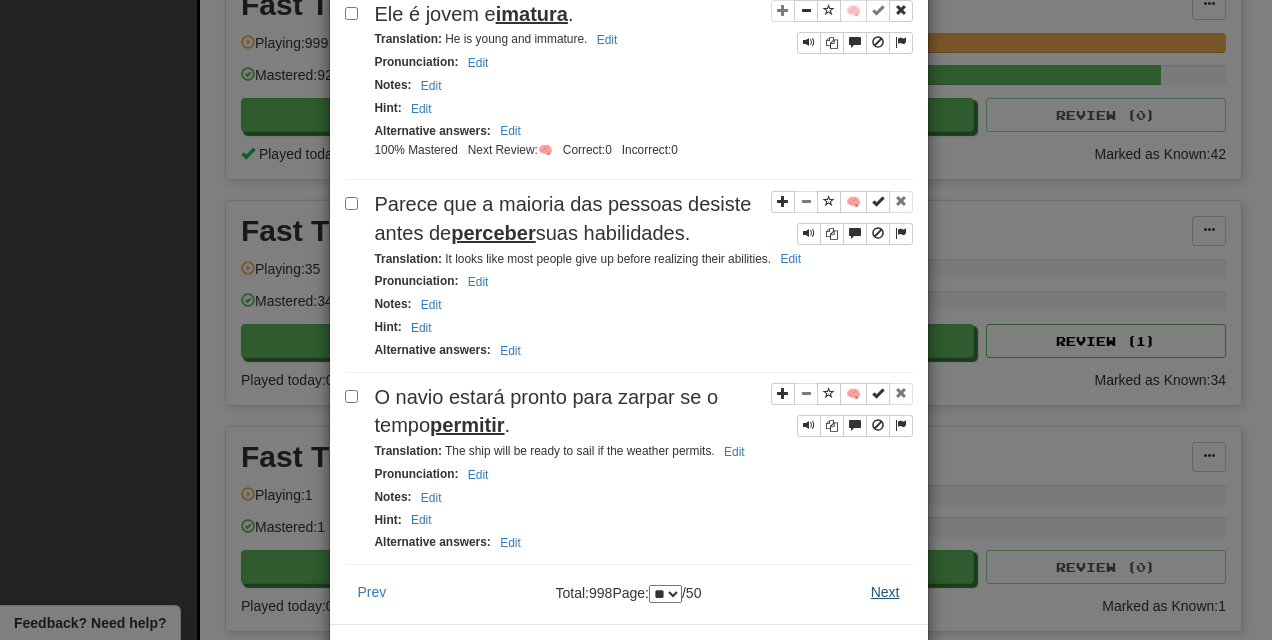 scroll, scrollTop: 0, scrollLeft: 0, axis: both 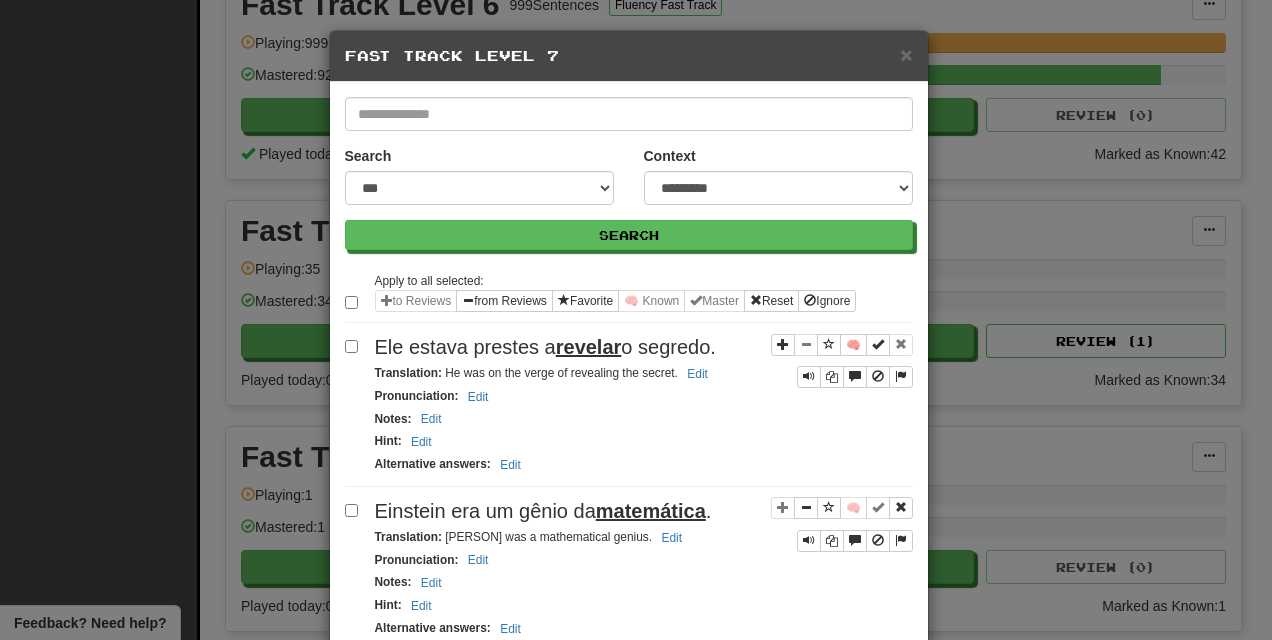 select on "**" 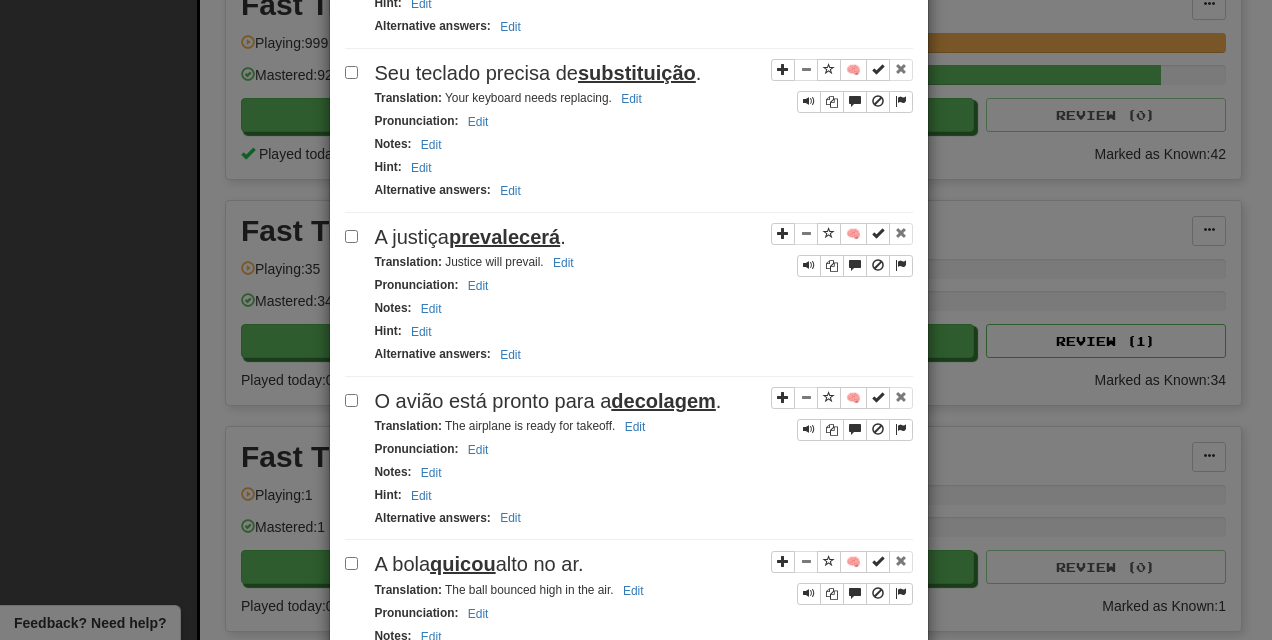 scroll, scrollTop: 3161, scrollLeft: 0, axis: vertical 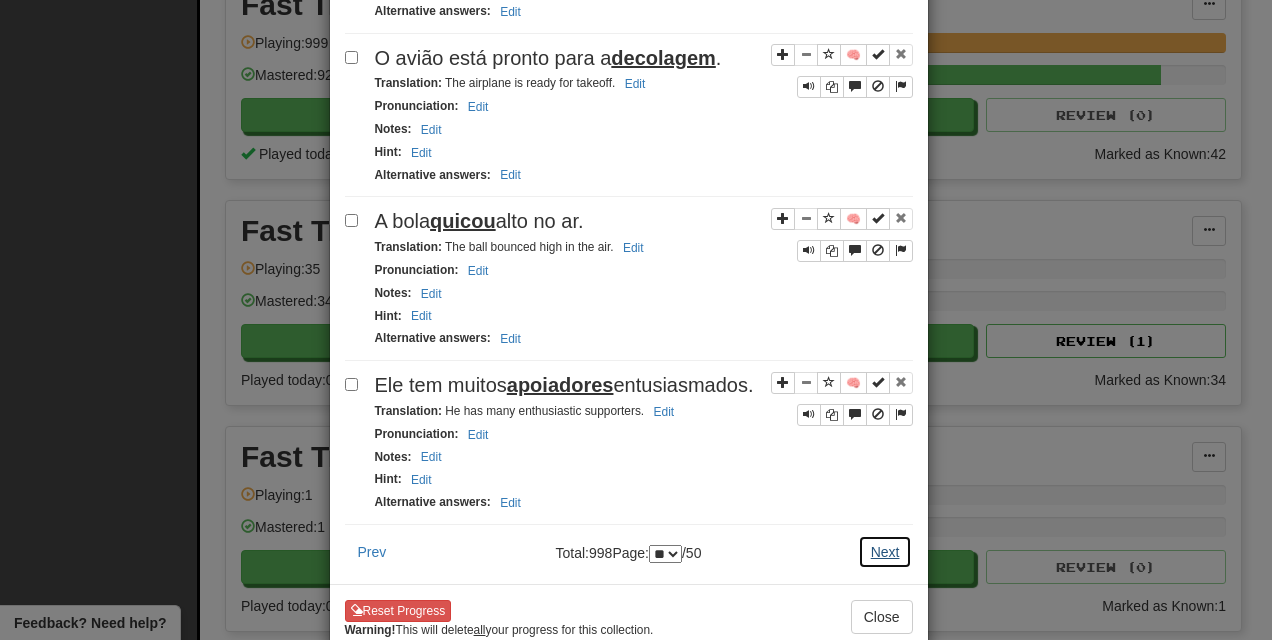 click on "Next" at bounding box center (885, 552) 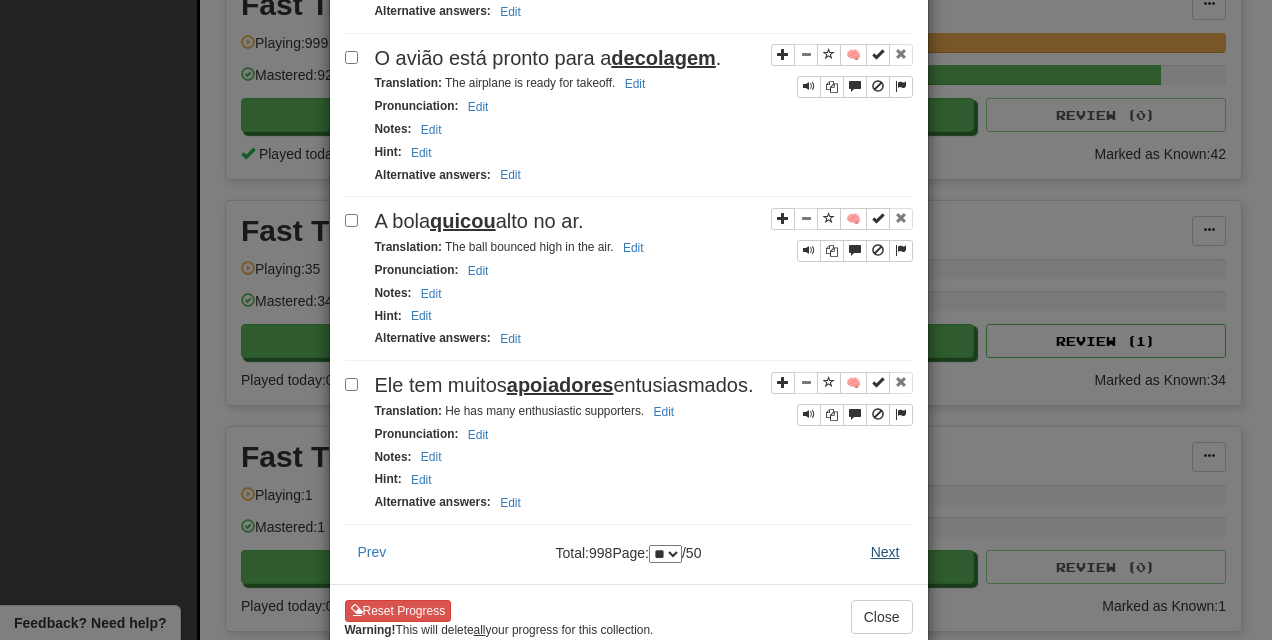 scroll, scrollTop: 0, scrollLeft: 0, axis: both 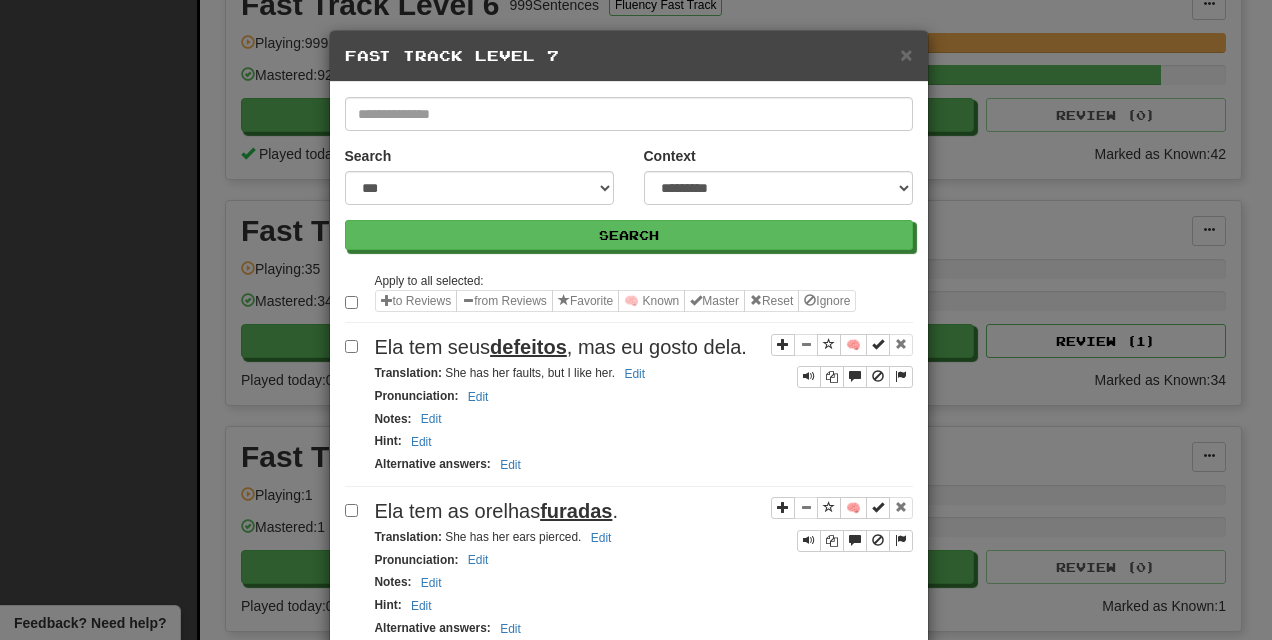 select on "**" 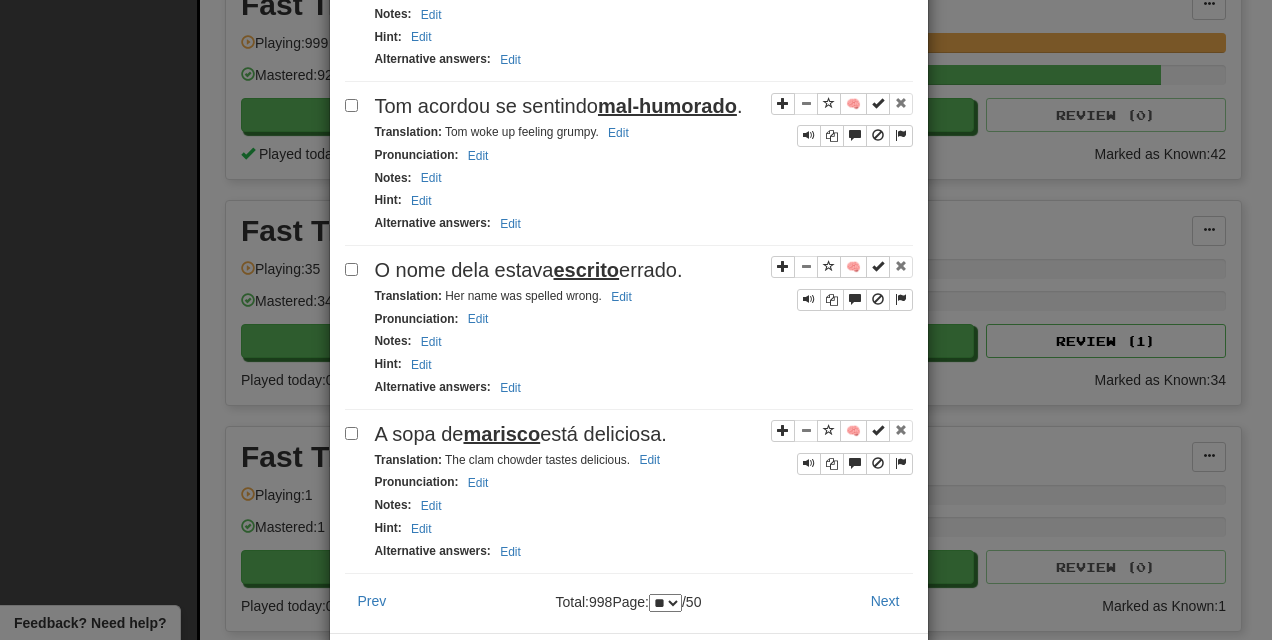 scroll, scrollTop: 3235, scrollLeft: 0, axis: vertical 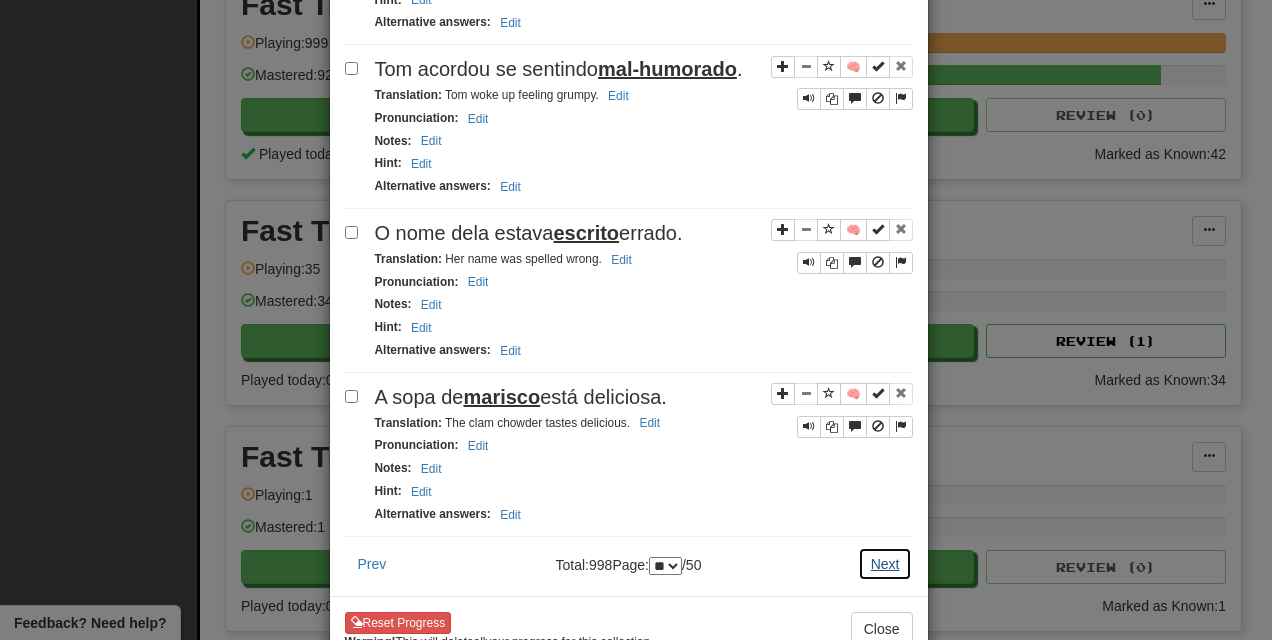 click on "Next" at bounding box center (885, 564) 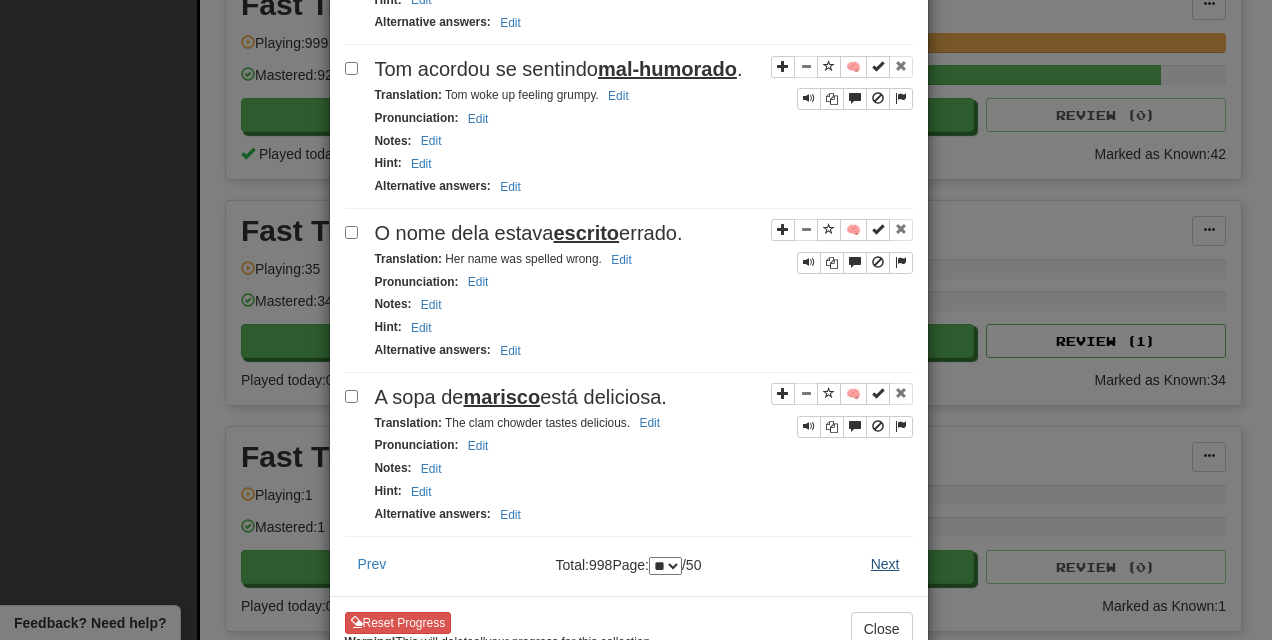 scroll, scrollTop: 0, scrollLeft: 0, axis: both 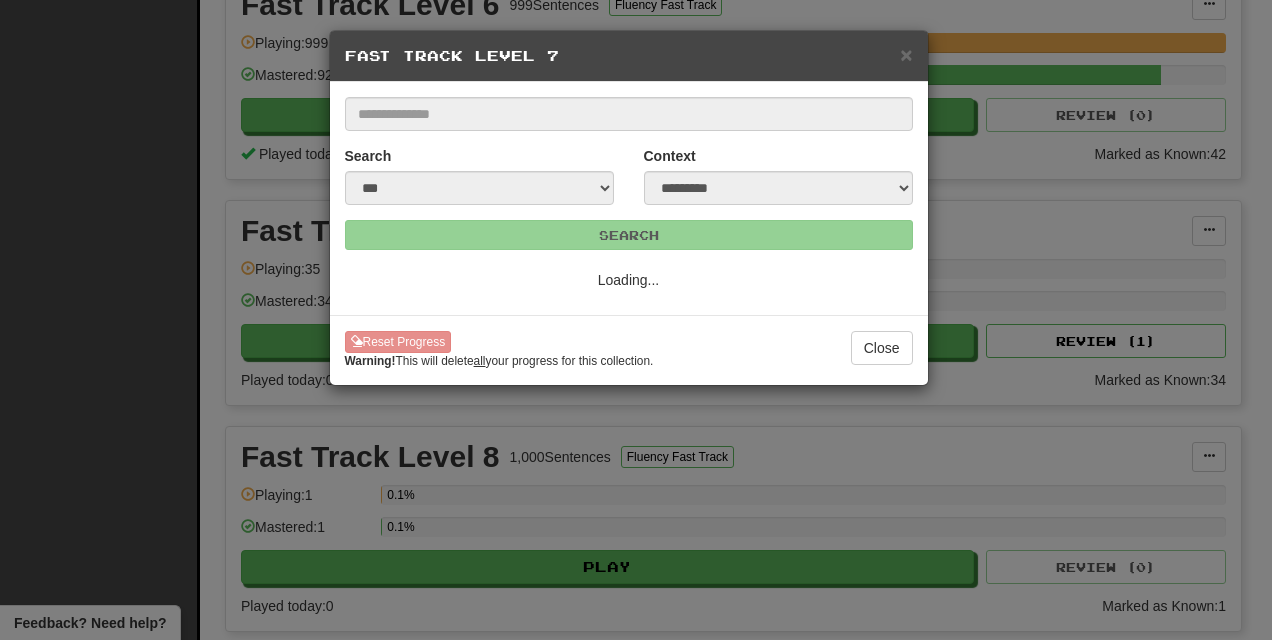 select on "**" 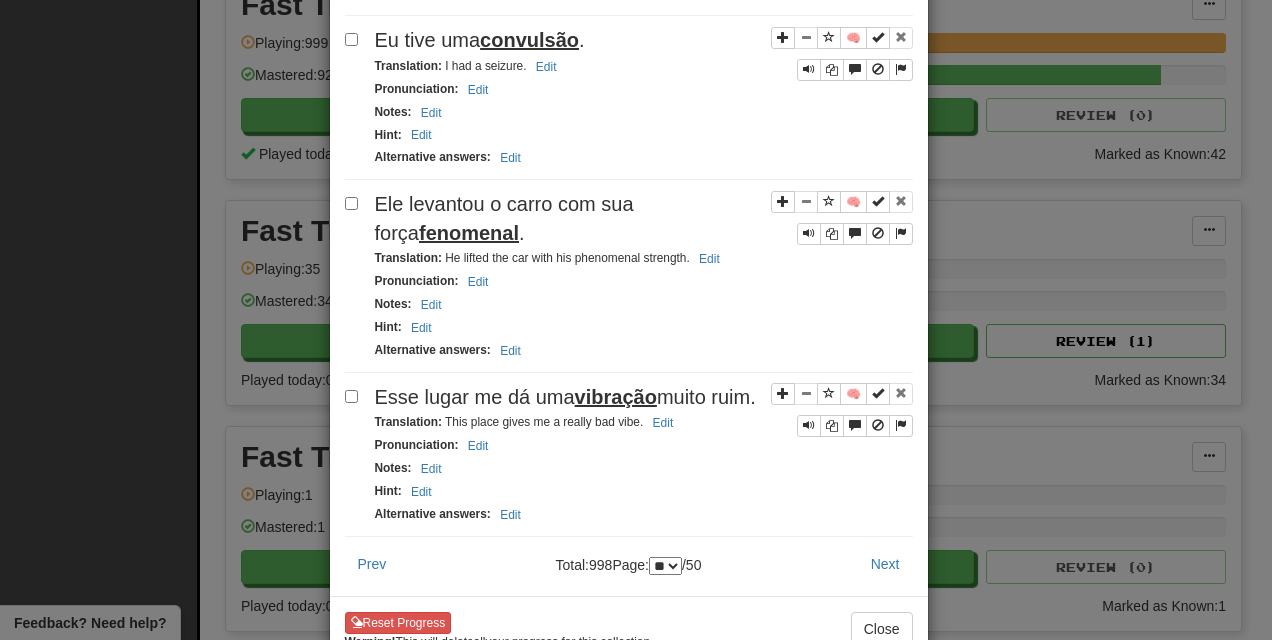 scroll, scrollTop: 2817, scrollLeft: 0, axis: vertical 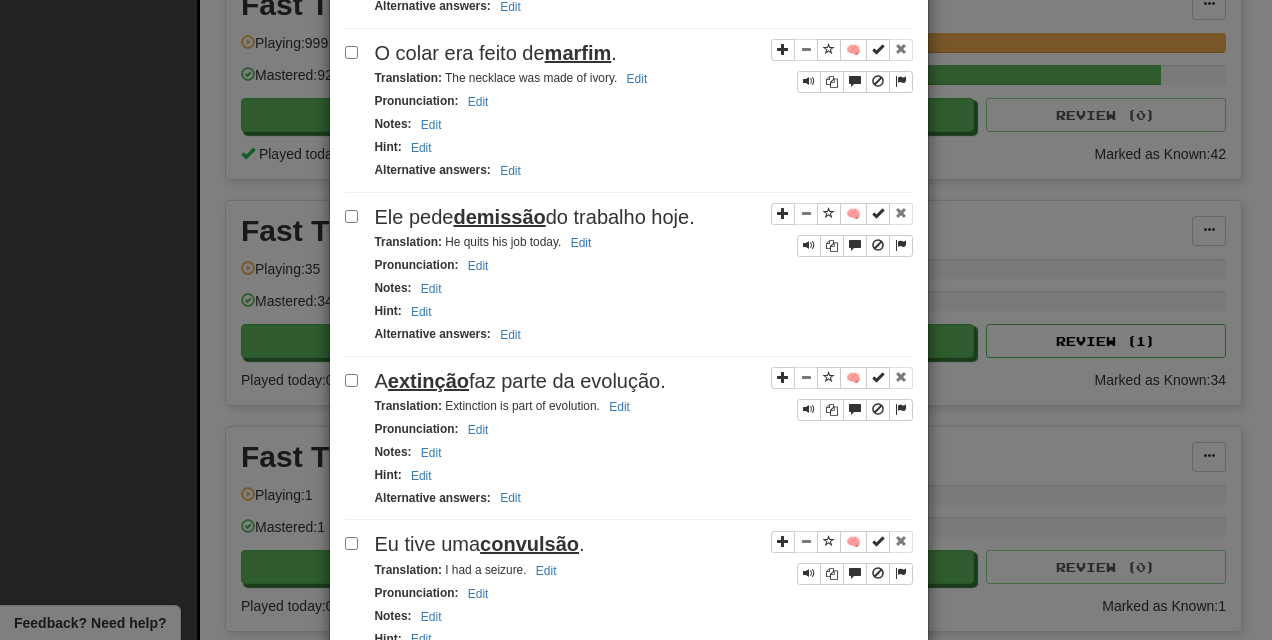 click at bounding box center [355, 216] 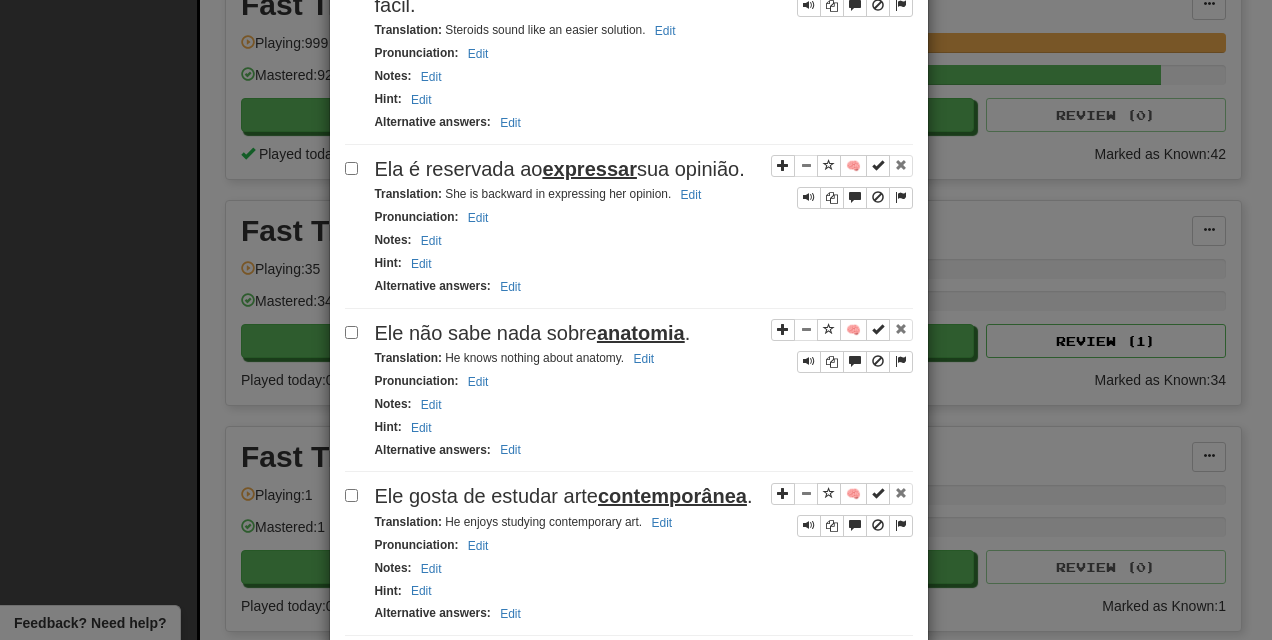 scroll, scrollTop: 0, scrollLeft: 0, axis: both 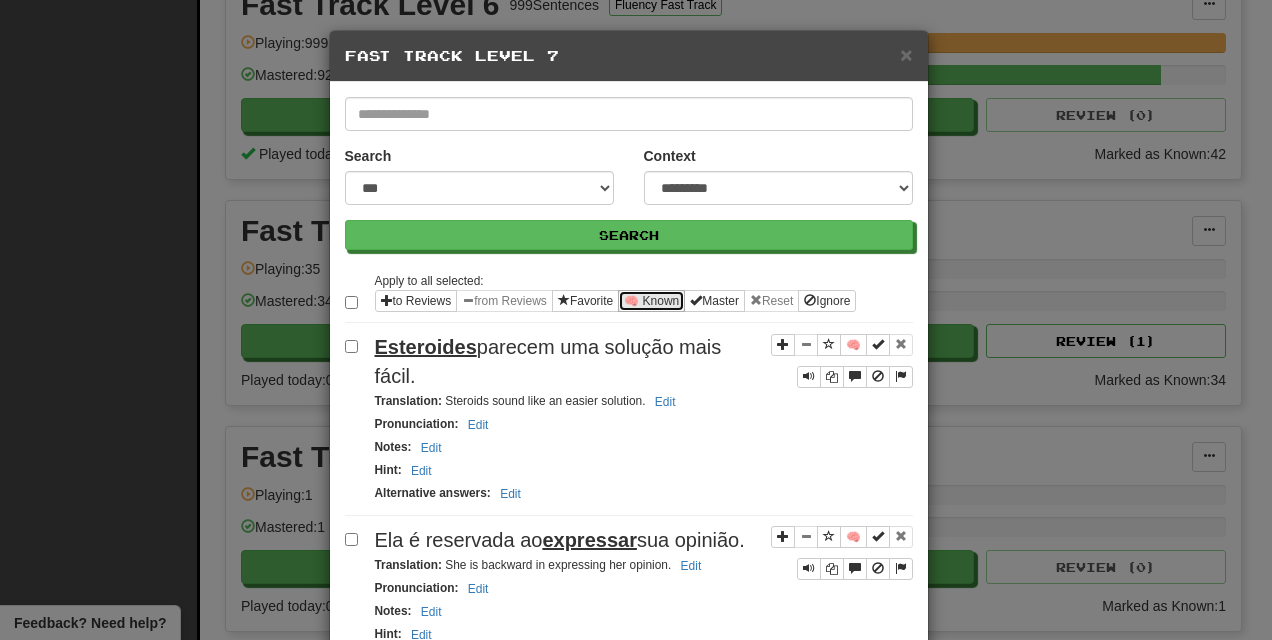 click on "🧠 Known" at bounding box center (651, 301) 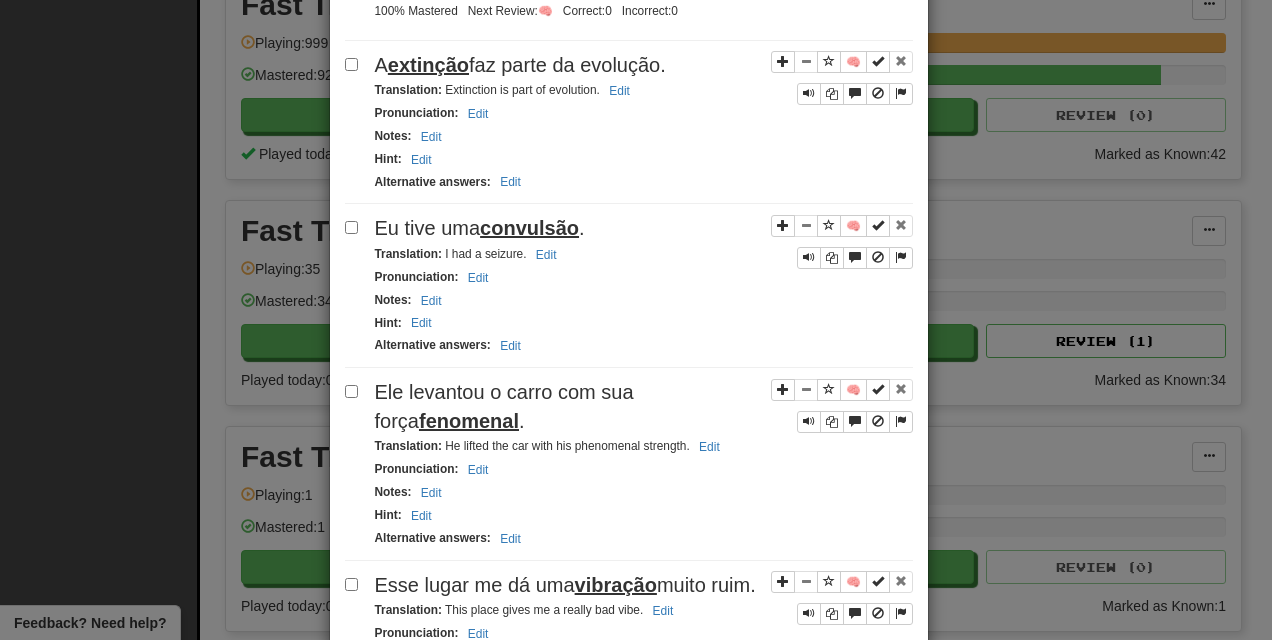scroll, scrollTop: 3376, scrollLeft: 0, axis: vertical 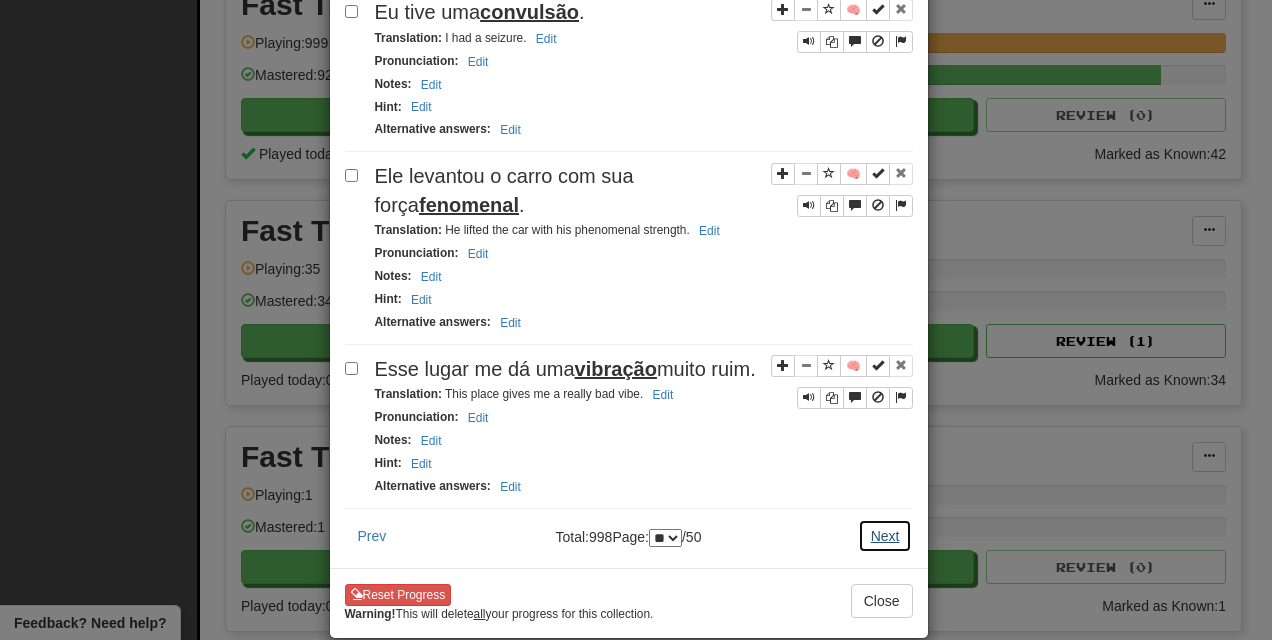 click on "Next" at bounding box center [885, 536] 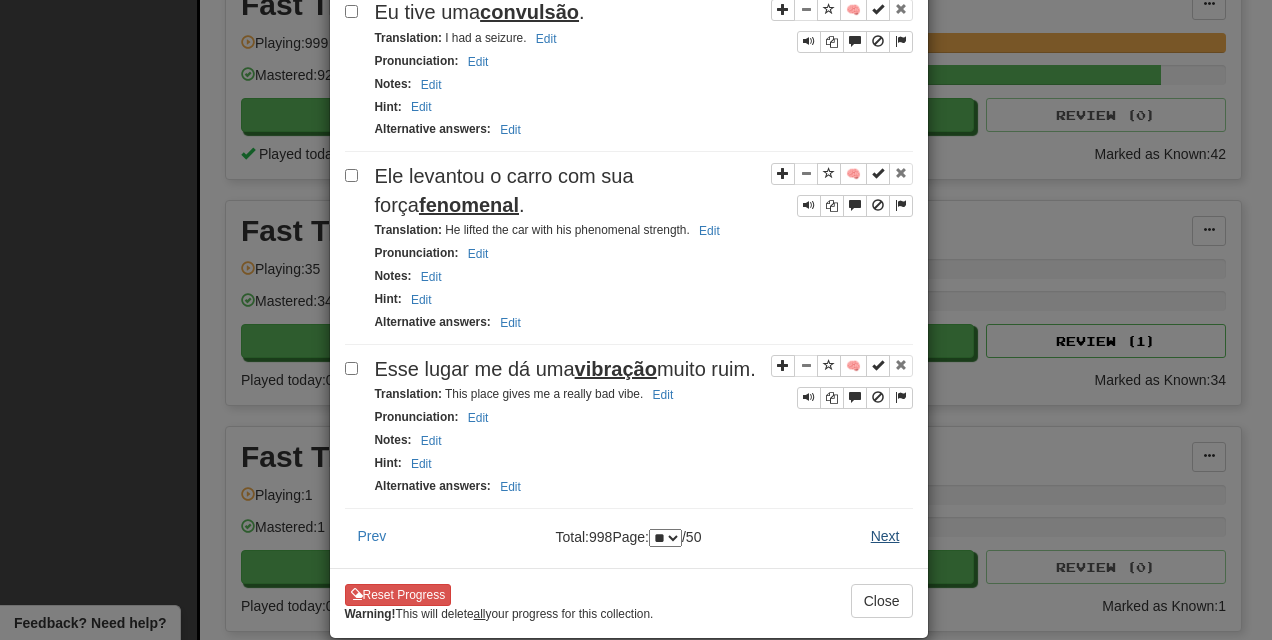 scroll, scrollTop: 0, scrollLeft: 0, axis: both 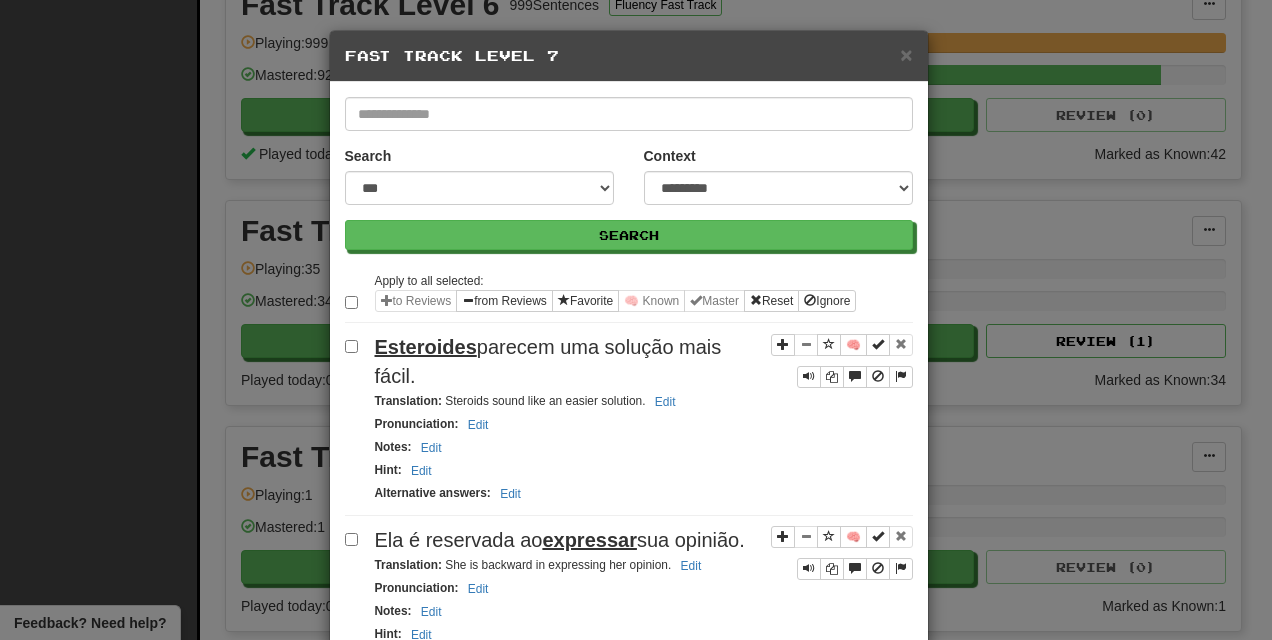 select on "**" 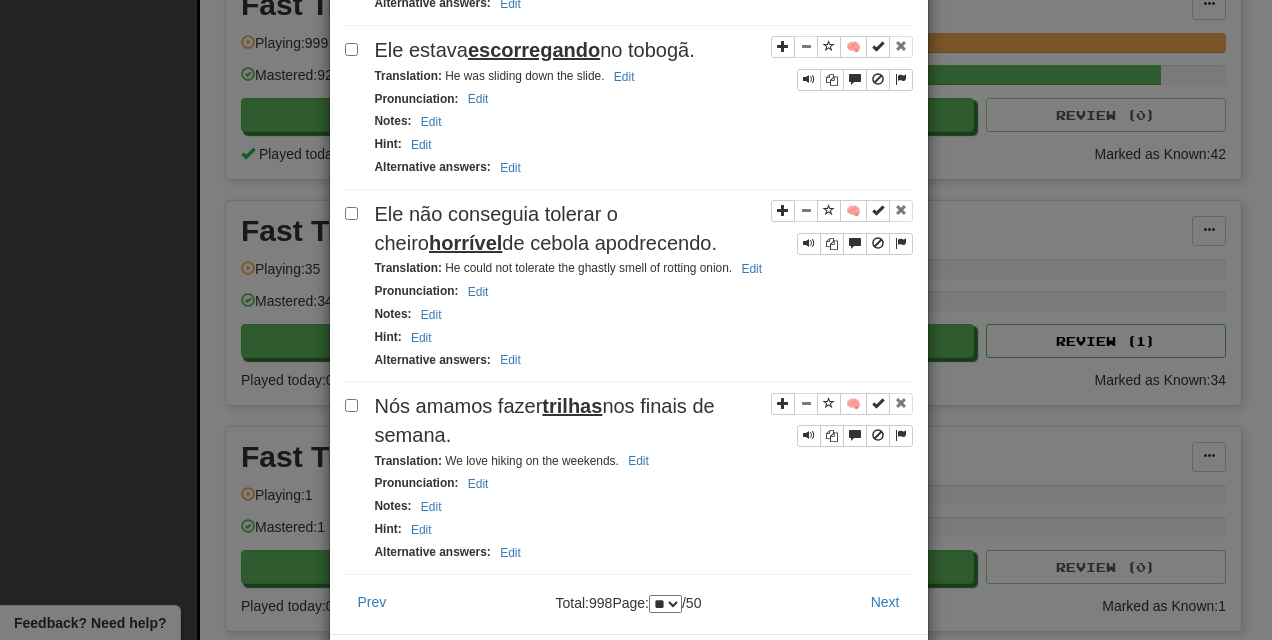 scroll, scrollTop: 3198, scrollLeft: 0, axis: vertical 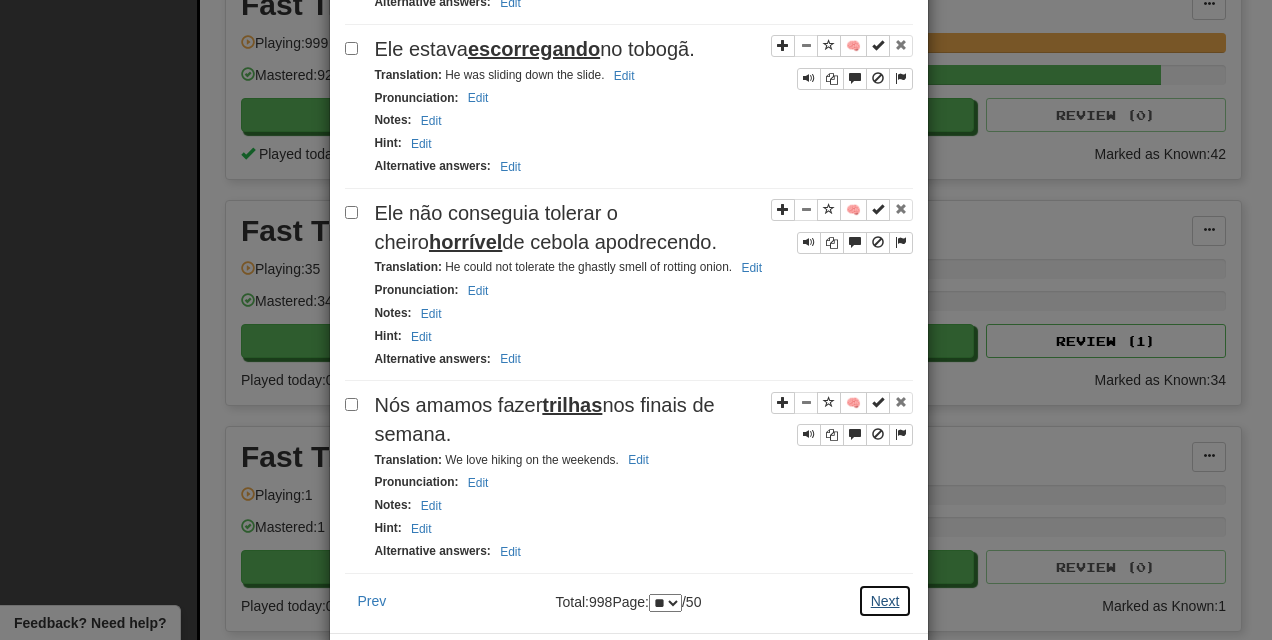 click on "Next" at bounding box center [885, 601] 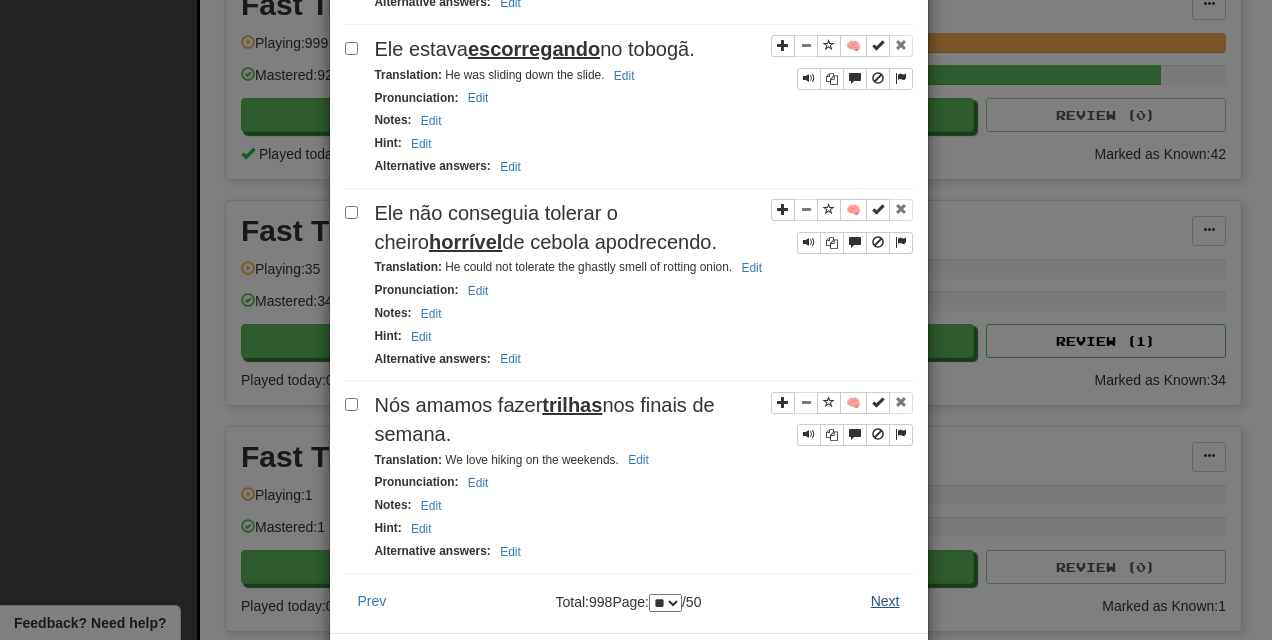 scroll, scrollTop: 0, scrollLeft: 0, axis: both 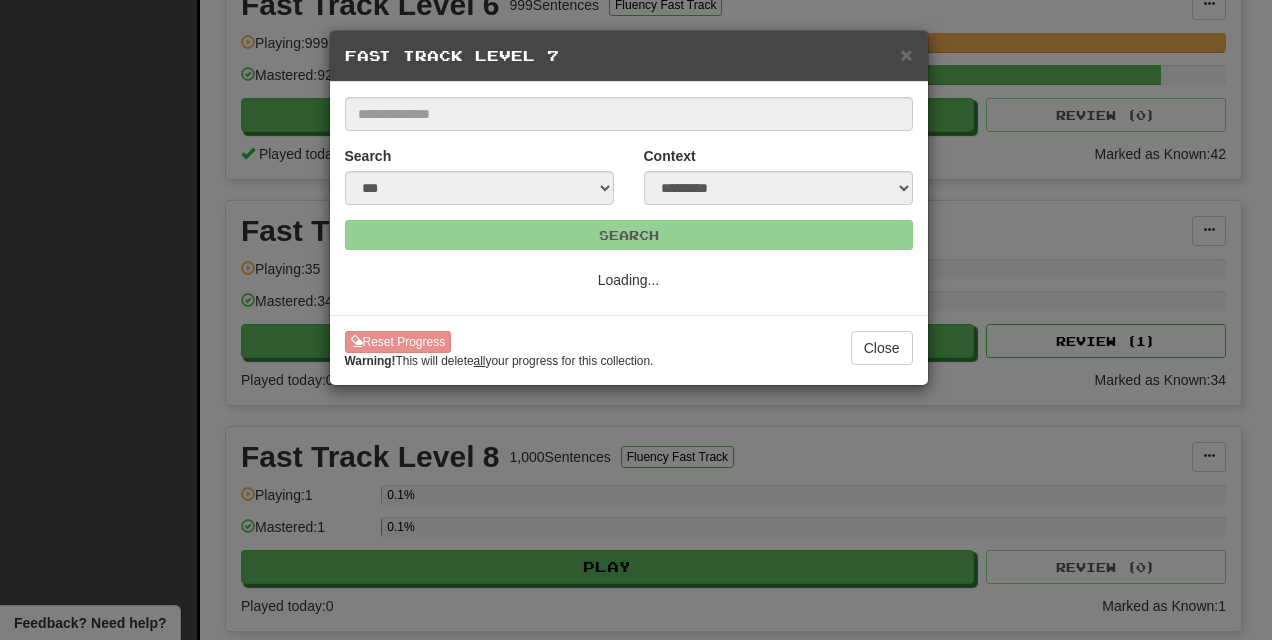 select on "**" 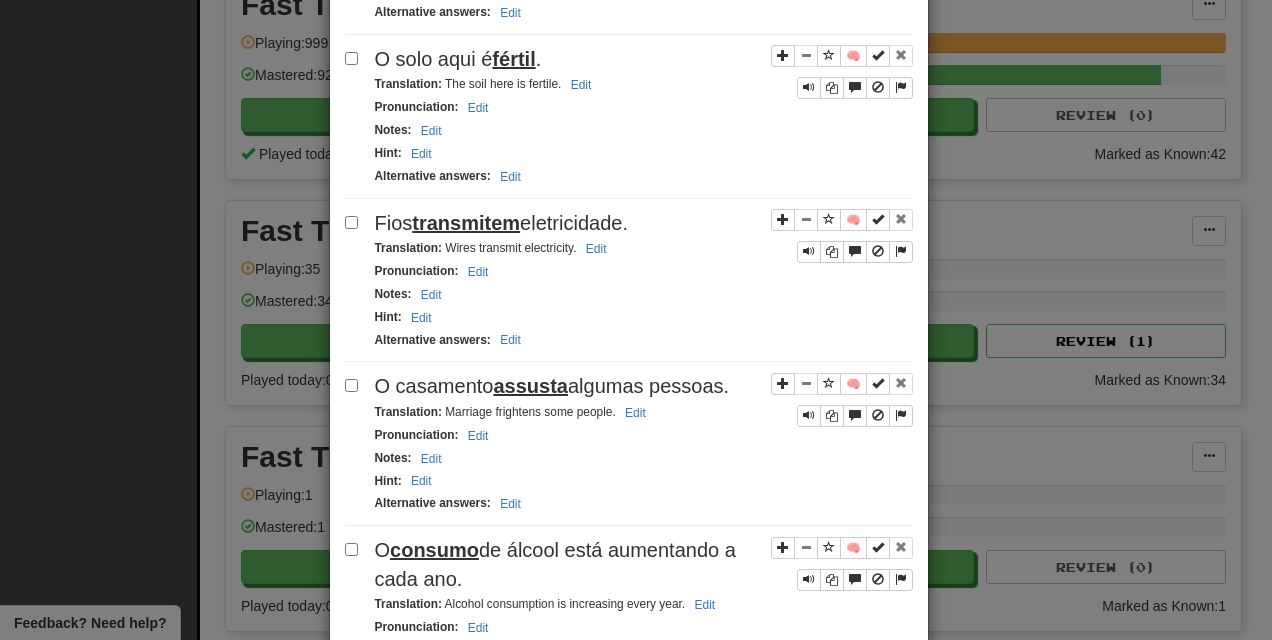 scroll, scrollTop: 3313, scrollLeft: 0, axis: vertical 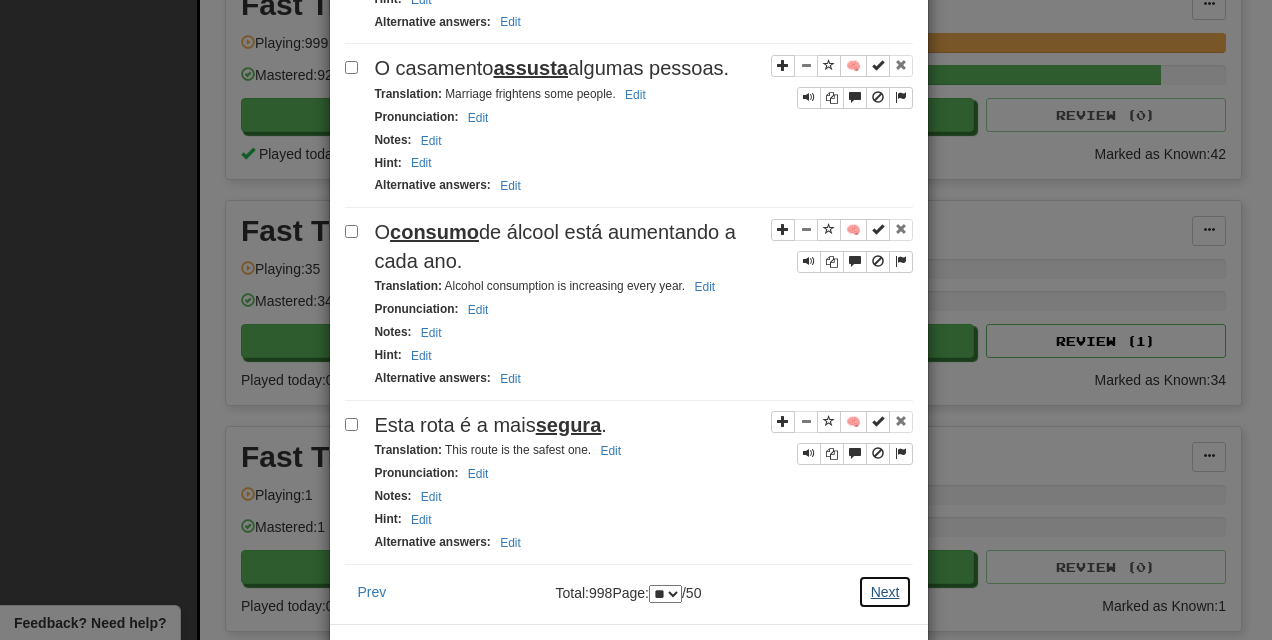 click on "Next" at bounding box center [885, 592] 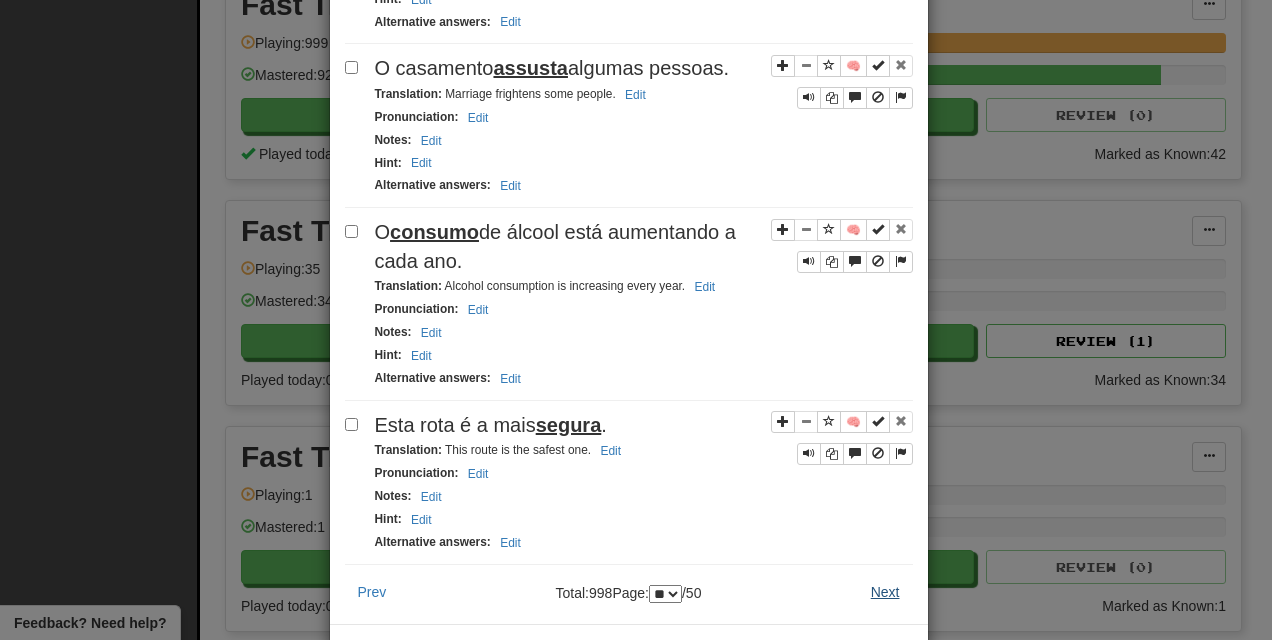 scroll, scrollTop: 0, scrollLeft: 0, axis: both 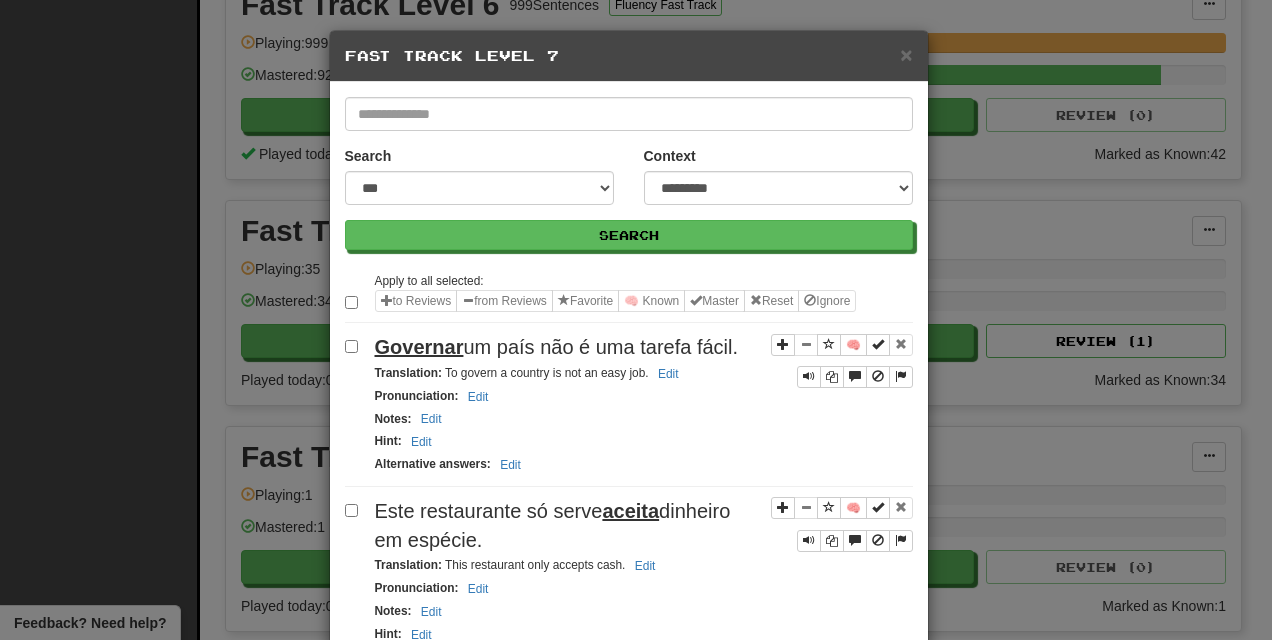 select on "**" 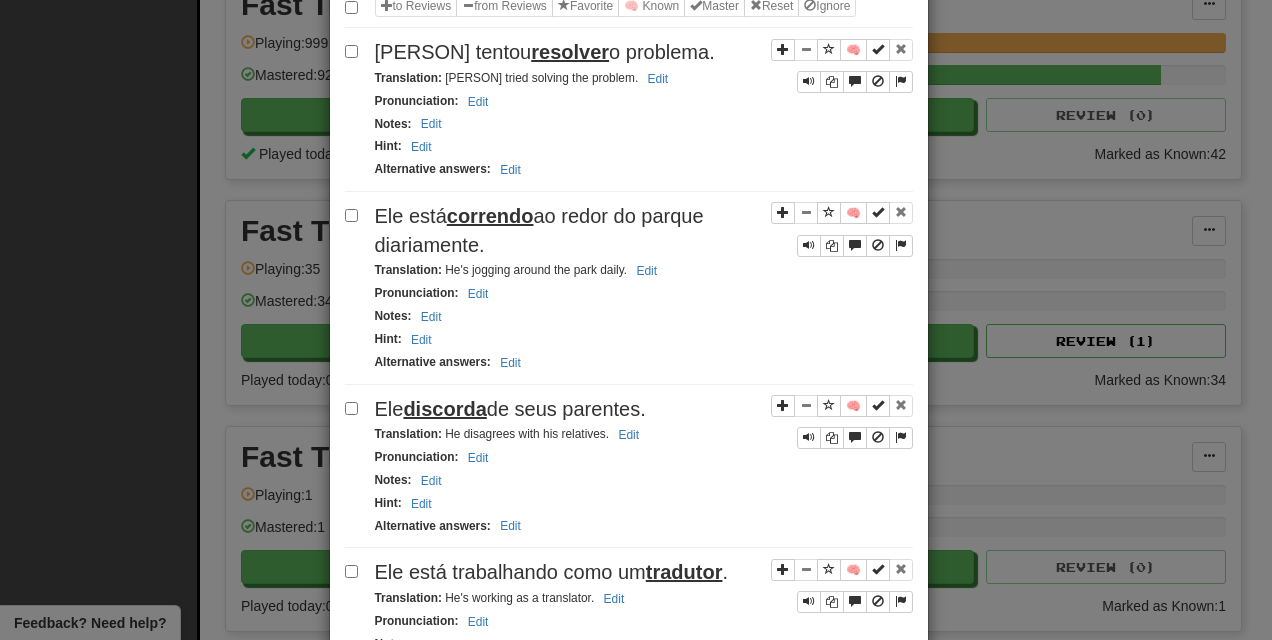 scroll, scrollTop: 296, scrollLeft: 0, axis: vertical 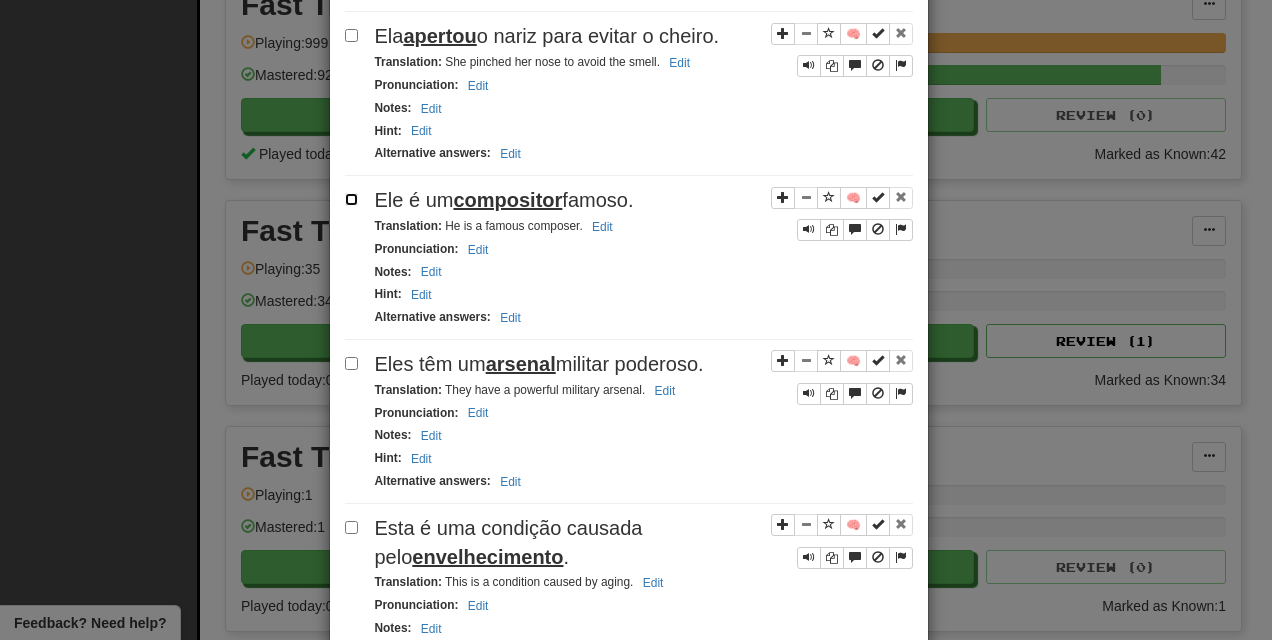 click on "Tom tentou resolver o problema. Translation : Tom tried solving the problem. Edit Pronunciation : Edit Notes : Edit Hint : Edit Alternative answers : Edit 🧠 Ele está correndo ao redor do parque diariamente. Translation : He's jogging around the park daily. Edit Pronunciation : Edit Notes : Edit Hint : Edit Alternative answers : Edit 🧠 Ele discorda de seus parentes. Translation : He disagrees with his relatives. Edit Pronunciation : Edit Notes : Edit Hint : Edit Alternative answers : Edit 🧠 Ele está trabalhando como um tradutor. Translation : He's working as a translator. Edit Pronunciation : Edit Notes : Edit Hint : Edit Alternative answers : Edit 🧠 Você gostaria de se refrescar? Translation : Would you like to freshen up?" at bounding box center (629, -855) 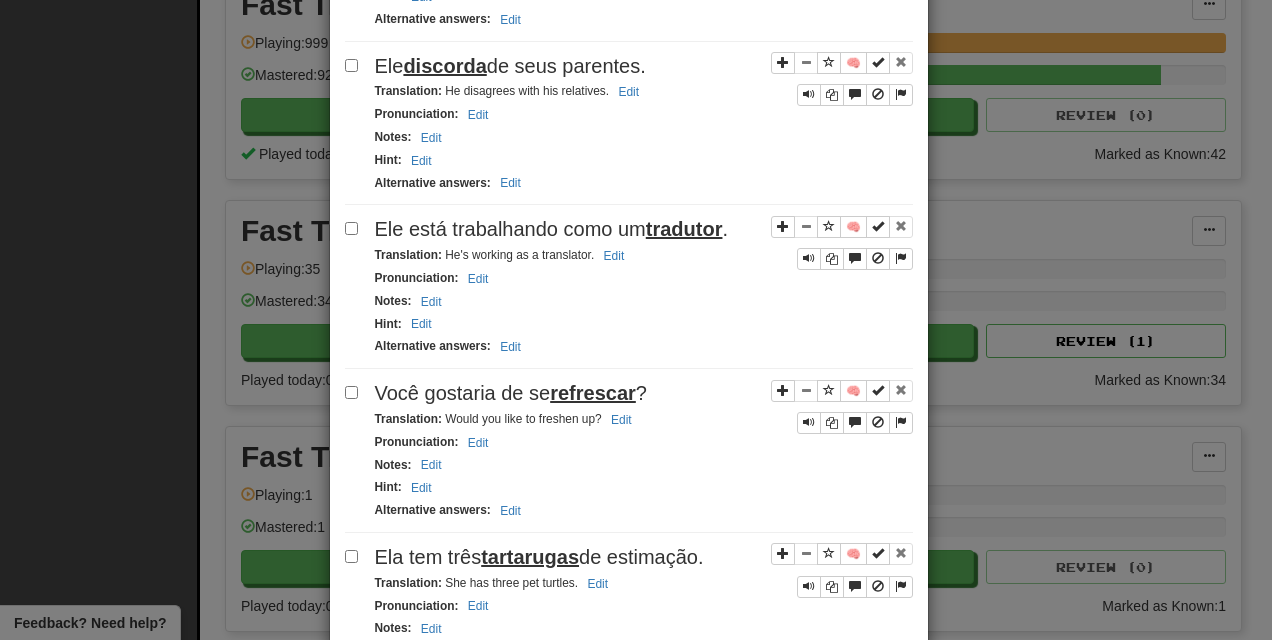 scroll, scrollTop: 0, scrollLeft: 0, axis: both 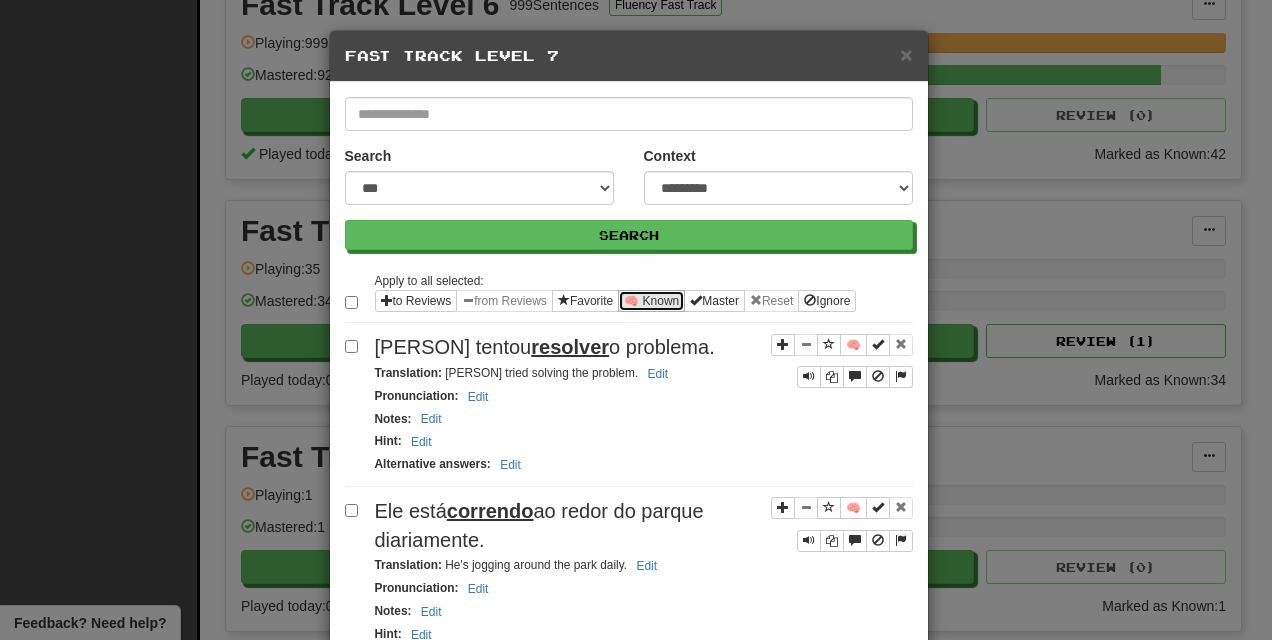 click on "🧠 Known" at bounding box center (651, 301) 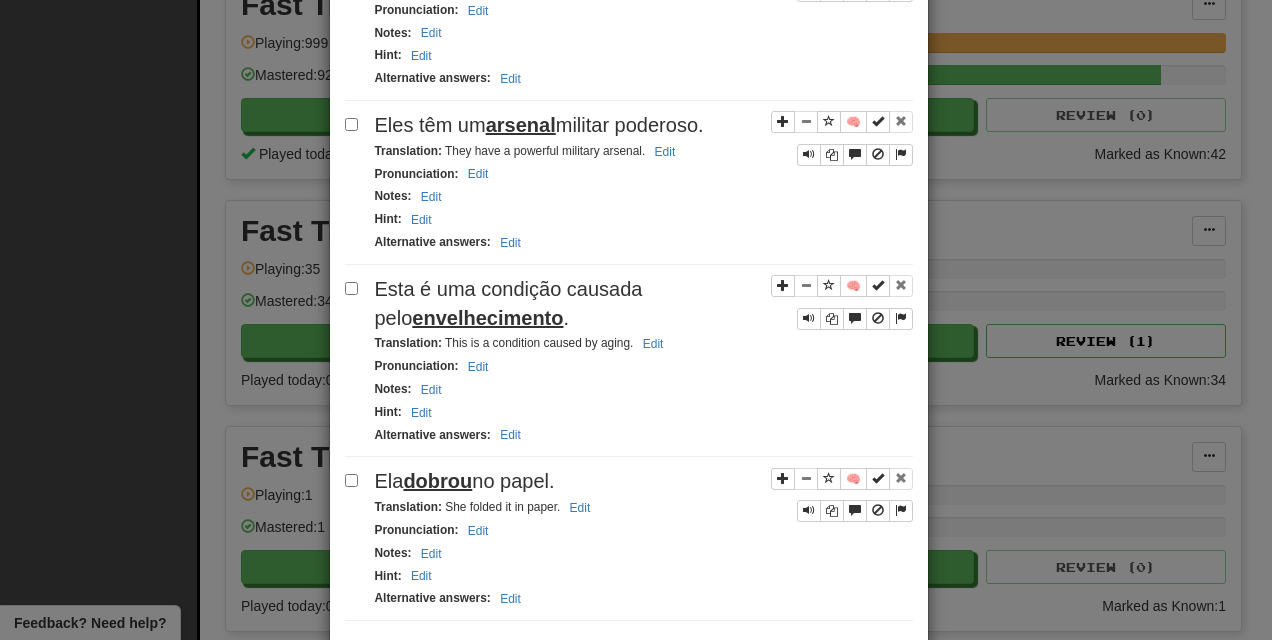 scroll, scrollTop: 3314, scrollLeft: 0, axis: vertical 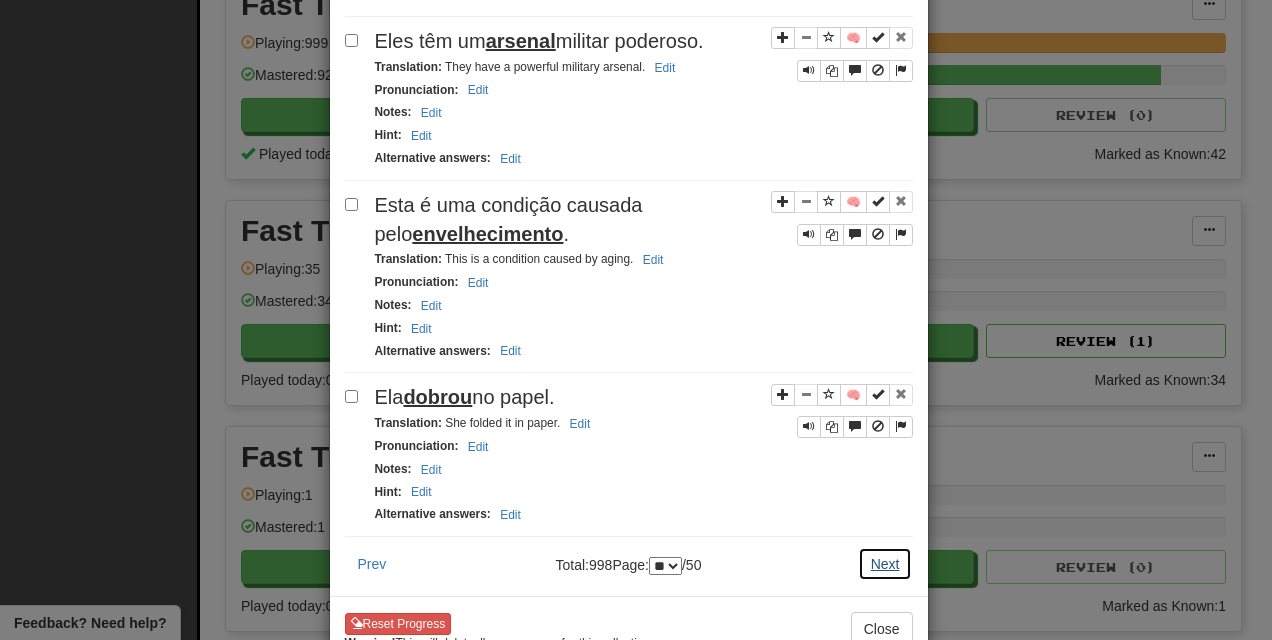 click on "Next" at bounding box center (885, 564) 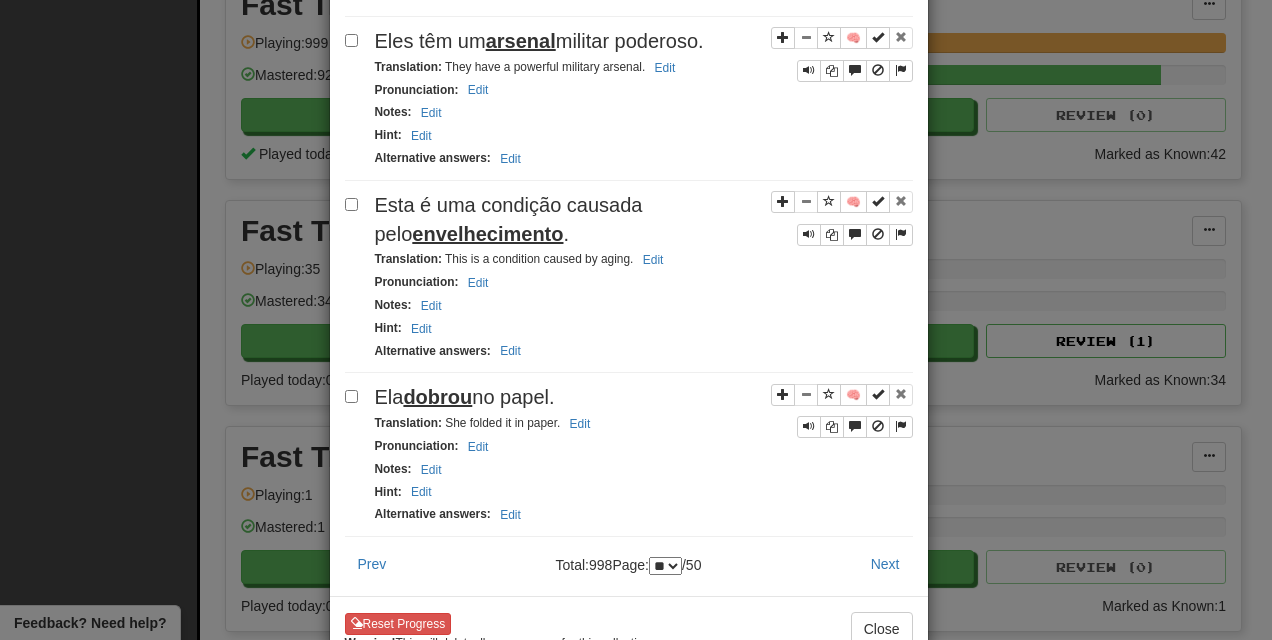 scroll, scrollTop: 0, scrollLeft: 0, axis: both 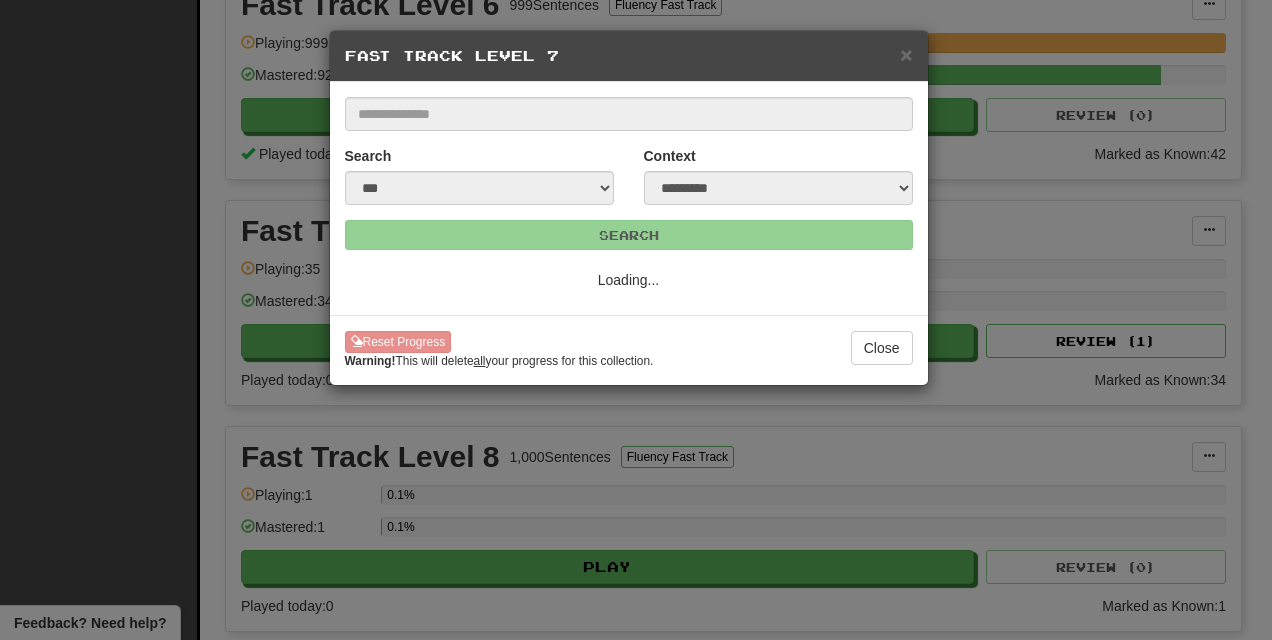 select on "**" 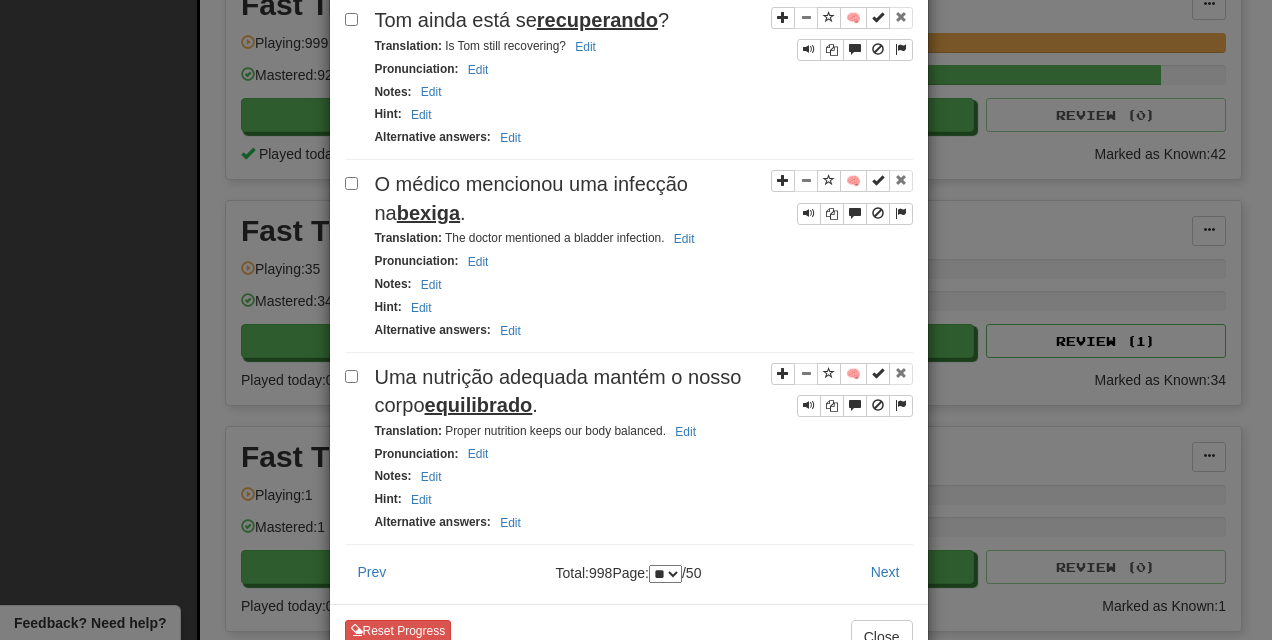 scroll, scrollTop: 3285, scrollLeft: 0, axis: vertical 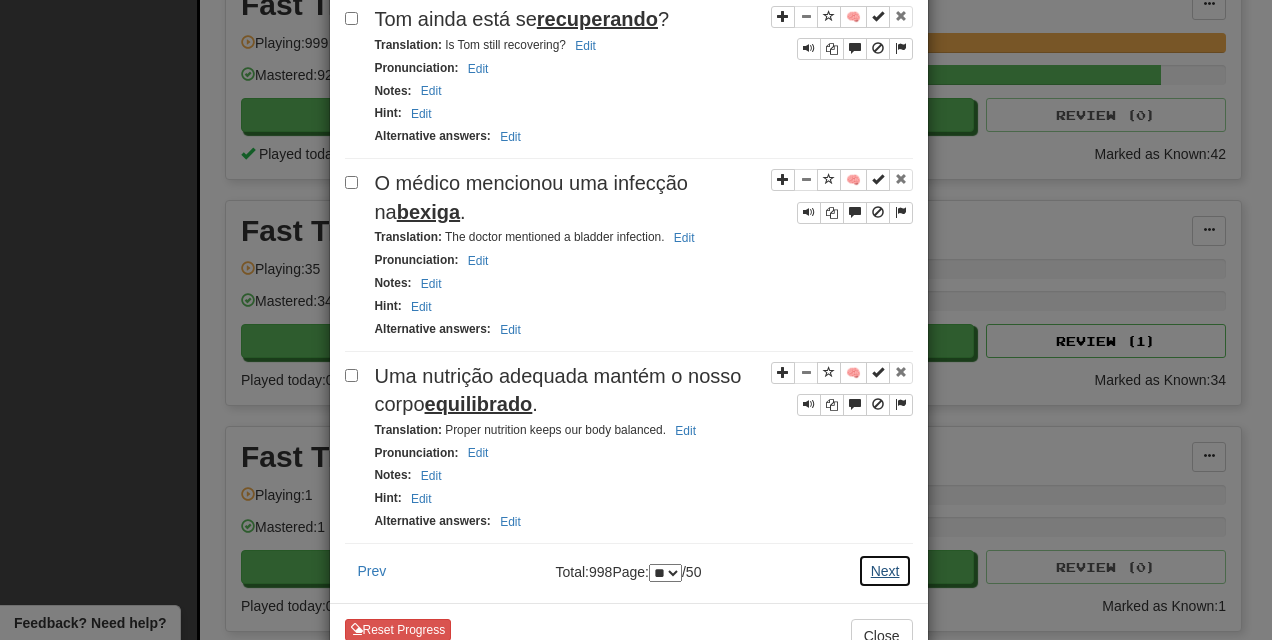 drag, startPoint x: 881, startPoint y: 490, endPoint x: 690, endPoint y: 402, distance: 210.29741 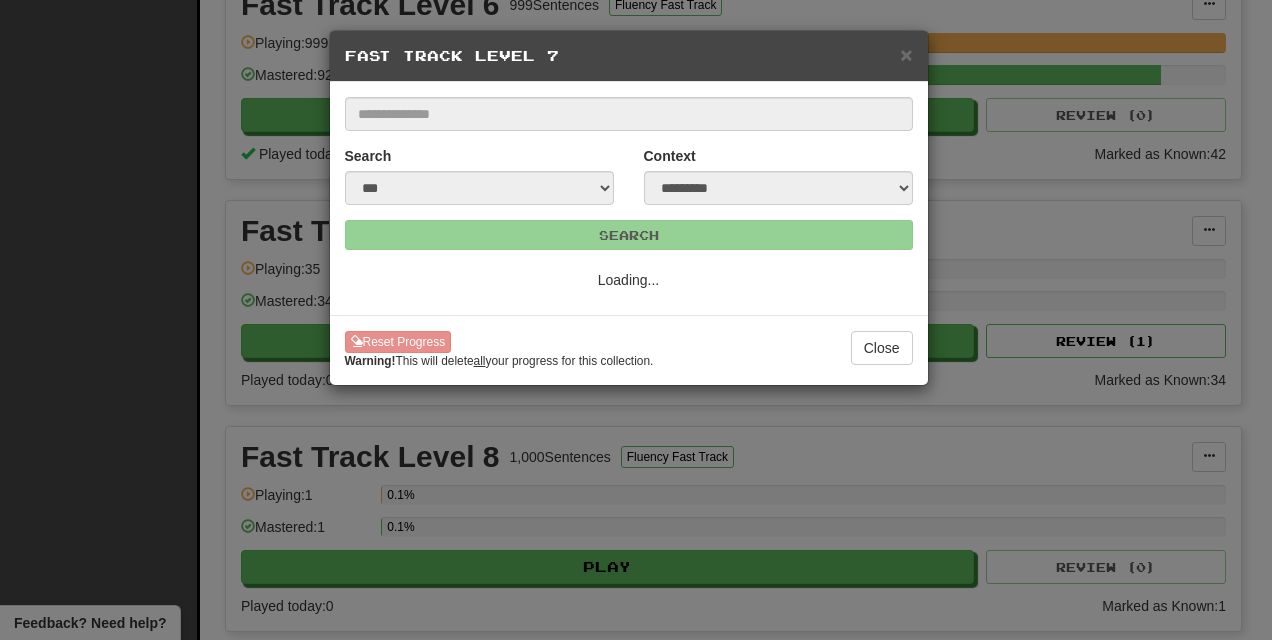 scroll, scrollTop: 0, scrollLeft: 0, axis: both 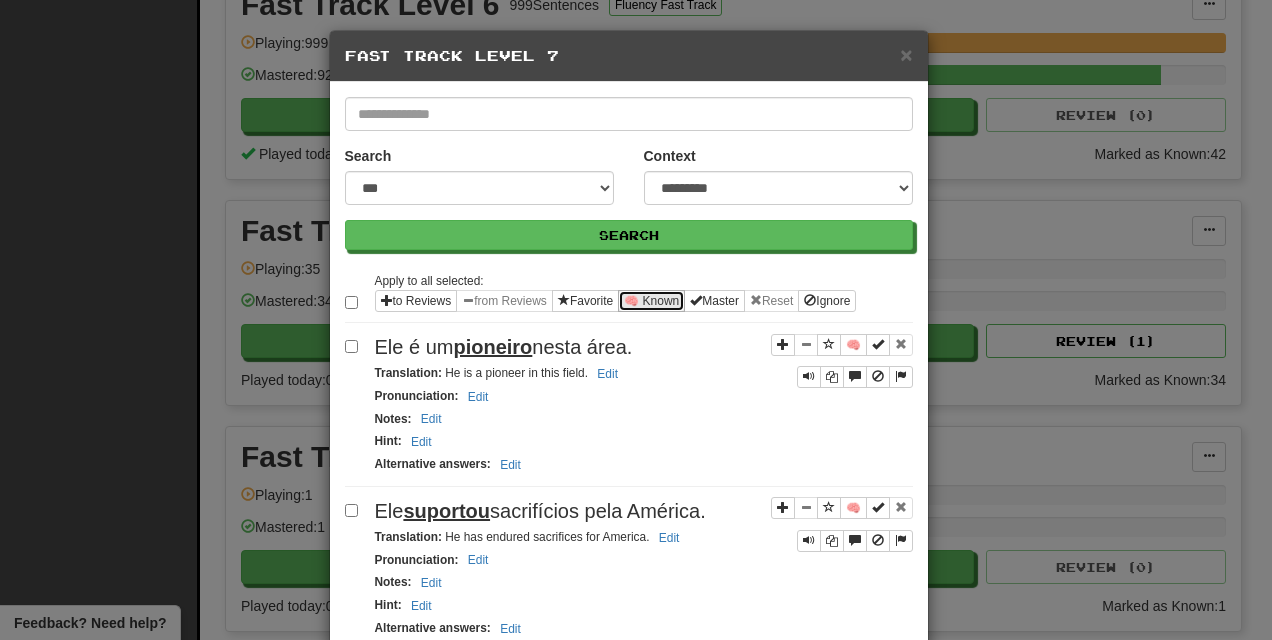 click on "🧠 Known" at bounding box center (651, 301) 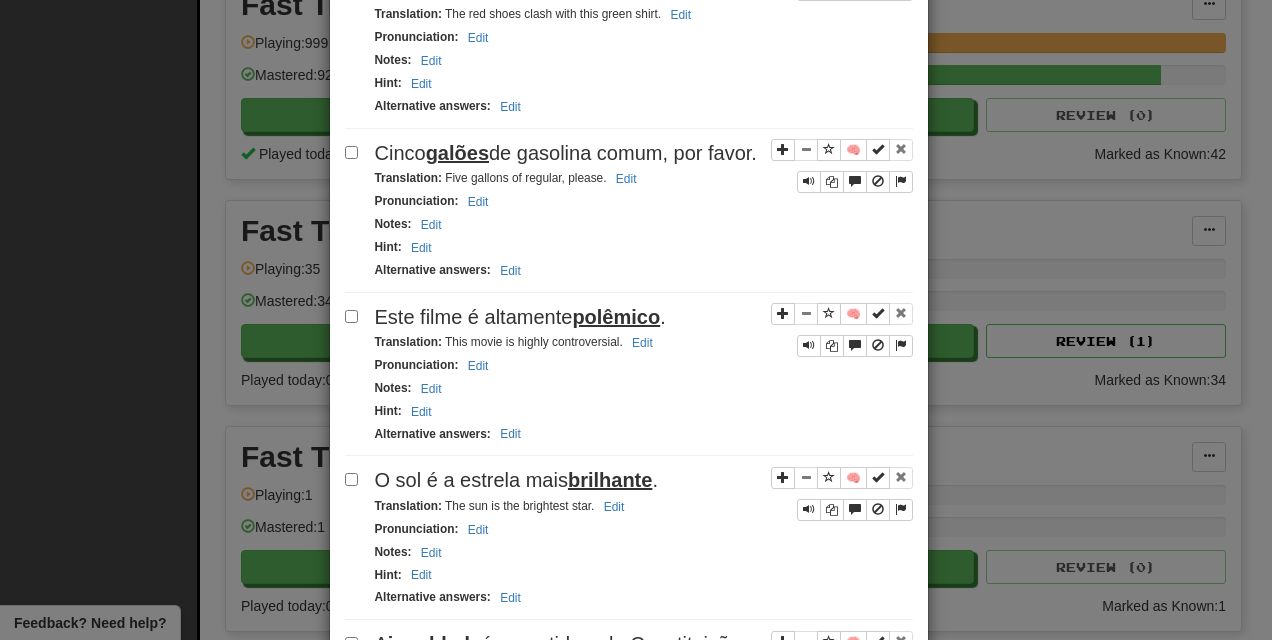 scroll, scrollTop: 3319, scrollLeft: 0, axis: vertical 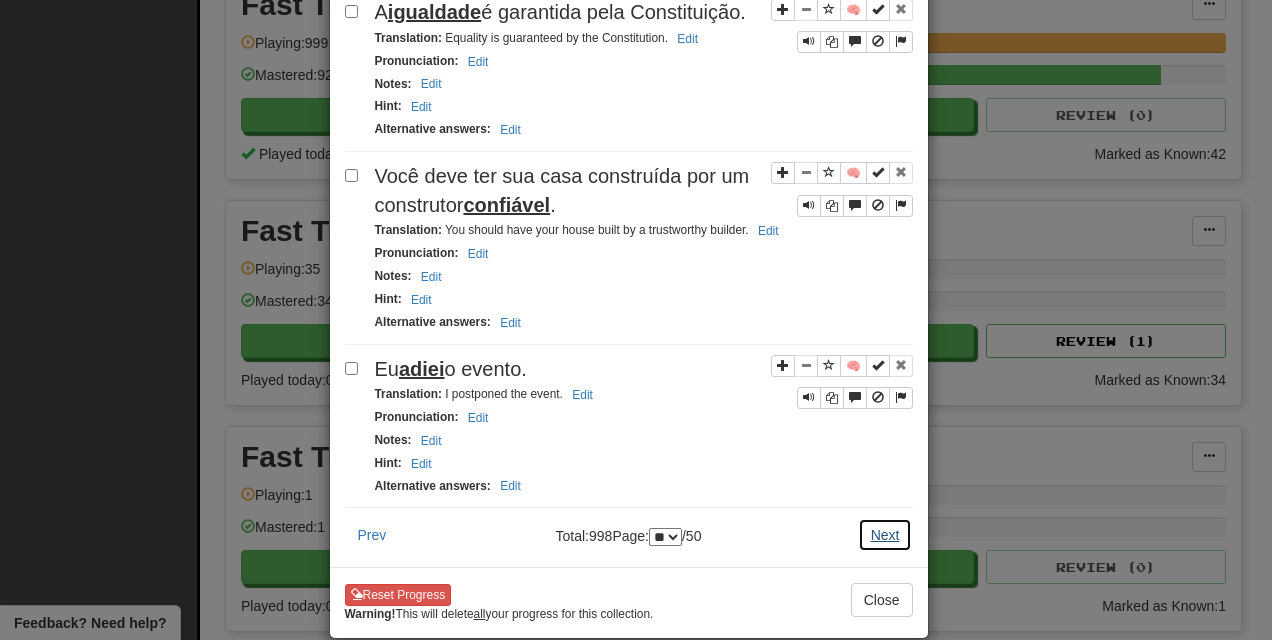 click on "Next" at bounding box center (885, 535) 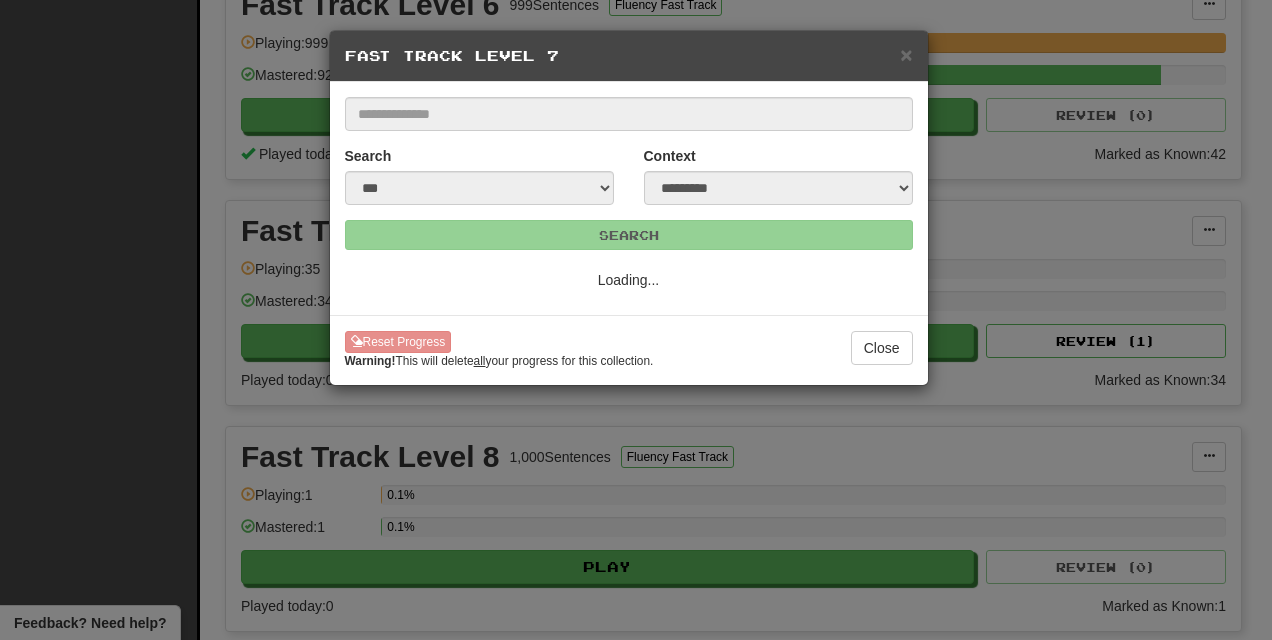 scroll, scrollTop: 0, scrollLeft: 0, axis: both 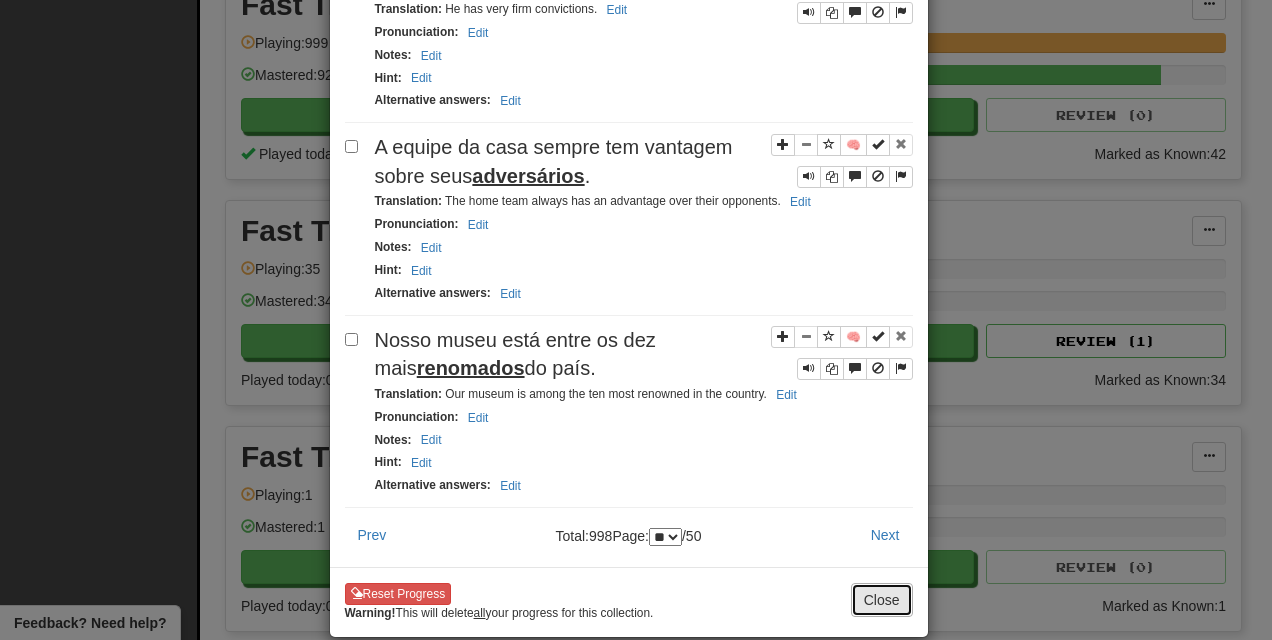 click on "Close" at bounding box center (882, 600) 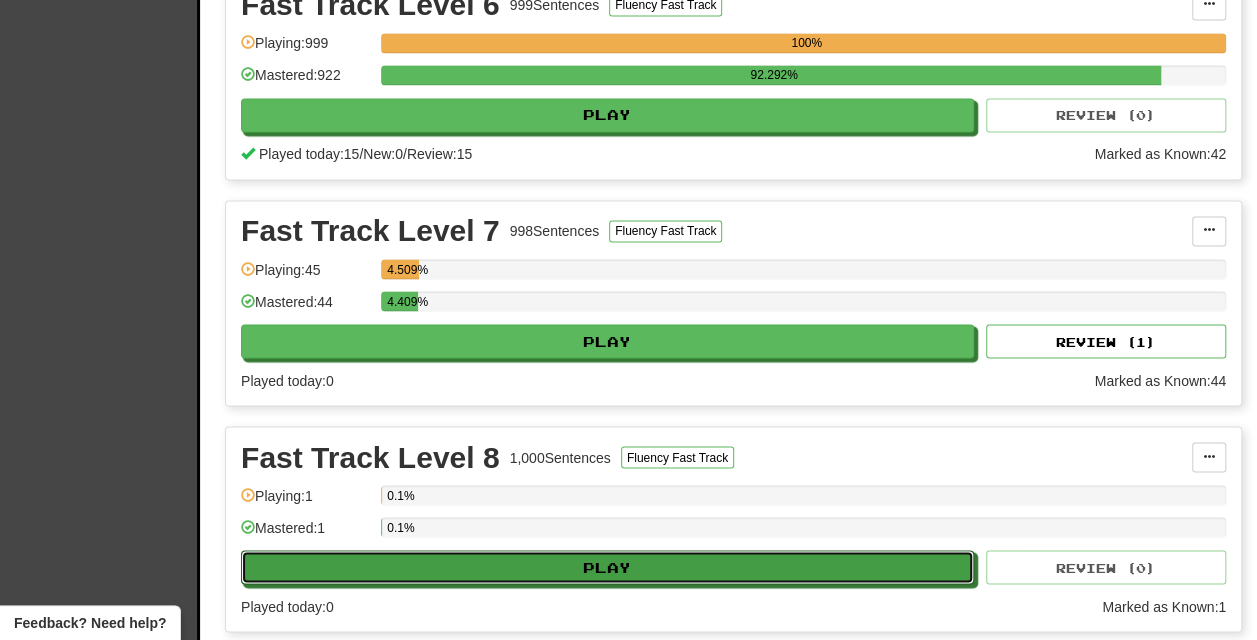 click on "Play" at bounding box center (607, 567) 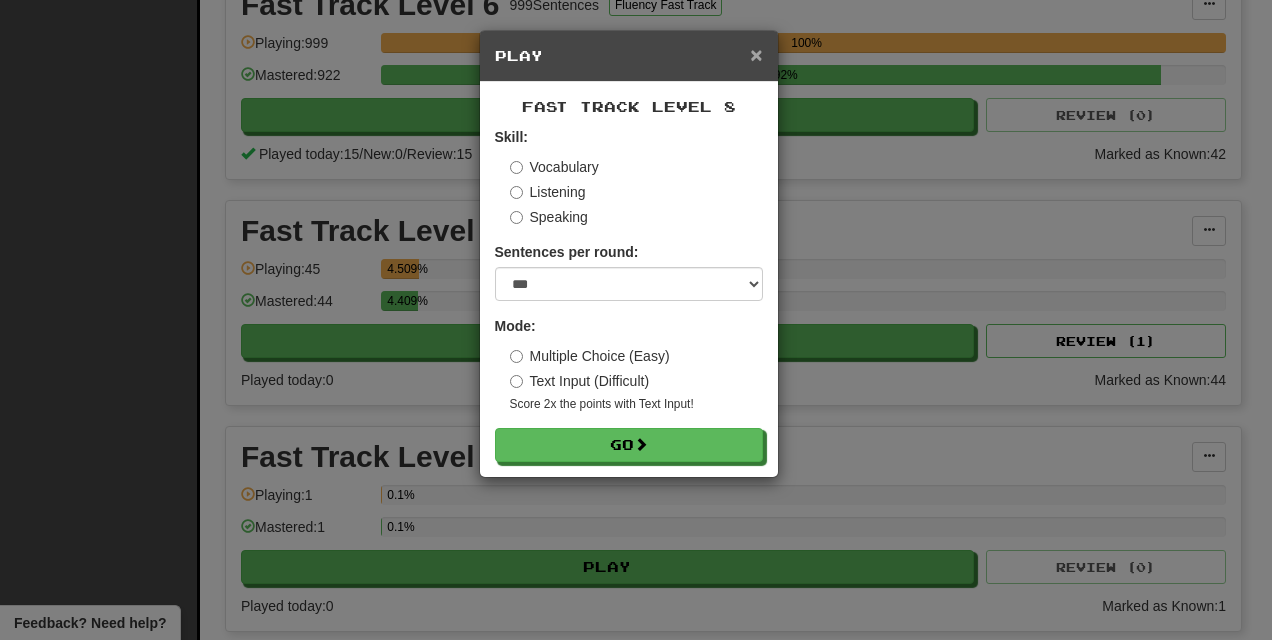 click on "×" at bounding box center [756, 54] 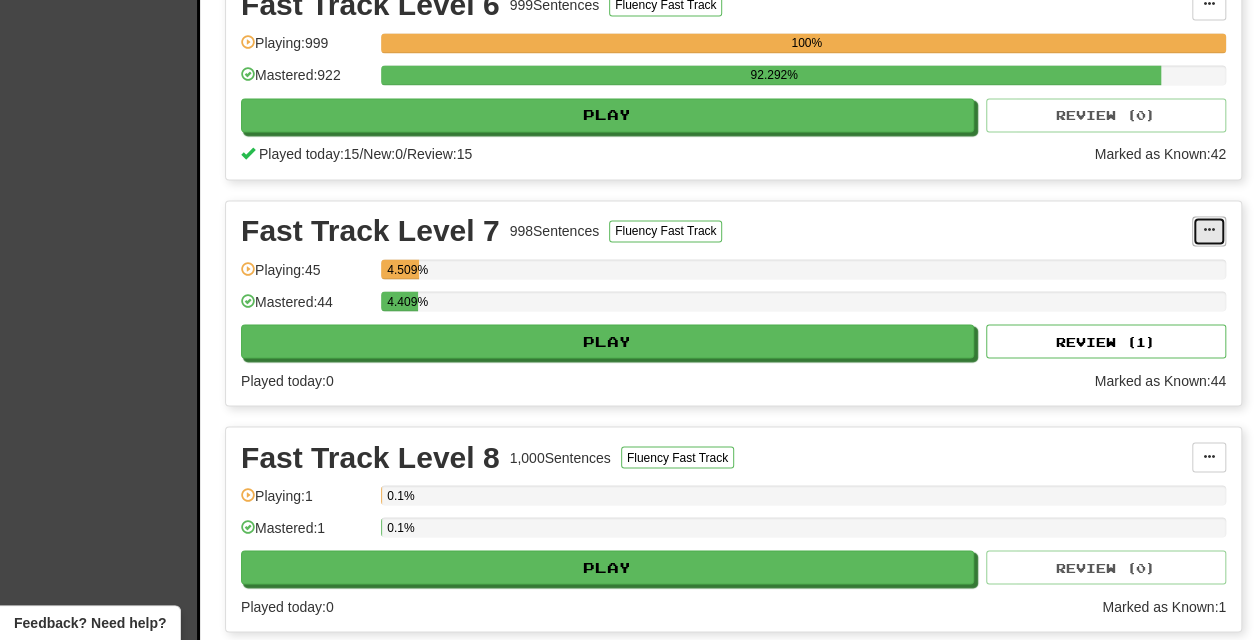 click at bounding box center (1209, 231) 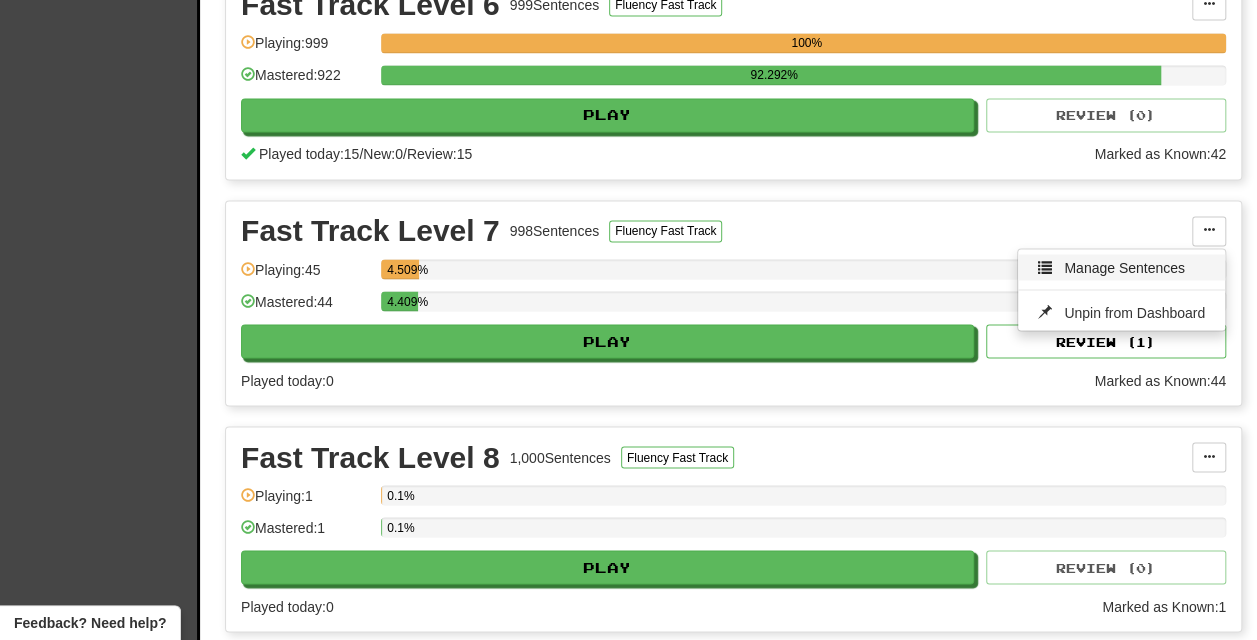 click on "Manage Sentences" at bounding box center (1121, 267) 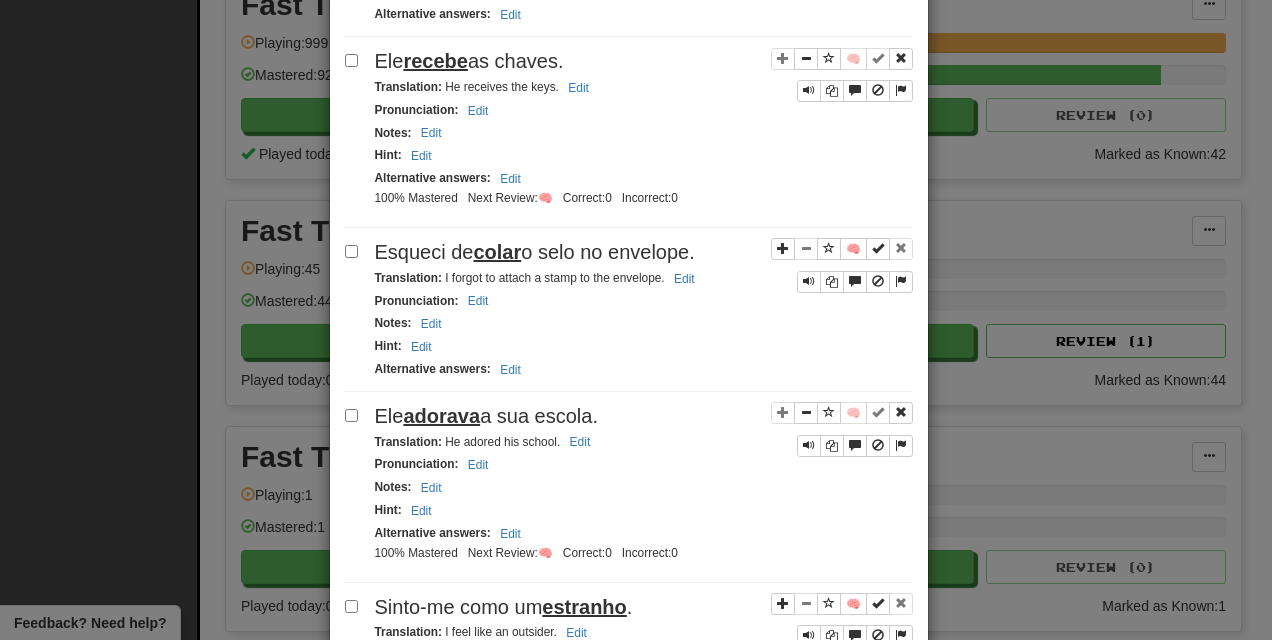 scroll, scrollTop: 3614, scrollLeft: 0, axis: vertical 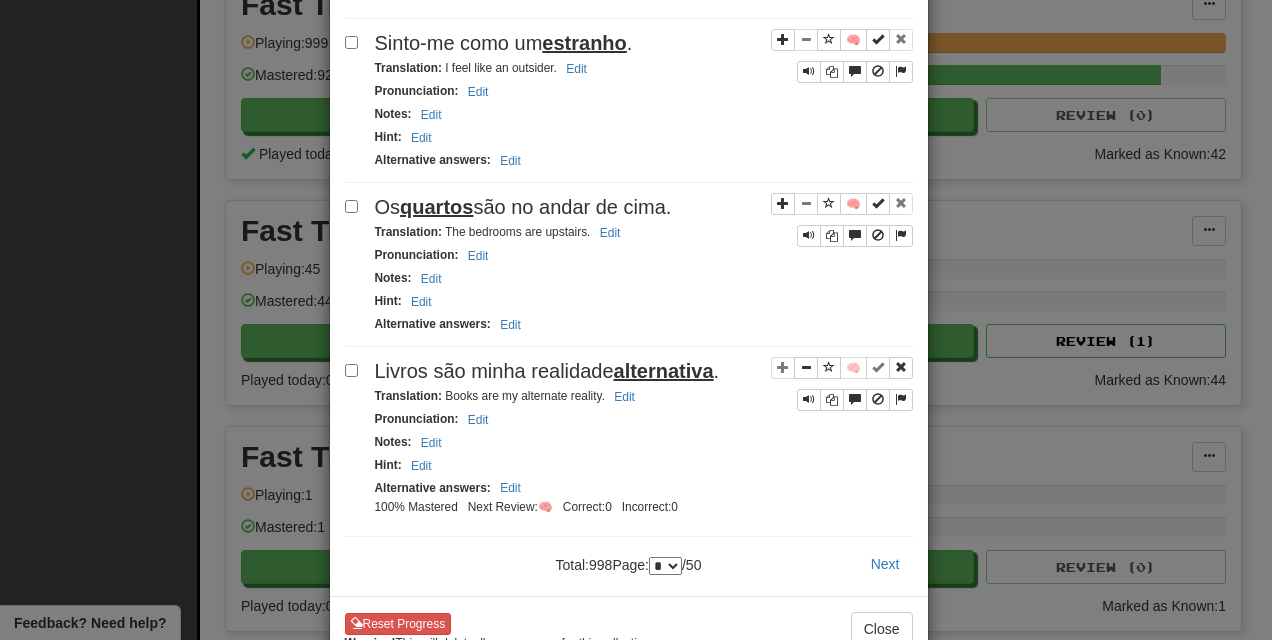 click on "* * * * * * * * * ** ** ** ** ** ** ** ** ** ** ** ** ** ** ** ** ** ** ** ** ** ** ** ** ** ** ** ** ** ** ** ** ** ** ** ** ** ** ** ** **" at bounding box center [665, 566] 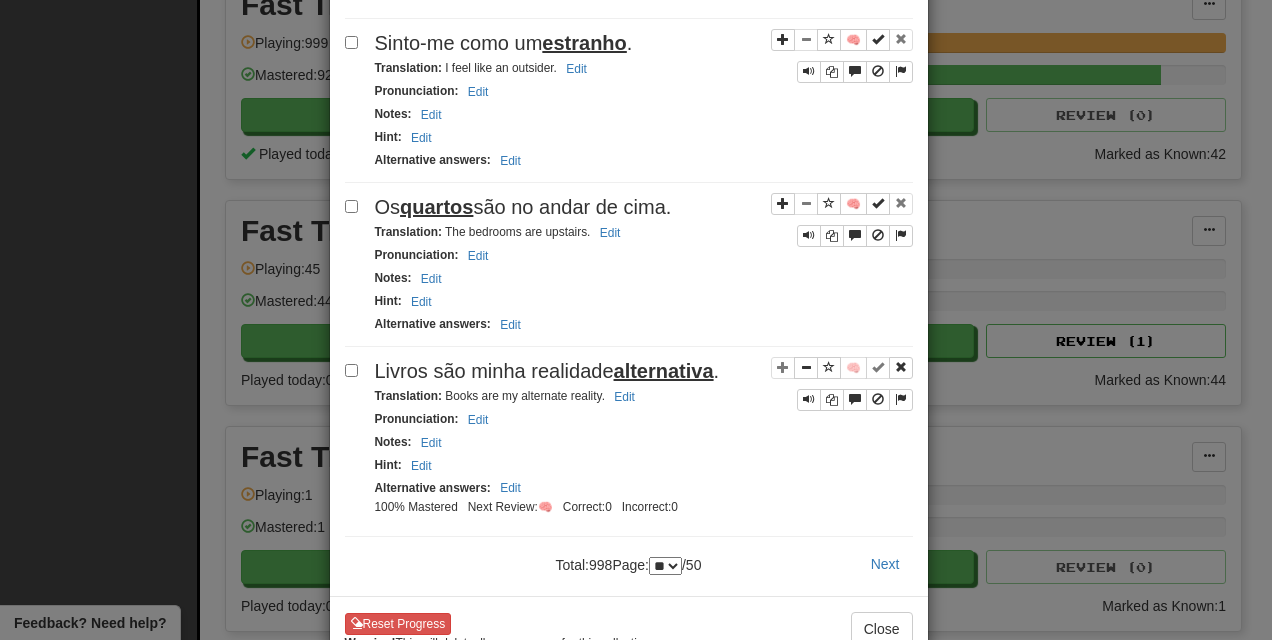 scroll, scrollTop: 0, scrollLeft: 0, axis: both 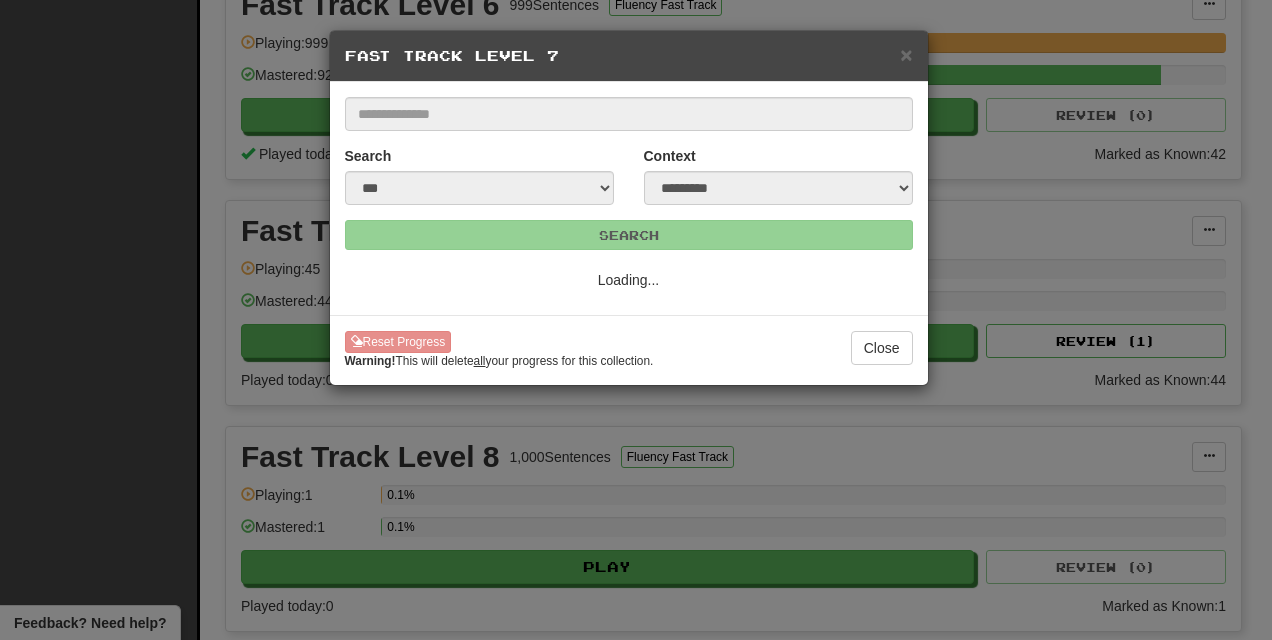select on "**" 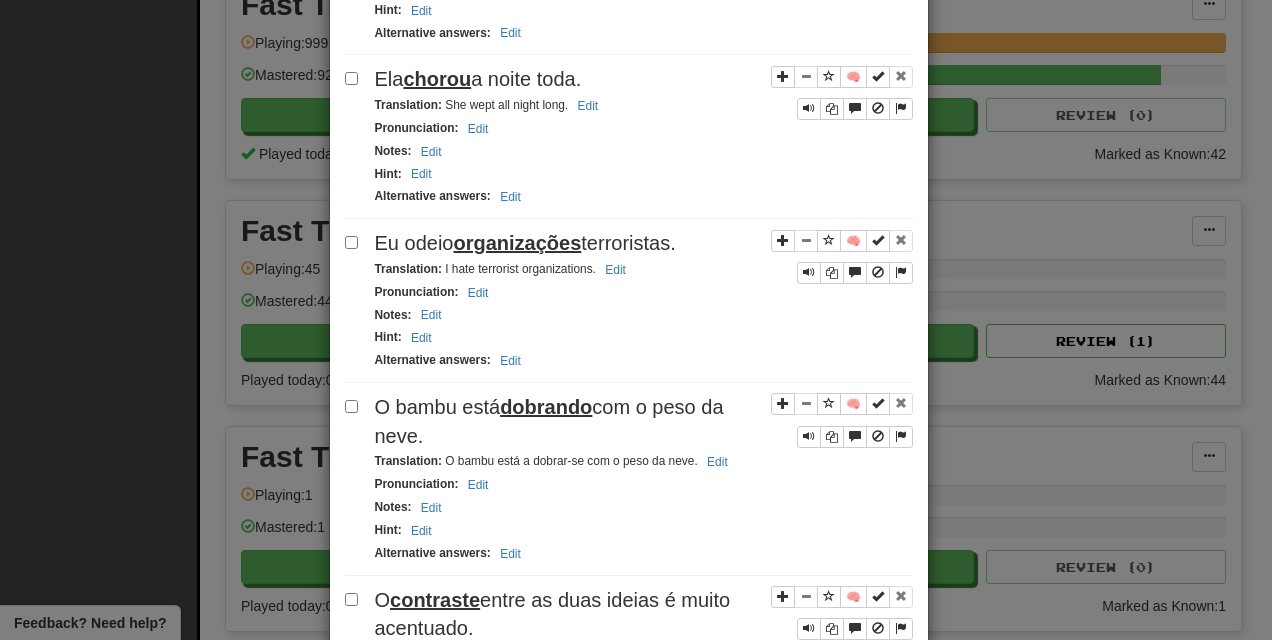 scroll, scrollTop: 1729, scrollLeft: 0, axis: vertical 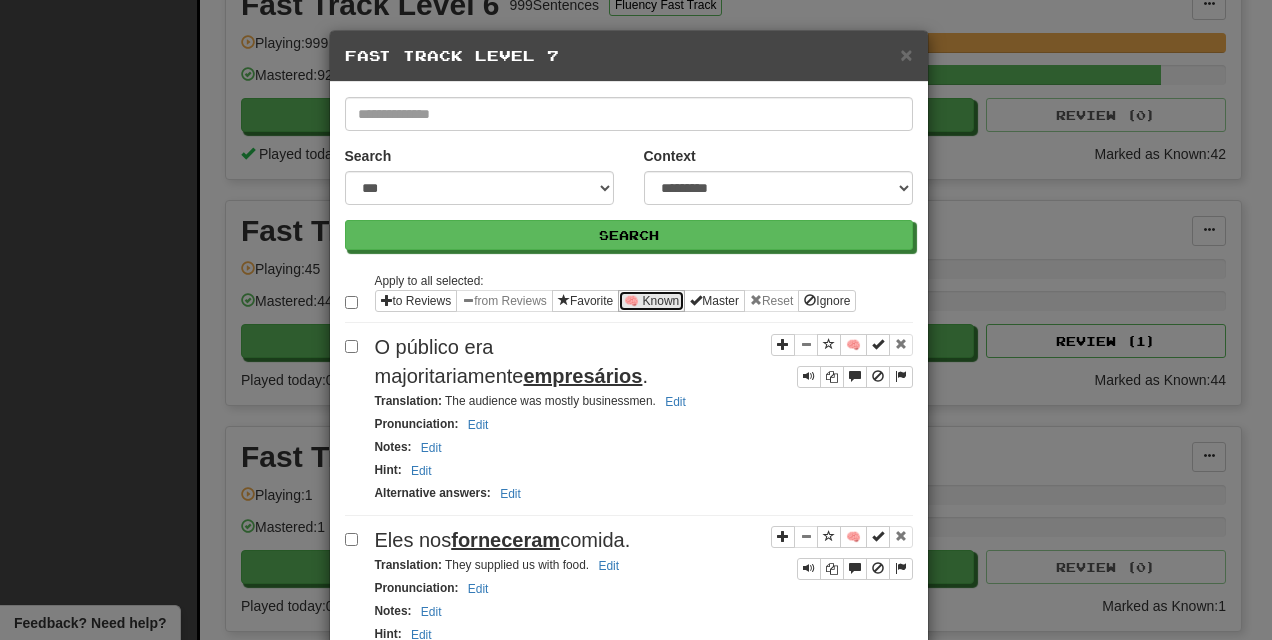 click on "🧠 Known" at bounding box center [651, 301] 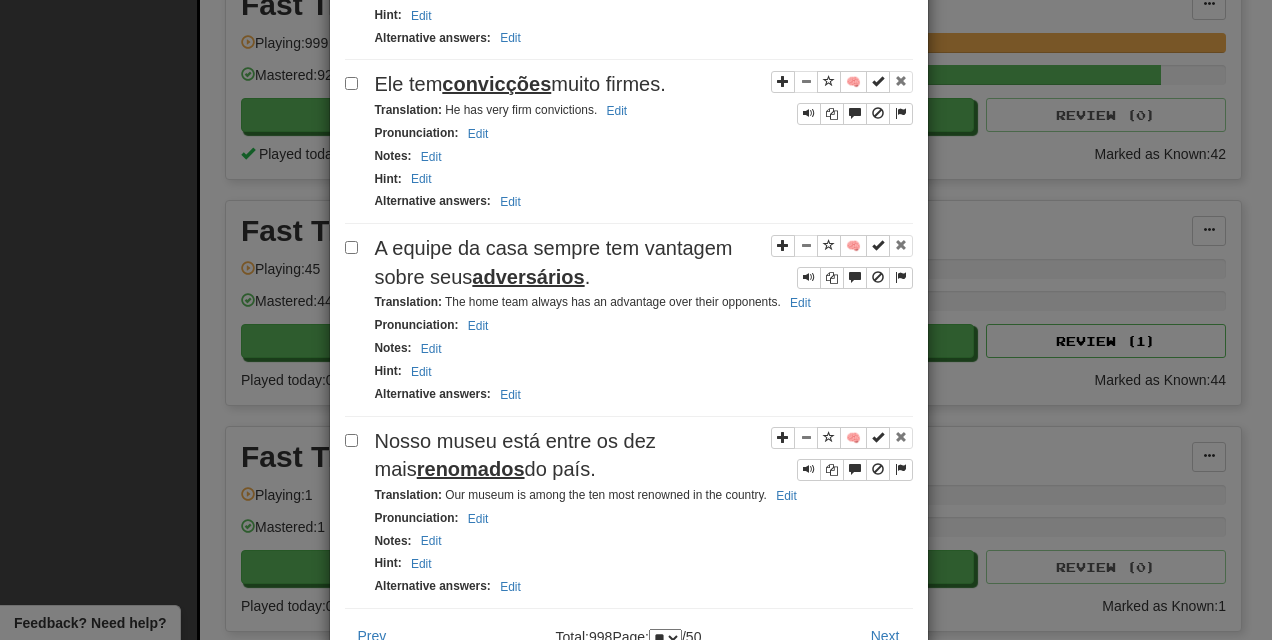 scroll, scrollTop: 3404, scrollLeft: 0, axis: vertical 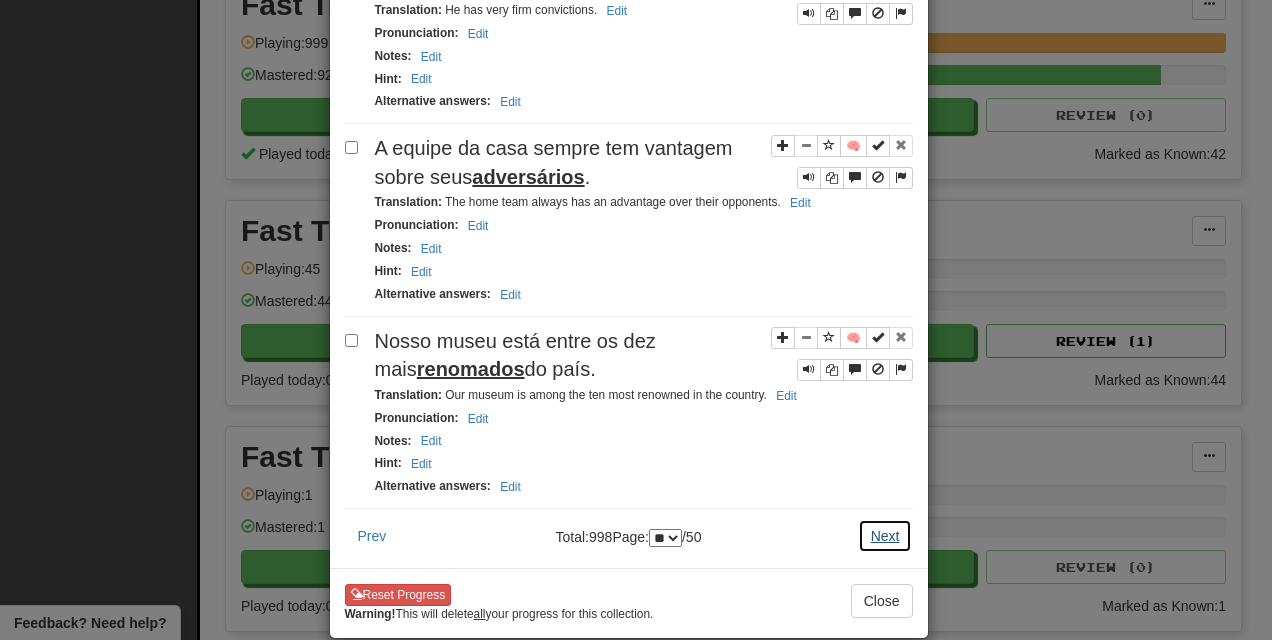 click on "Next" at bounding box center (885, 536) 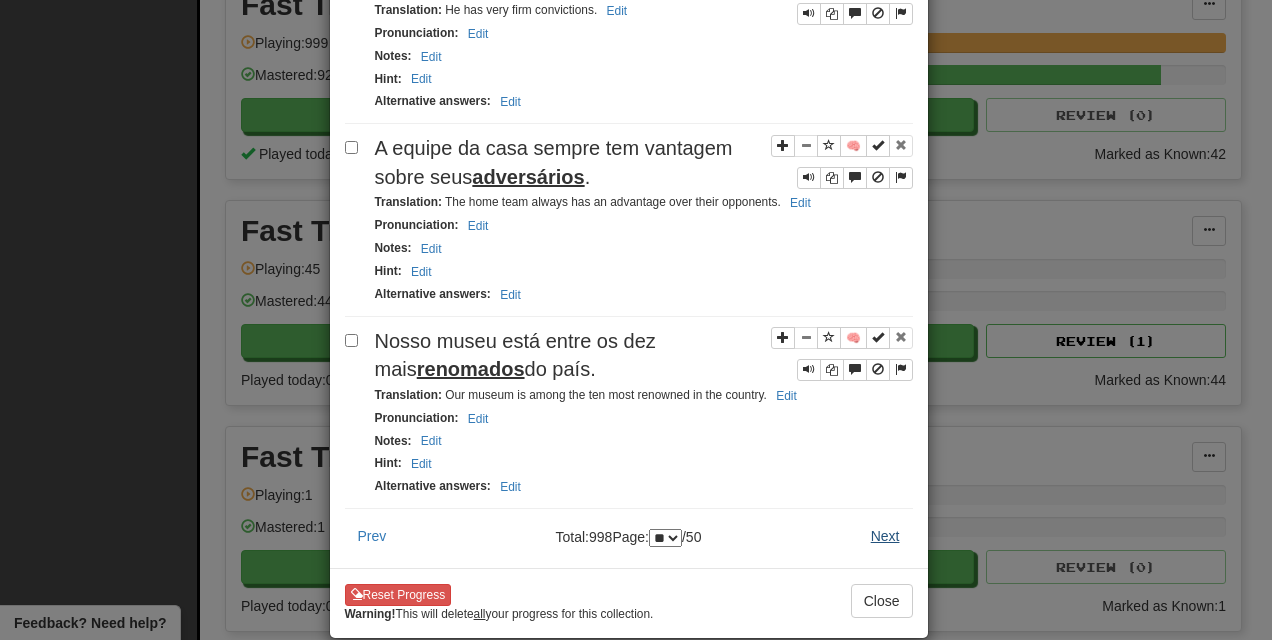 scroll, scrollTop: 0, scrollLeft: 0, axis: both 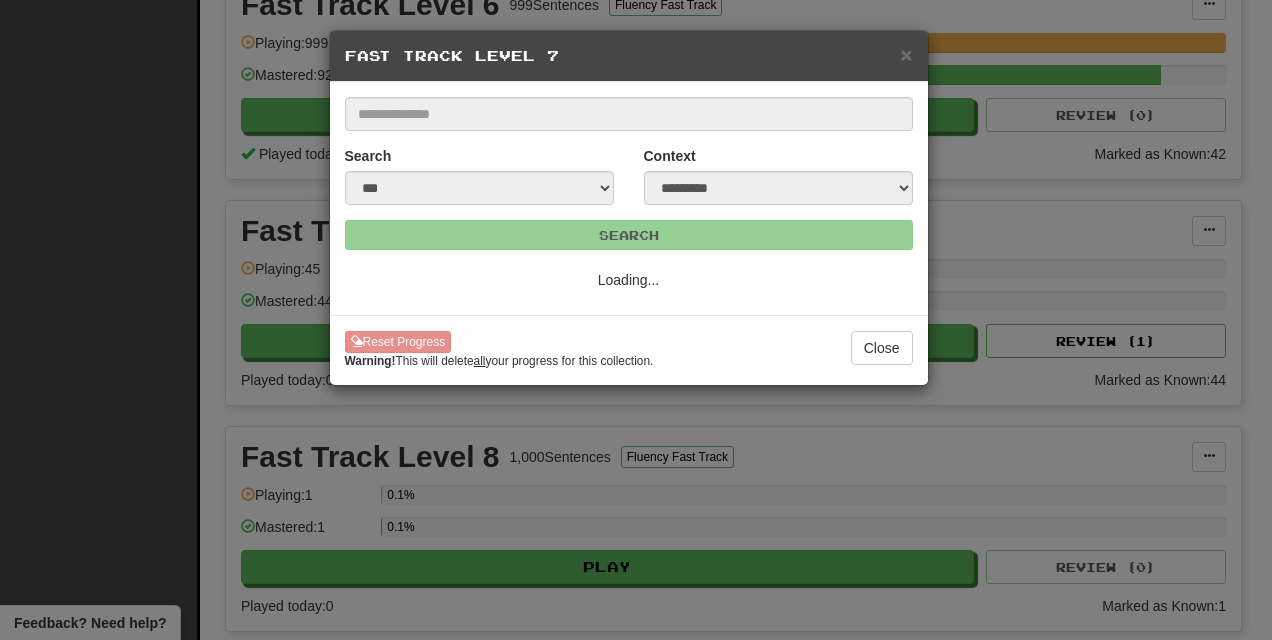 select on "**" 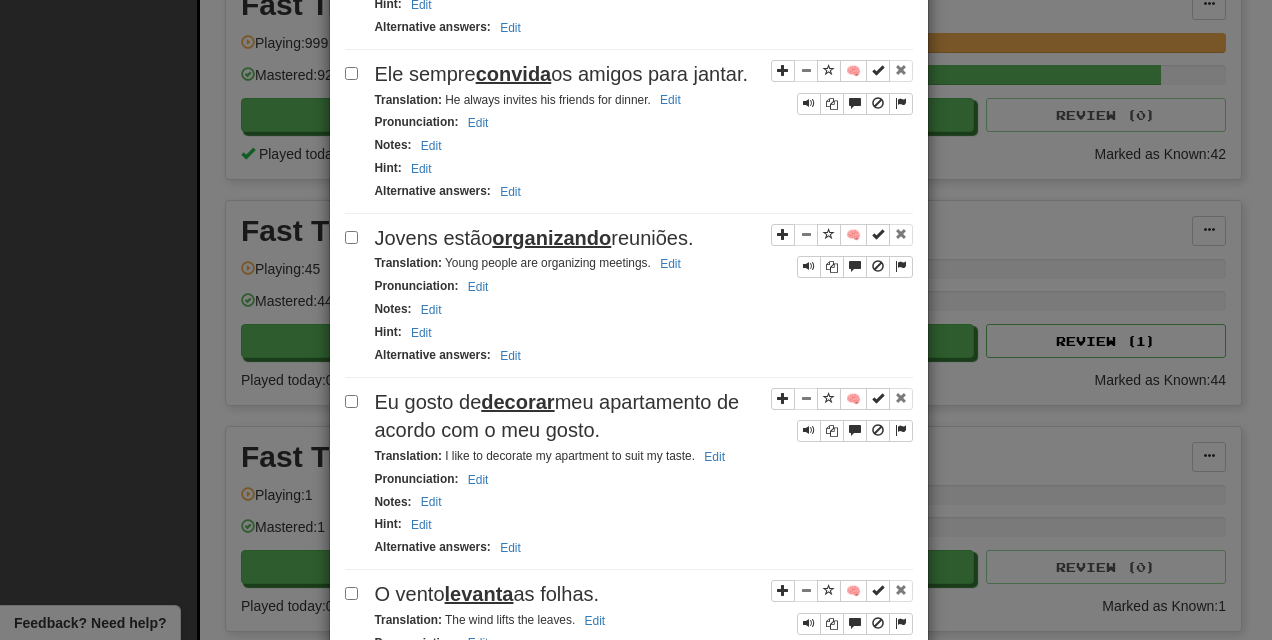 scroll, scrollTop: 1970, scrollLeft: 0, axis: vertical 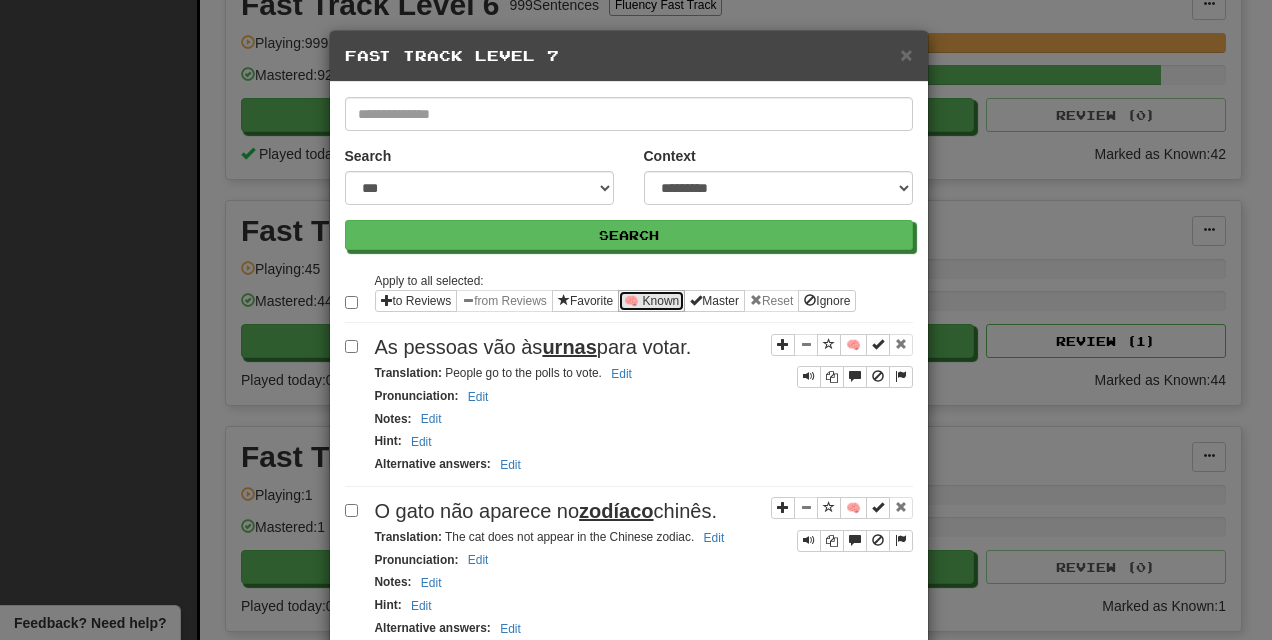 click on "🧠 Known" at bounding box center (651, 301) 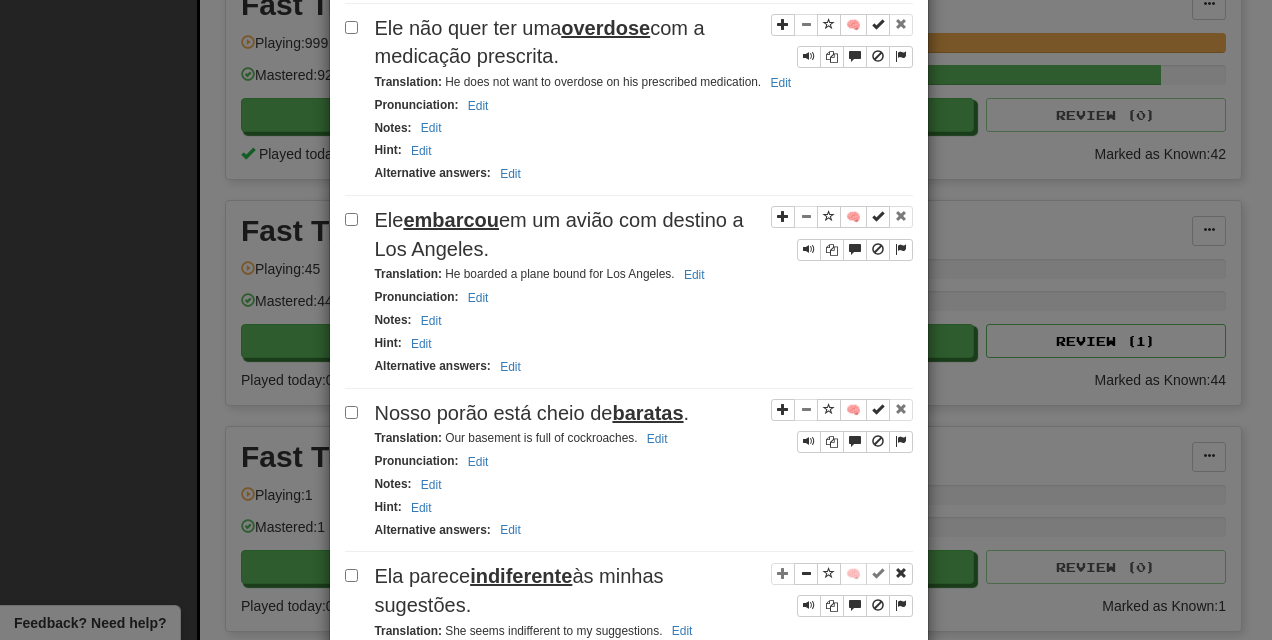 scroll, scrollTop: 3289, scrollLeft: 0, axis: vertical 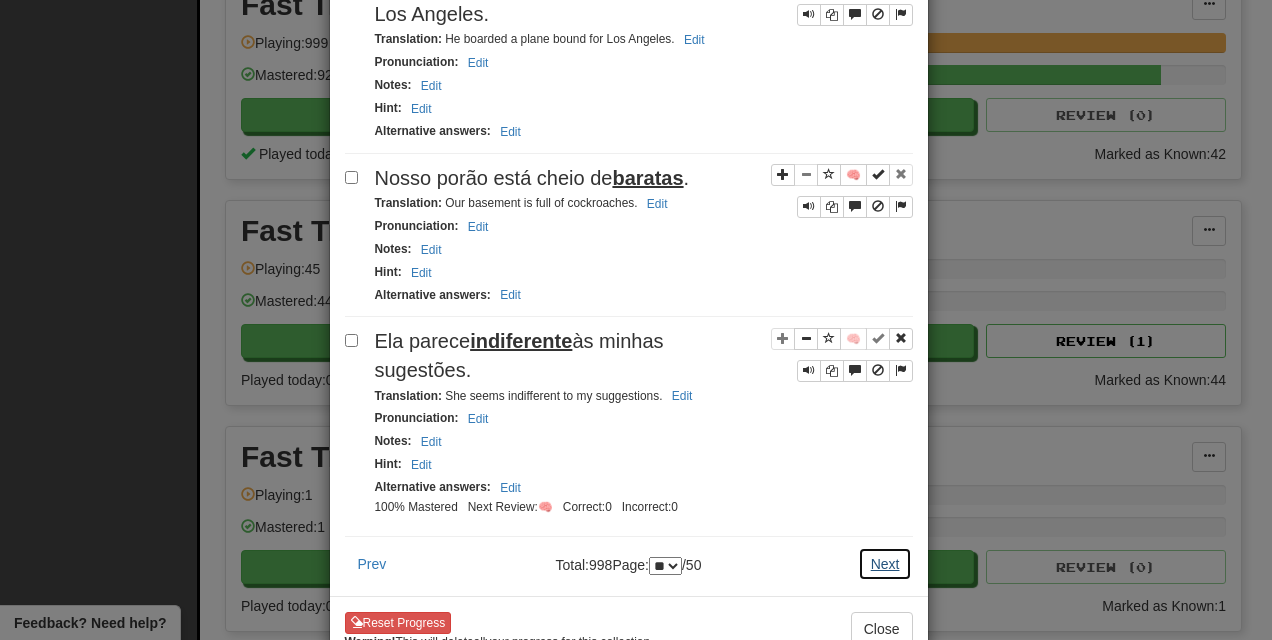 click on "Next" at bounding box center [885, 564] 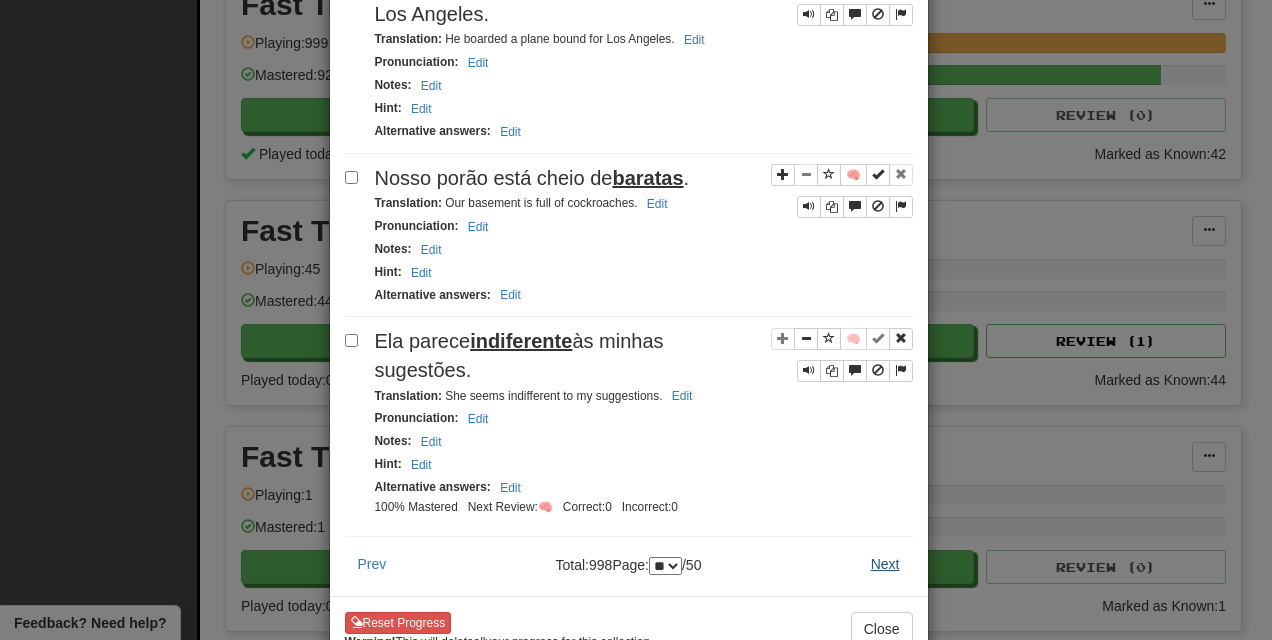 scroll, scrollTop: 0, scrollLeft: 0, axis: both 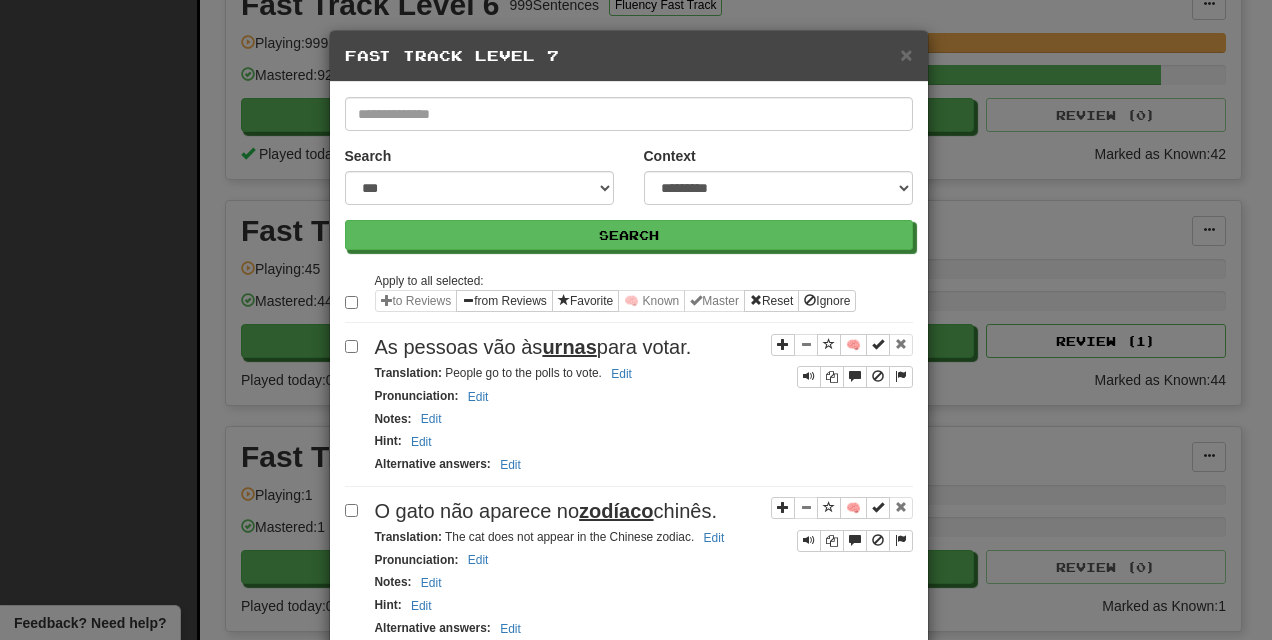 select on "**" 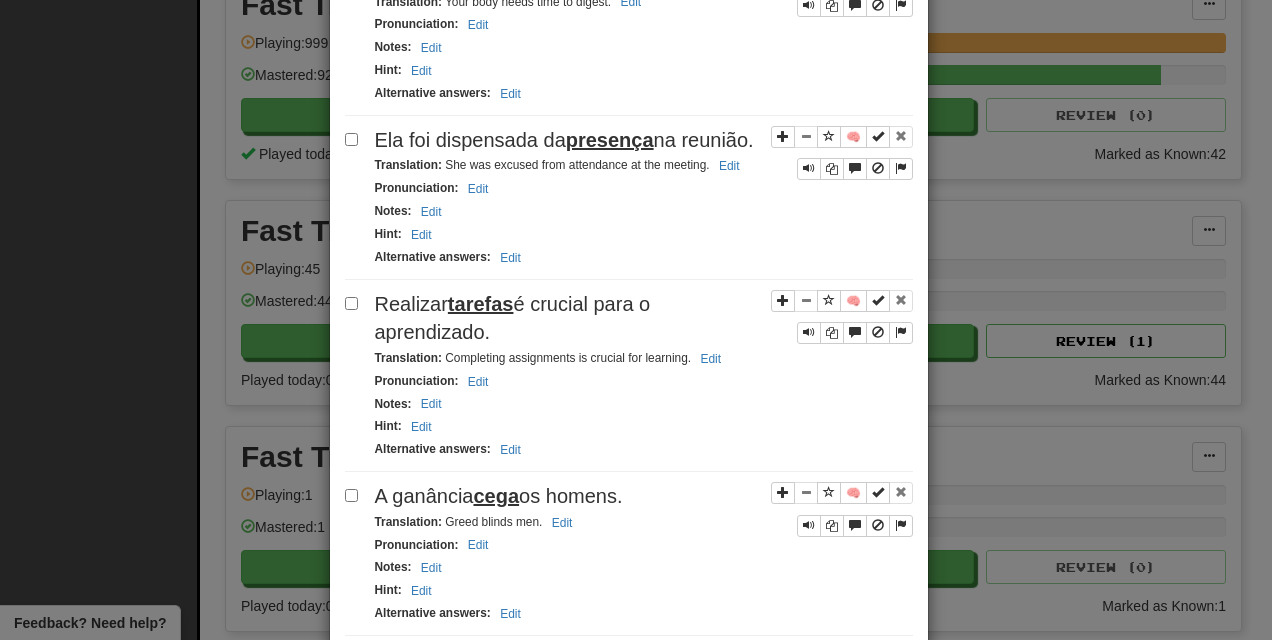 scroll, scrollTop: 3190, scrollLeft: 0, axis: vertical 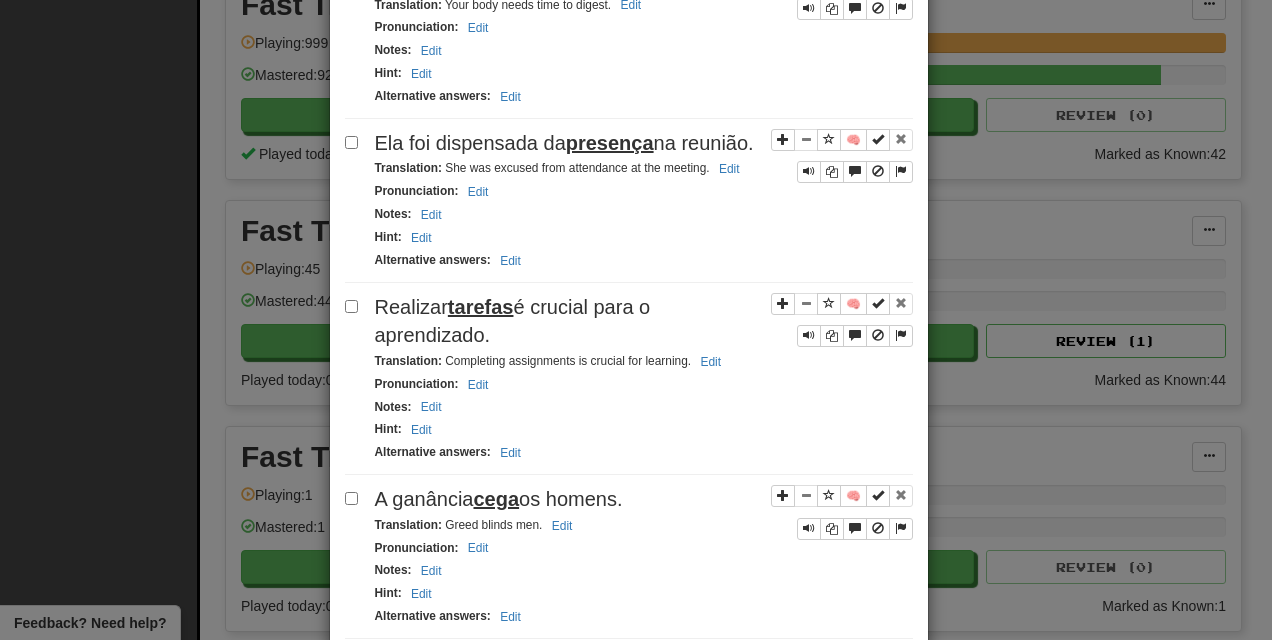 click on "Next" at bounding box center [885, 666] 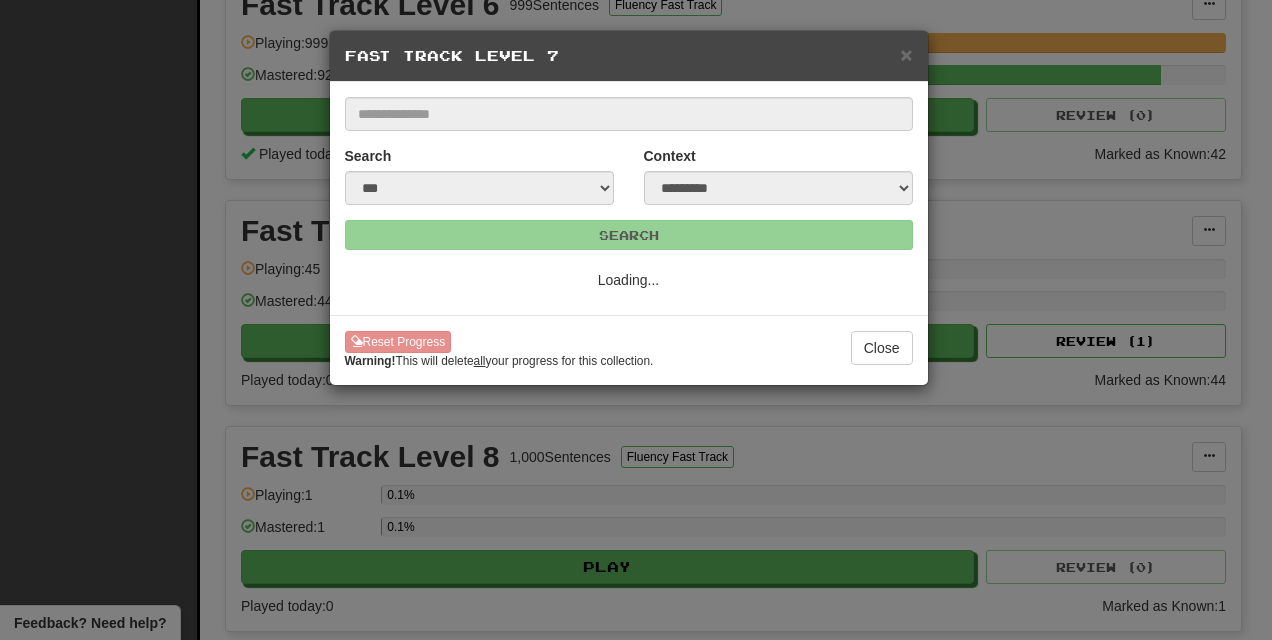 scroll, scrollTop: 0, scrollLeft: 0, axis: both 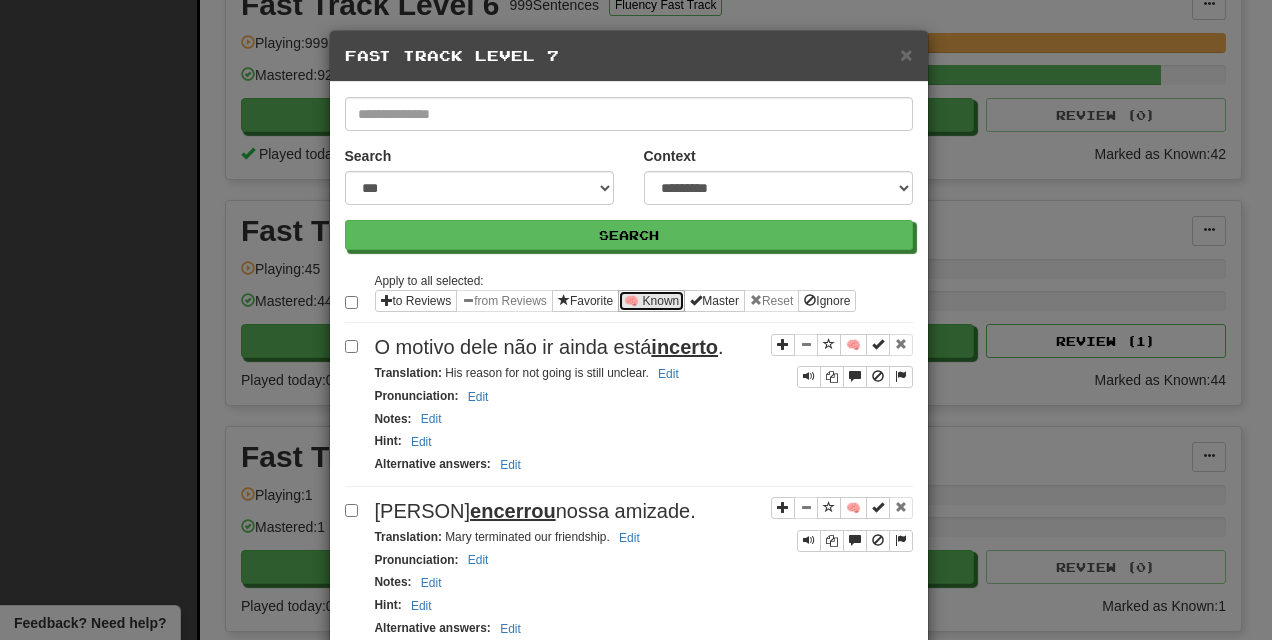 click on "🧠 Known" at bounding box center (651, 301) 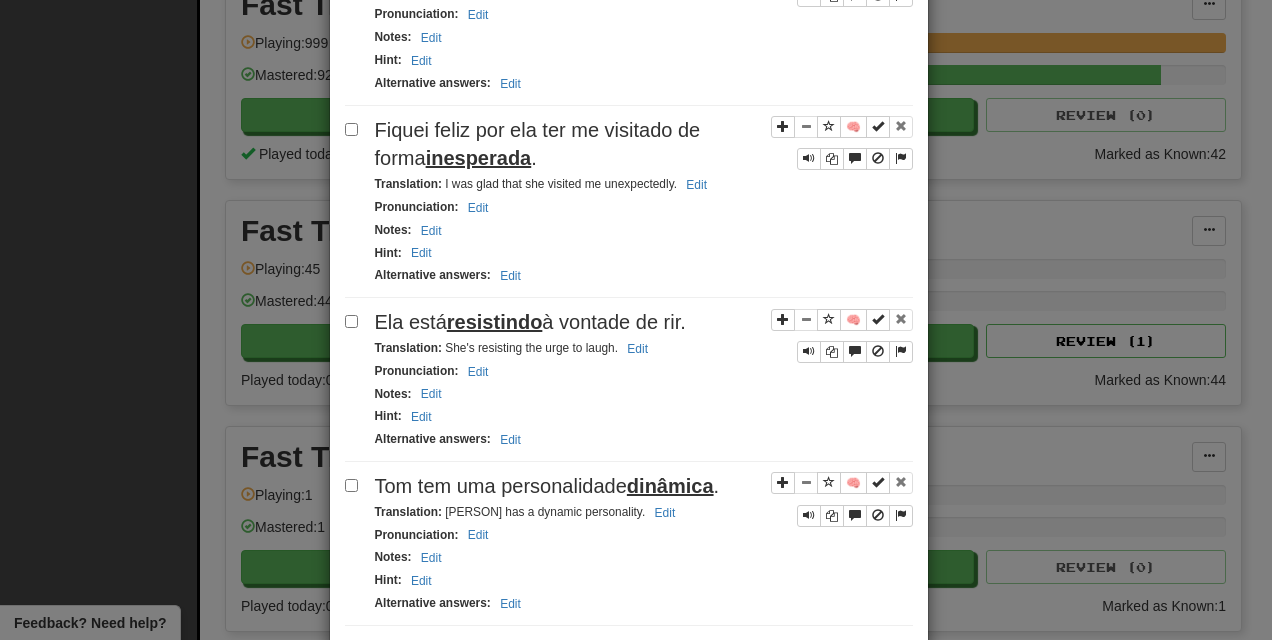 scroll, scrollTop: 3319, scrollLeft: 0, axis: vertical 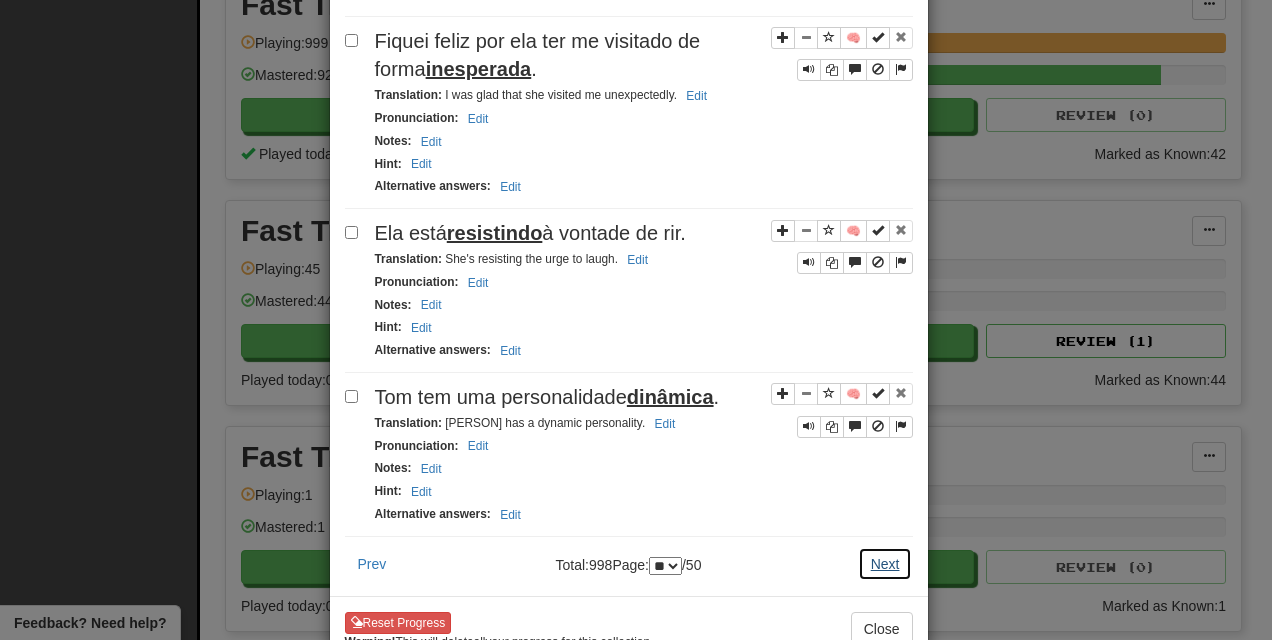 click on "Next" at bounding box center (885, 564) 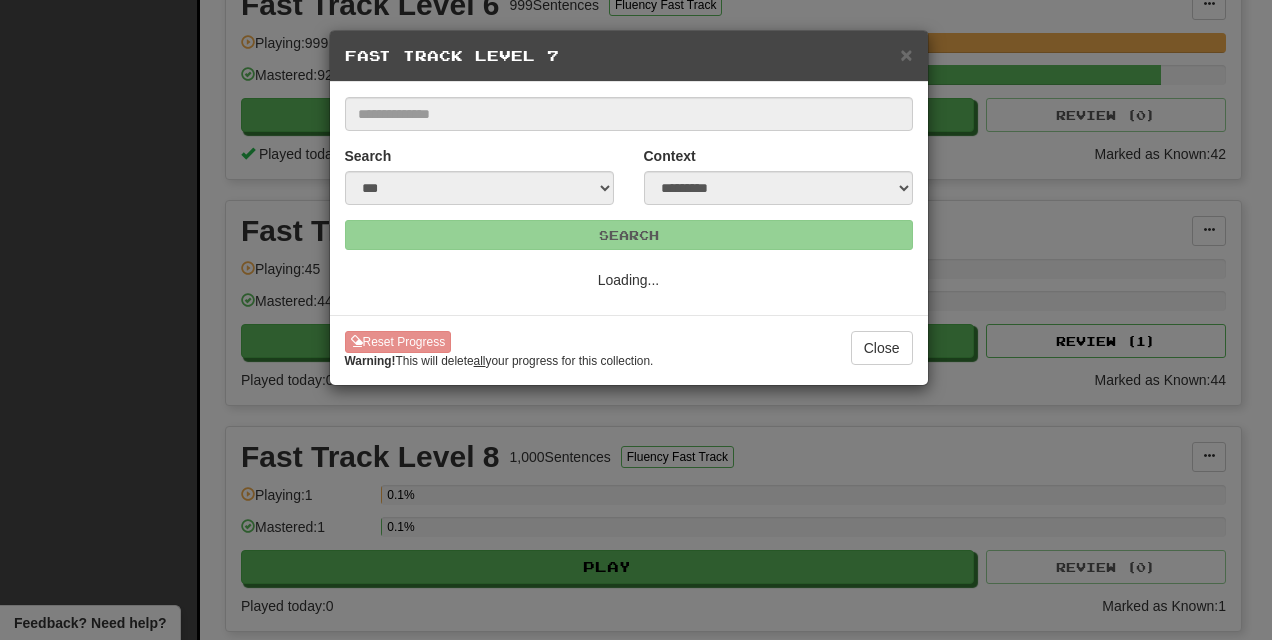 scroll, scrollTop: 0, scrollLeft: 0, axis: both 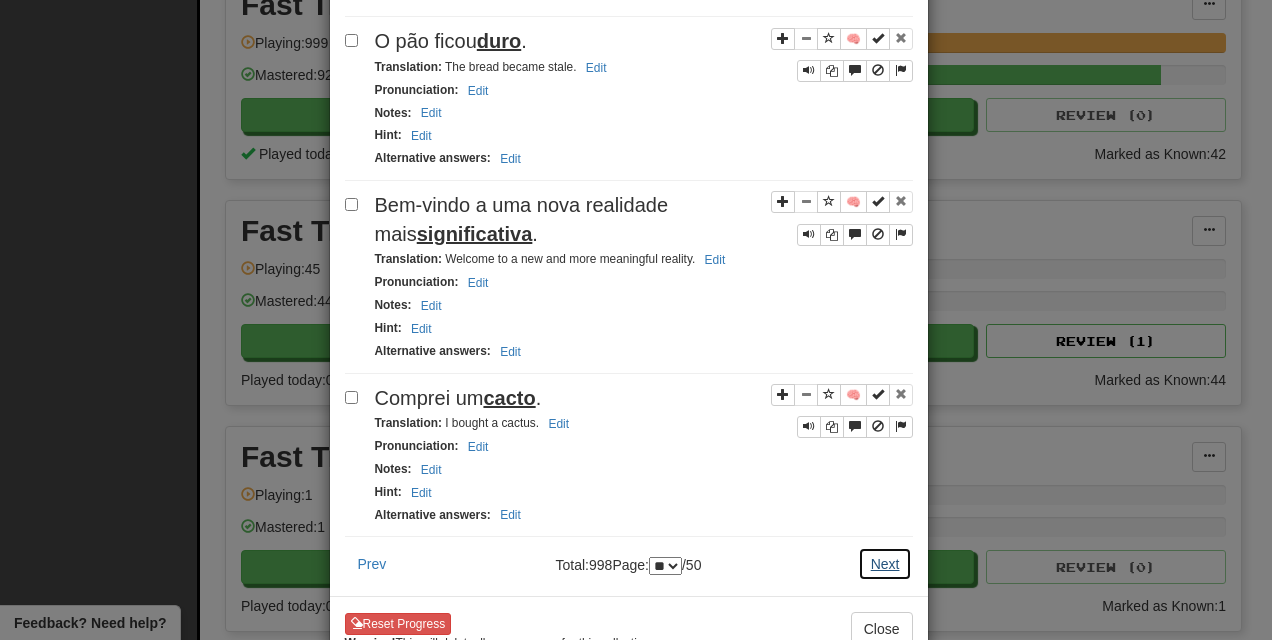 click on "Next" at bounding box center (885, 564) 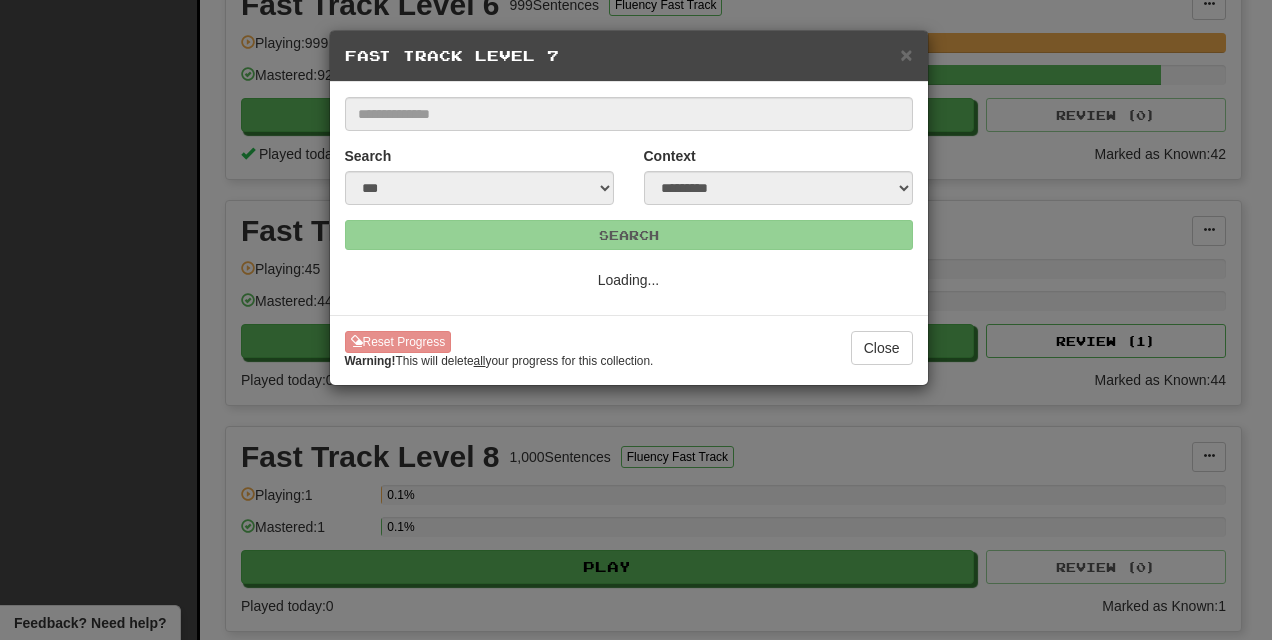 scroll, scrollTop: 0, scrollLeft: 0, axis: both 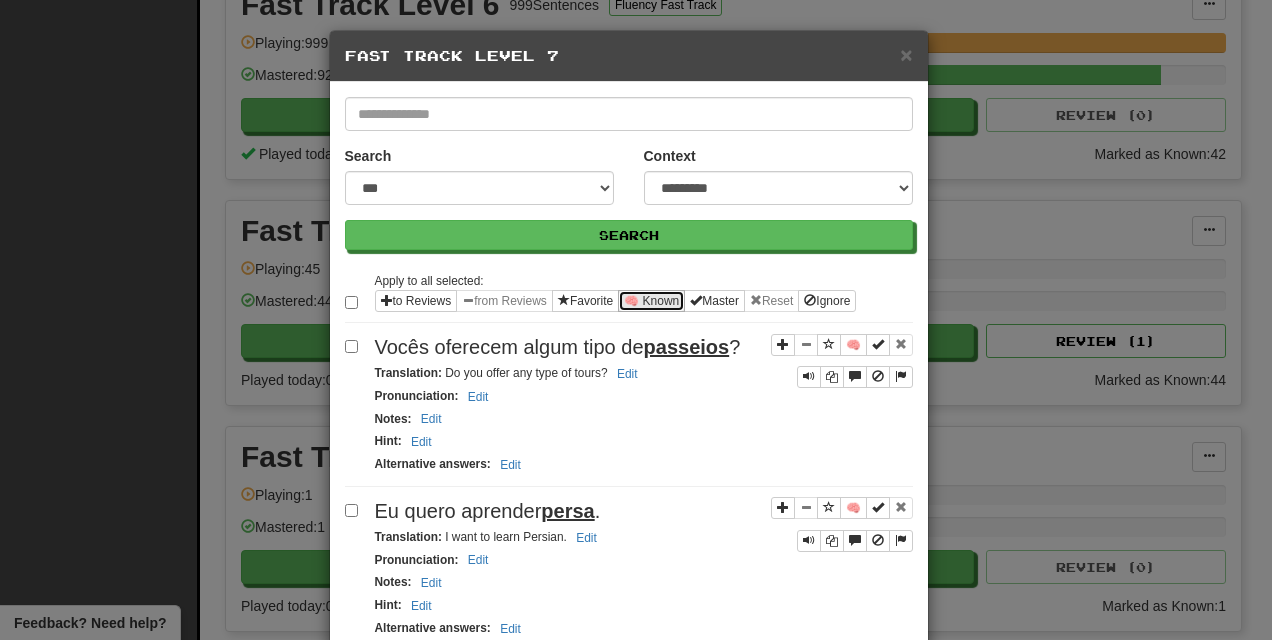 click on "🧠 Known" at bounding box center [651, 301] 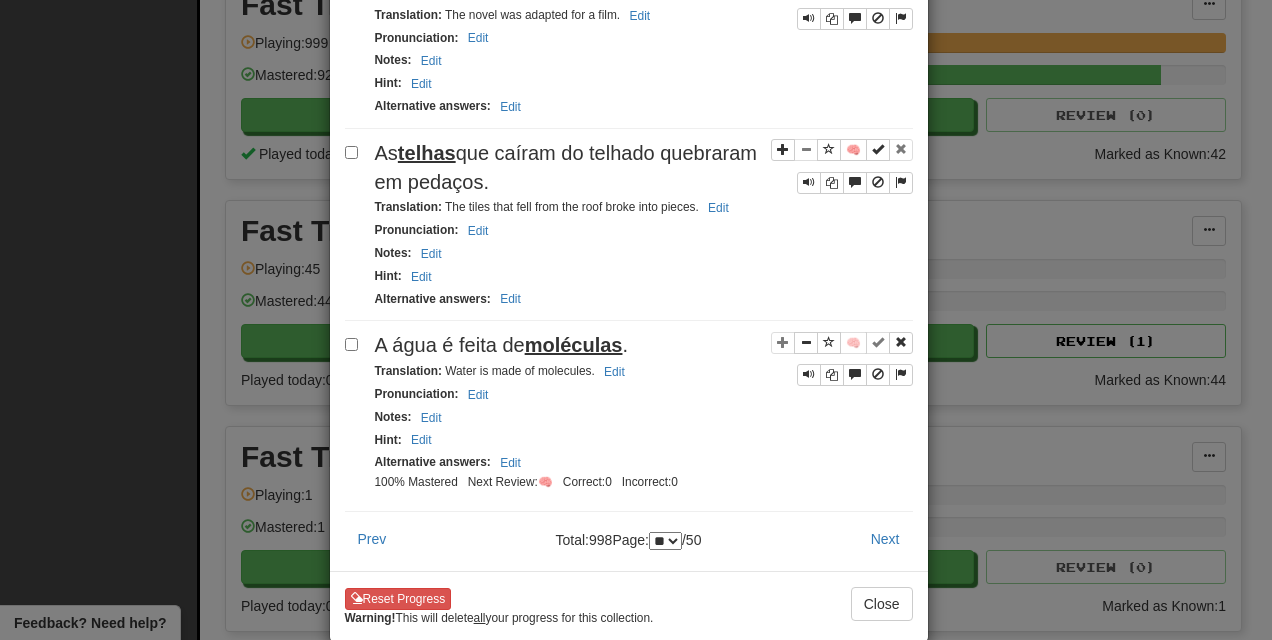 scroll, scrollTop: 3262, scrollLeft: 0, axis: vertical 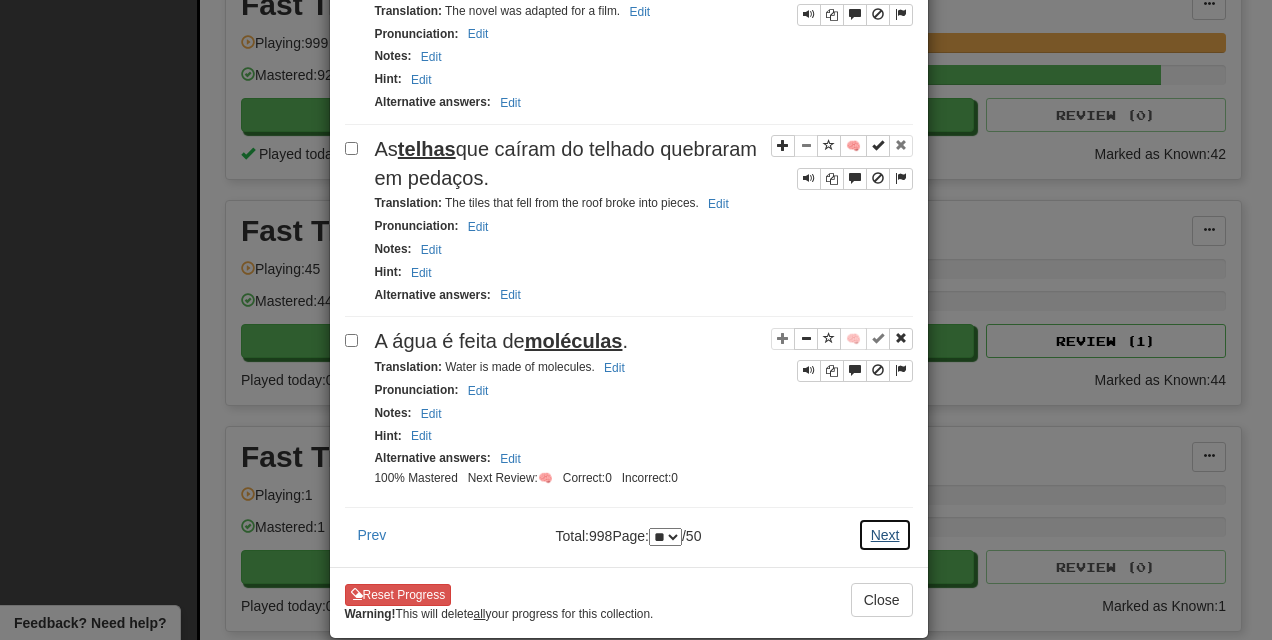 click on "Next" at bounding box center [885, 535] 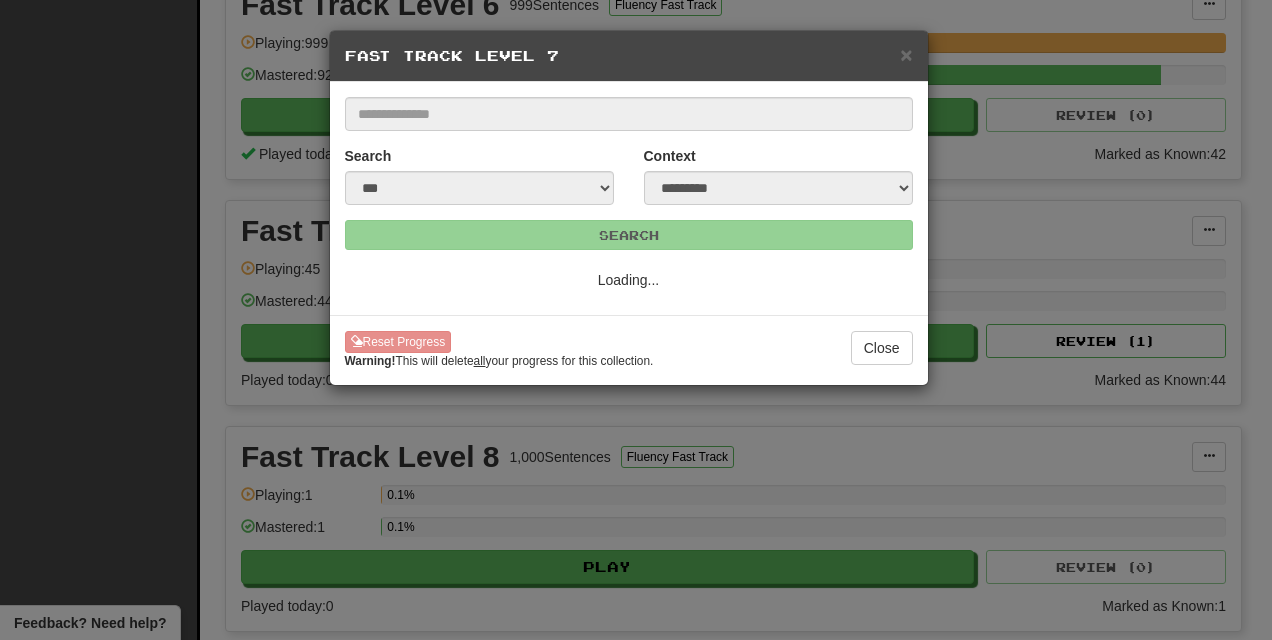 scroll, scrollTop: 0, scrollLeft: 0, axis: both 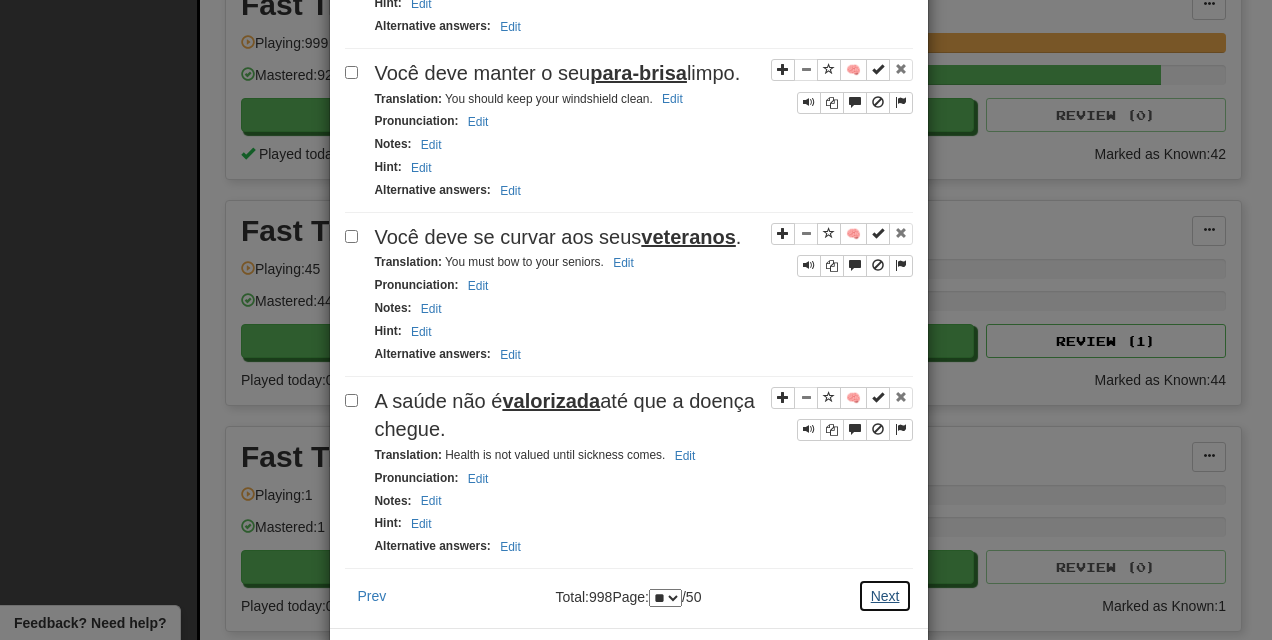 click on "Next" at bounding box center (885, 596) 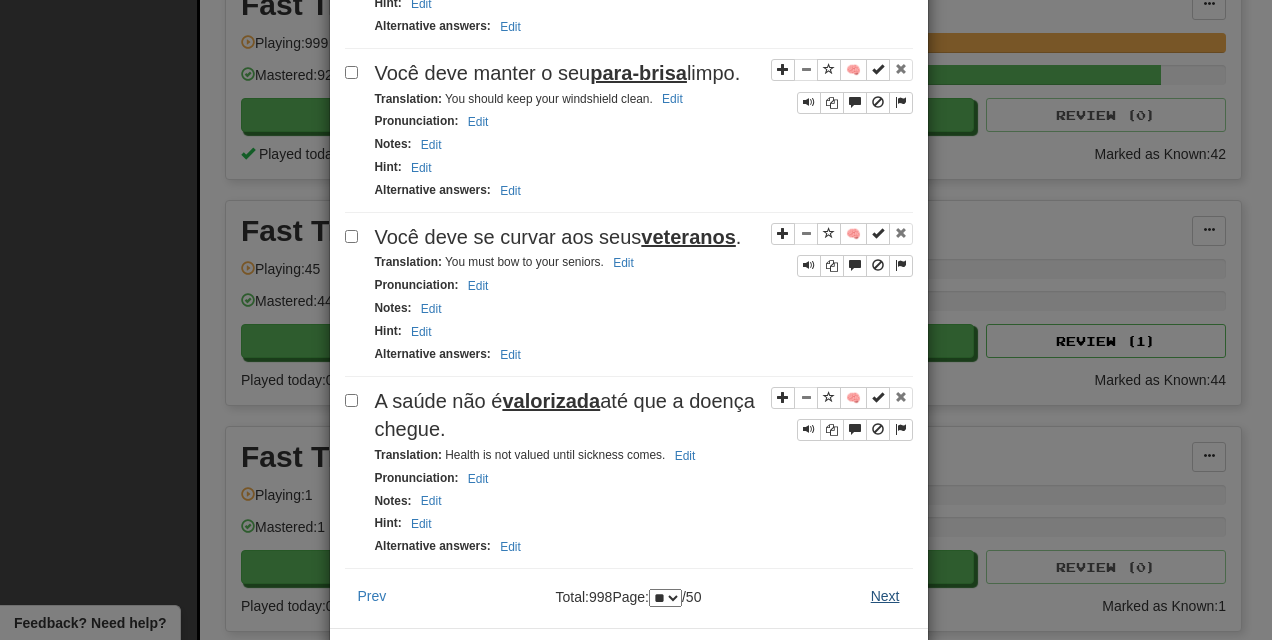 scroll, scrollTop: 0, scrollLeft: 0, axis: both 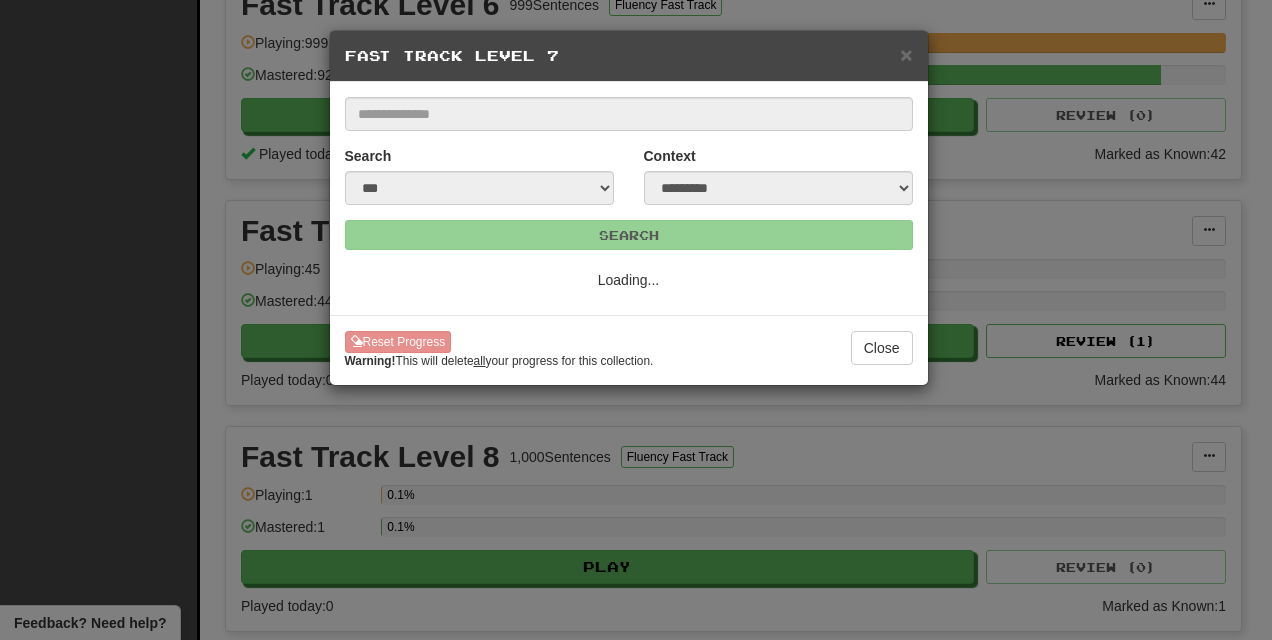 select on "**" 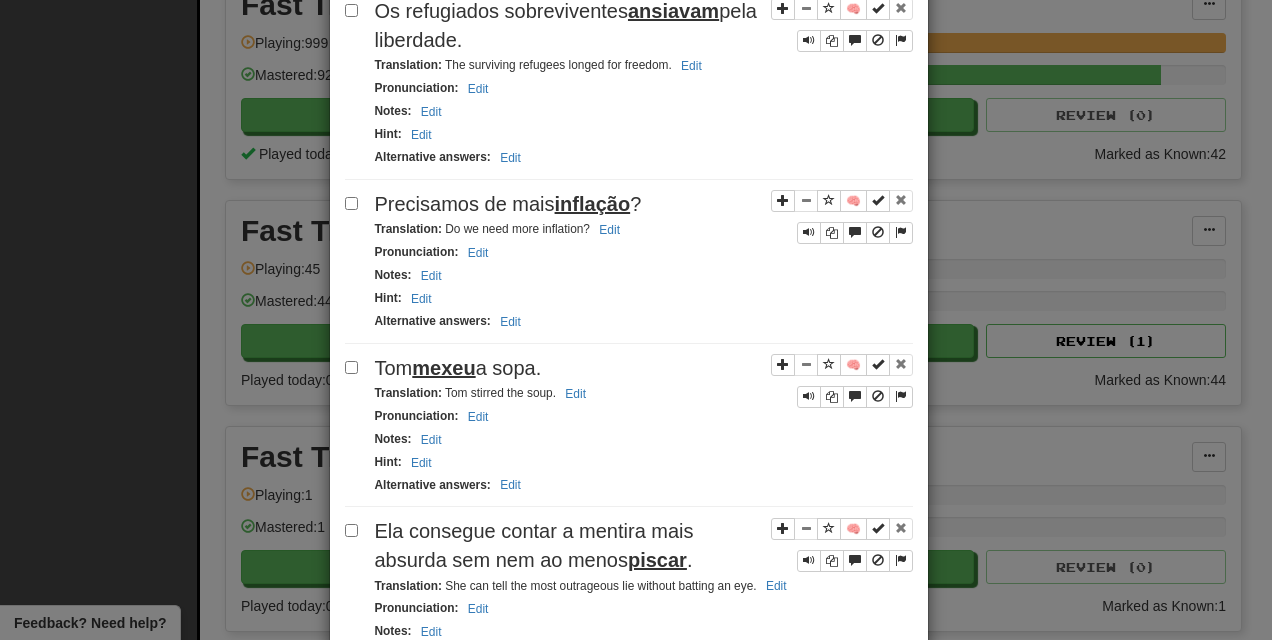 scroll, scrollTop: 338, scrollLeft: 0, axis: vertical 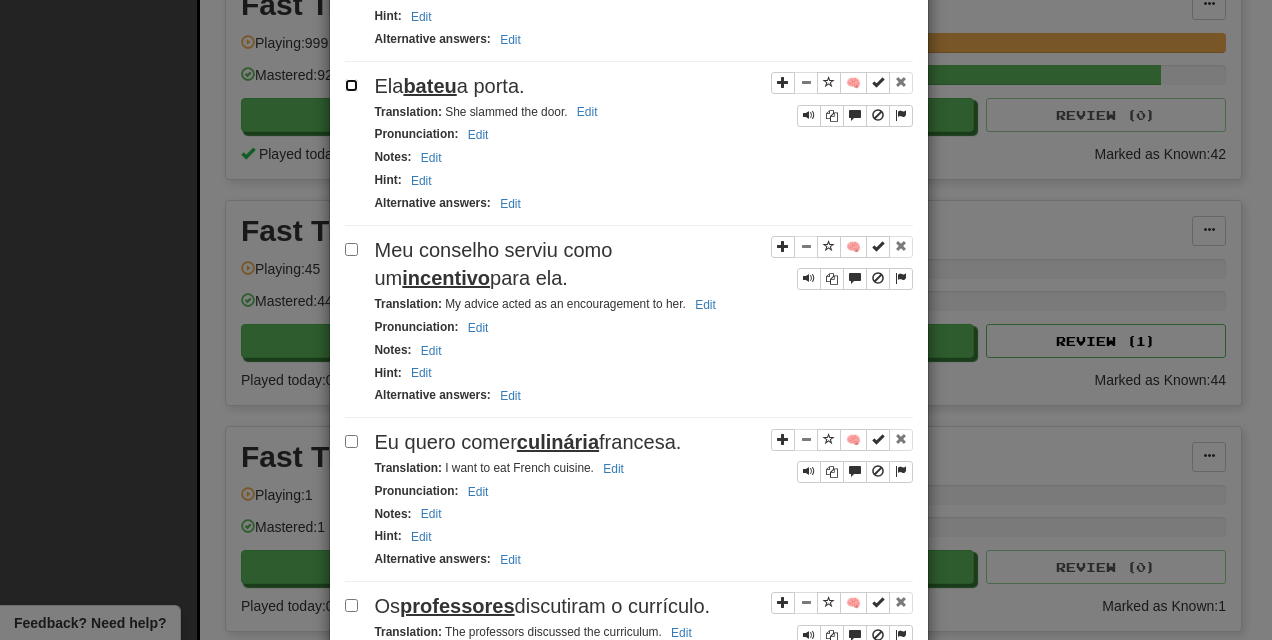 click on "Apply to all selected:  to Reviews  from Reviews  Favorite 🧠 Known  Master  Reset  Ignore 🧠 Os refugiados sobreviventes  ansiavam  pela liberdade. Translation :   The surviving refugees longed for freedom.   Edit Pronunciation :     Edit Notes :     Edit Hint :     Edit Alternative answers :     Edit 🧠 Precisamos de mais  inflação ? Translation :   Do we need more inflation?   Edit Pronunciation :     Edit Notes :     Edit Hint :     Edit Alternative answers :     Edit 🧠 Tom  mexeu  a sopa. Translation :   Tom stirred the soup.   Edit Pronunciation :     Edit Notes :     Edit Hint :     Edit Alternative answers :     Edit 🧠 Ela consegue contar a mentira mais absurda sem nem ao menos  piscar . Translation :   She can tell the most outrageous lie without batting an eye.   Edit Pronunciation :     Edit Notes :     Edit Hint :     Edit Alternative answers :     Edit 🧠 Não consigo  distinguir  um sapo de uma rã. Translation :   I cannot distinguish a frog from a toad.   Edit Pronunciation :" at bounding box center (629, -107) 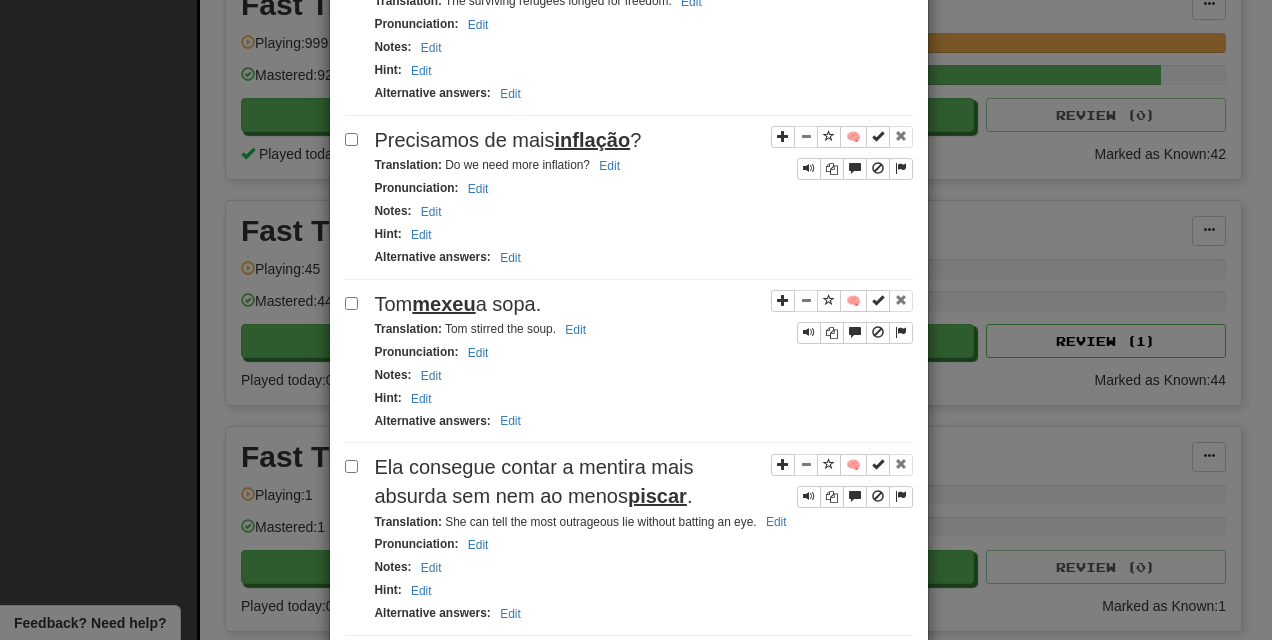 scroll, scrollTop: 0, scrollLeft: 0, axis: both 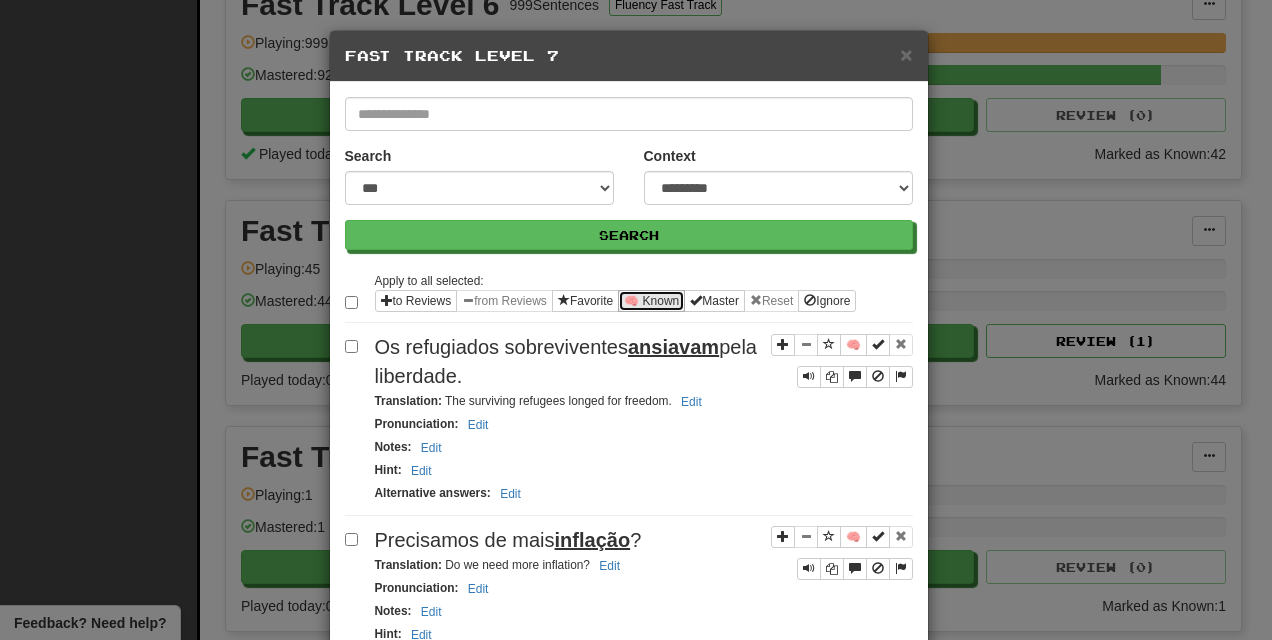 click on "🧠 Known" at bounding box center [651, 301] 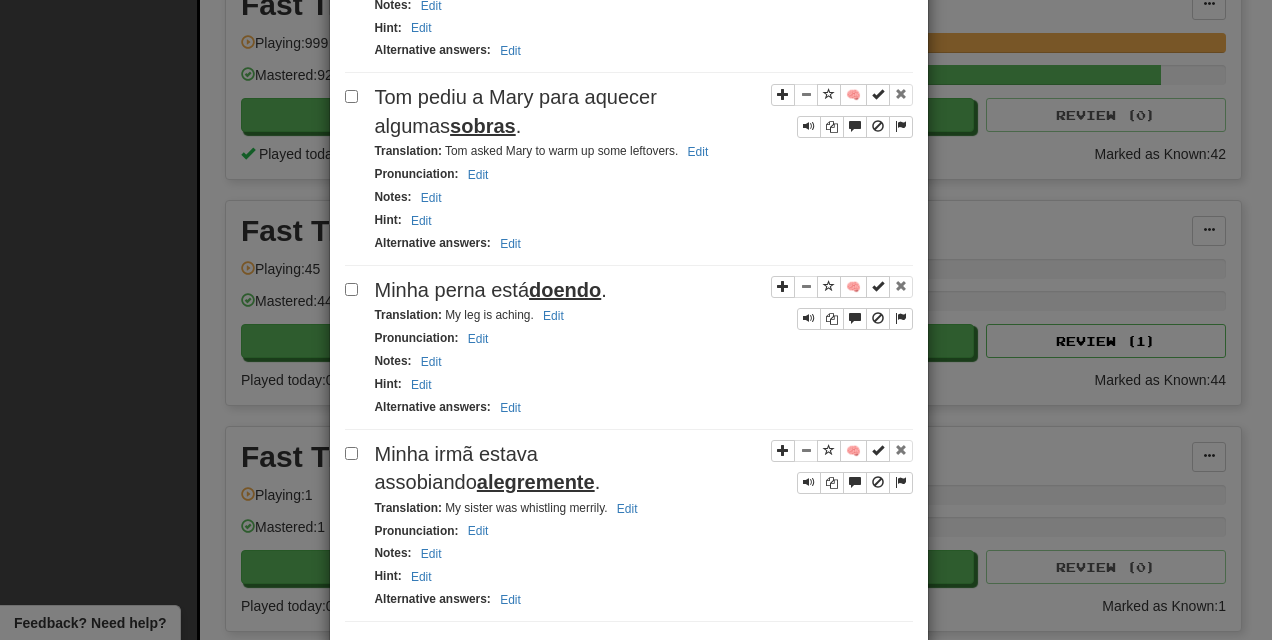 scroll, scrollTop: 3348, scrollLeft: 0, axis: vertical 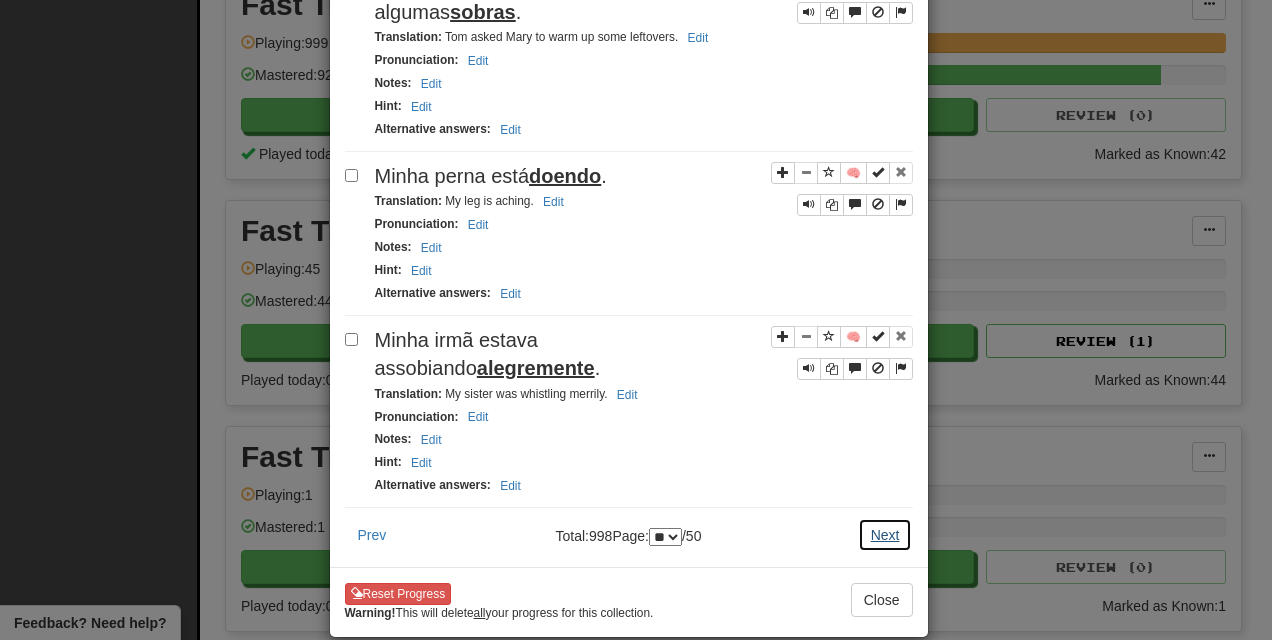 click on "Next" at bounding box center [885, 535] 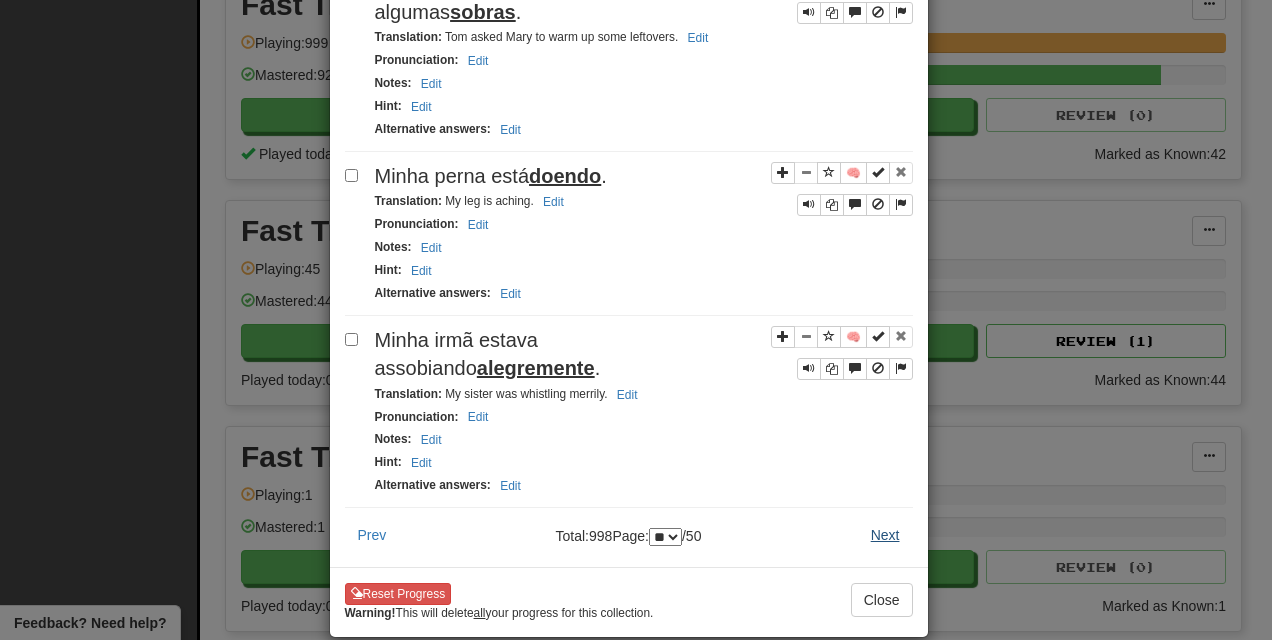 scroll, scrollTop: 0, scrollLeft: 0, axis: both 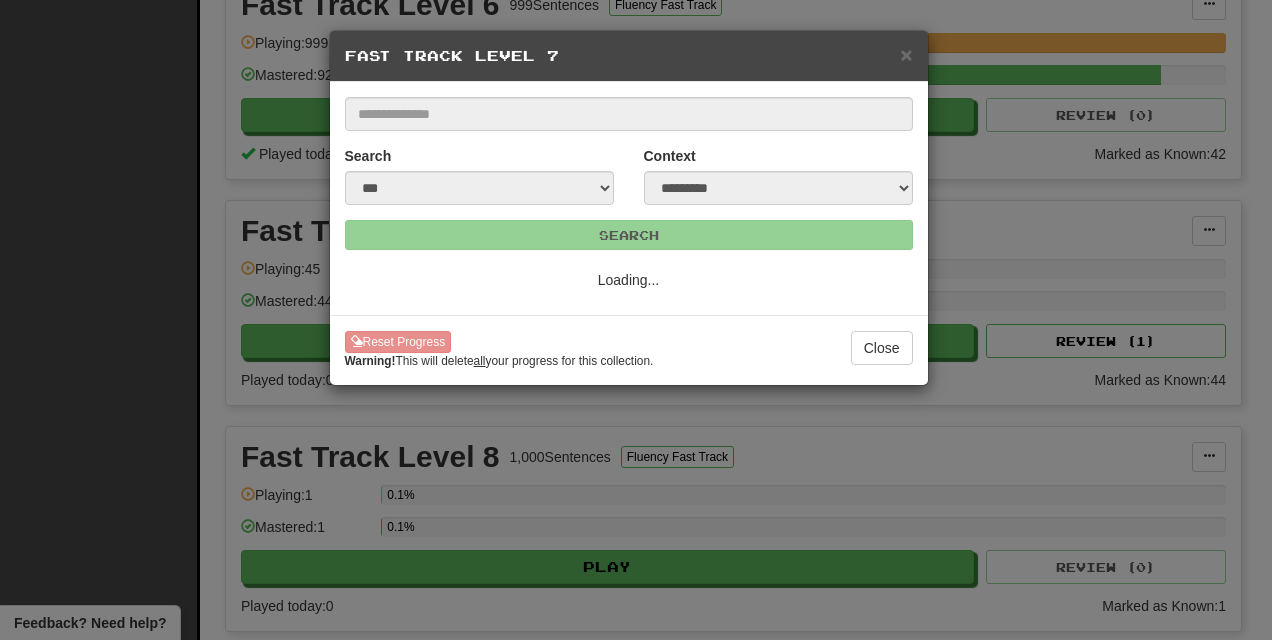 select on "**" 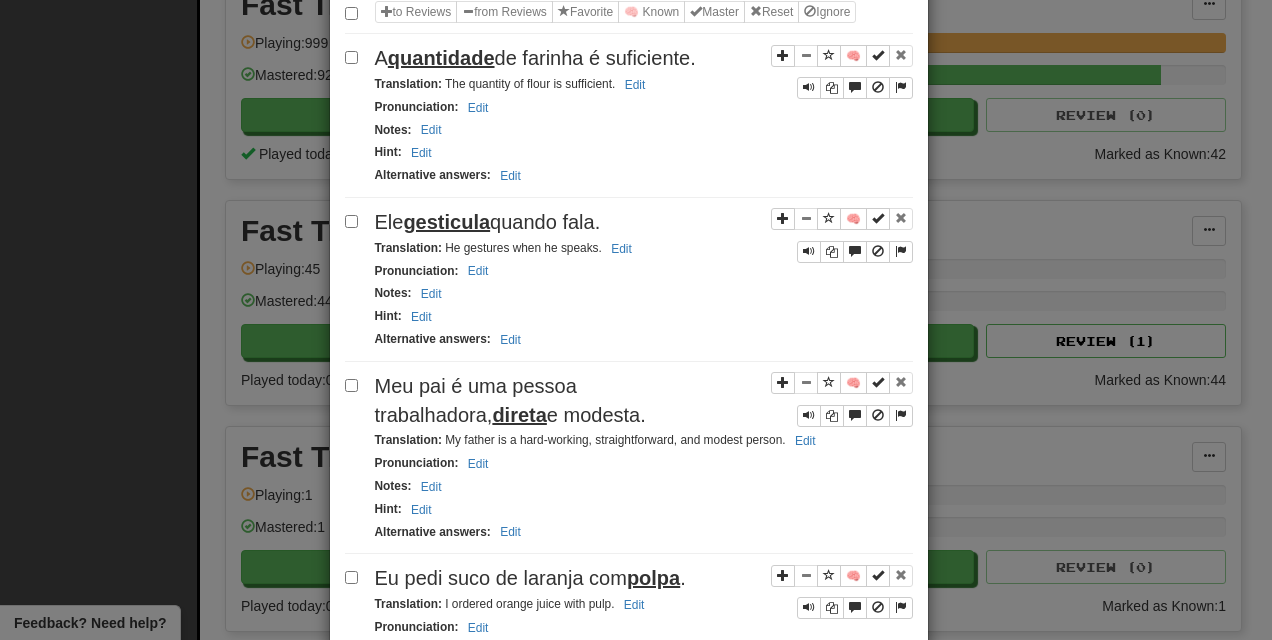 scroll, scrollTop: 290, scrollLeft: 0, axis: vertical 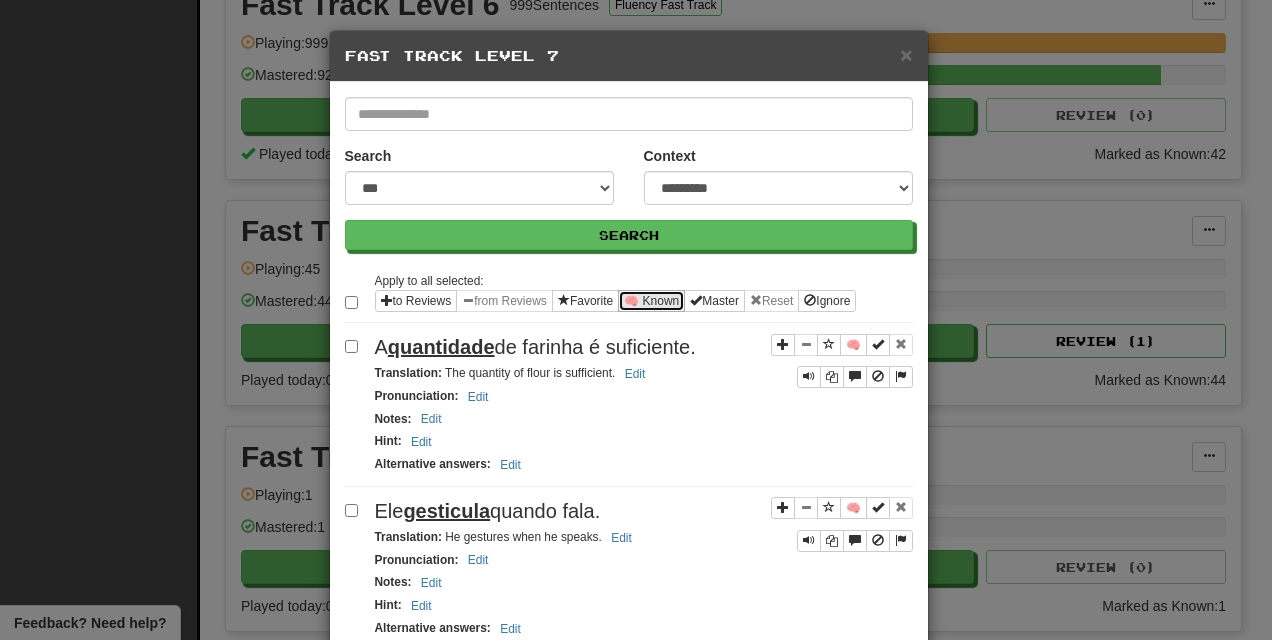 click on "🧠 Known" at bounding box center (651, 301) 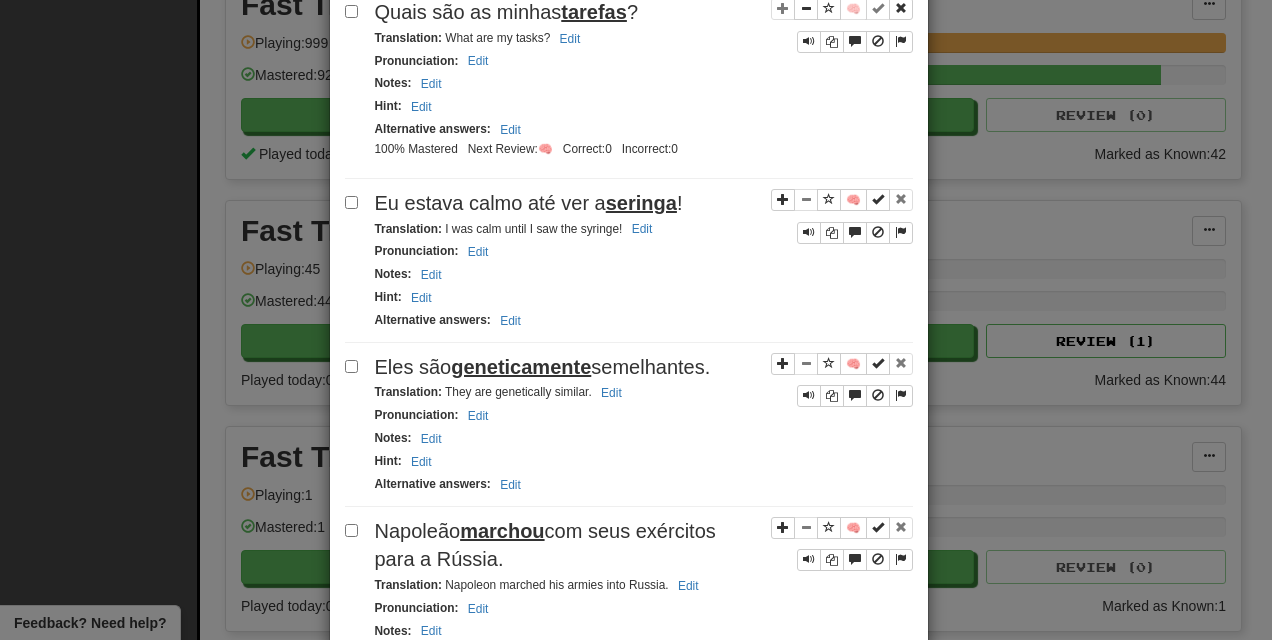 scroll, scrollTop: 3260, scrollLeft: 0, axis: vertical 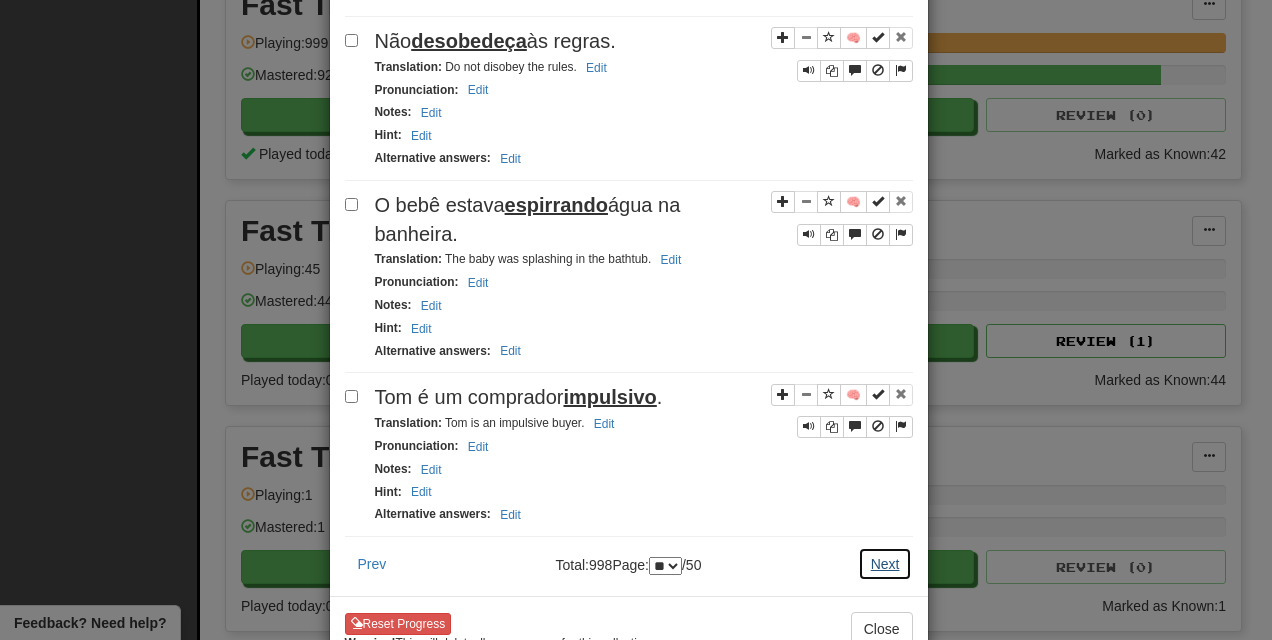 click on "Next" at bounding box center (885, 564) 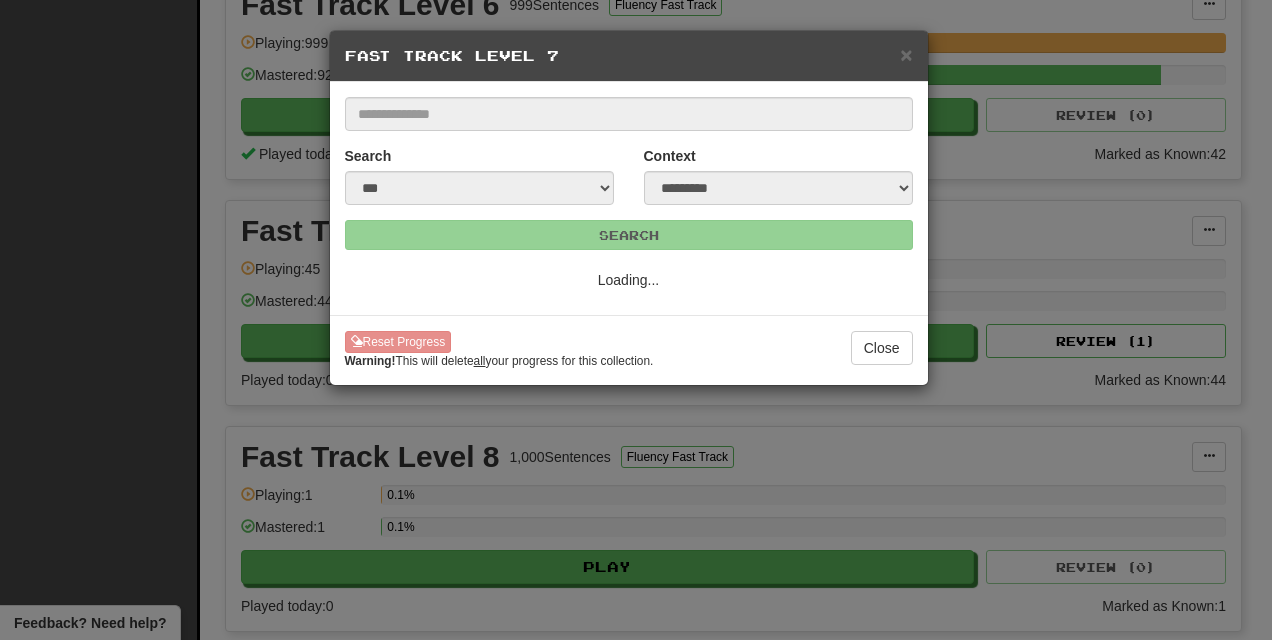 scroll, scrollTop: 0, scrollLeft: 0, axis: both 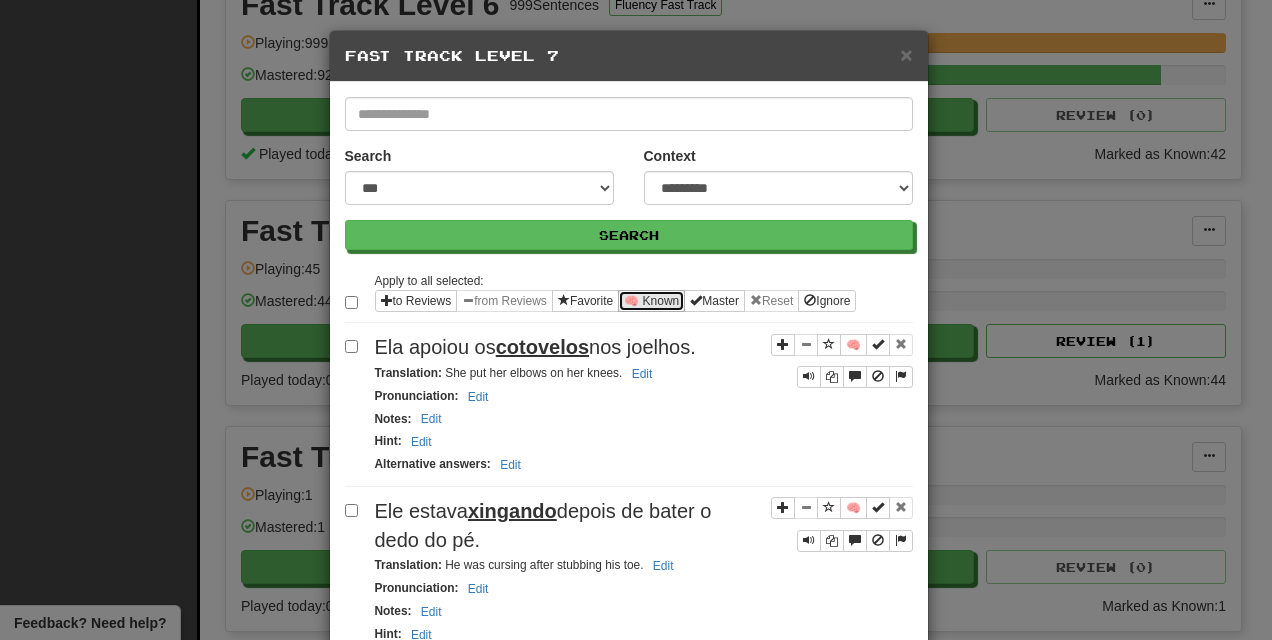 click on "🧠 Known" at bounding box center (651, 301) 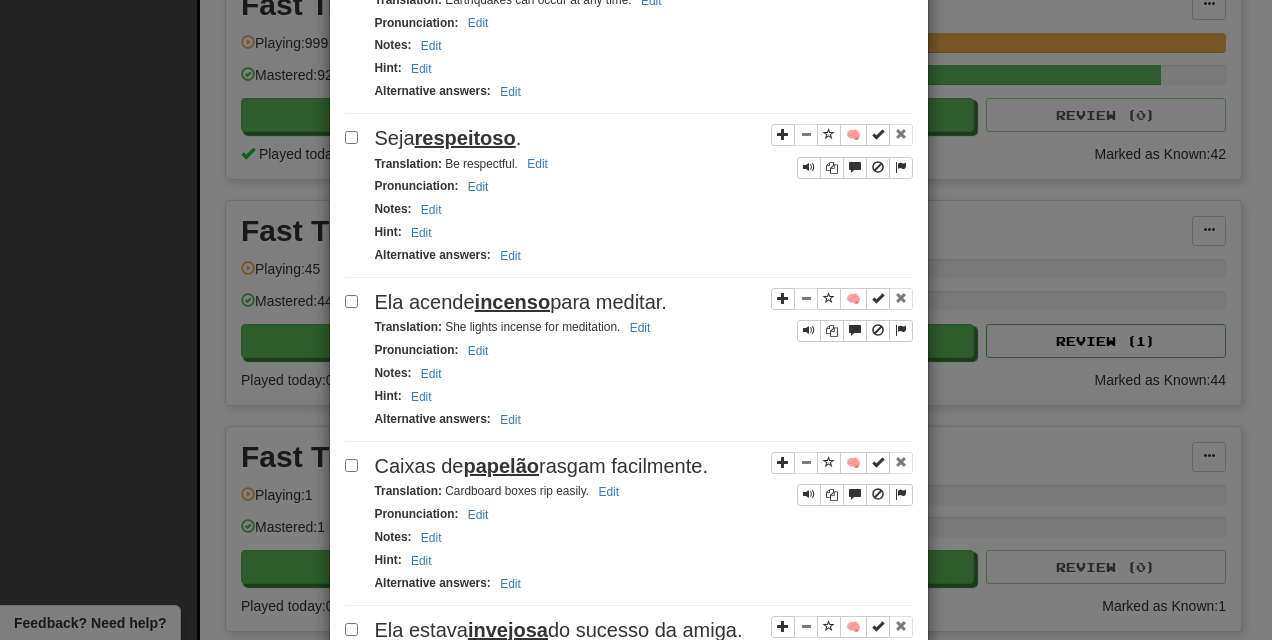scroll, scrollTop: 3316, scrollLeft: 0, axis: vertical 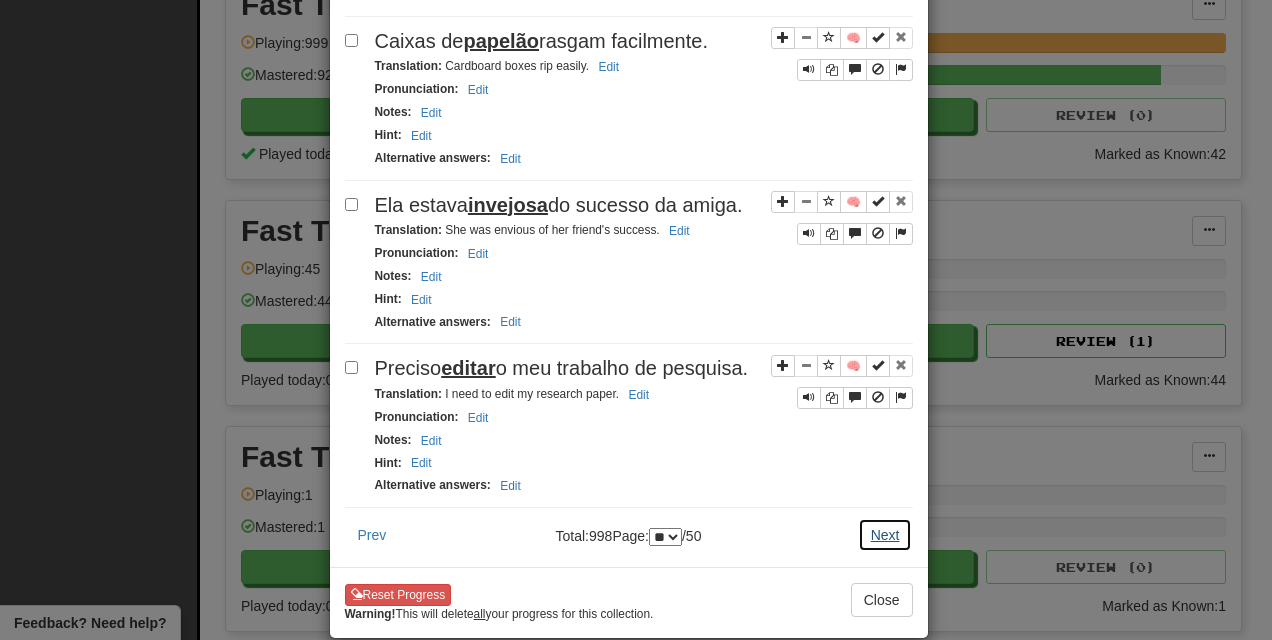 click on "Next" at bounding box center (885, 535) 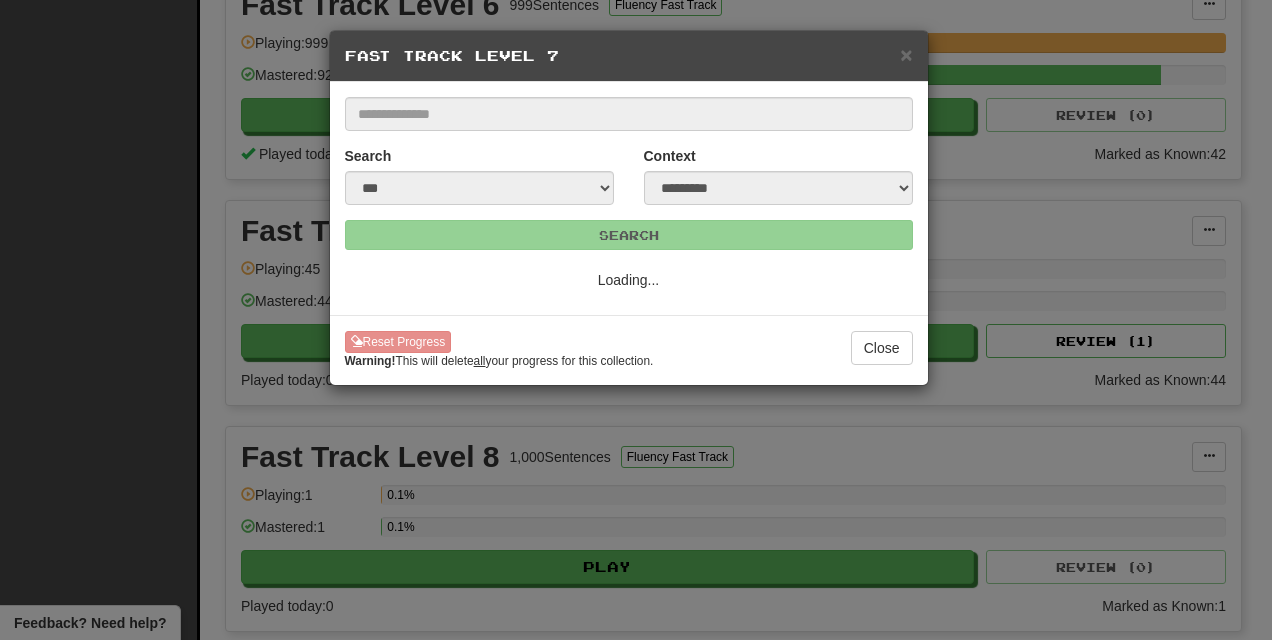 scroll, scrollTop: 0, scrollLeft: 0, axis: both 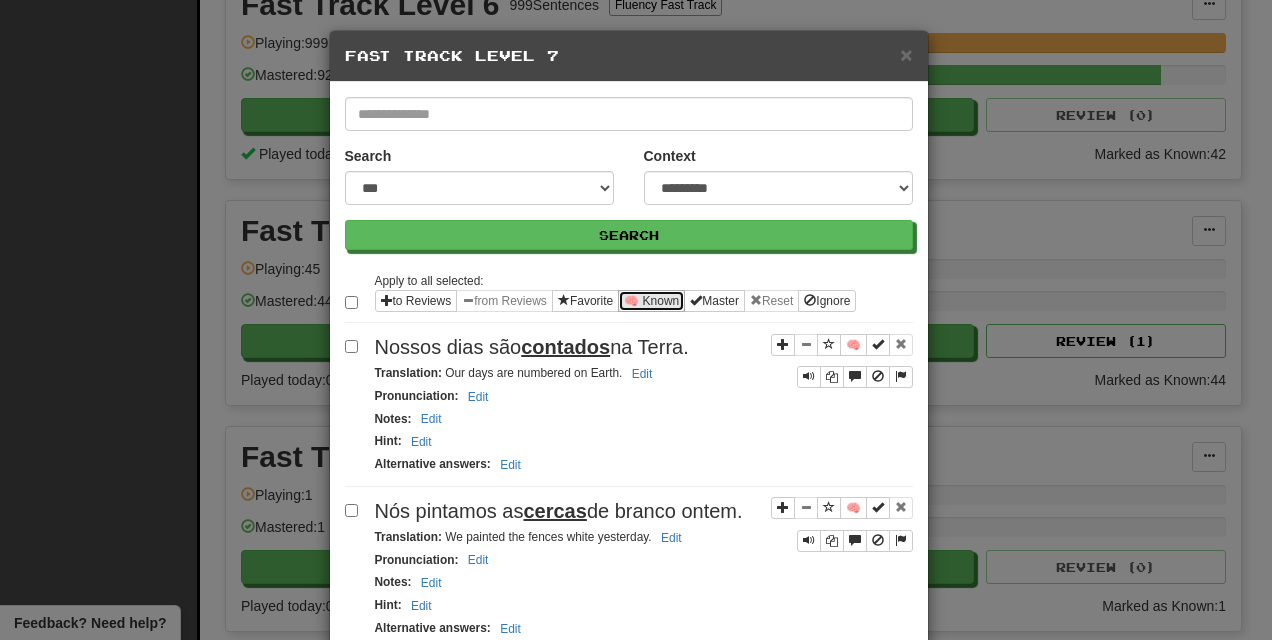 click on "🧠 Known" at bounding box center [651, 301] 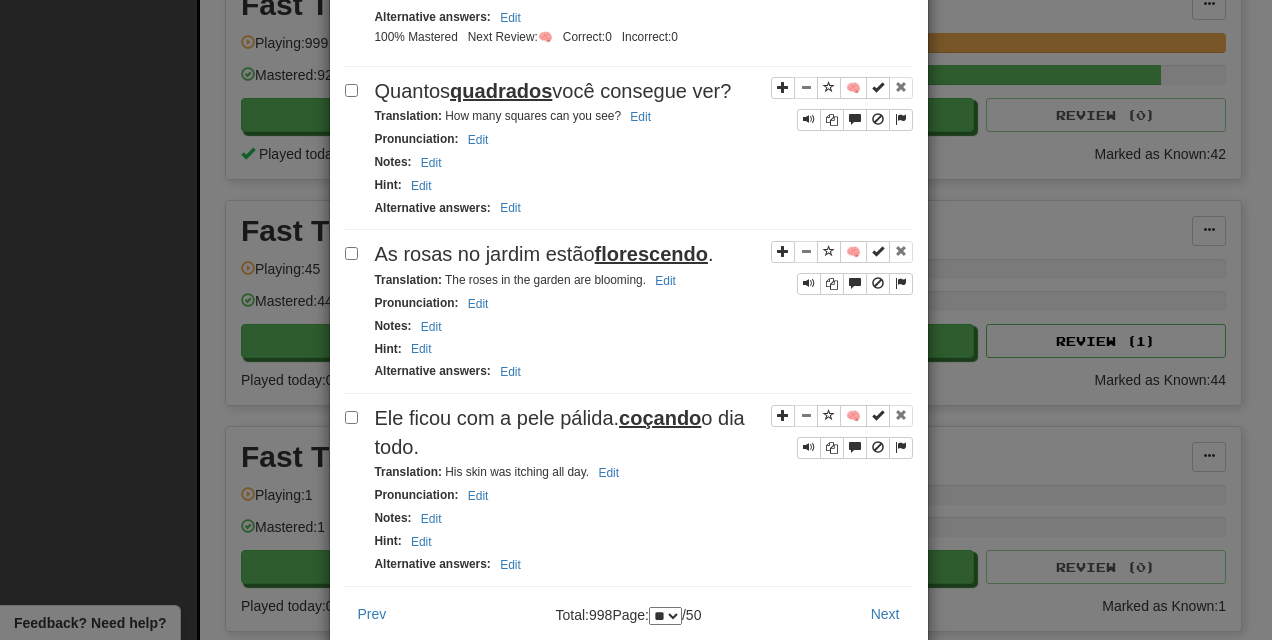 scroll, scrollTop: 3312, scrollLeft: 0, axis: vertical 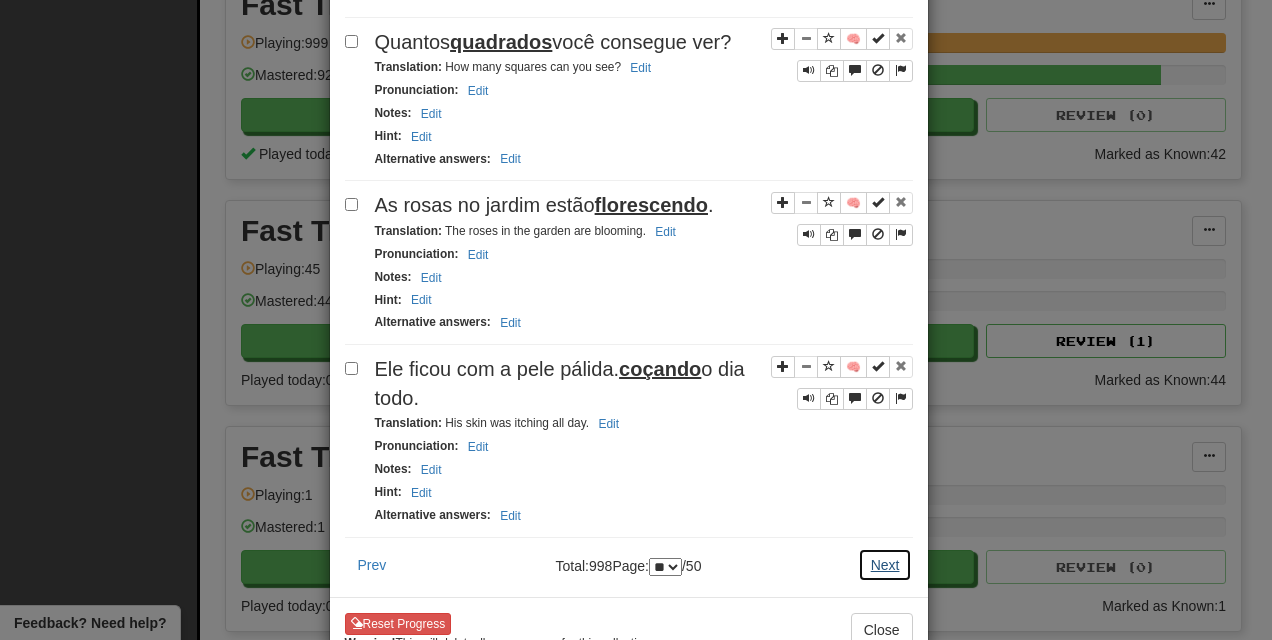 click on "Next" at bounding box center [885, 565] 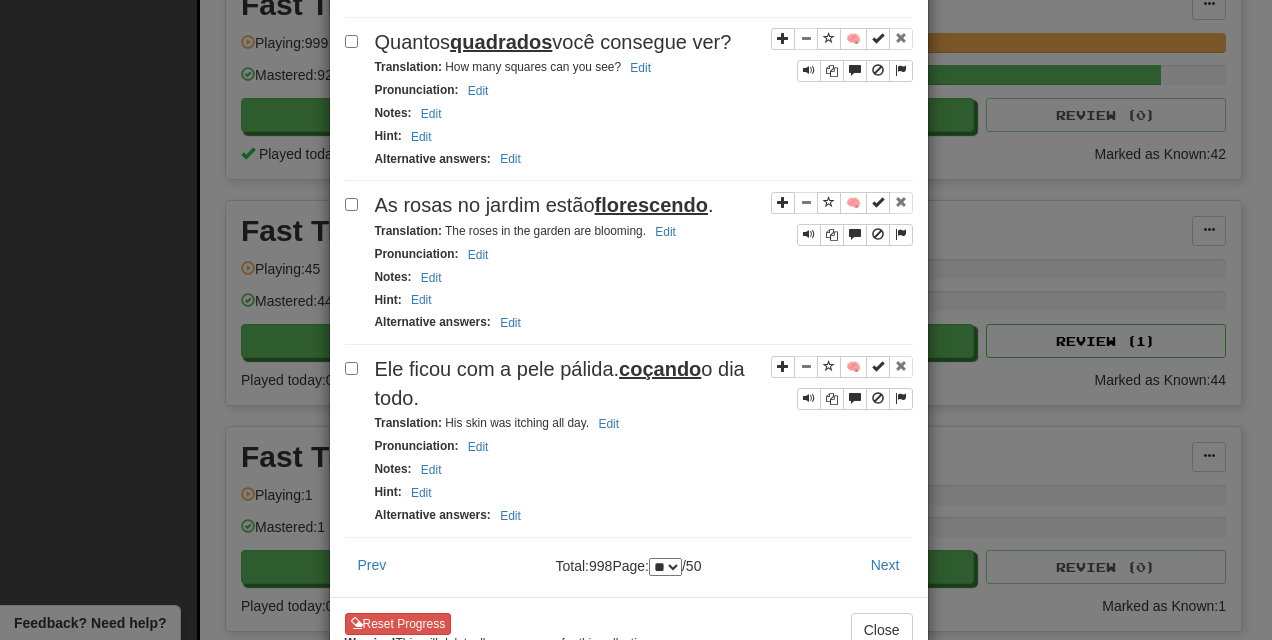 scroll, scrollTop: 0, scrollLeft: 0, axis: both 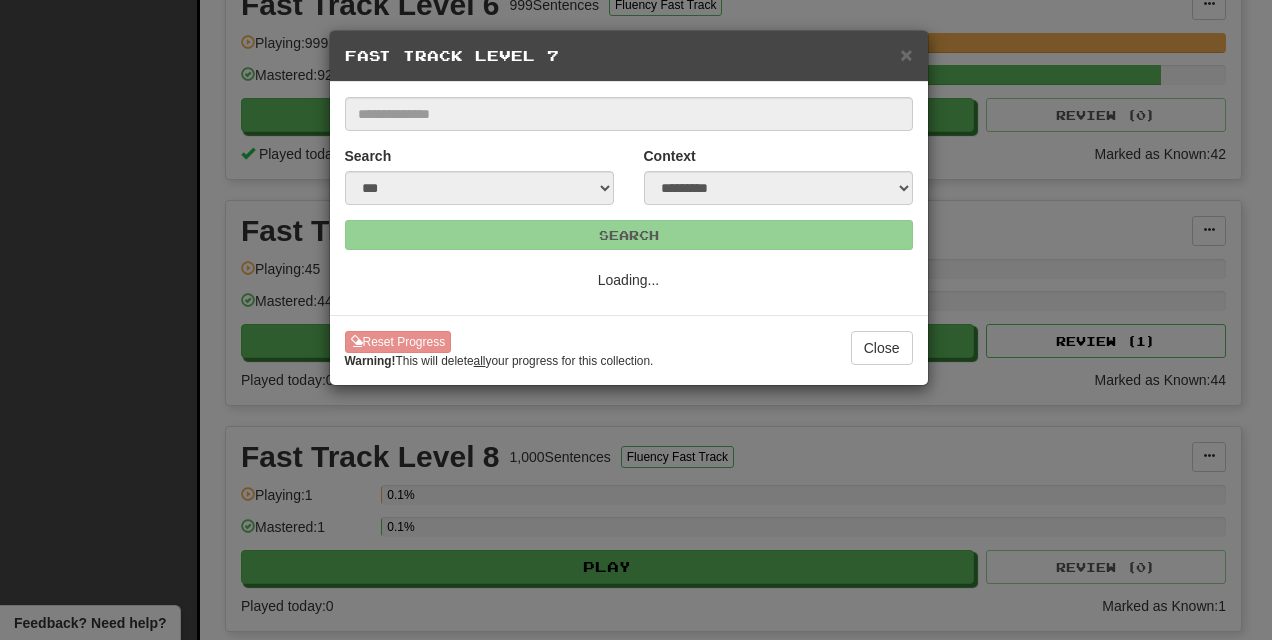 select on "**" 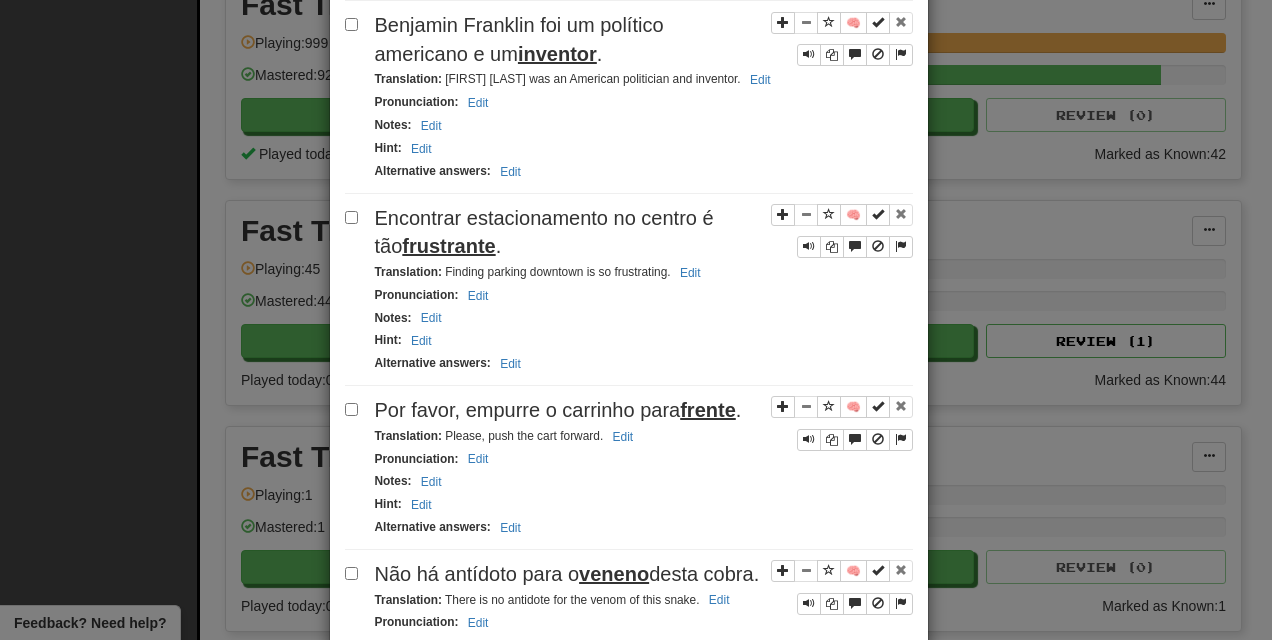 scroll, scrollTop: 321, scrollLeft: 0, axis: vertical 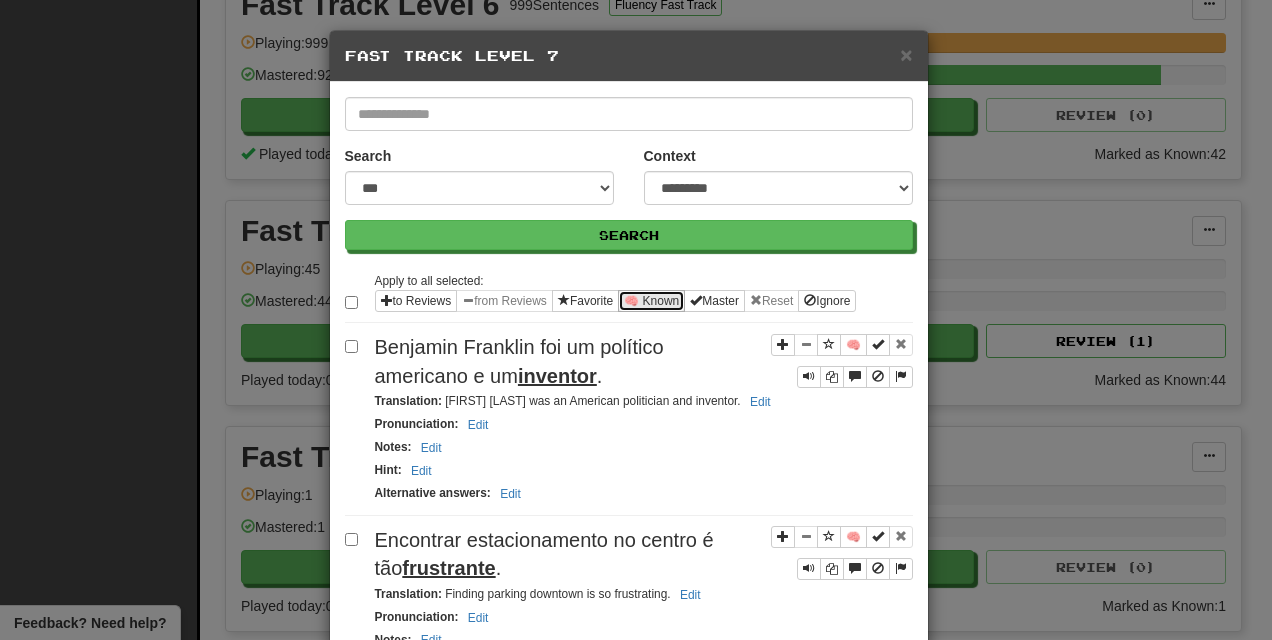 click on "🧠 Known" at bounding box center [651, 301] 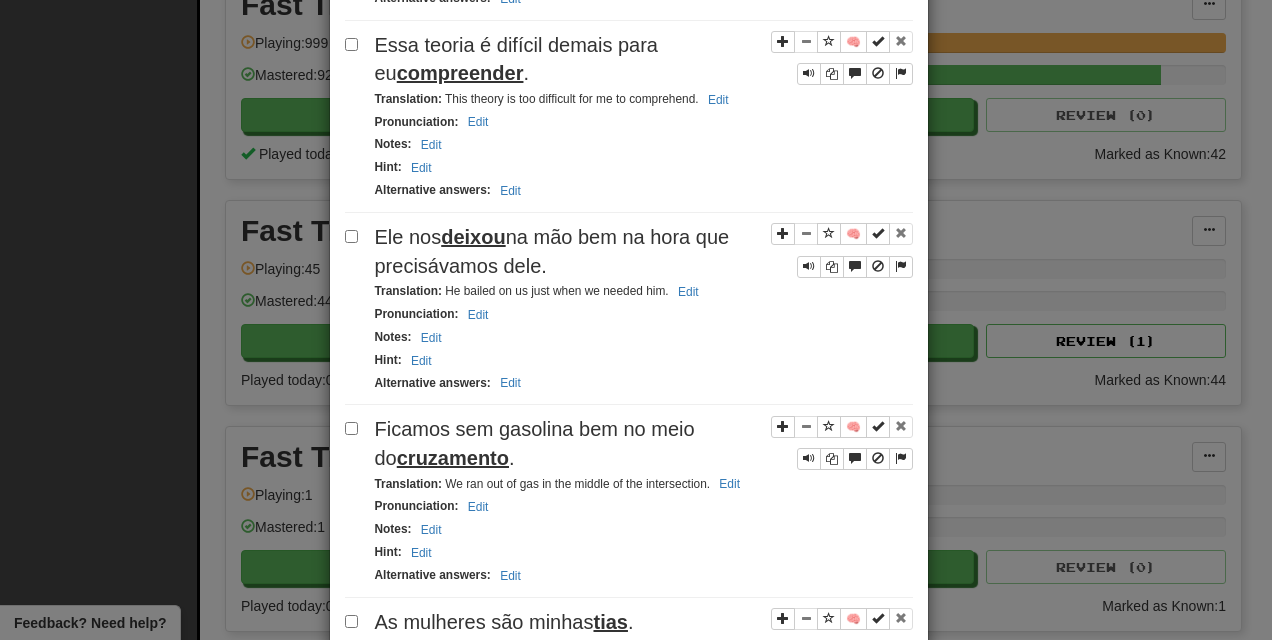 scroll, scrollTop: 3376, scrollLeft: 0, axis: vertical 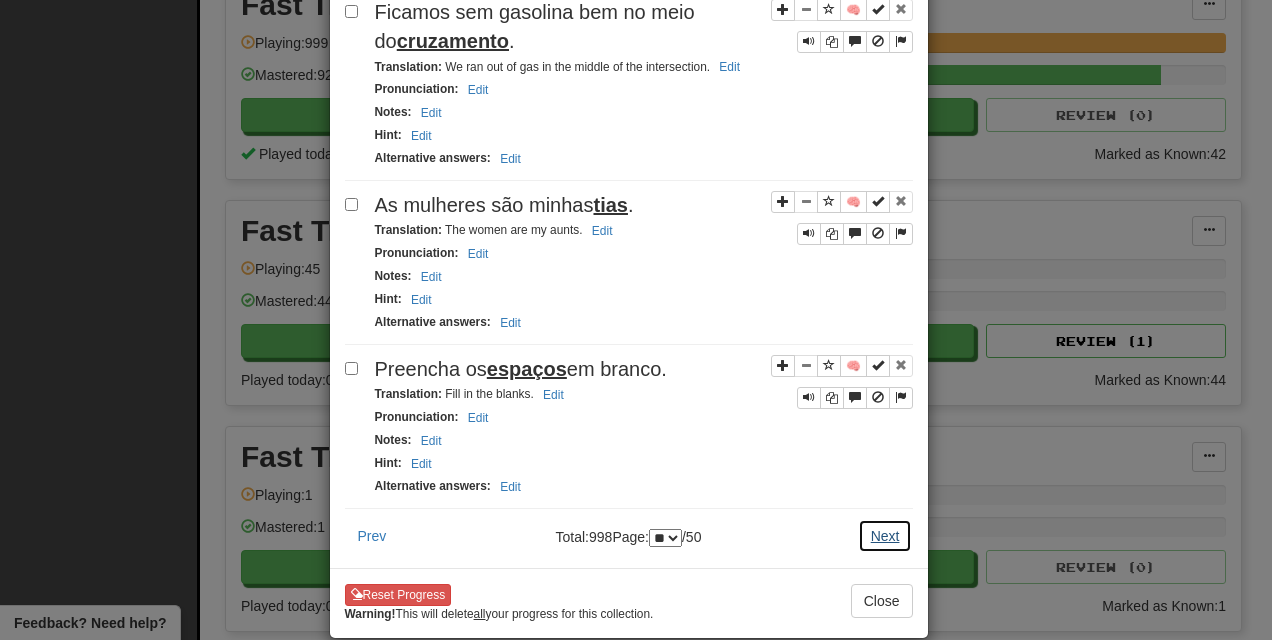 click on "Next" at bounding box center (885, 536) 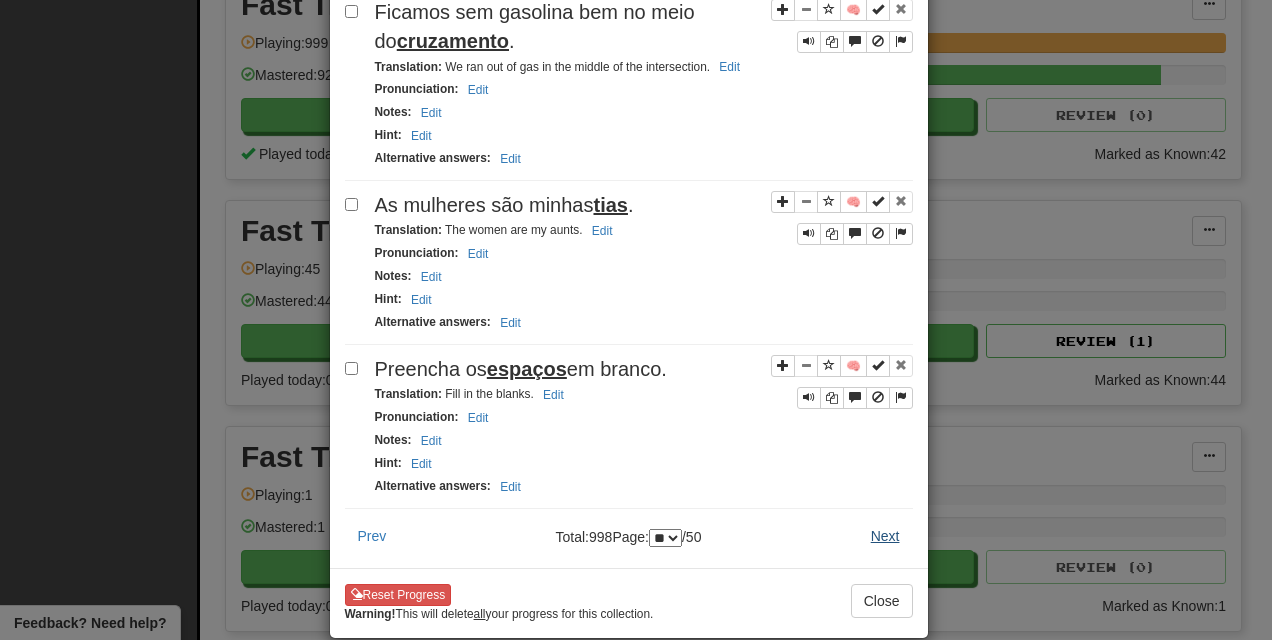 scroll, scrollTop: 0, scrollLeft: 0, axis: both 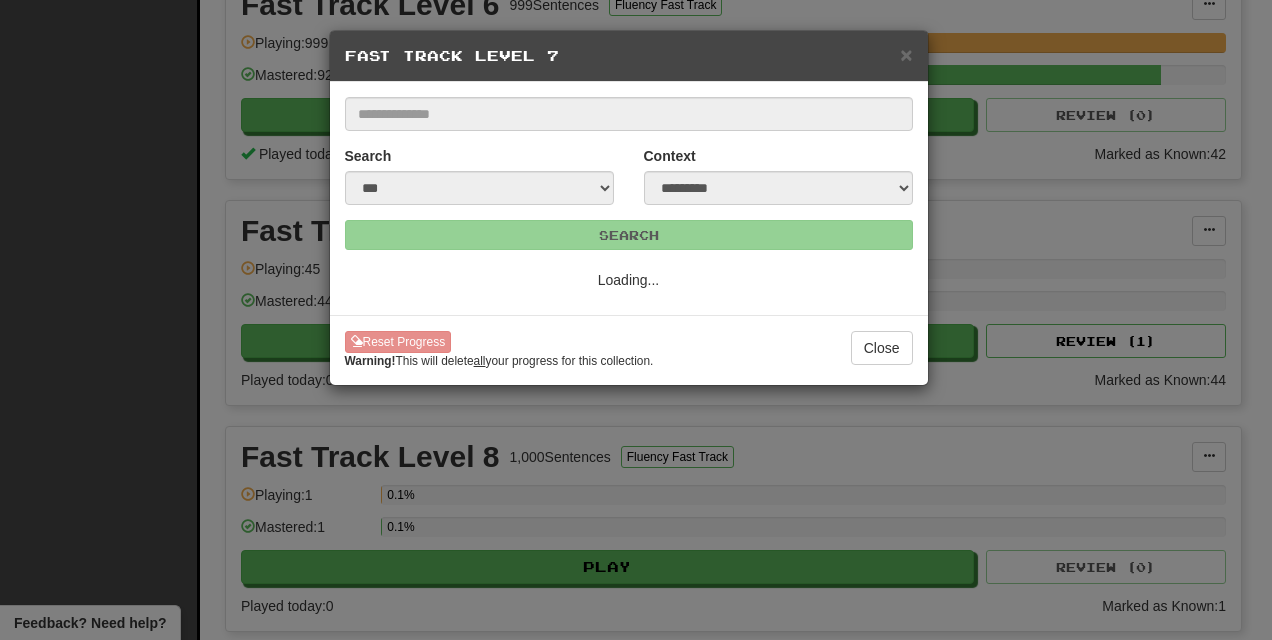 select on "**" 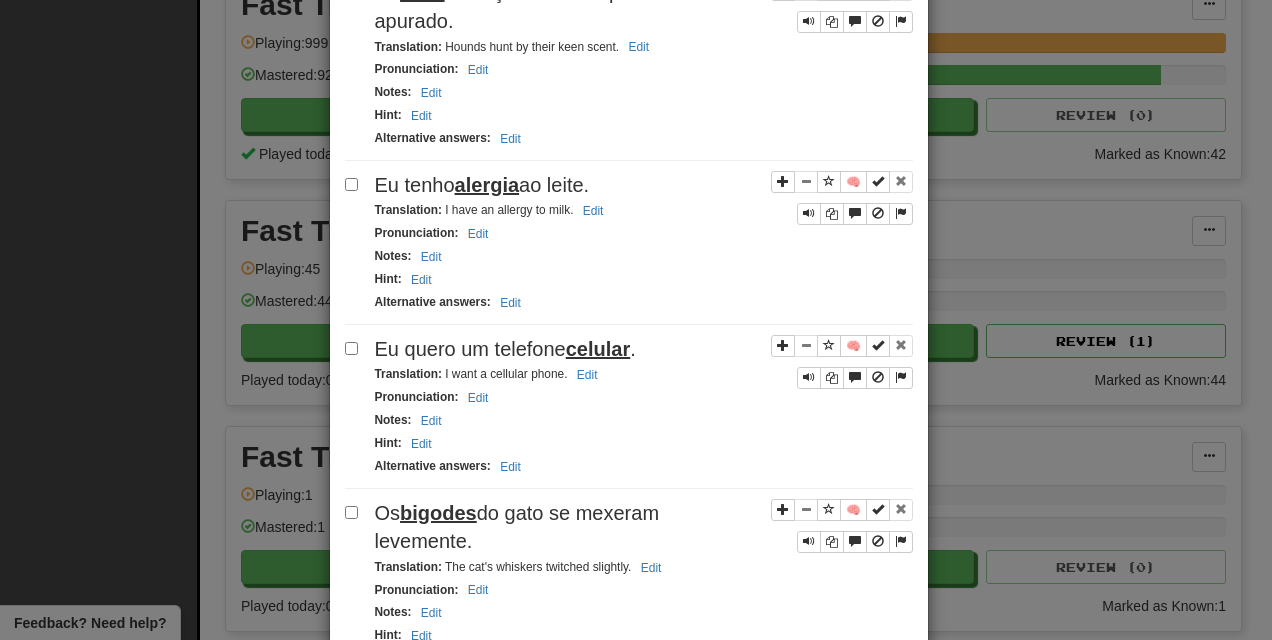 scroll, scrollTop: 3263, scrollLeft: 0, axis: vertical 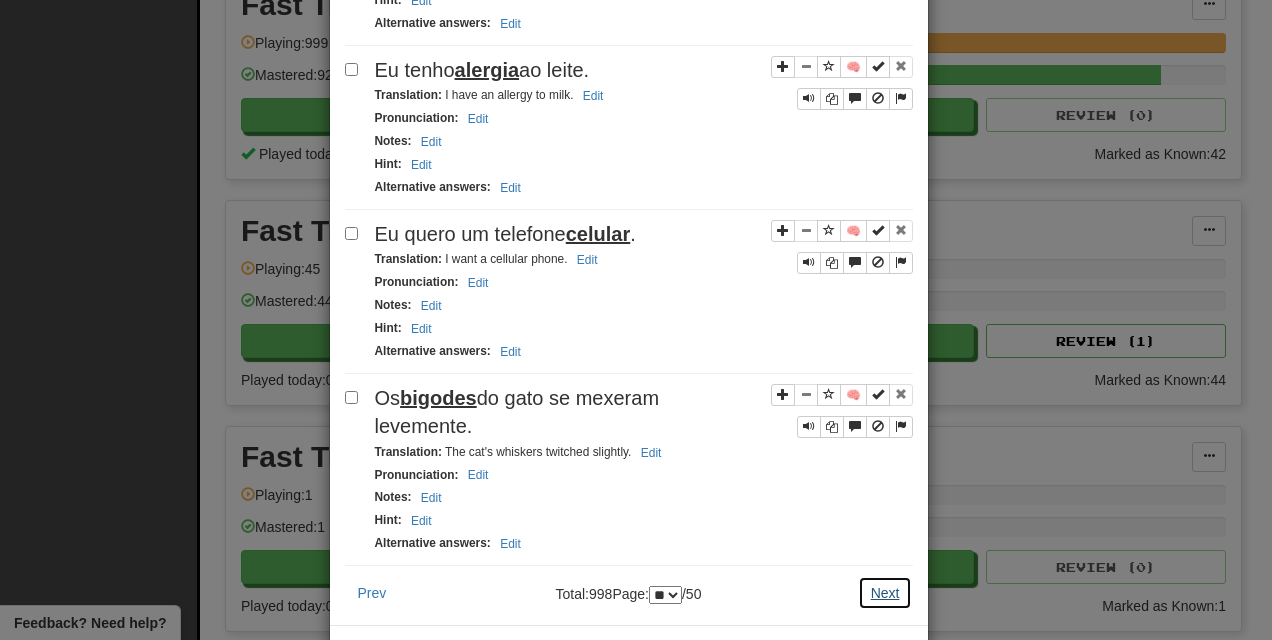 click on "Next" at bounding box center (885, 593) 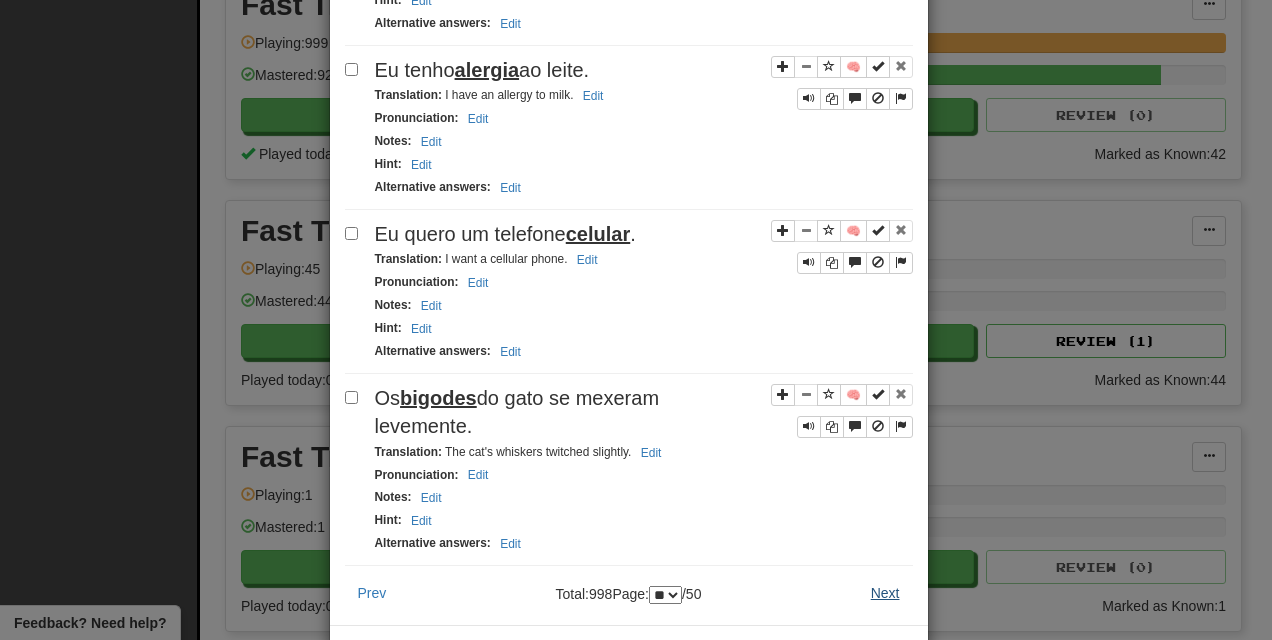 scroll, scrollTop: 0, scrollLeft: 0, axis: both 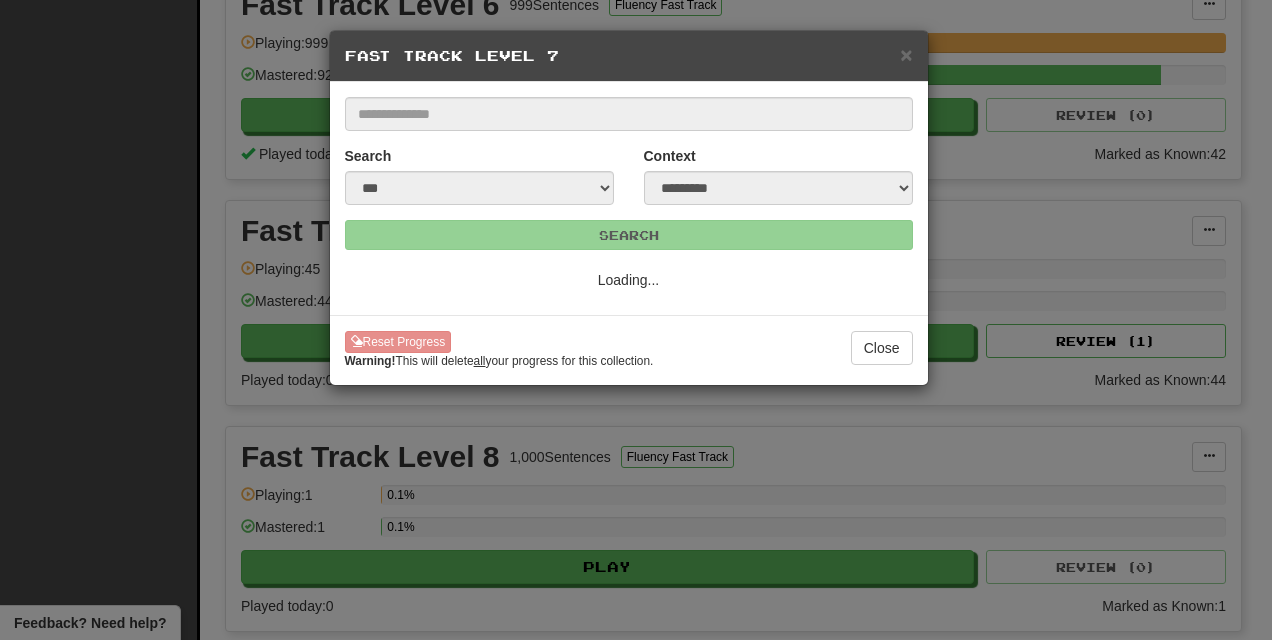 select on "**" 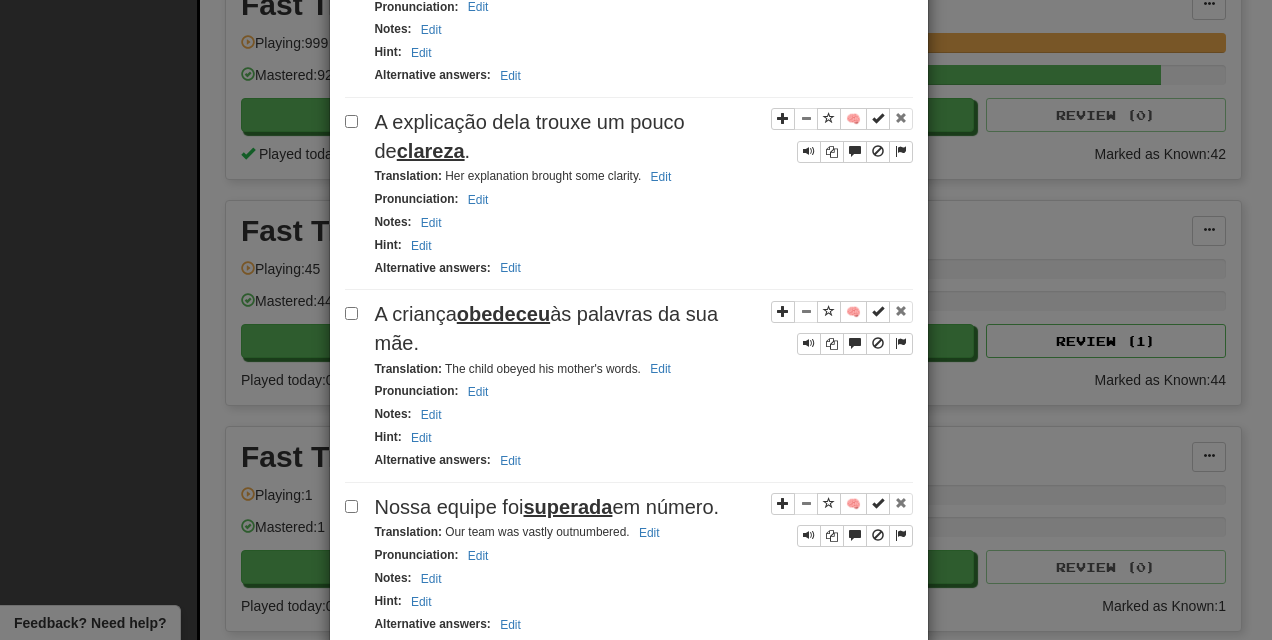 scroll, scrollTop: 3398, scrollLeft: 0, axis: vertical 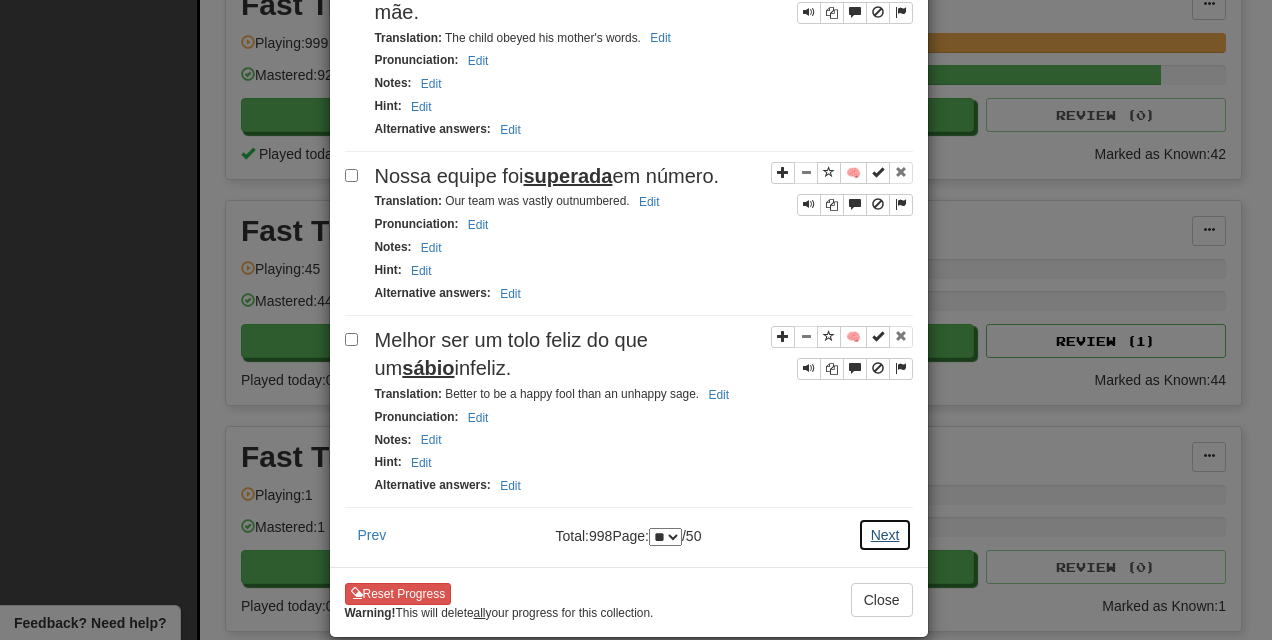 drag, startPoint x: 880, startPoint y: 486, endPoint x: 574, endPoint y: 372, distance: 326.54556 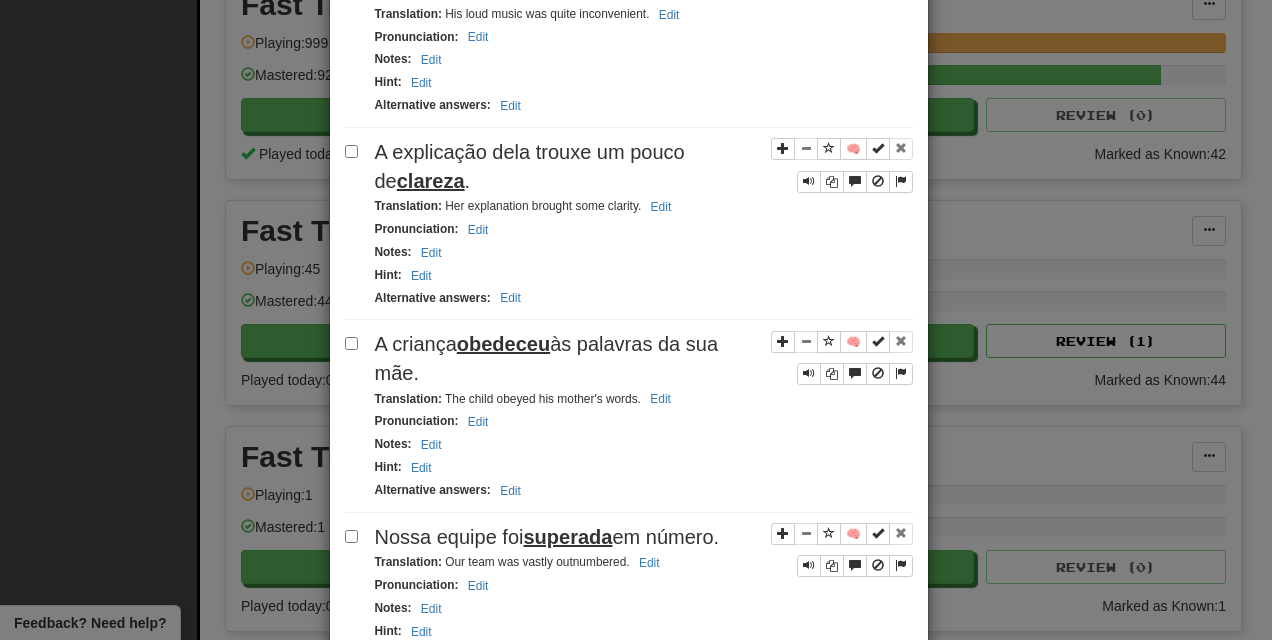 scroll, scrollTop: 3398, scrollLeft: 0, axis: vertical 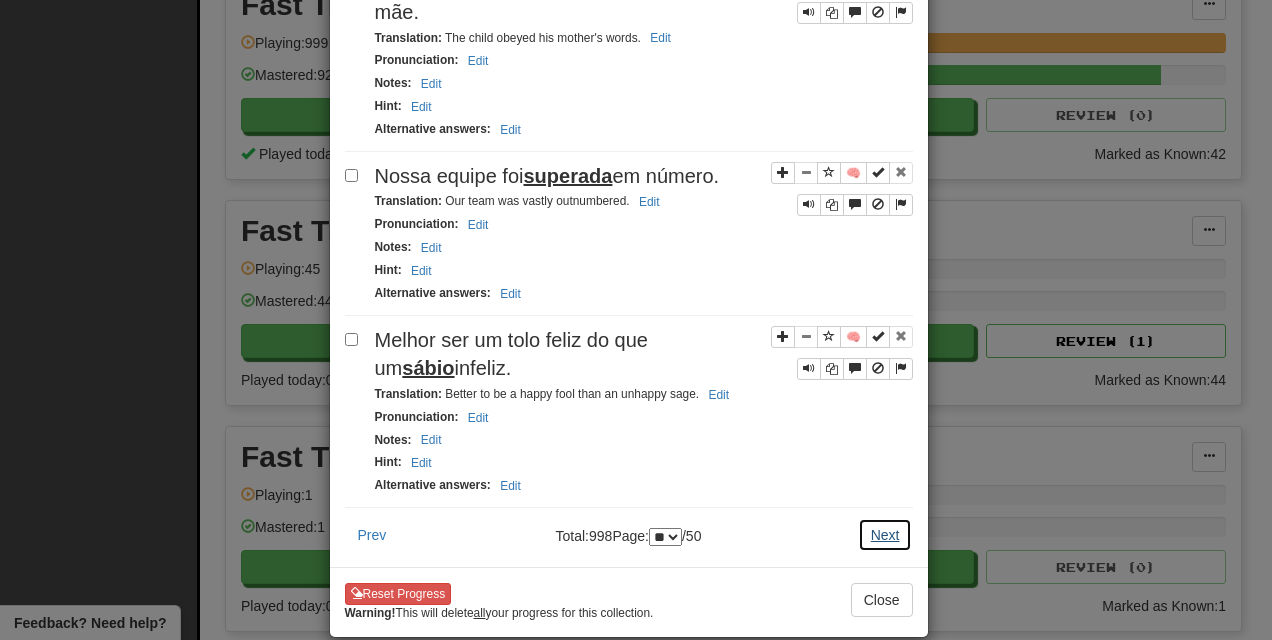 click on "Next" at bounding box center (885, 535) 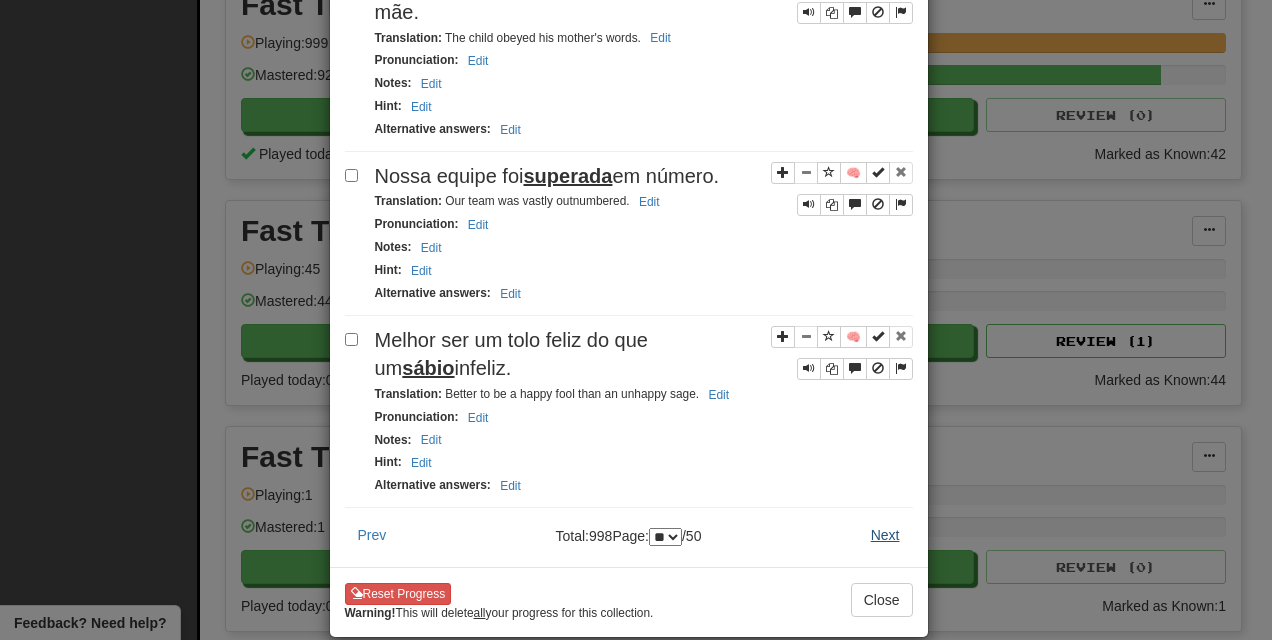 scroll, scrollTop: 0, scrollLeft: 0, axis: both 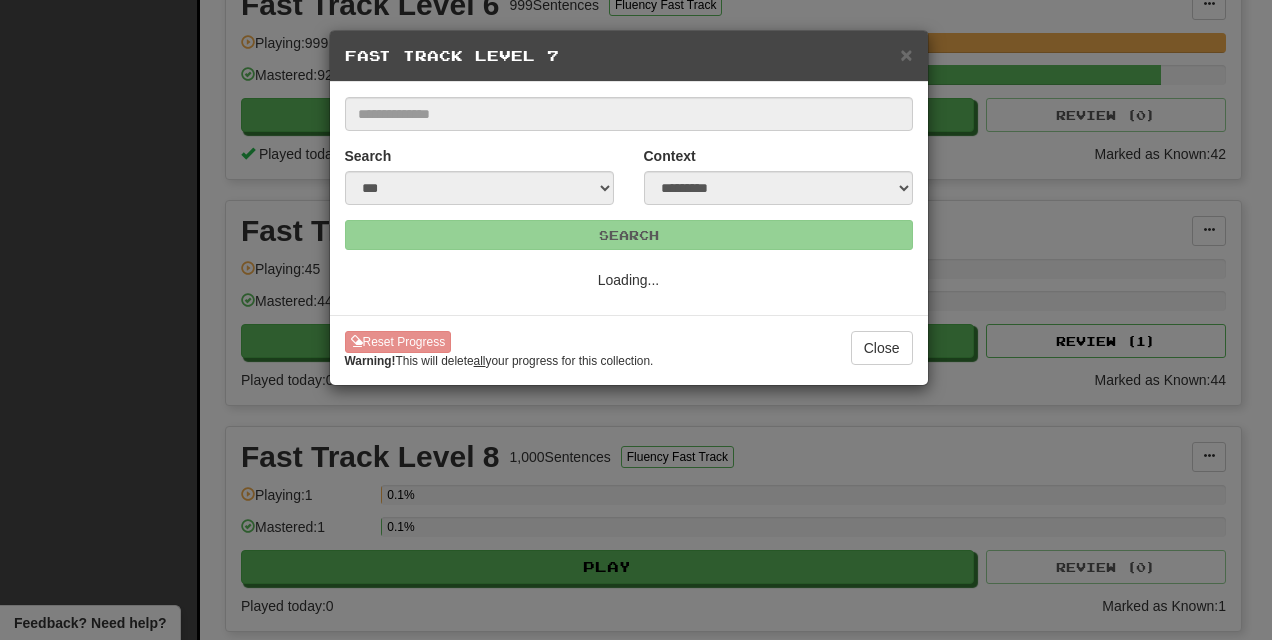 select on "**" 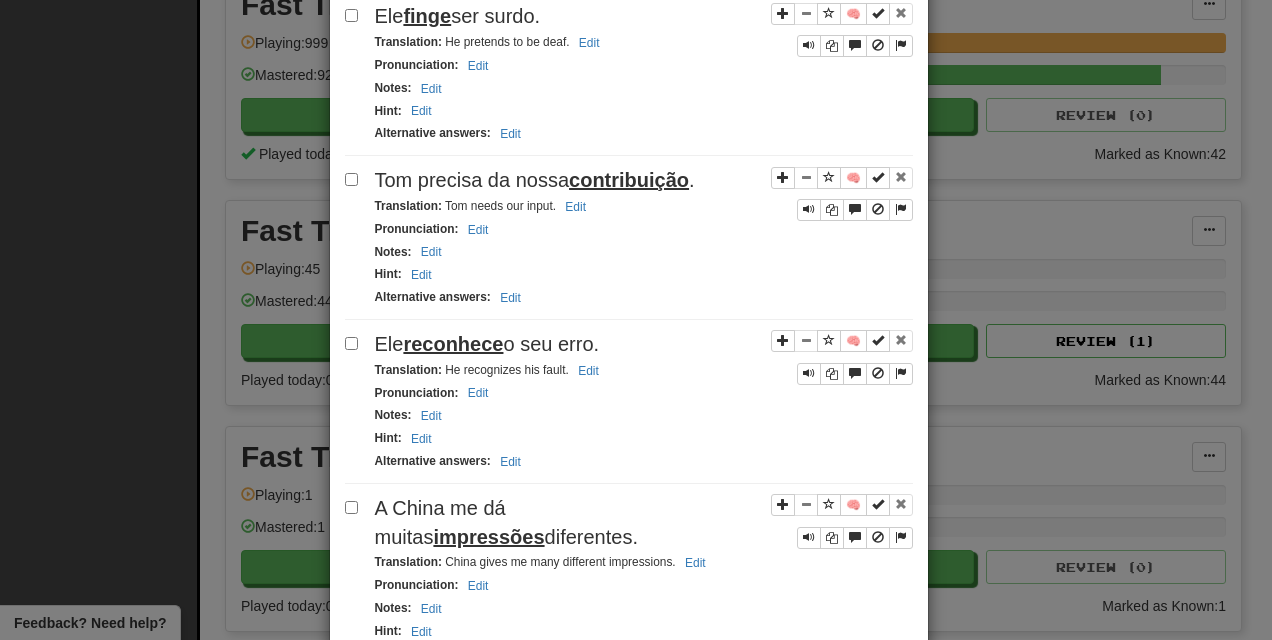 scroll, scrollTop: 3235, scrollLeft: 0, axis: vertical 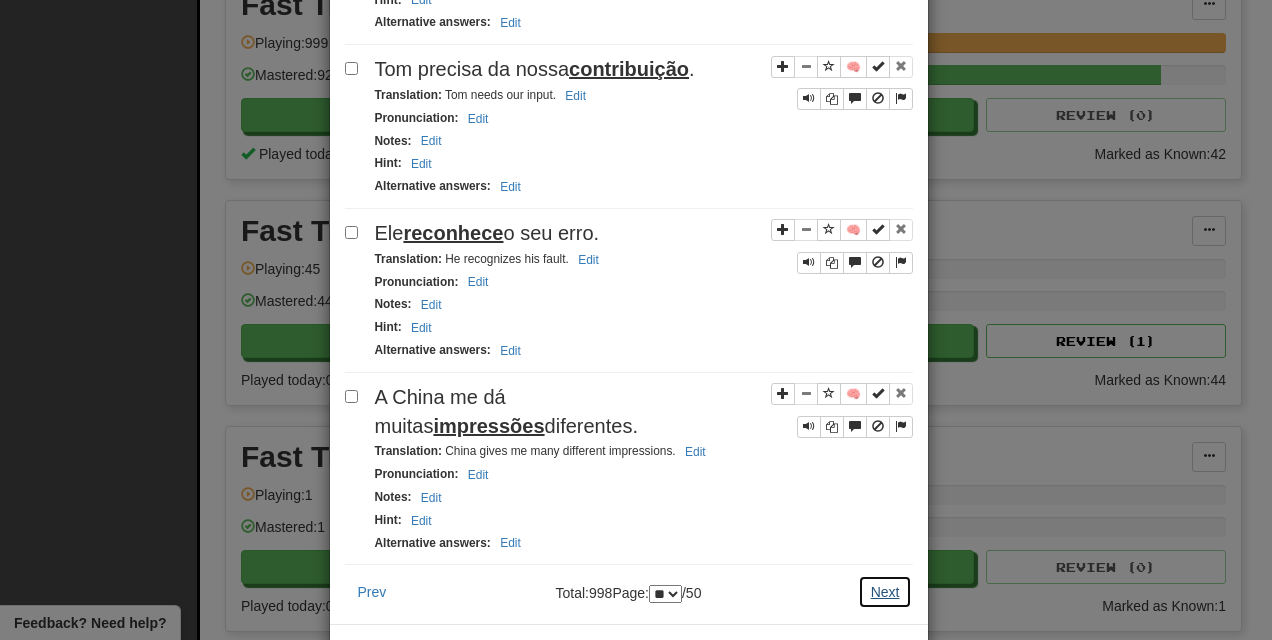 click on "Next" at bounding box center [885, 592] 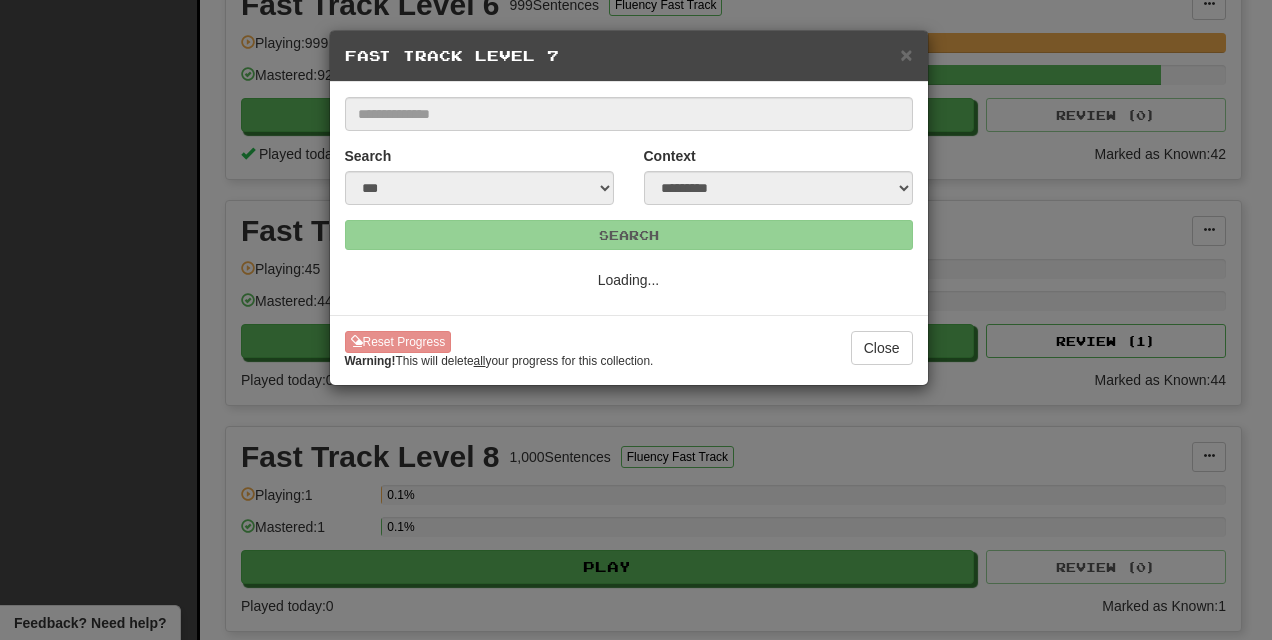 scroll, scrollTop: 0, scrollLeft: 0, axis: both 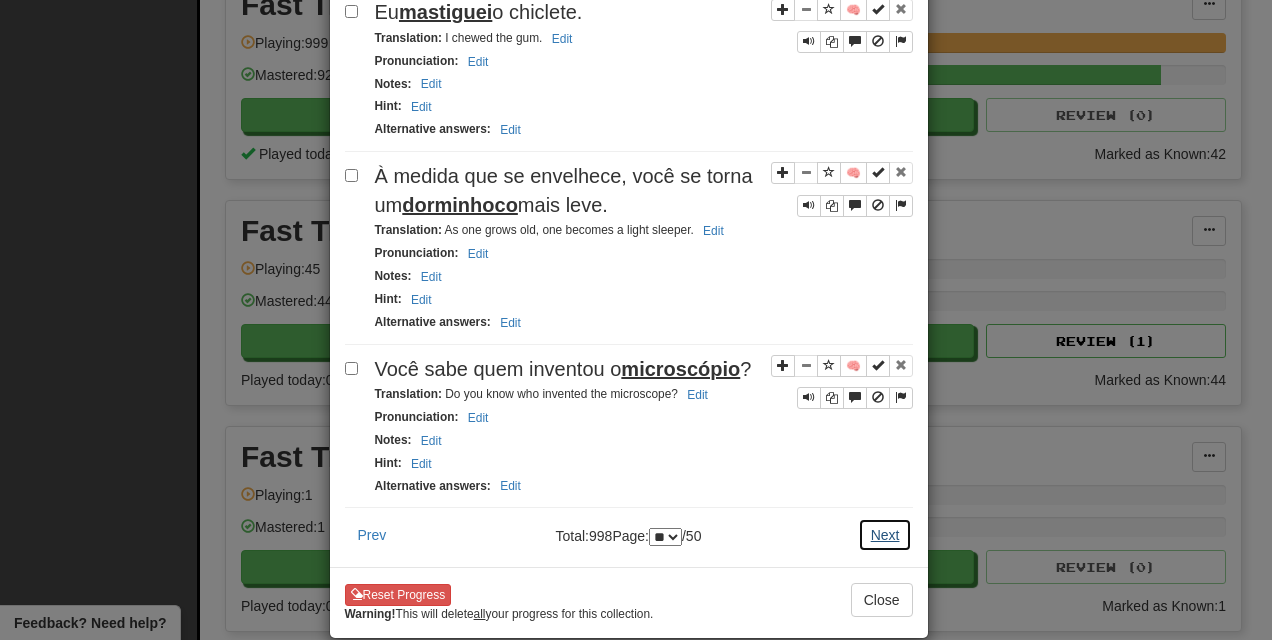 click on "Next" at bounding box center (885, 535) 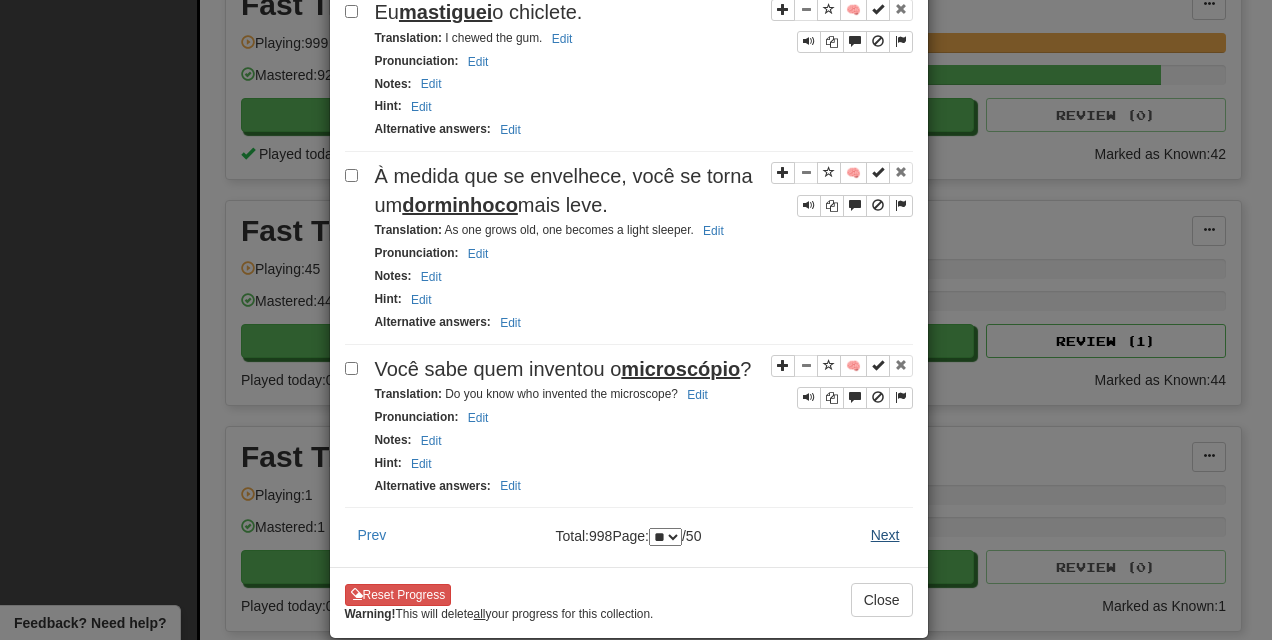 scroll, scrollTop: 0, scrollLeft: 0, axis: both 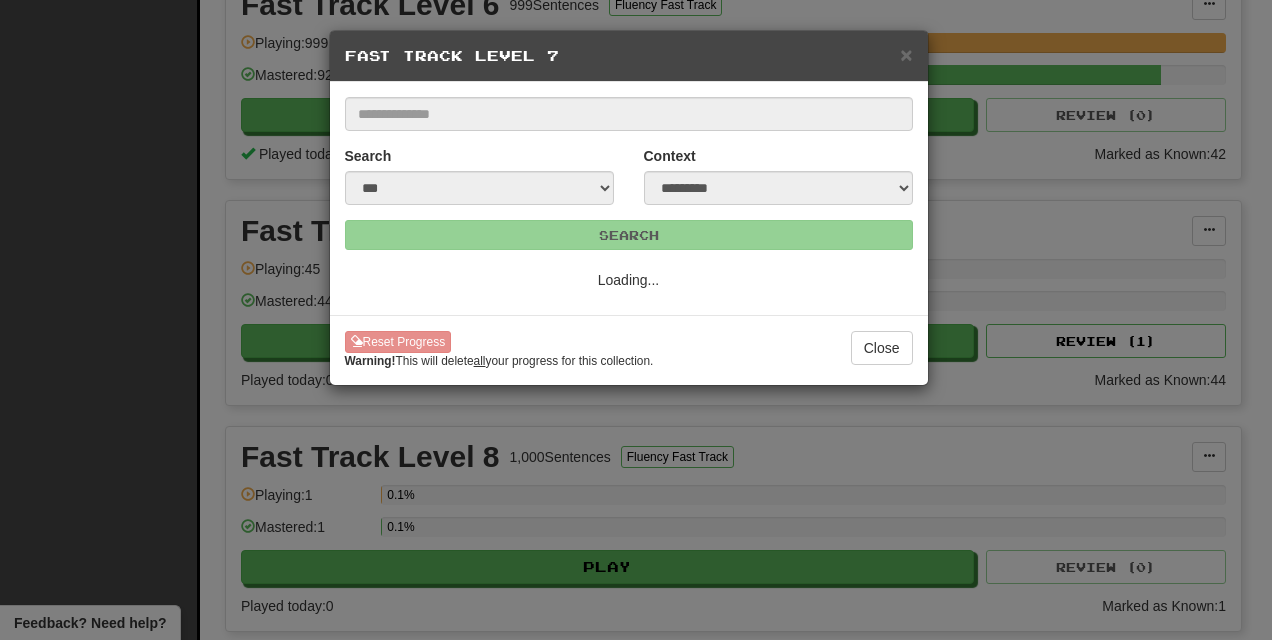 select on "**" 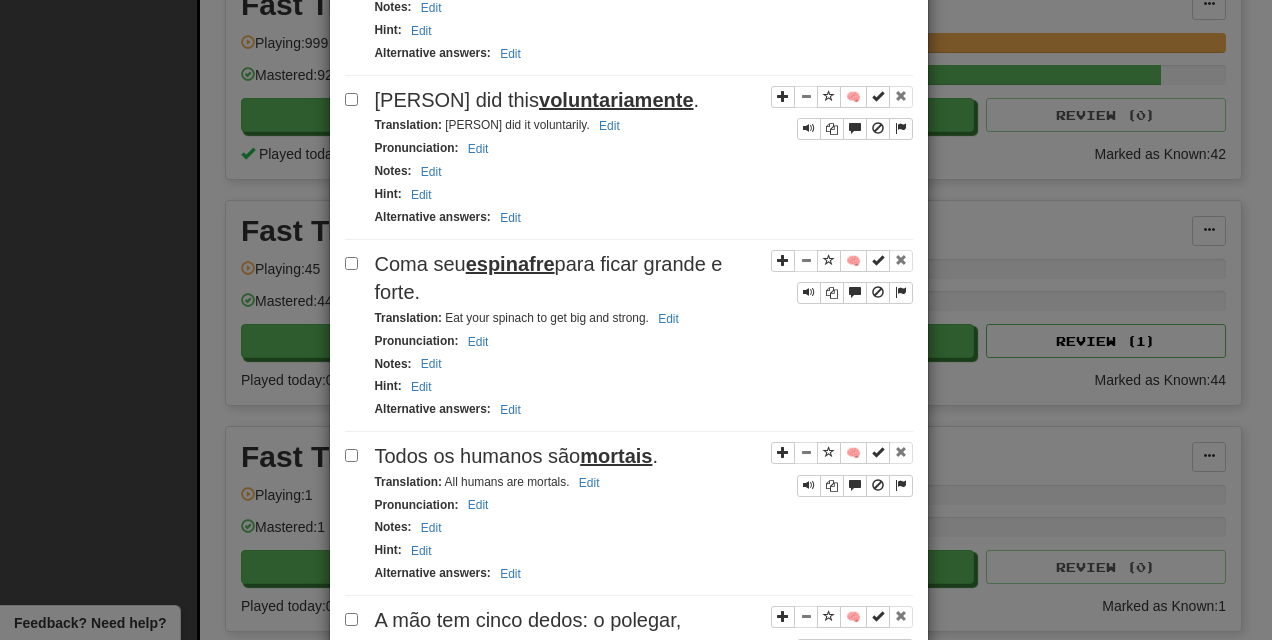 scroll, scrollTop: 3340, scrollLeft: 0, axis: vertical 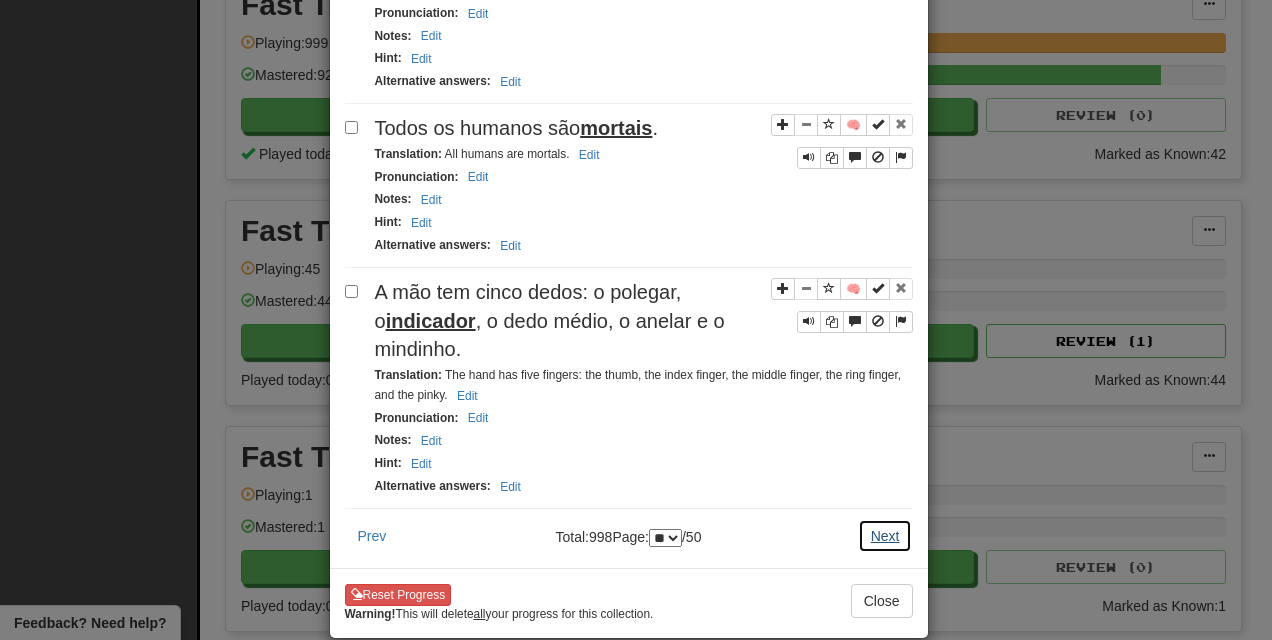 click on "Next" at bounding box center (885, 536) 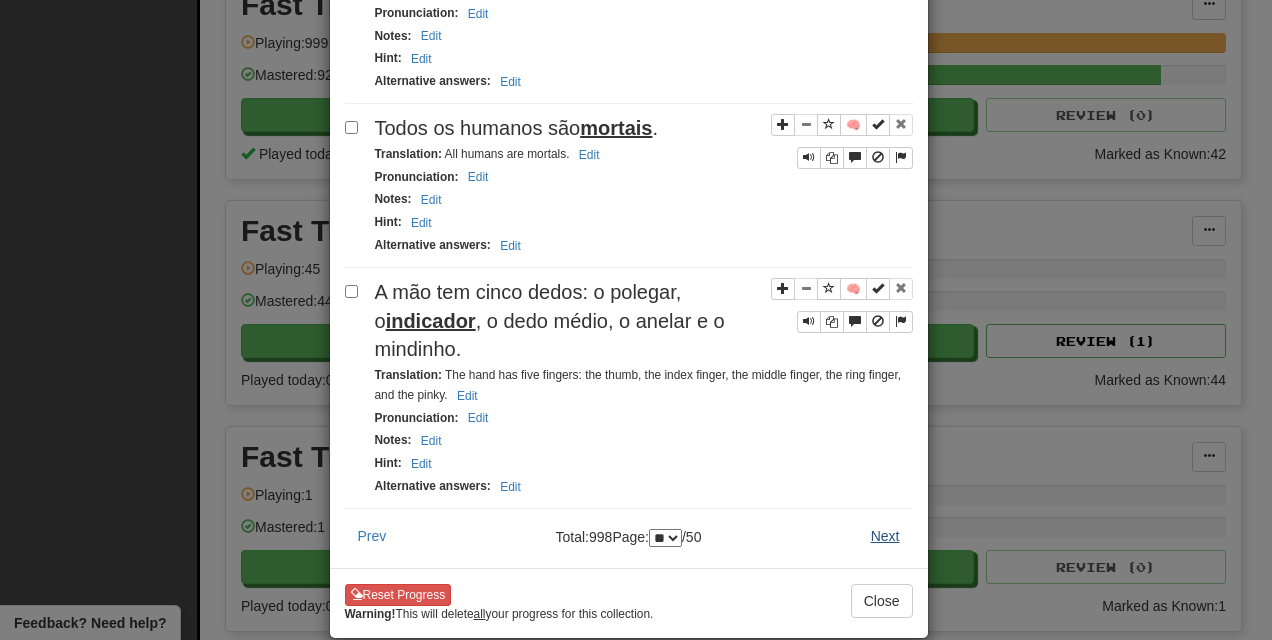 scroll, scrollTop: 0, scrollLeft: 0, axis: both 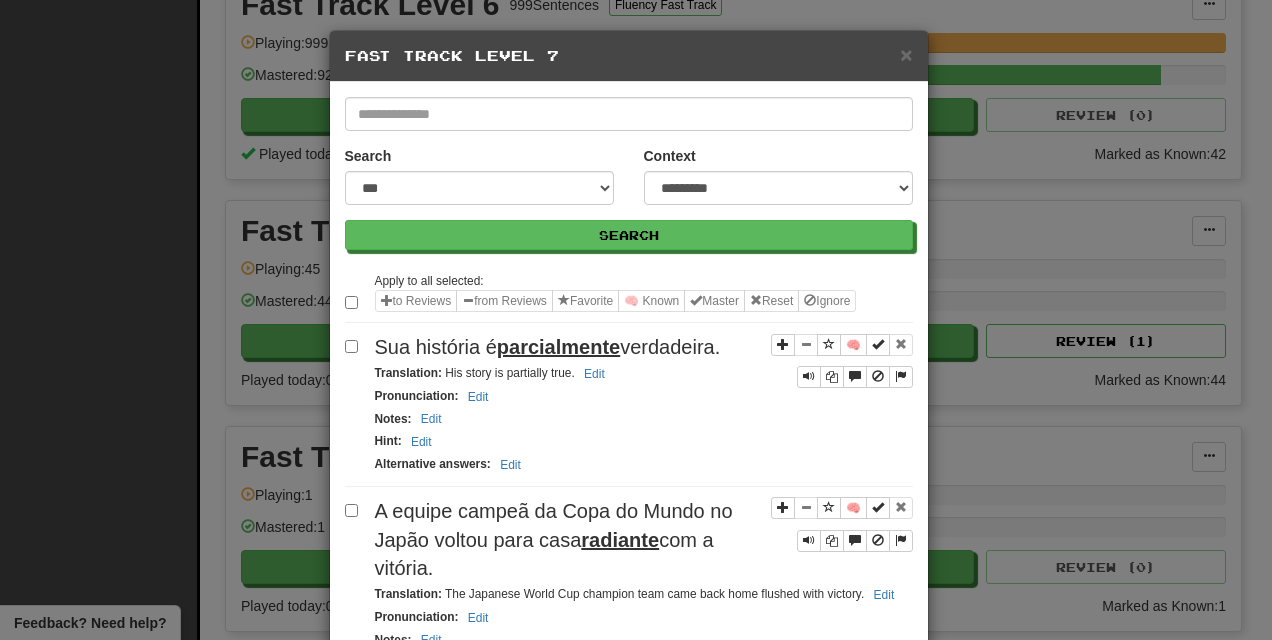 select on "**" 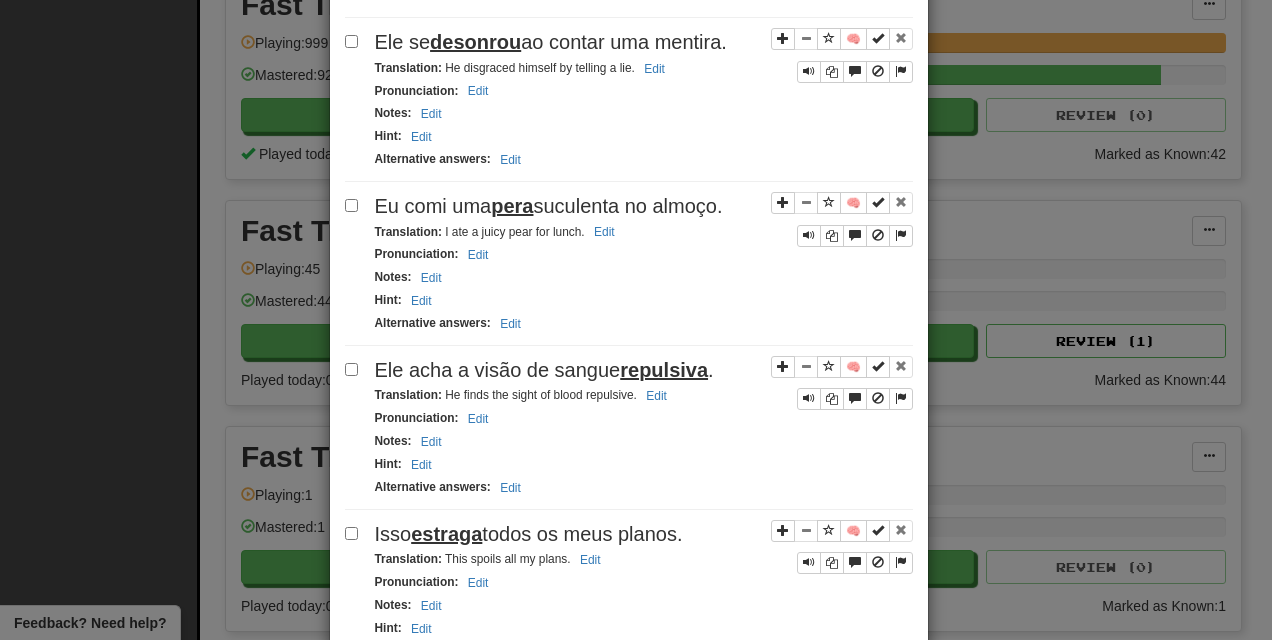 scroll, scrollTop: 3263, scrollLeft: 0, axis: vertical 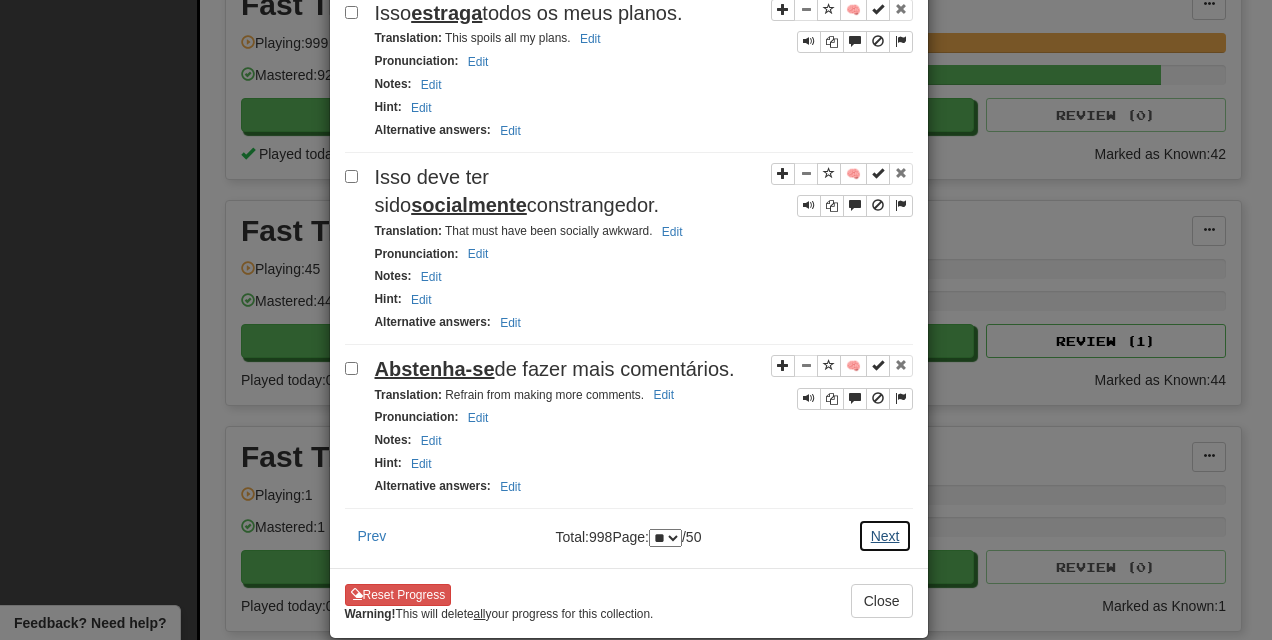 click on "Next" at bounding box center (885, 536) 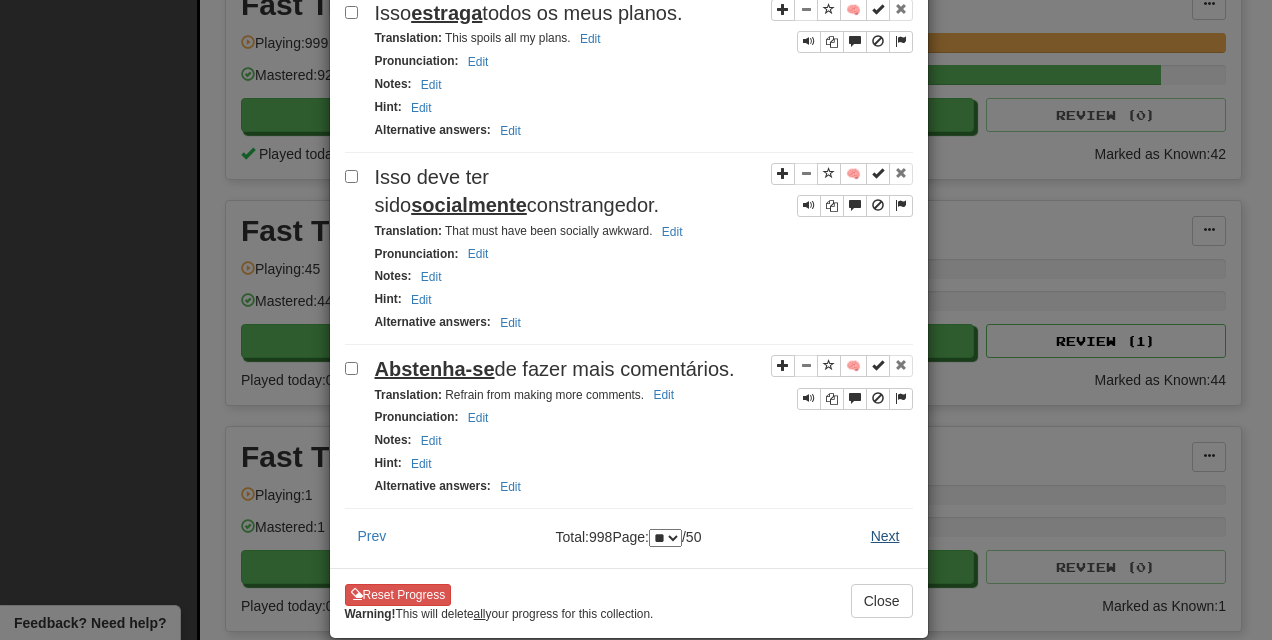 scroll, scrollTop: 0, scrollLeft: 0, axis: both 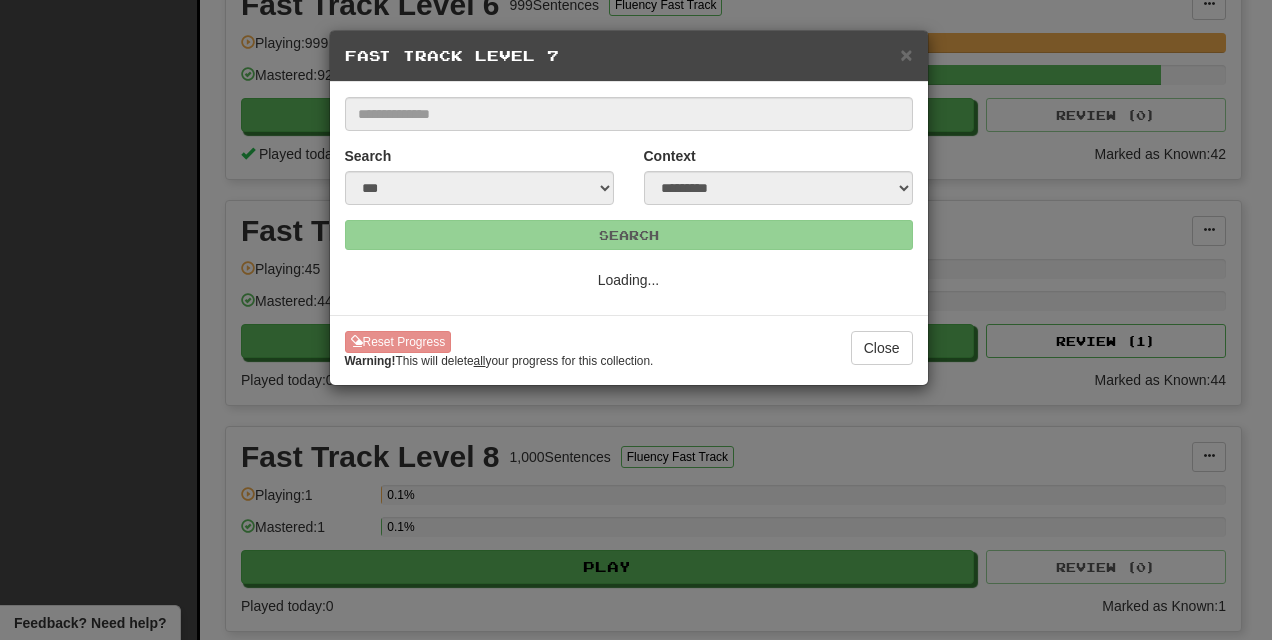 select on "**" 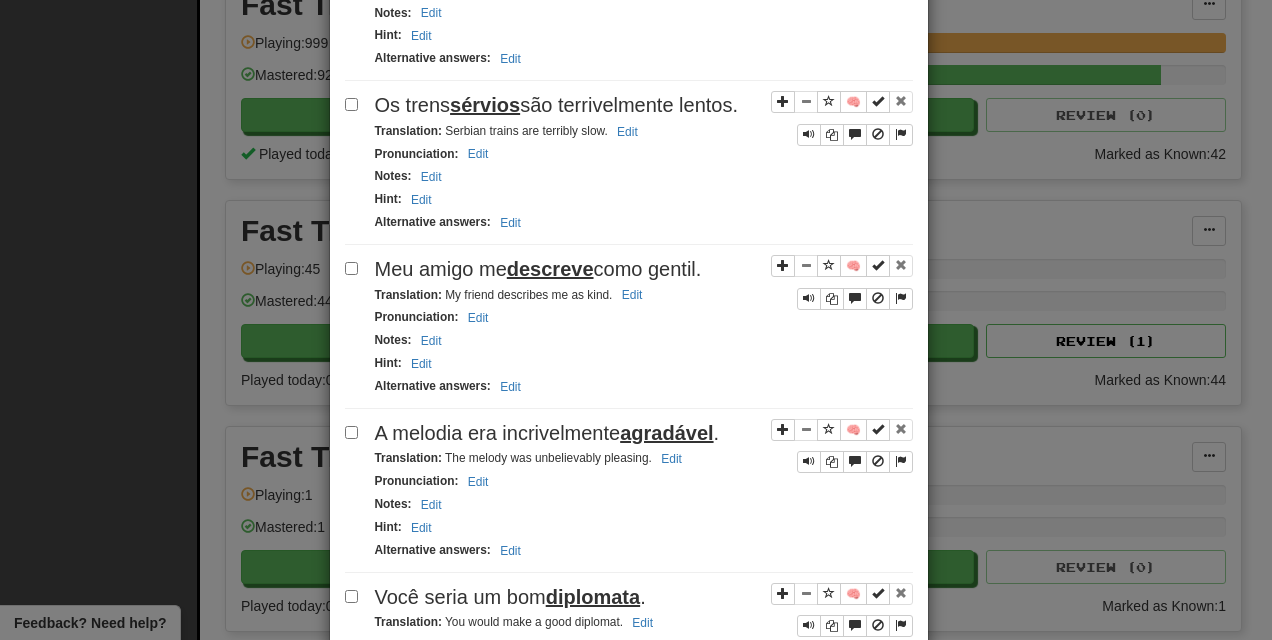 scroll, scrollTop: 1068, scrollLeft: 0, axis: vertical 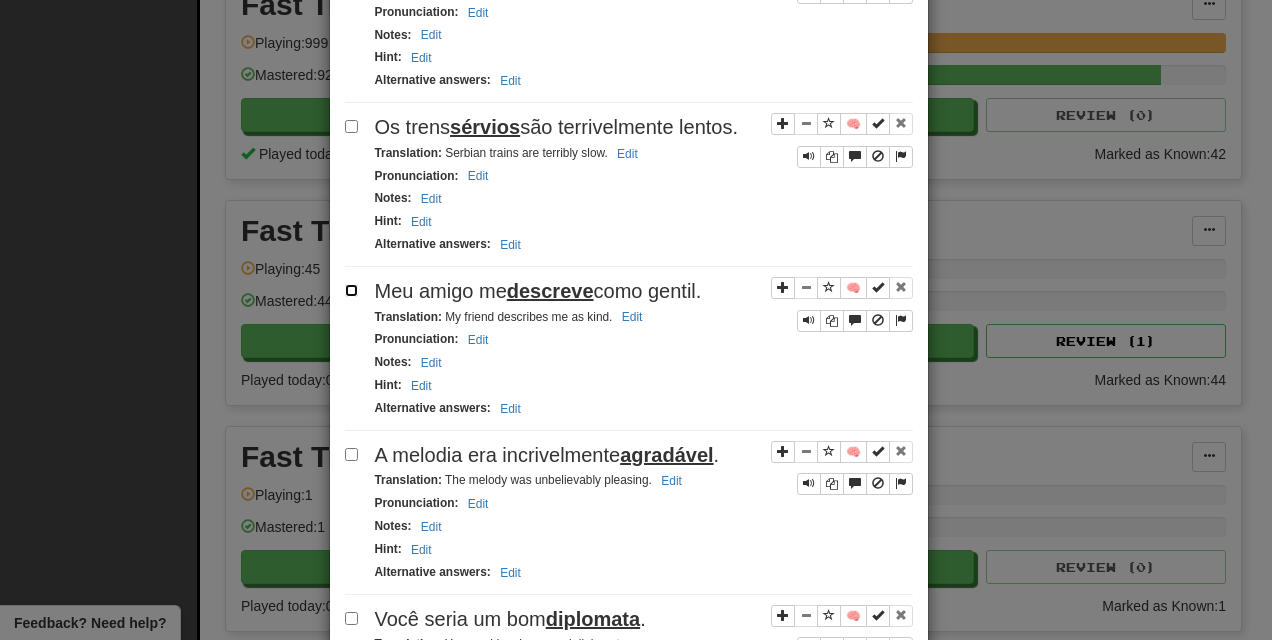 click on "Madeira  flutua  na água. Translation :   Wood floats in water.   Edit Pronunciation :     Edit Notes :     Edit Hint :     Edit Alternative answers :     Edit 🧠 Ela tem um verdadeiro  jeito  para fazer as pessoas fazerem o que ela quer. Translation :   She has a real knack for getting people to do what she wants.   Edit Pronunciation :     Edit Notes :     Edit Hint :     Edit Alternative answers :     Edit 🧠 Precisamos de mais  colheres  para o jantar. Translation :   We need more spoons for dinner.   Edit Pronunciation :     Edit Notes :     Edit Hint :     Edit Alternative answers :     Edit 🧠 O ar é uma mistura de  gases . Translation :   Air is a mixture of gases.   Edit Pronunciation :     Edit Notes :     Edit Hint :     Edit Alternative answers :     Edit 🧠 Sou grato pelos  veteranos . Translation :   I am thankful for veterans.   Edit Pronunciation :     Edit Notes :     Edit Hint :     :" at bounding box center (629, 989) 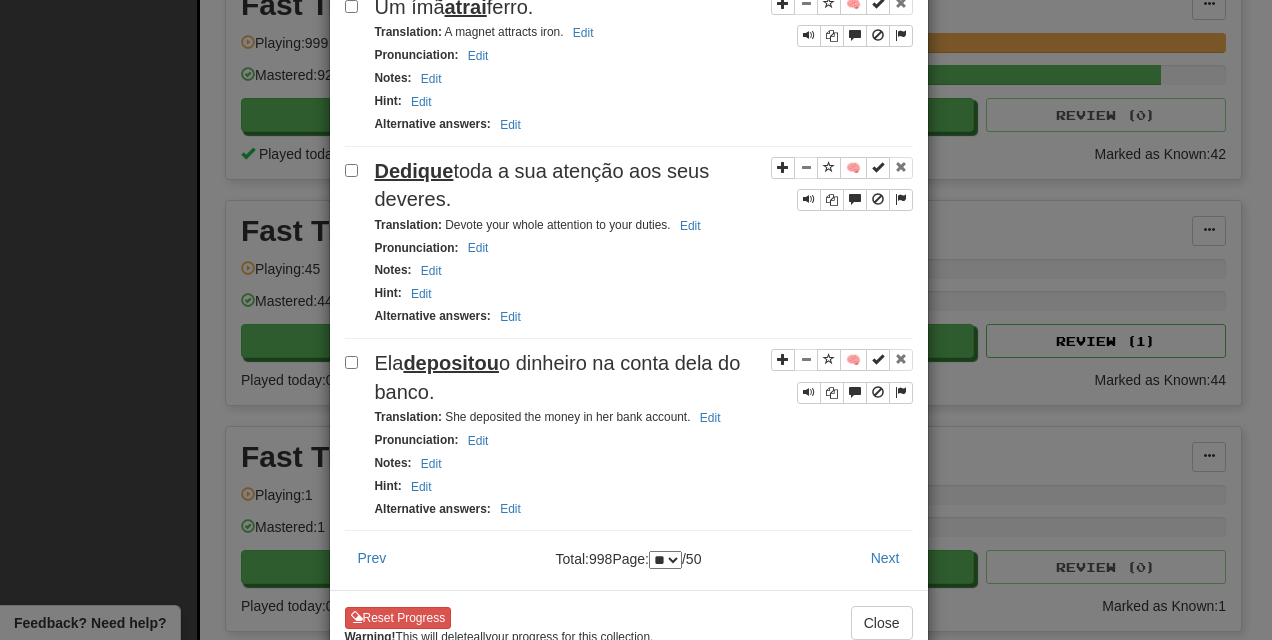 scroll, scrollTop: 3292, scrollLeft: 0, axis: vertical 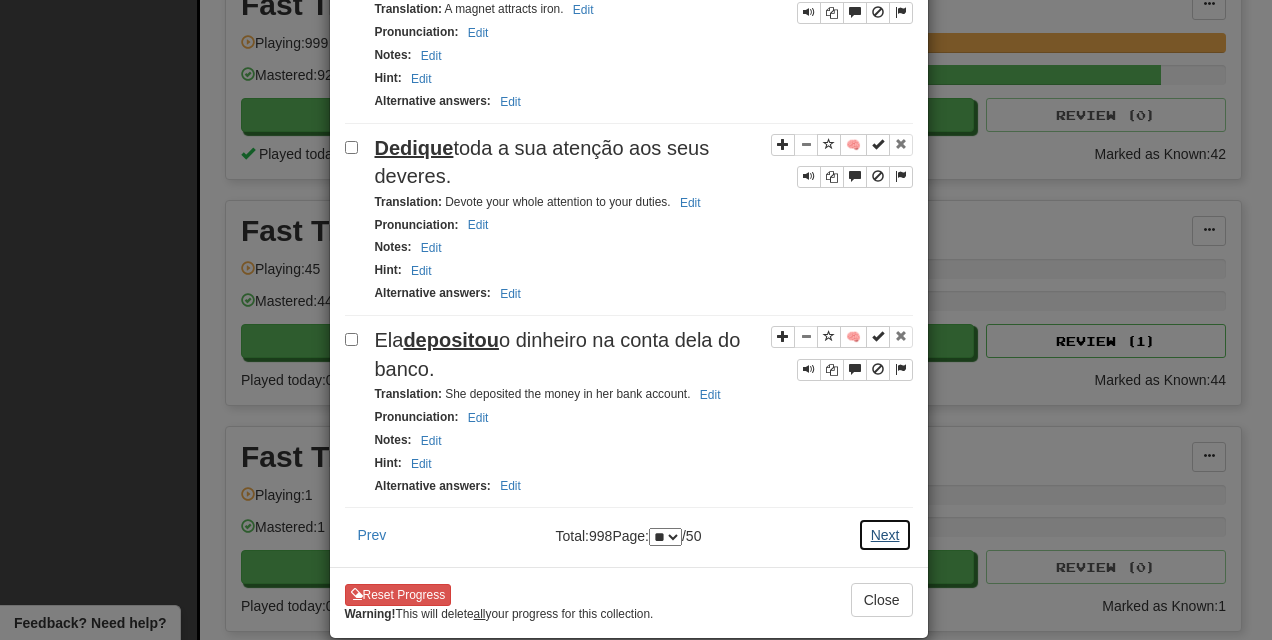 click on "Next" at bounding box center [885, 535] 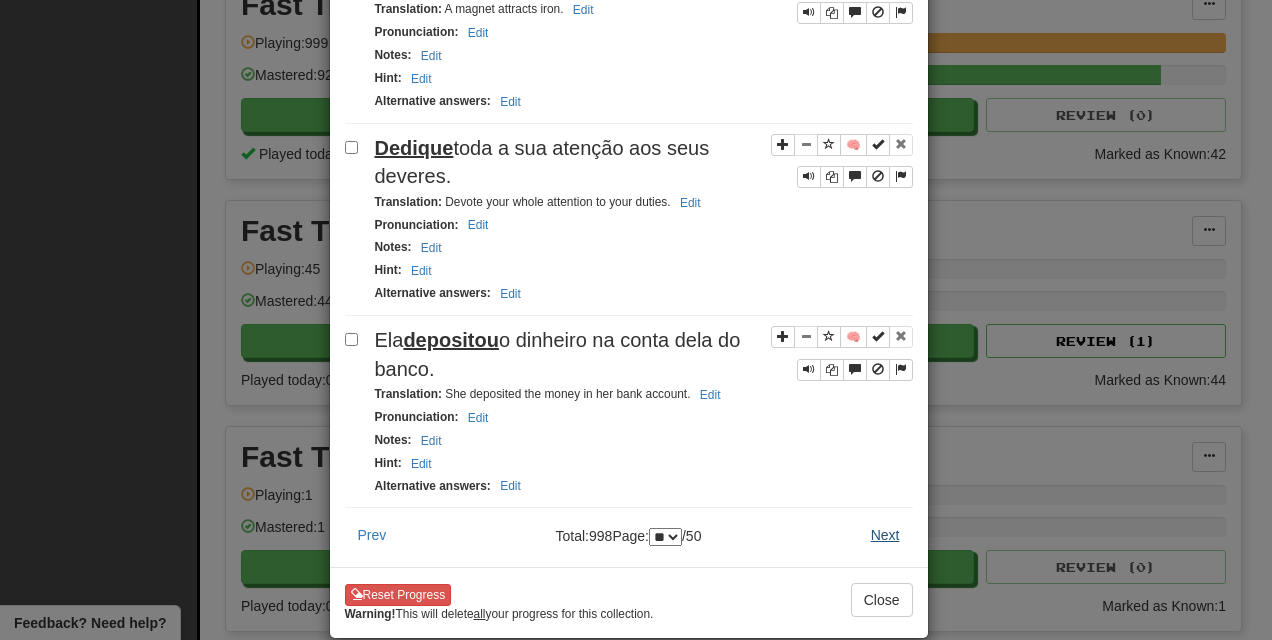 scroll, scrollTop: 0, scrollLeft: 0, axis: both 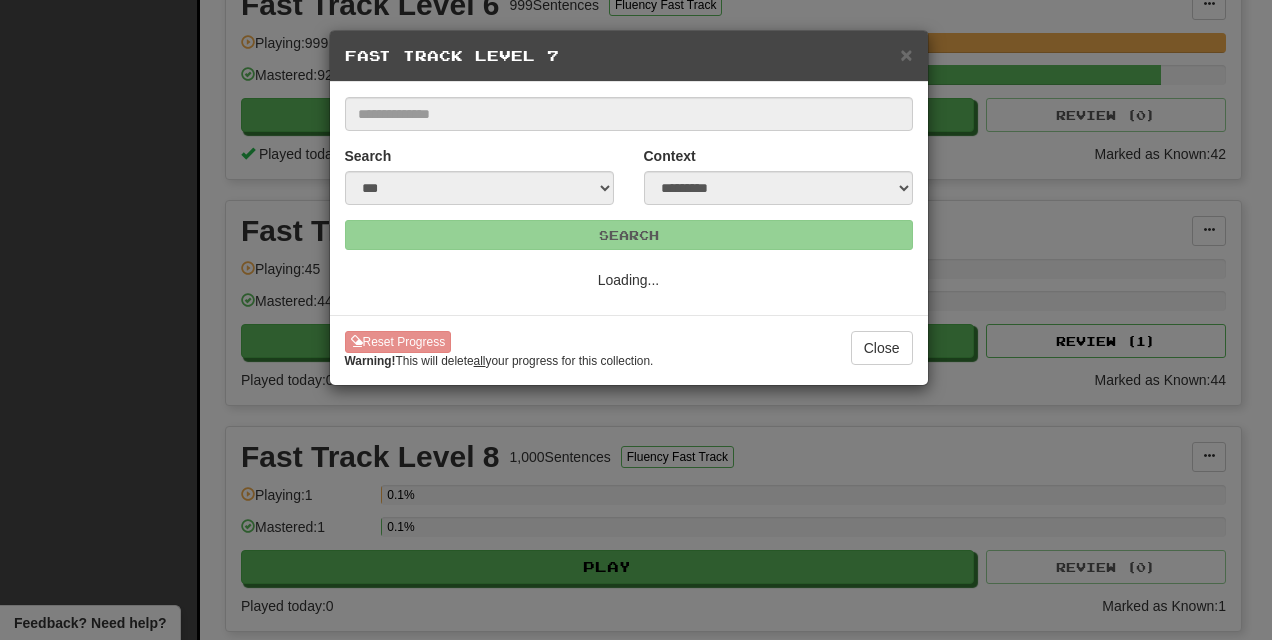 select on "**" 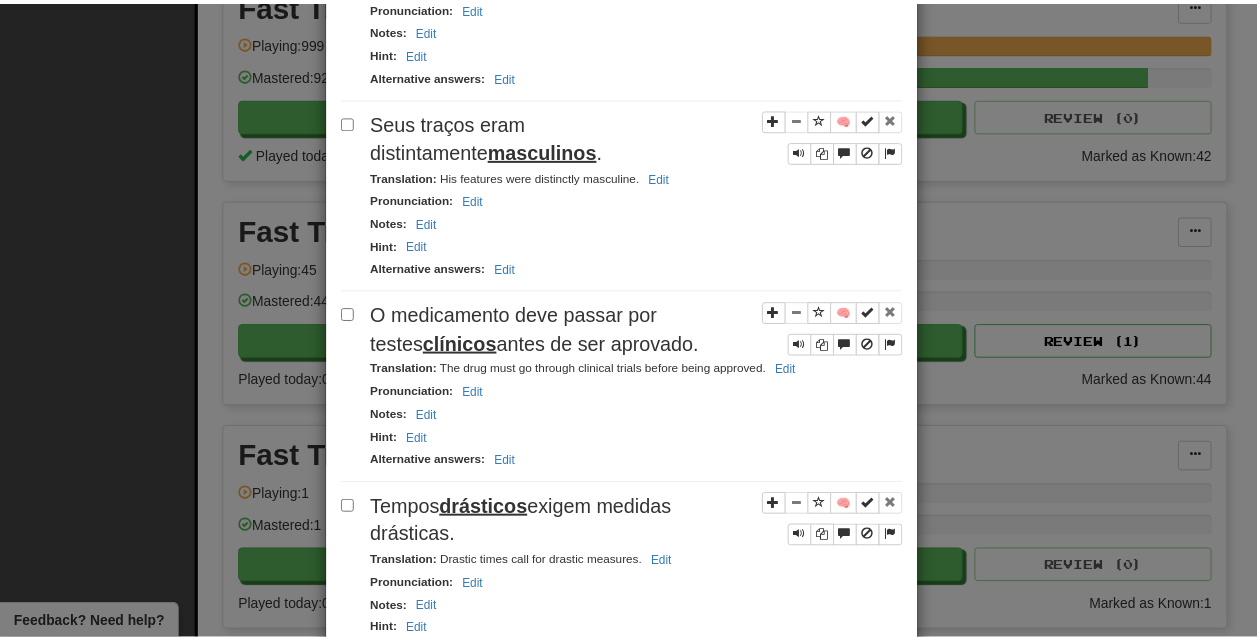 scroll, scrollTop: 3292, scrollLeft: 0, axis: vertical 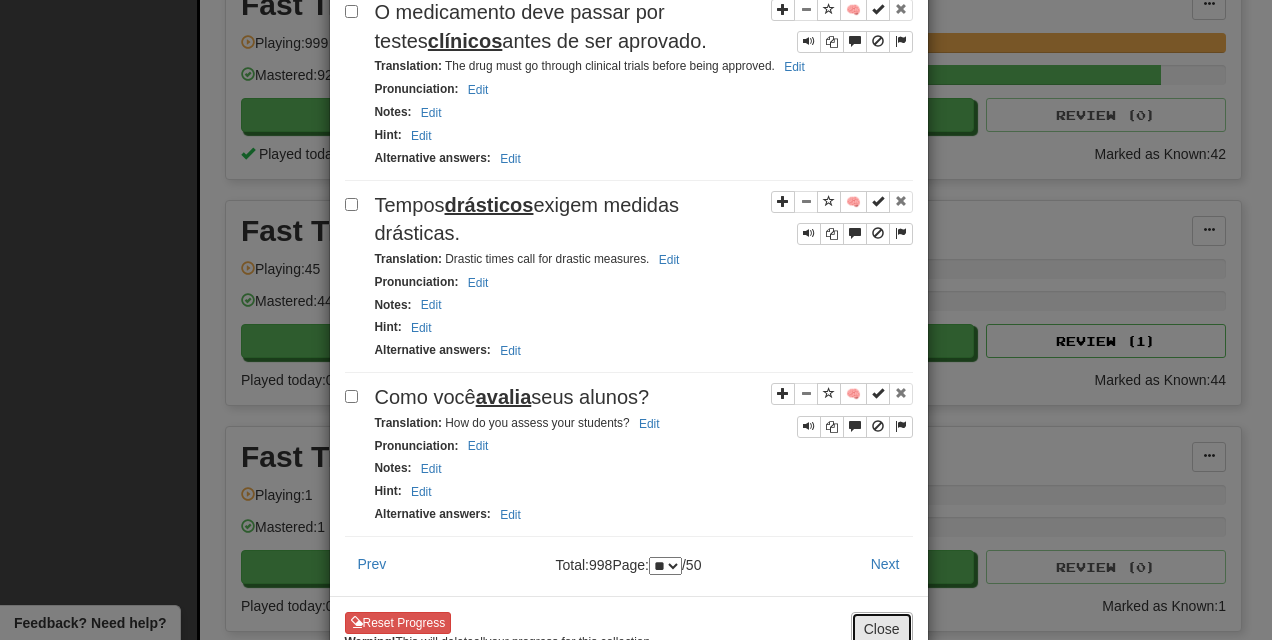 click on "Close" at bounding box center [882, 629] 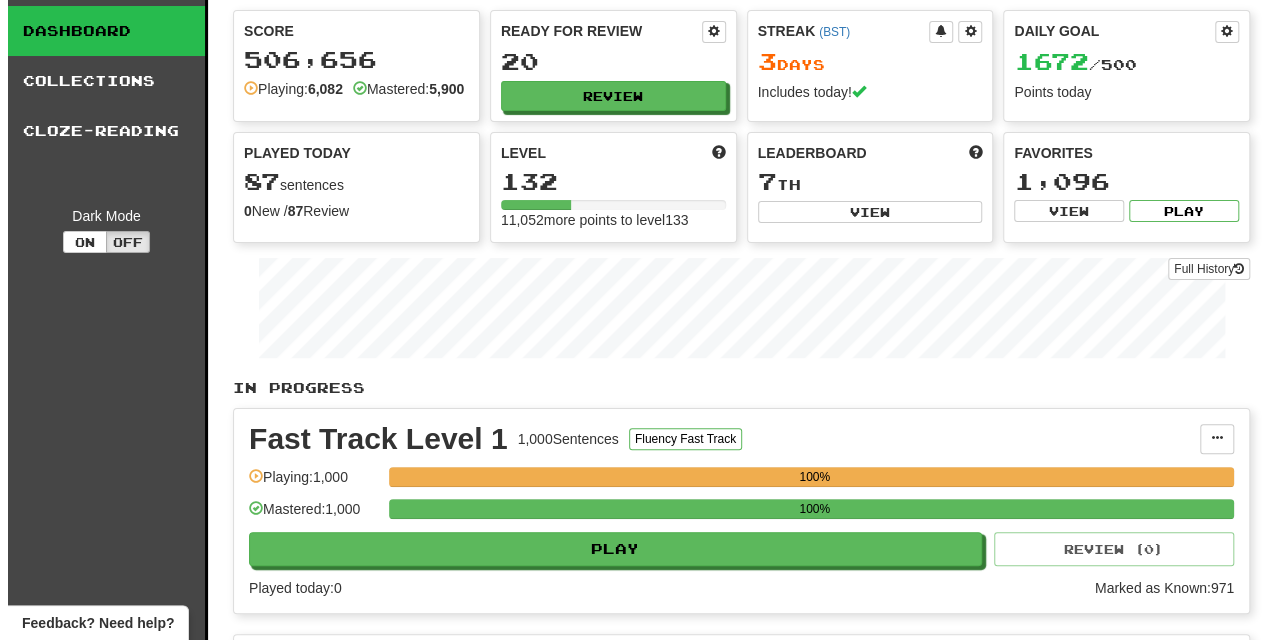 scroll, scrollTop: 1, scrollLeft: 0, axis: vertical 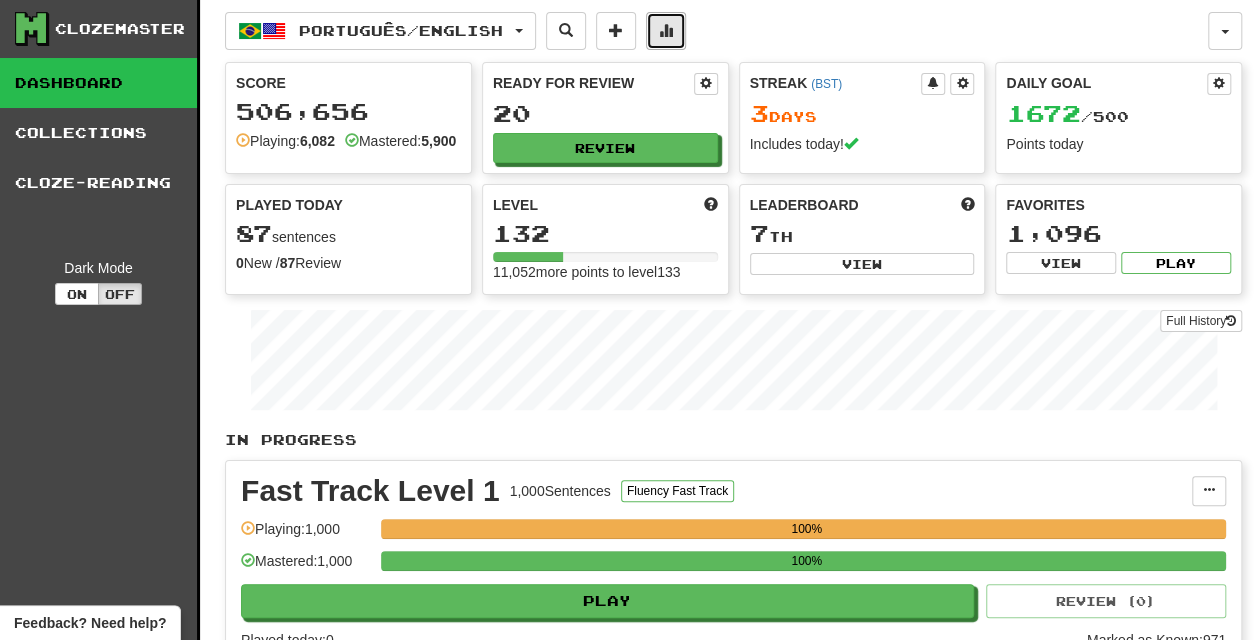 click at bounding box center [666, 30] 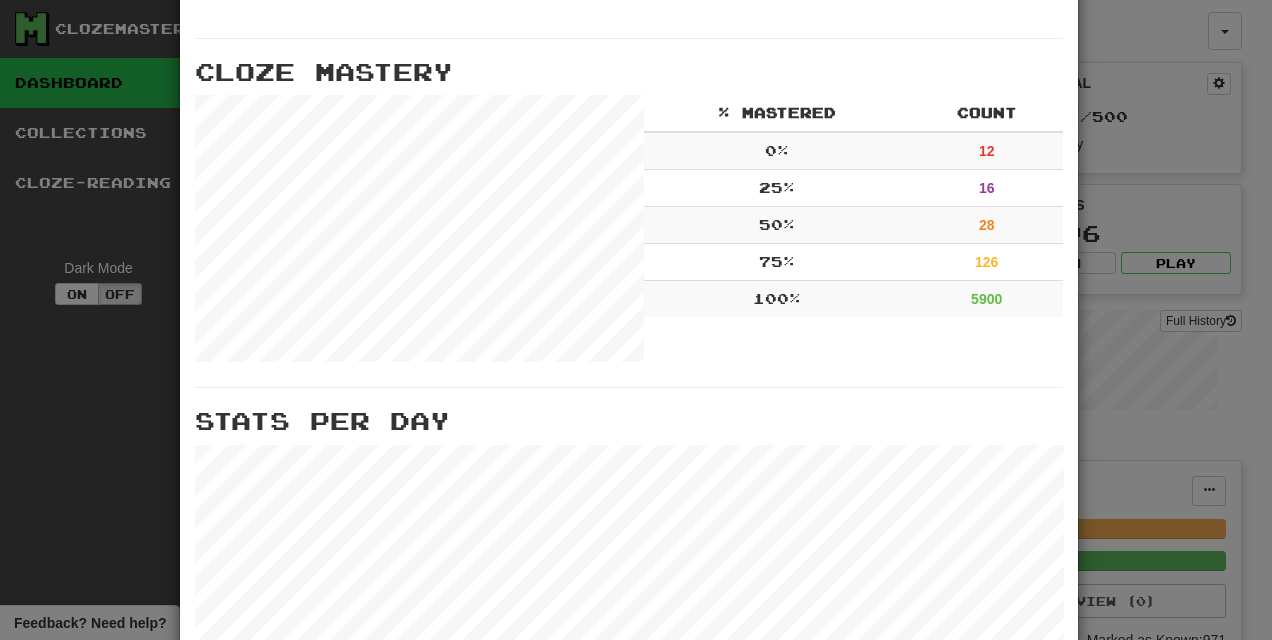 scroll, scrollTop: 598, scrollLeft: 0, axis: vertical 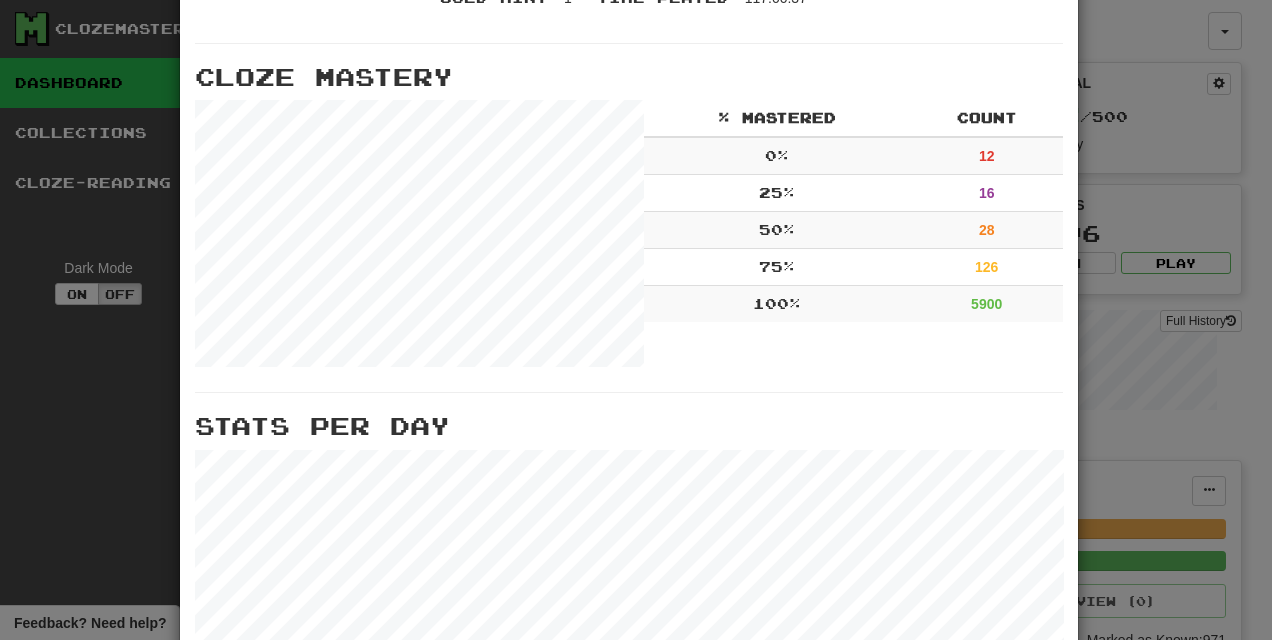 click on "Played :   57636 Mastered :   3506 Correct :   34530 Incorrect :   23106 Multiple Choice :   390 Text Input :   57246 Listening :   0 Speaking :   0 Used Hint :   1 Time Played :   117:00:37 Cloze Mastery % Mastered Count 0 % 12 25 % 16 50 % 28 75 % 126 100 % 5900 Stats Per Day Close" at bounding box center [636, 320] 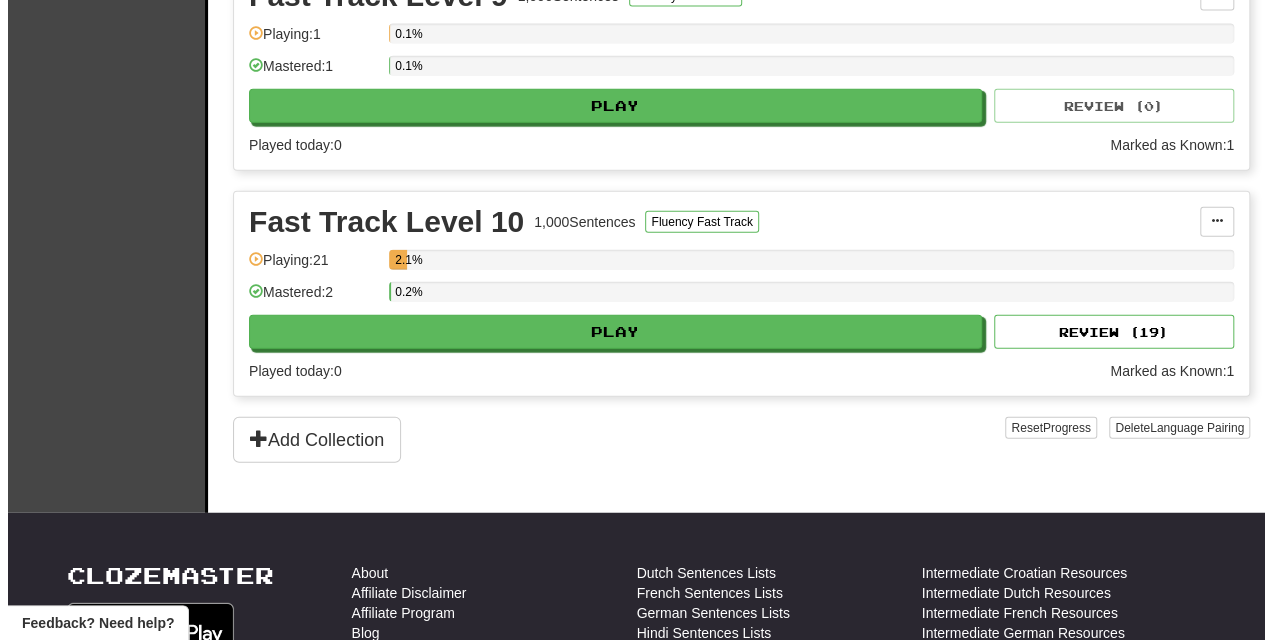 scroll, scrollTop: 2352, scrollLeft: 0, axis: vertical 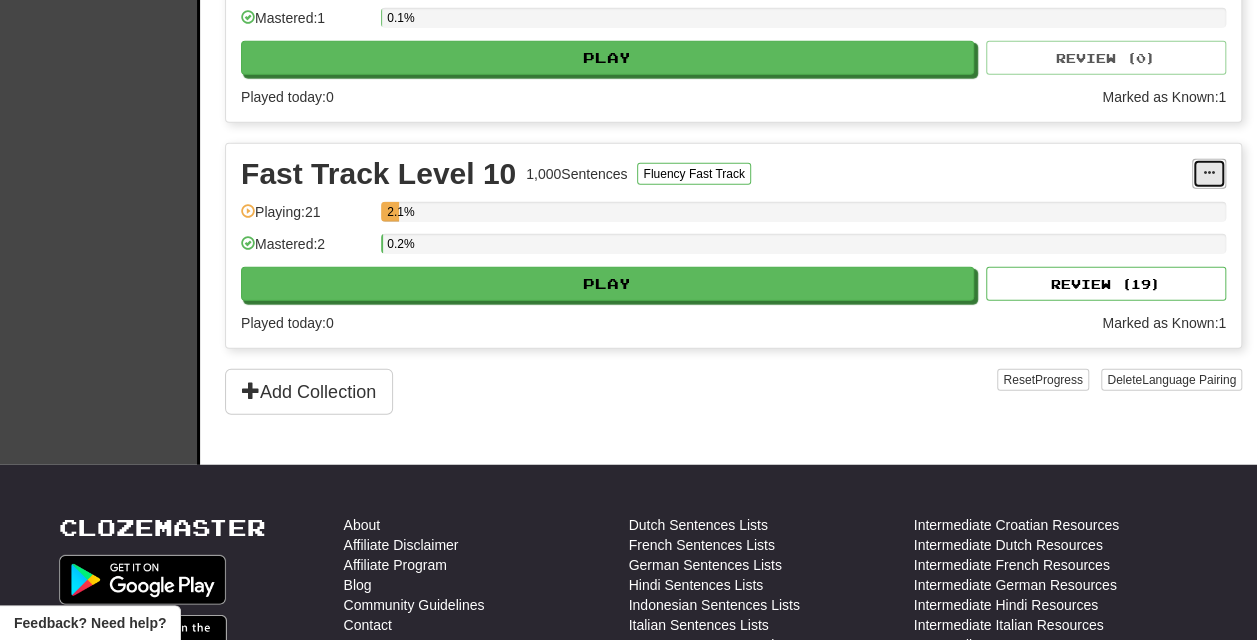 click at bounding box center [1209, 174] 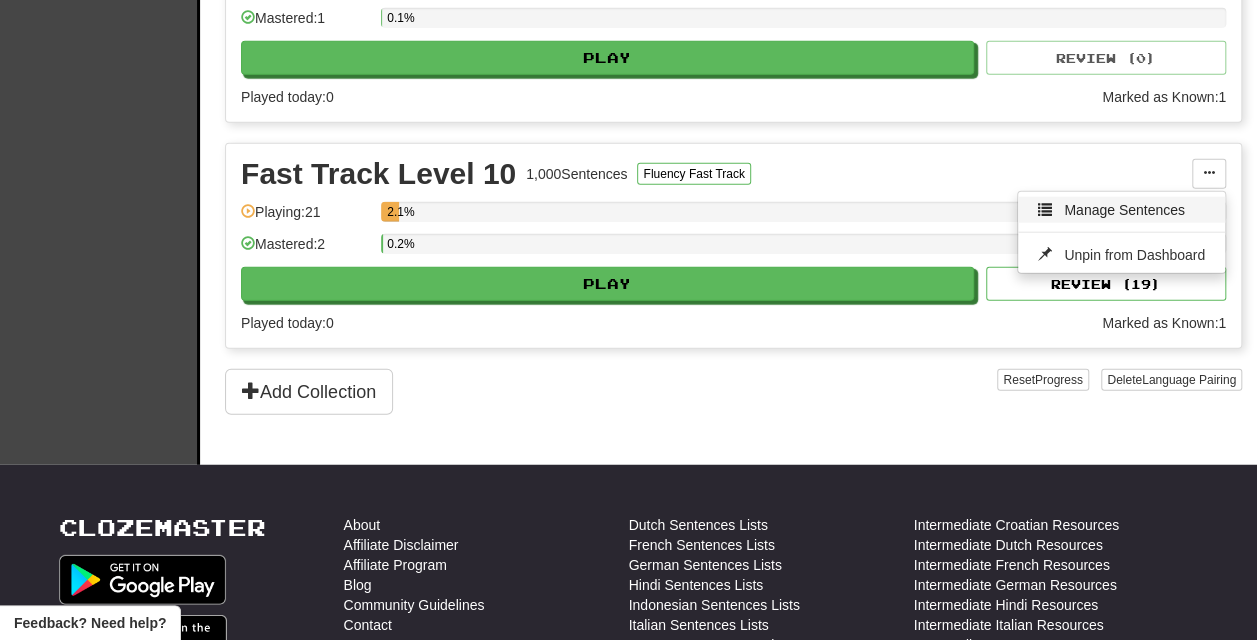 click on "Manage Sentences" at bounding box center (1124, 210) 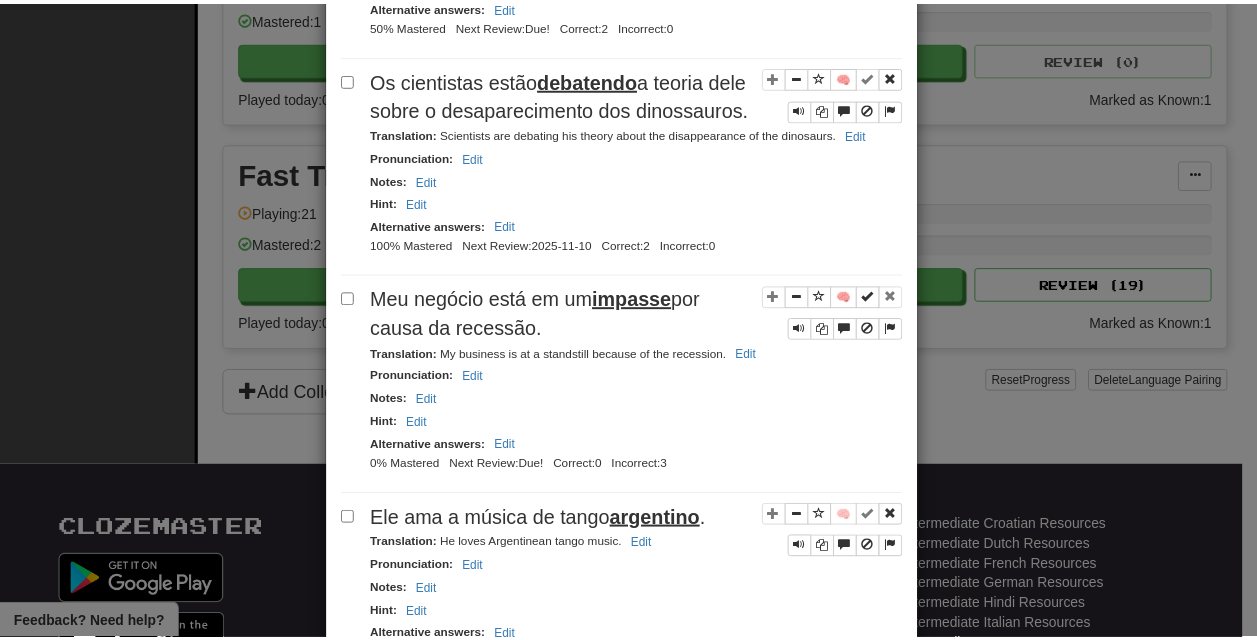 scroll, scrollTop: 3833, scrollLeft: 0, axis: vertical 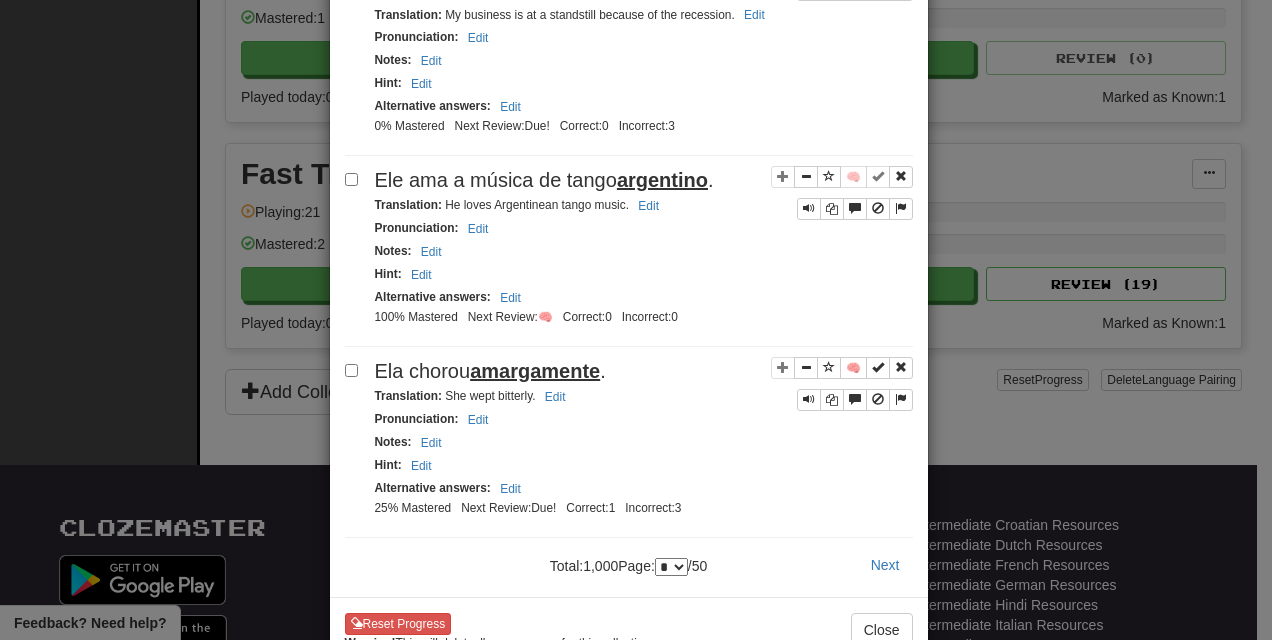 click on "Por que ela se esforçaria para ajudar um  vagabundo  como você? Translation :   Why would she go out of her way to help a deadbeat like you?   Edit Pronunciation :" at bounding box center [636, 320] 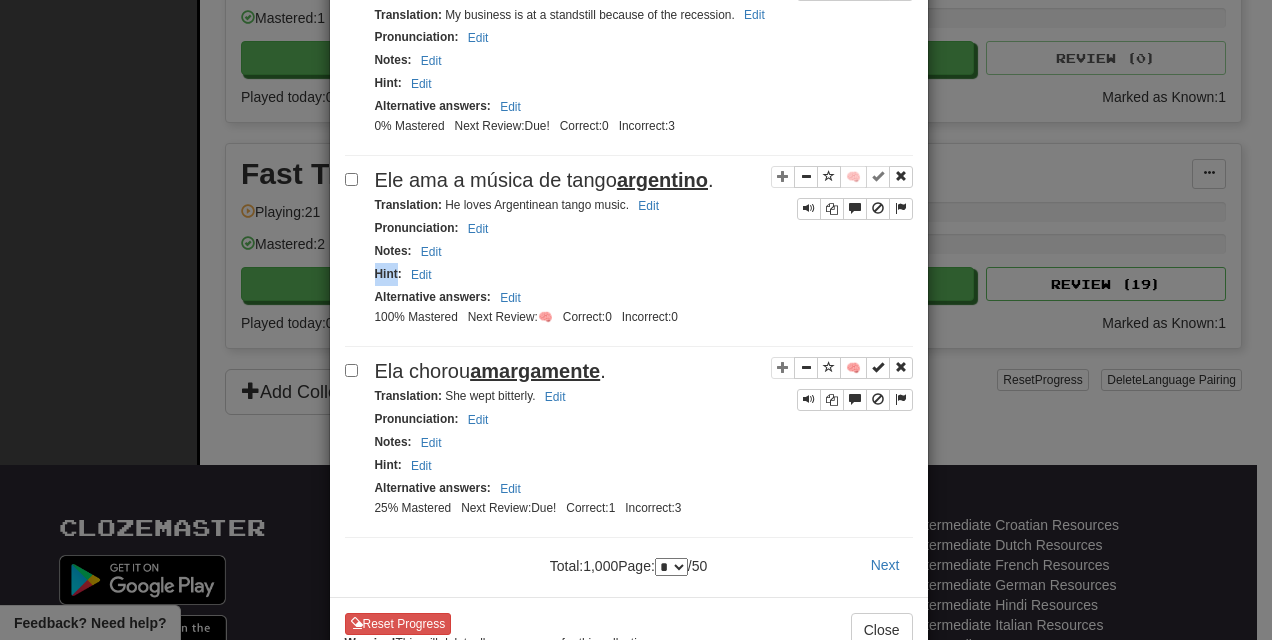 click on "Por que ela se esforçaria para ajudar um  vagabundo  como você? Translation :   Why would she go out of her way to help a deadbeat like you?   Edit Pronunciation :" at bounding box center [636, 320] 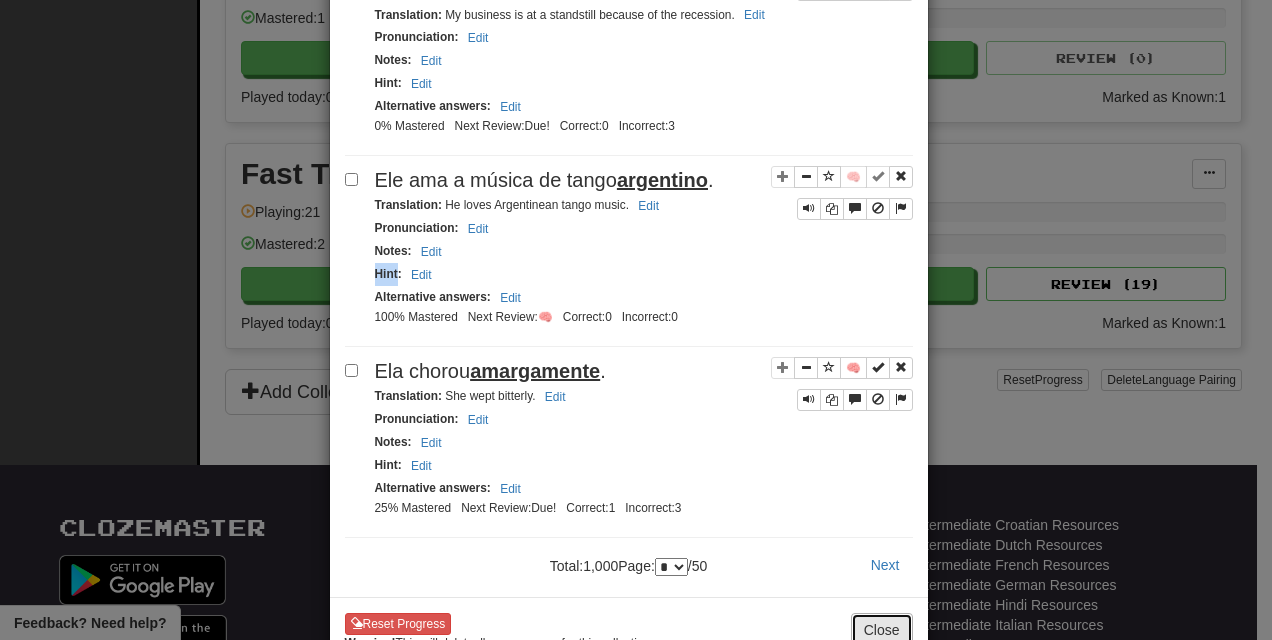 click on "Close" at bounding box center (882, 630) 